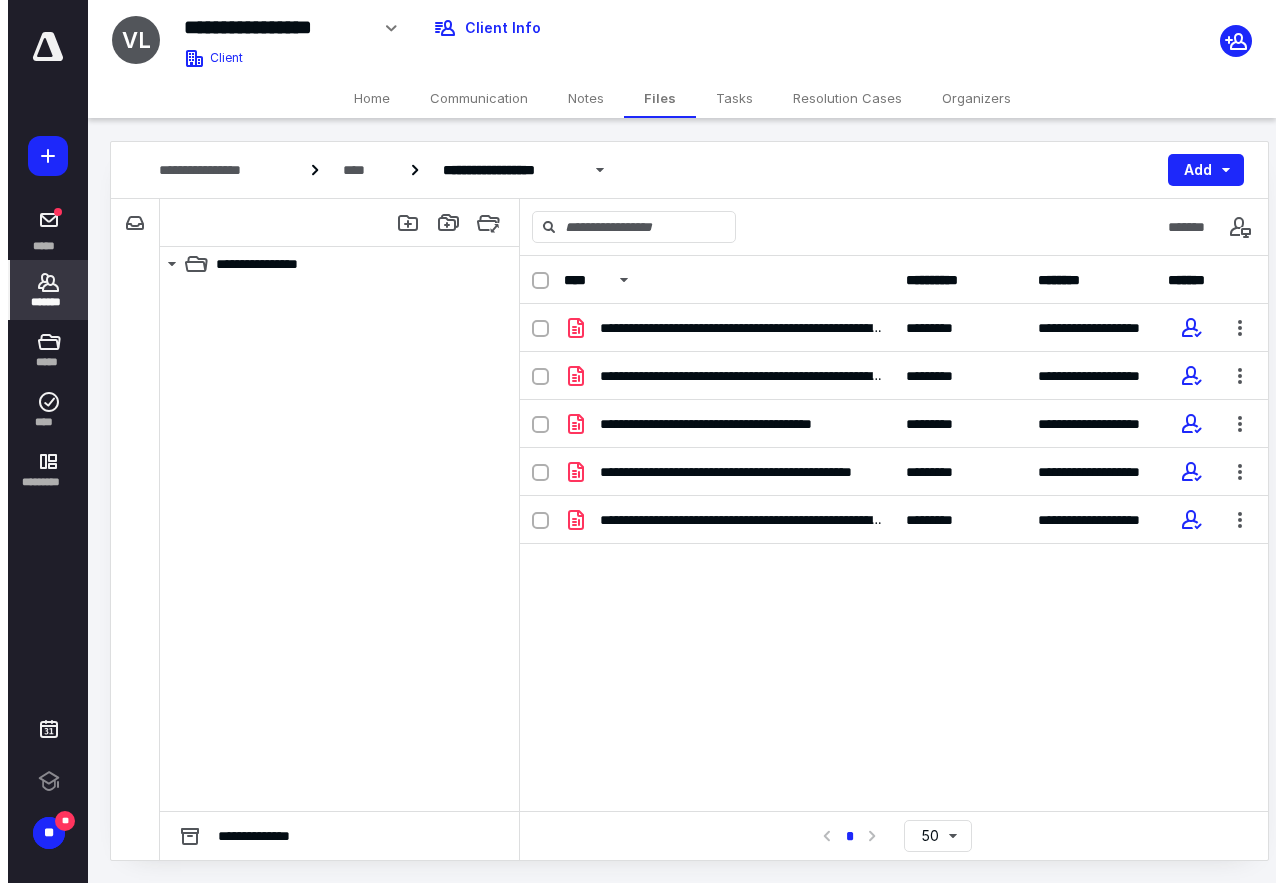 scroll, scrollTop: 0, scrollLeft: 0, axis: both 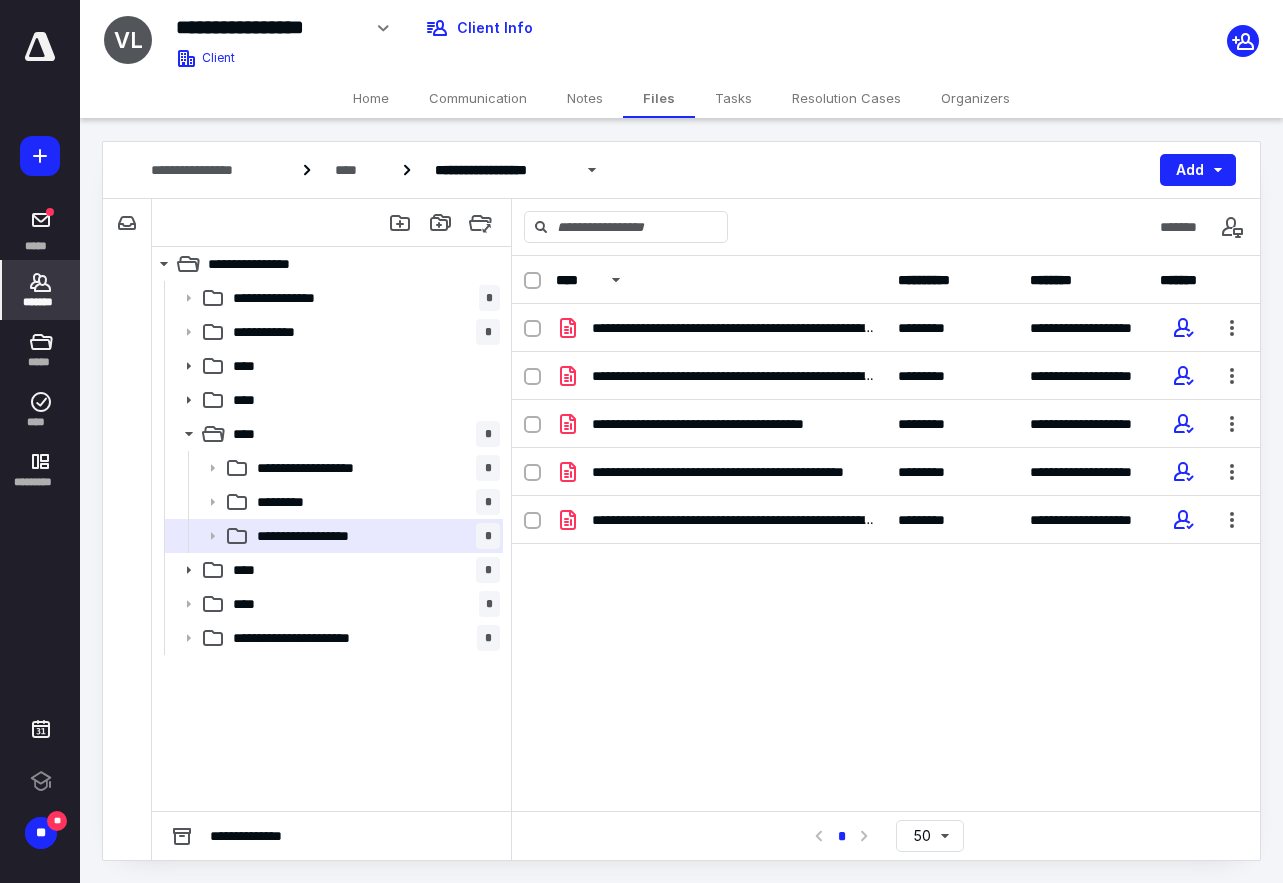 click on "*******" at bounding box center (41, 302) 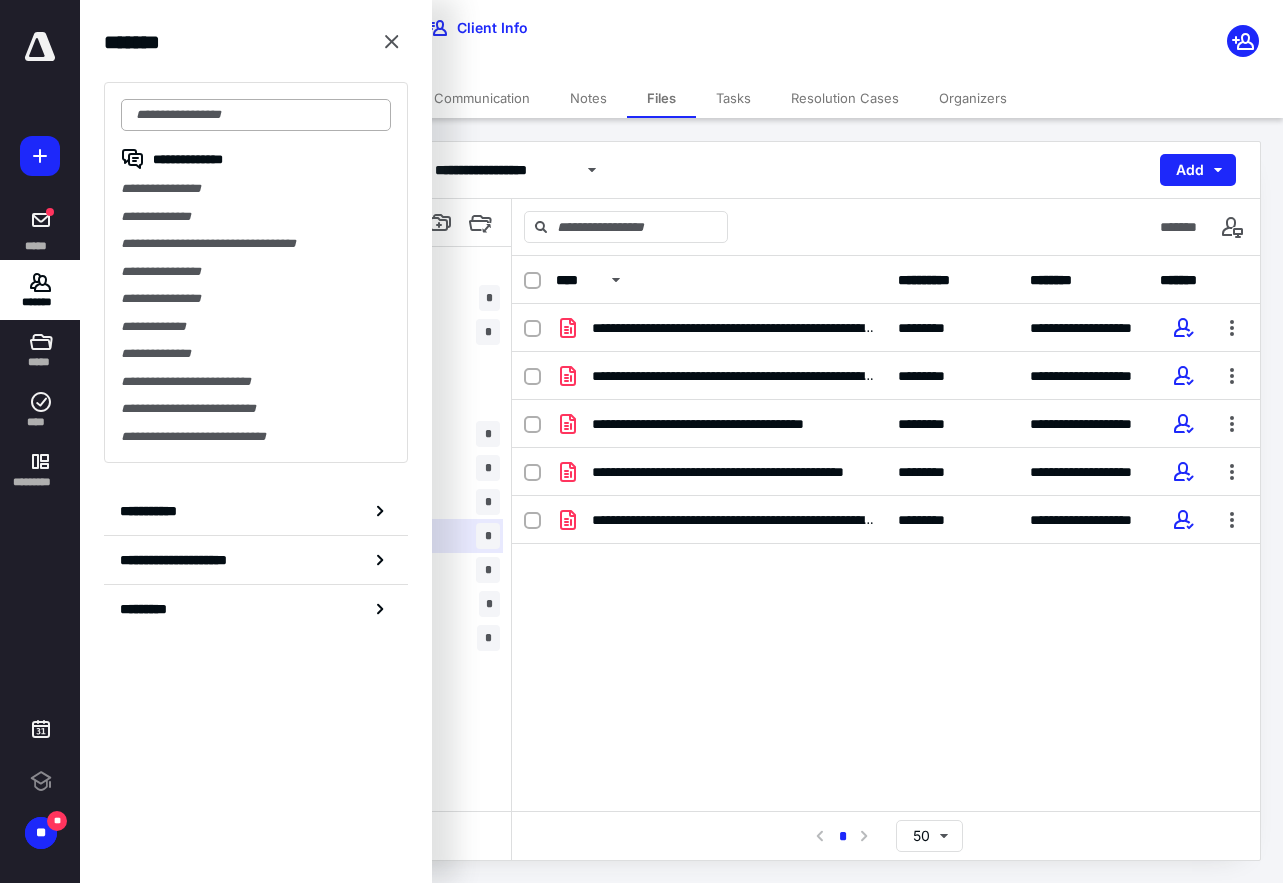 click at bounding box center (256, 115) 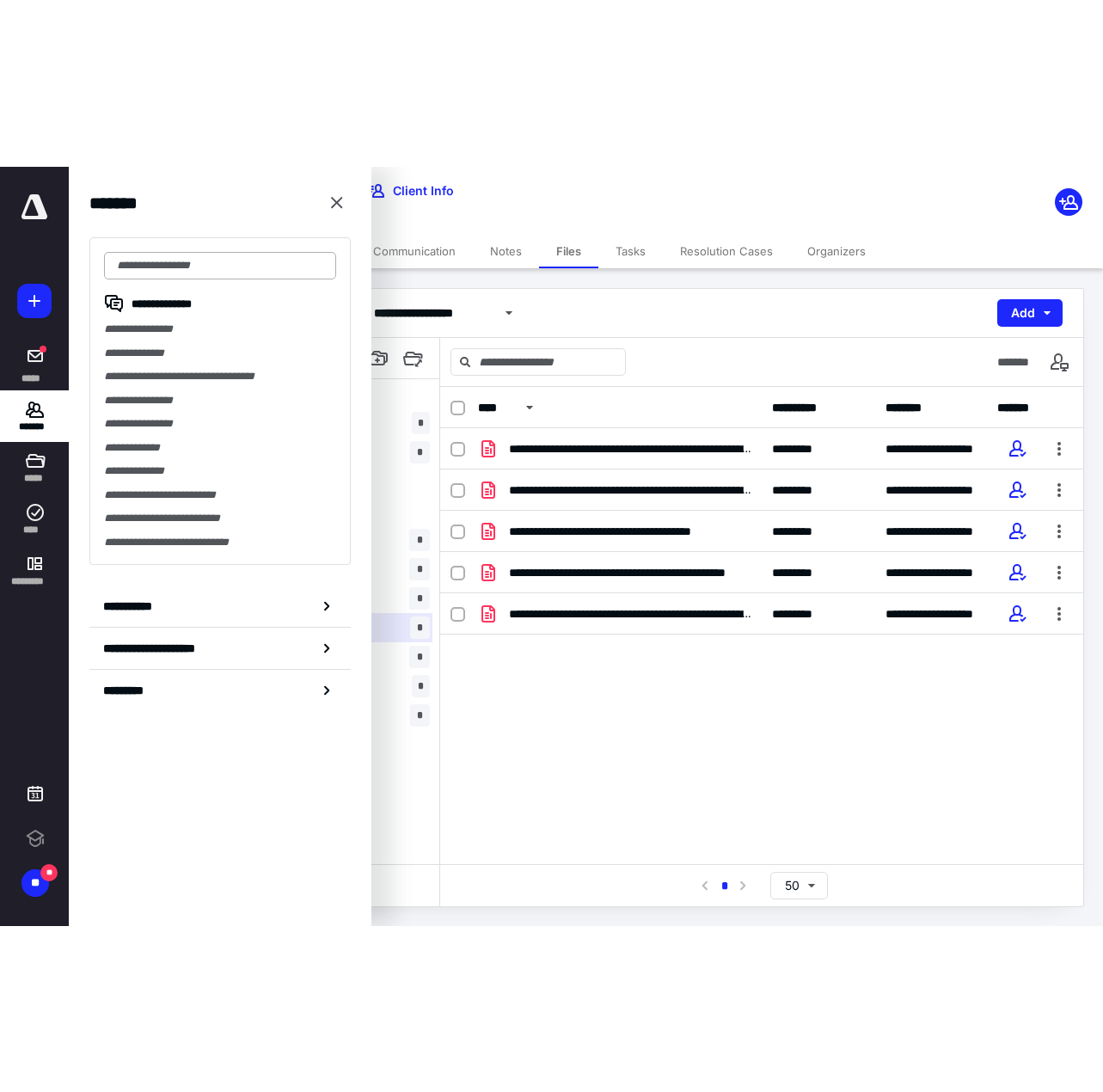 scroll, scrollTop: 0, scrollLeft: 0, axis: both 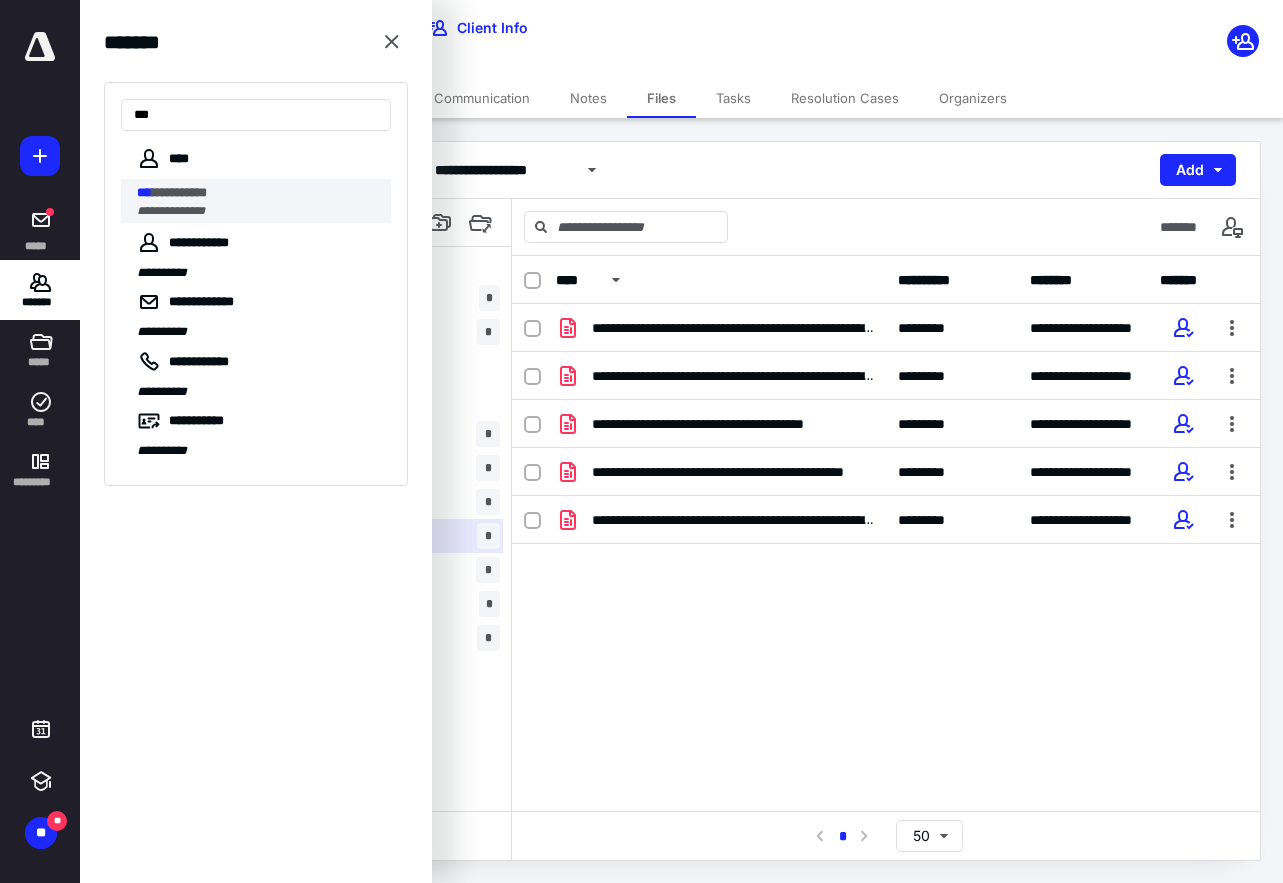 type on "***" 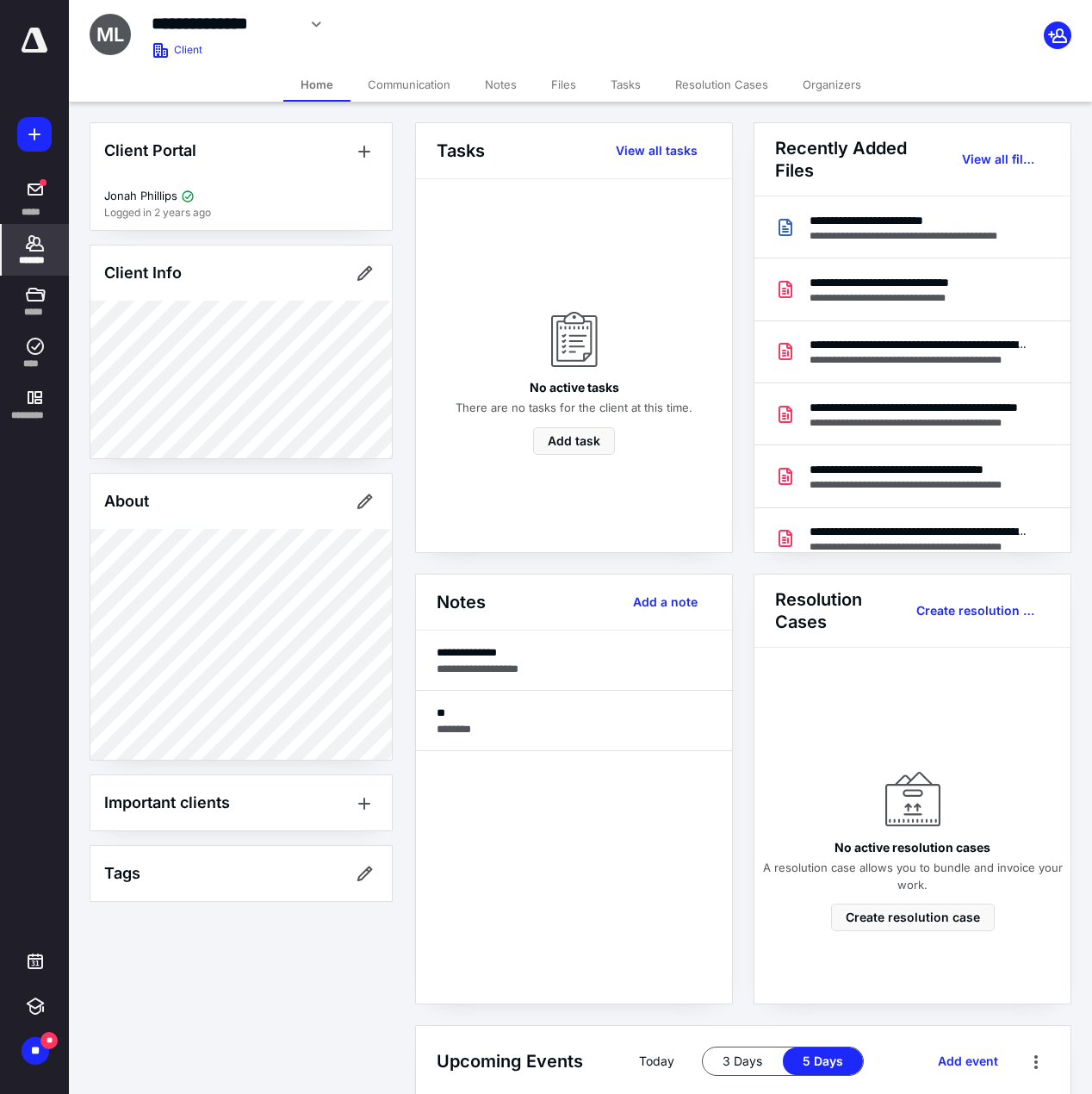 click on "Files" at bounding box center (563, 84) 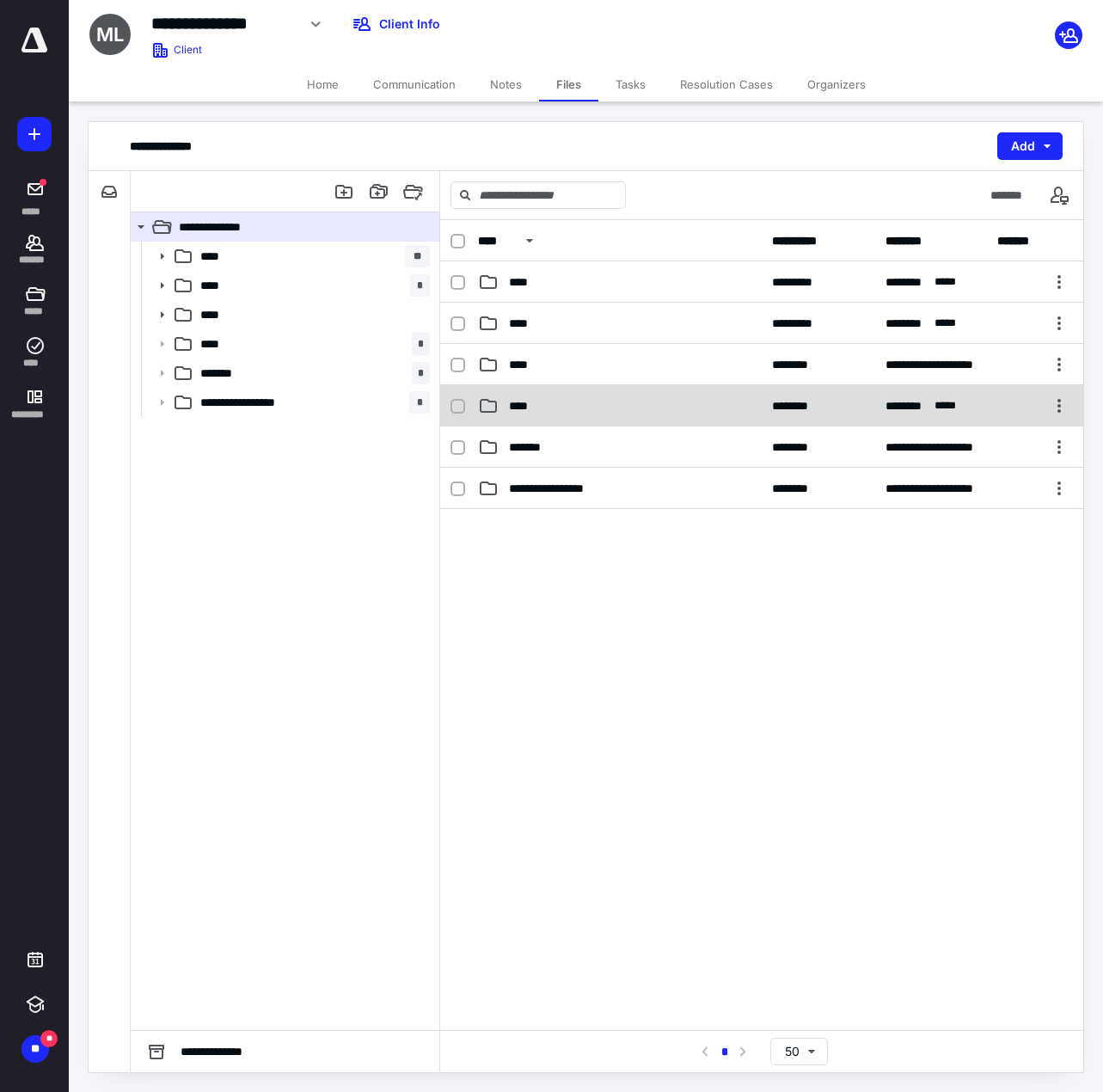 click on "****" at bounding box center (620, 406) 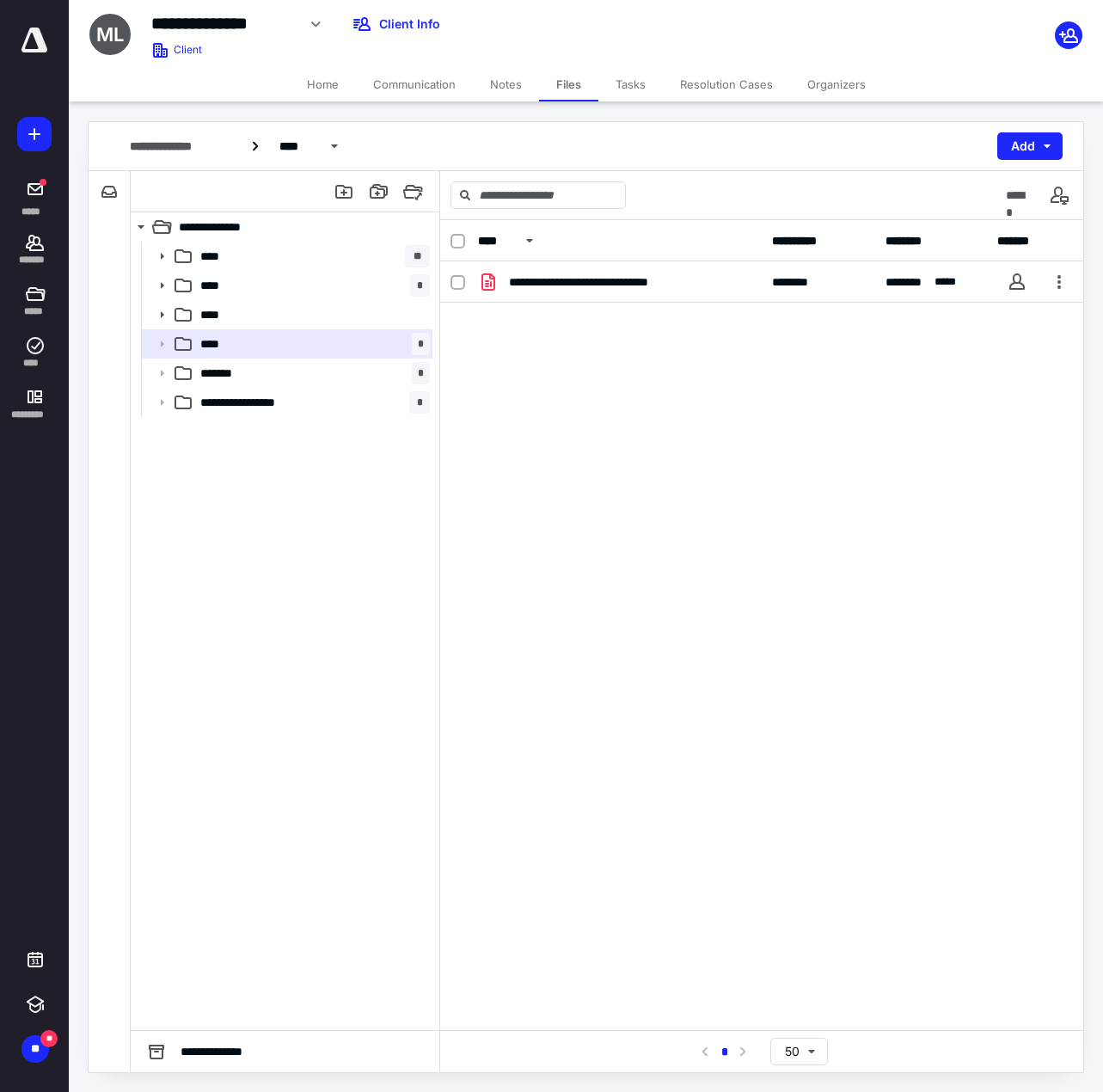 click on "**********" at bounding box center (762, 390) 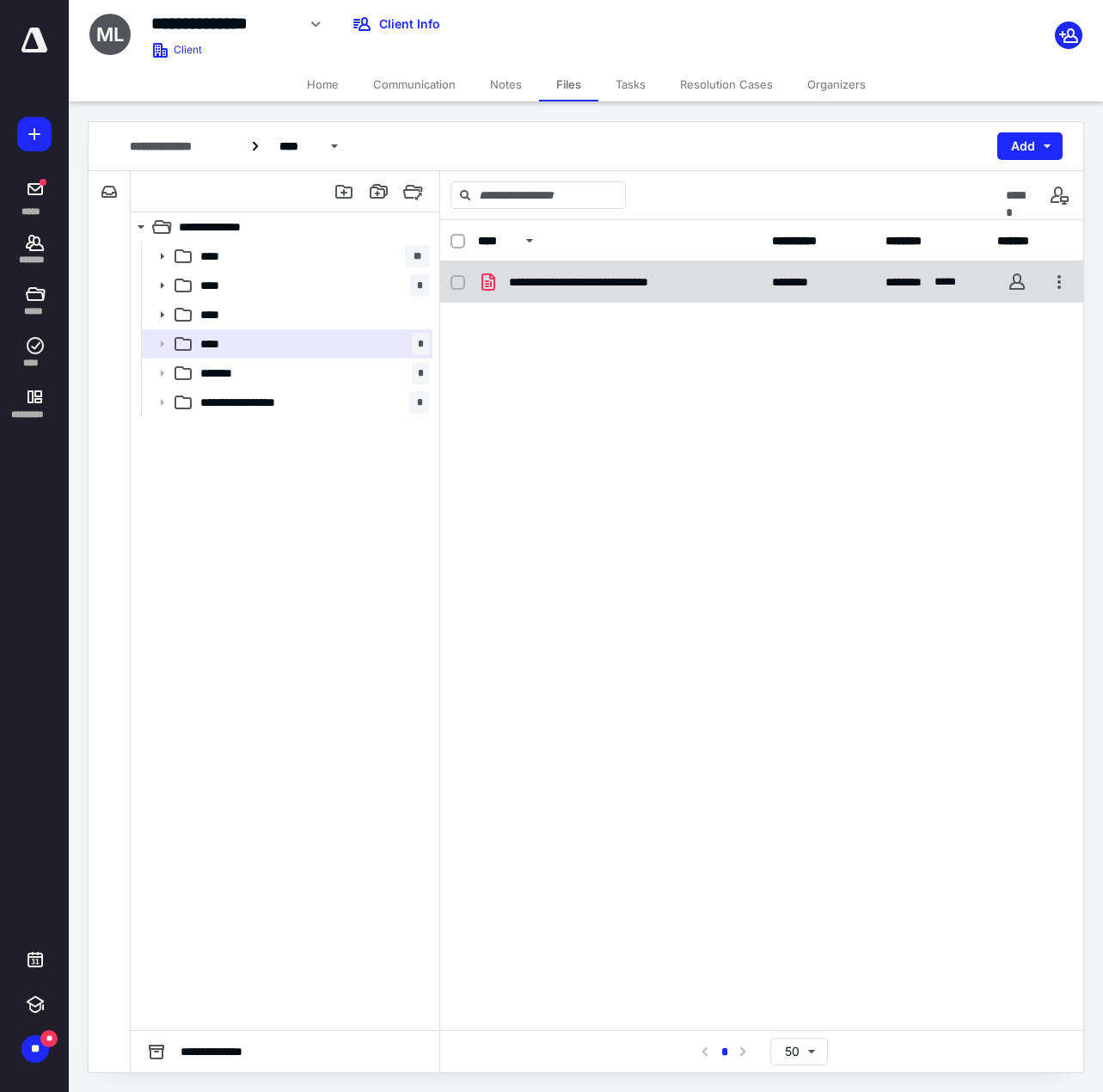 click on "**********" at bounding box center (762, 282) 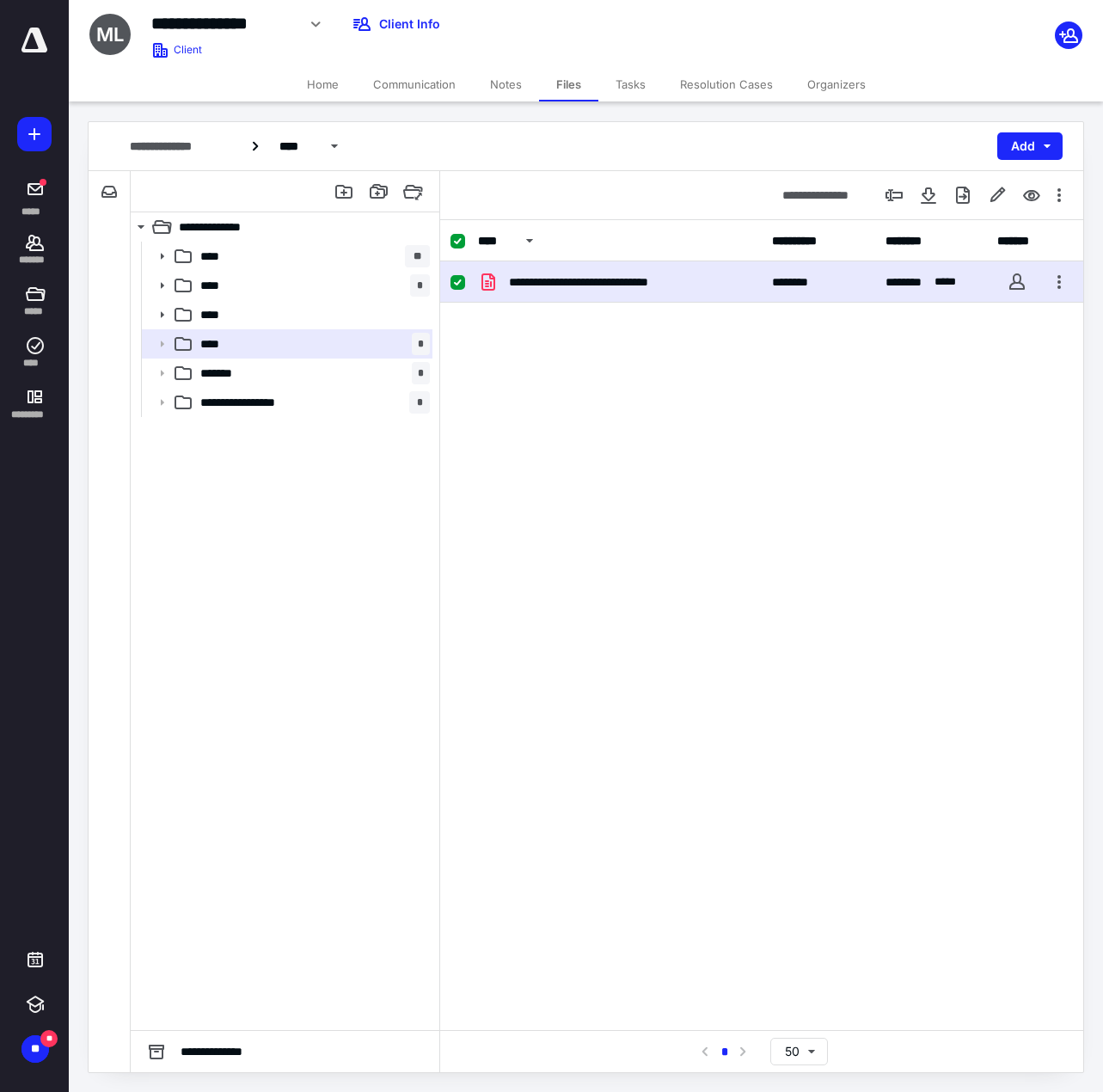 click on "**********" at bounding box center [762, 282] 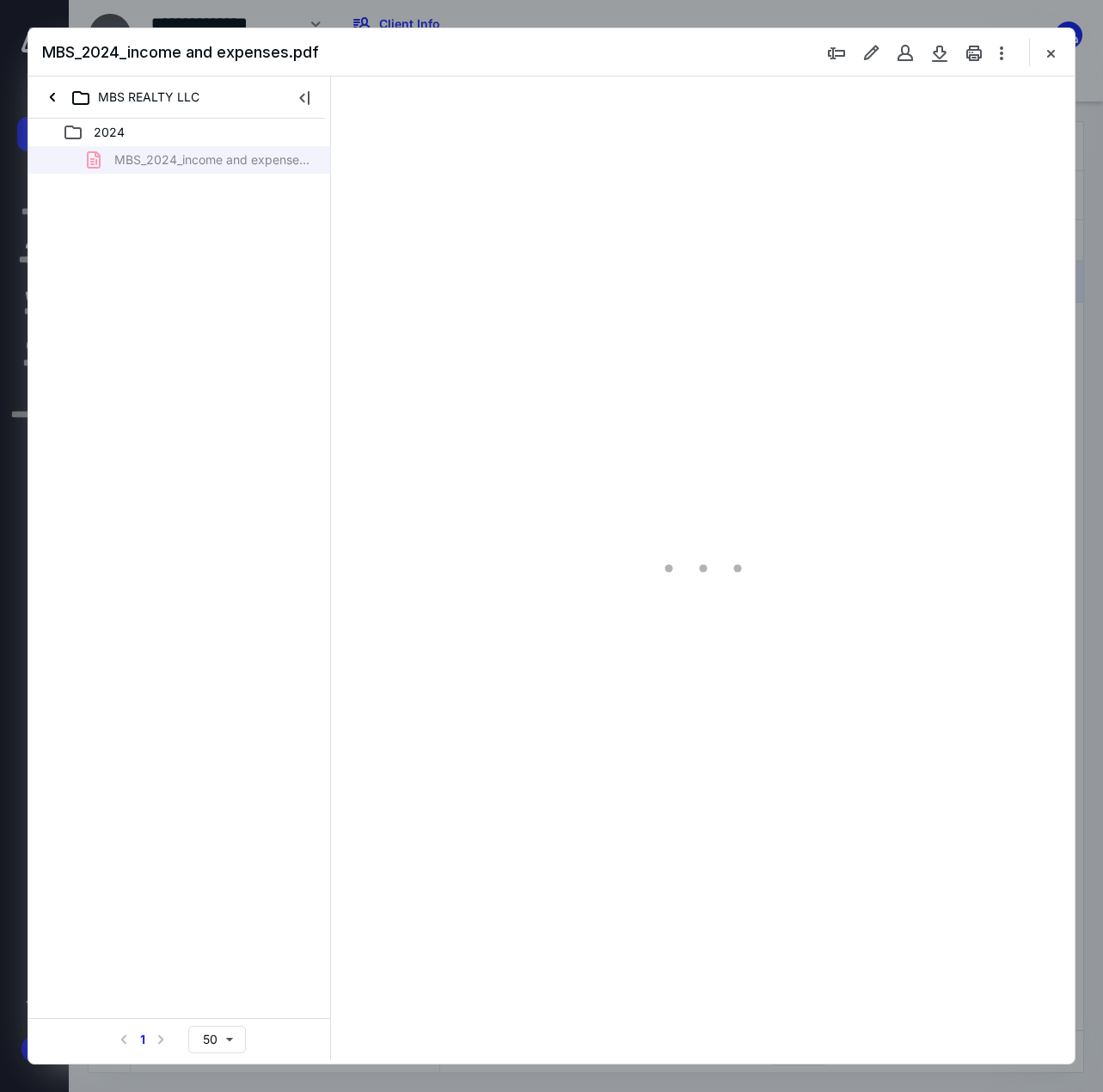 scroll, scrollTop: 0, scrollLeft: 0, axis: both 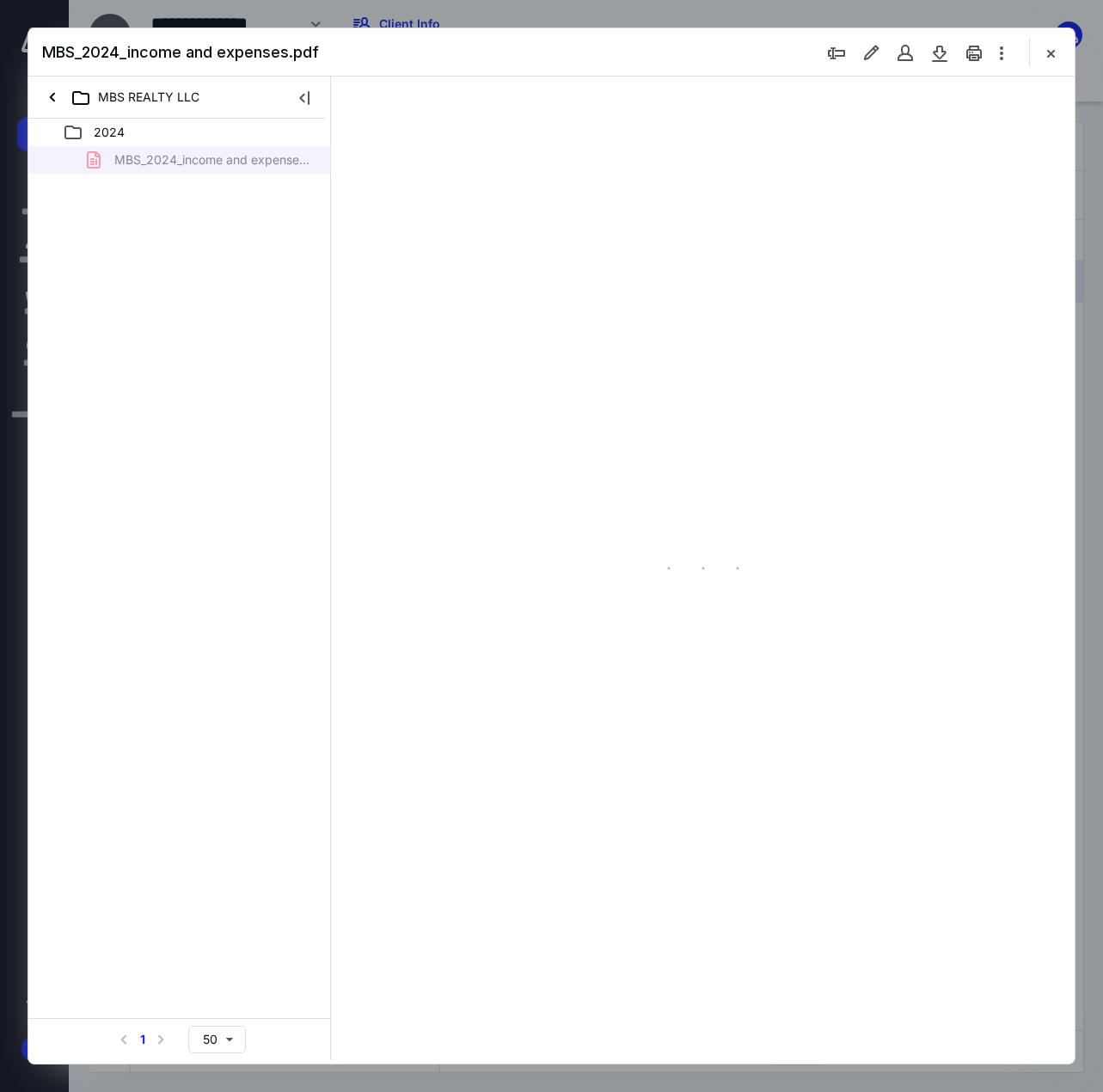 type on "107" 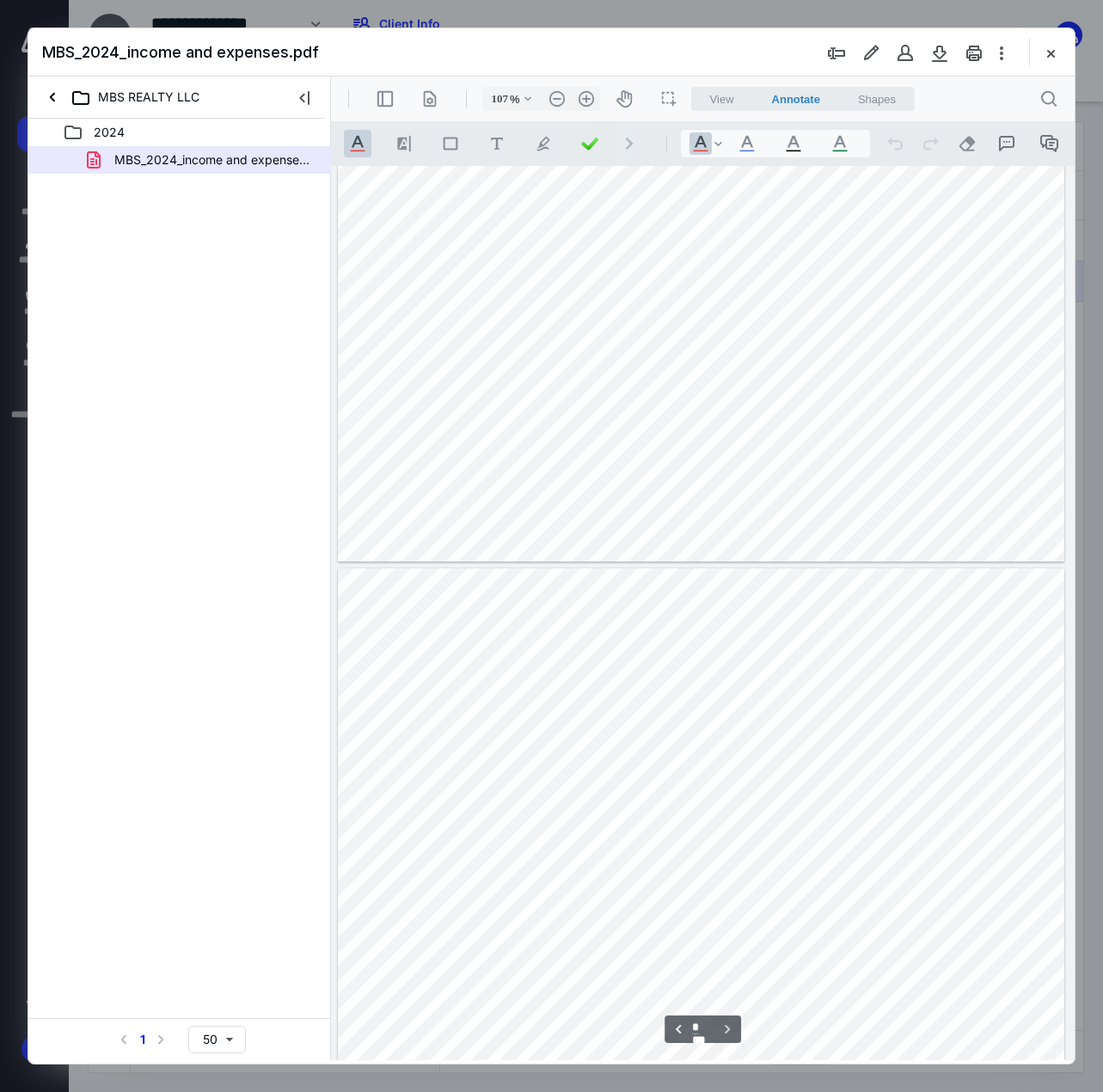 scroll, scrollTop: 1948, scrollLeft: 0, axis: vertical 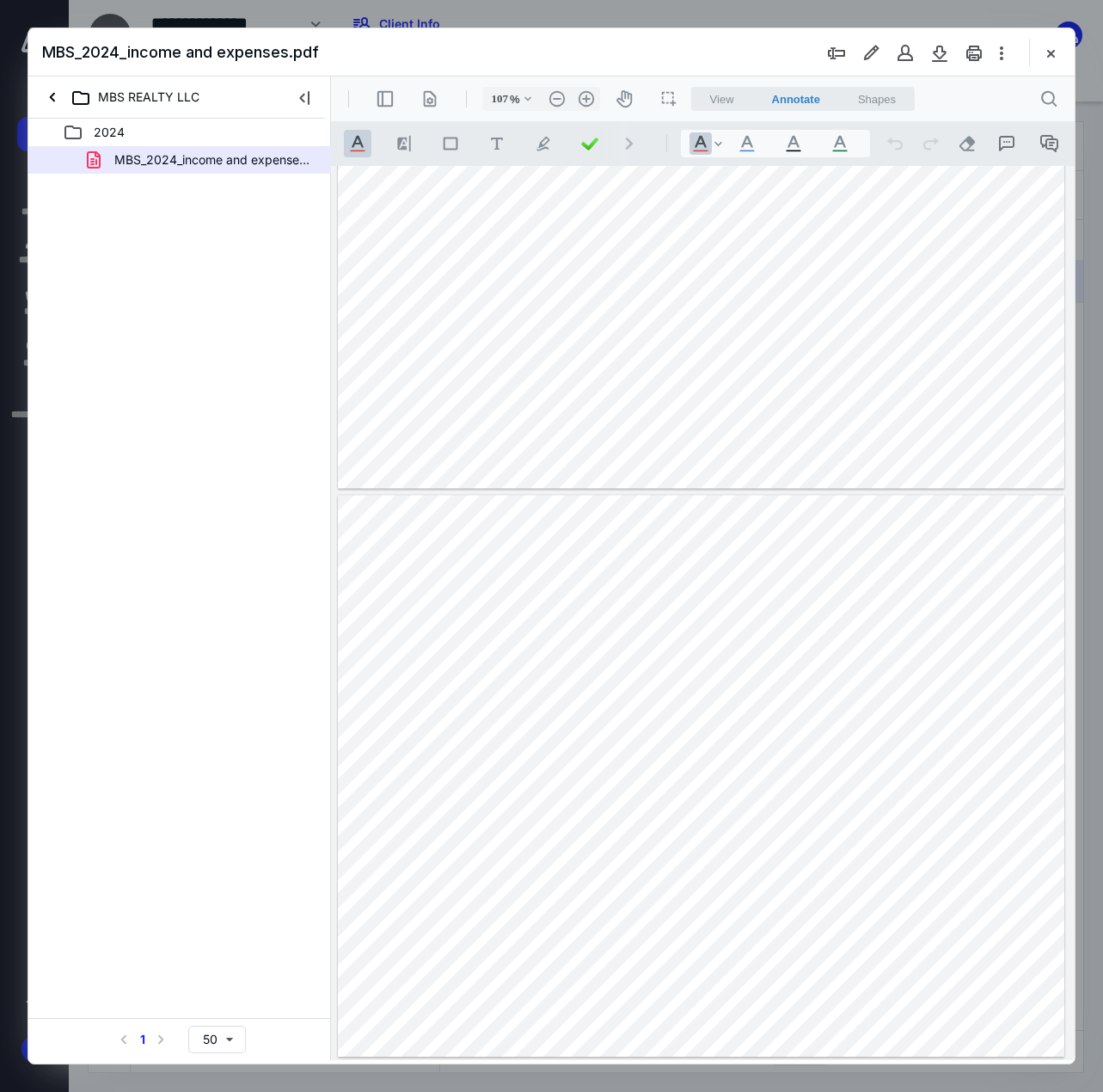 click at bounding box center [701, 776] 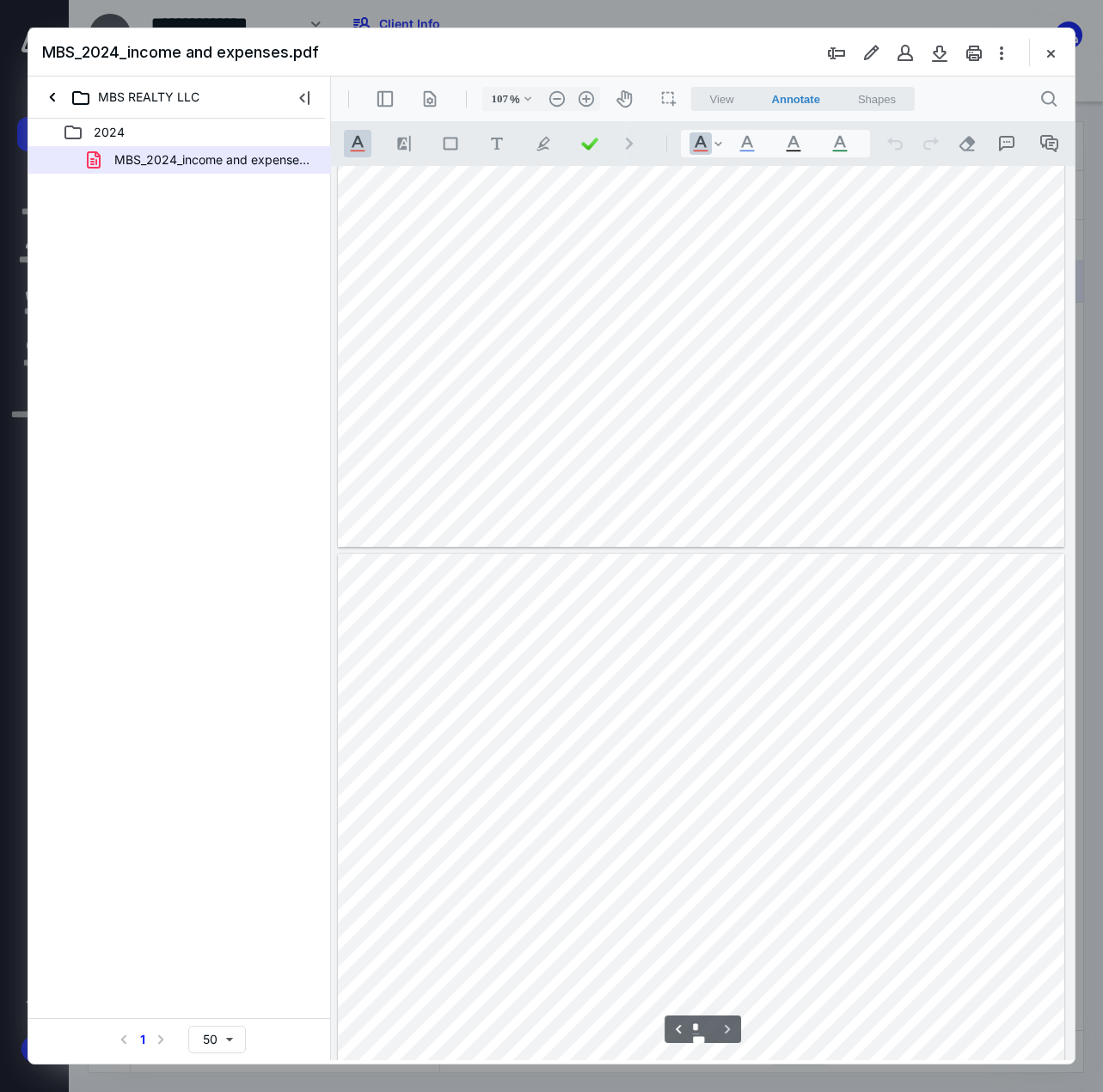 type on "*" 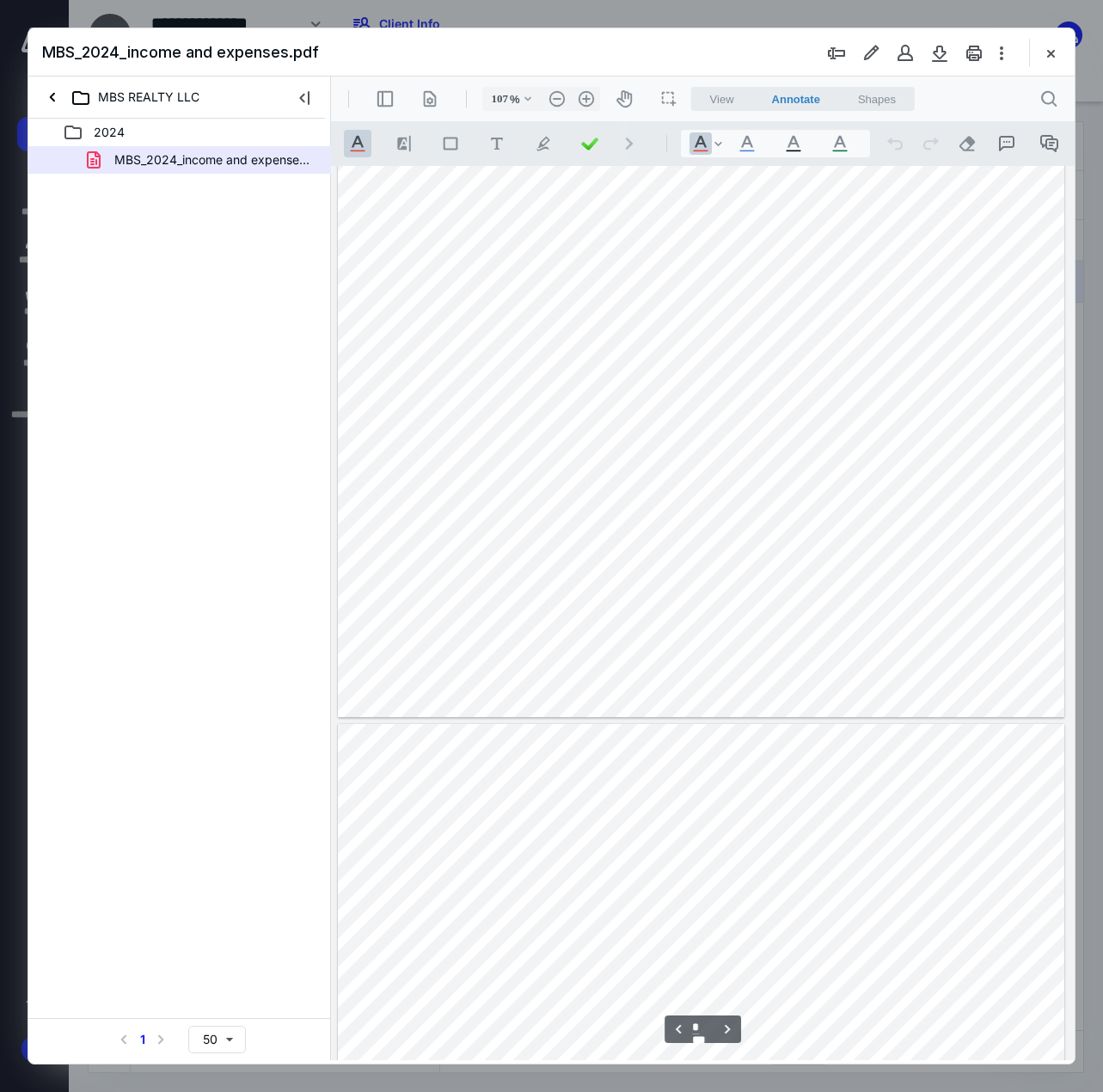 scroll, scrollTop: 1690, scrollLeft: 0, axis: vertical 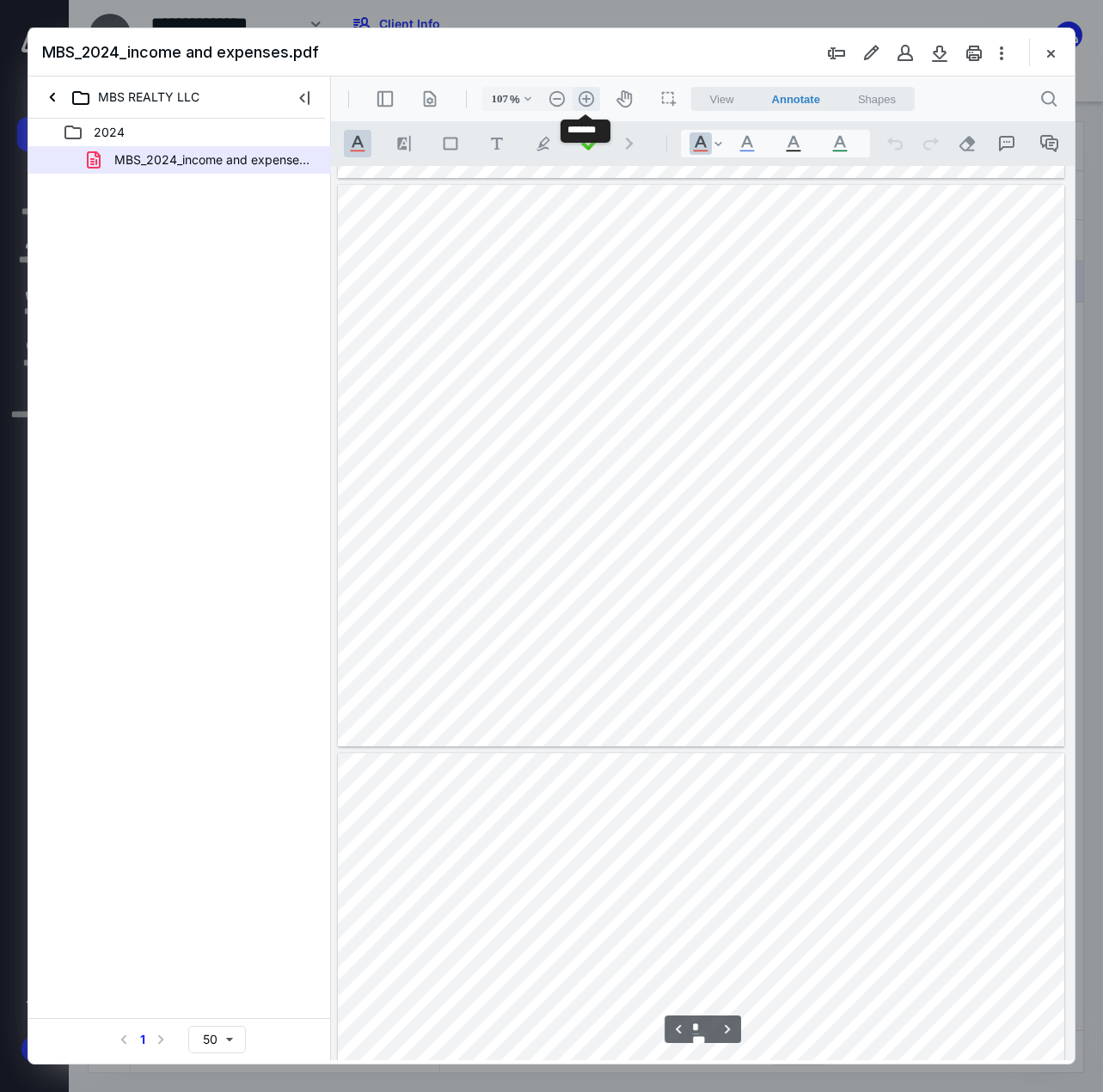 click on ".cls-1{fill:#abb0c4;} icon - header - zoom - in - line" at bounding box center (586, 99) 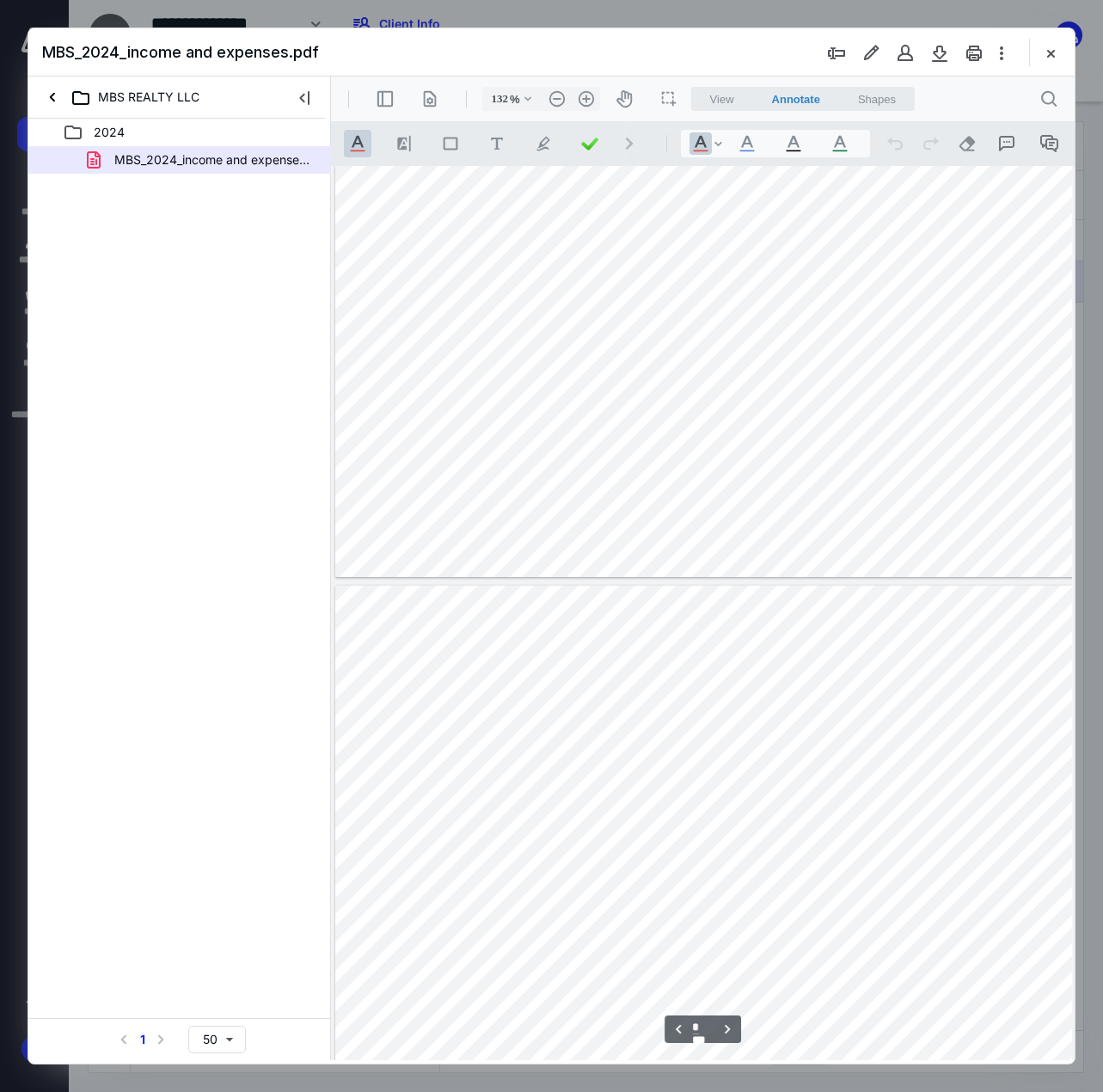 scroll, scrollTop: 2180, scrollLeft: 86, axis: both 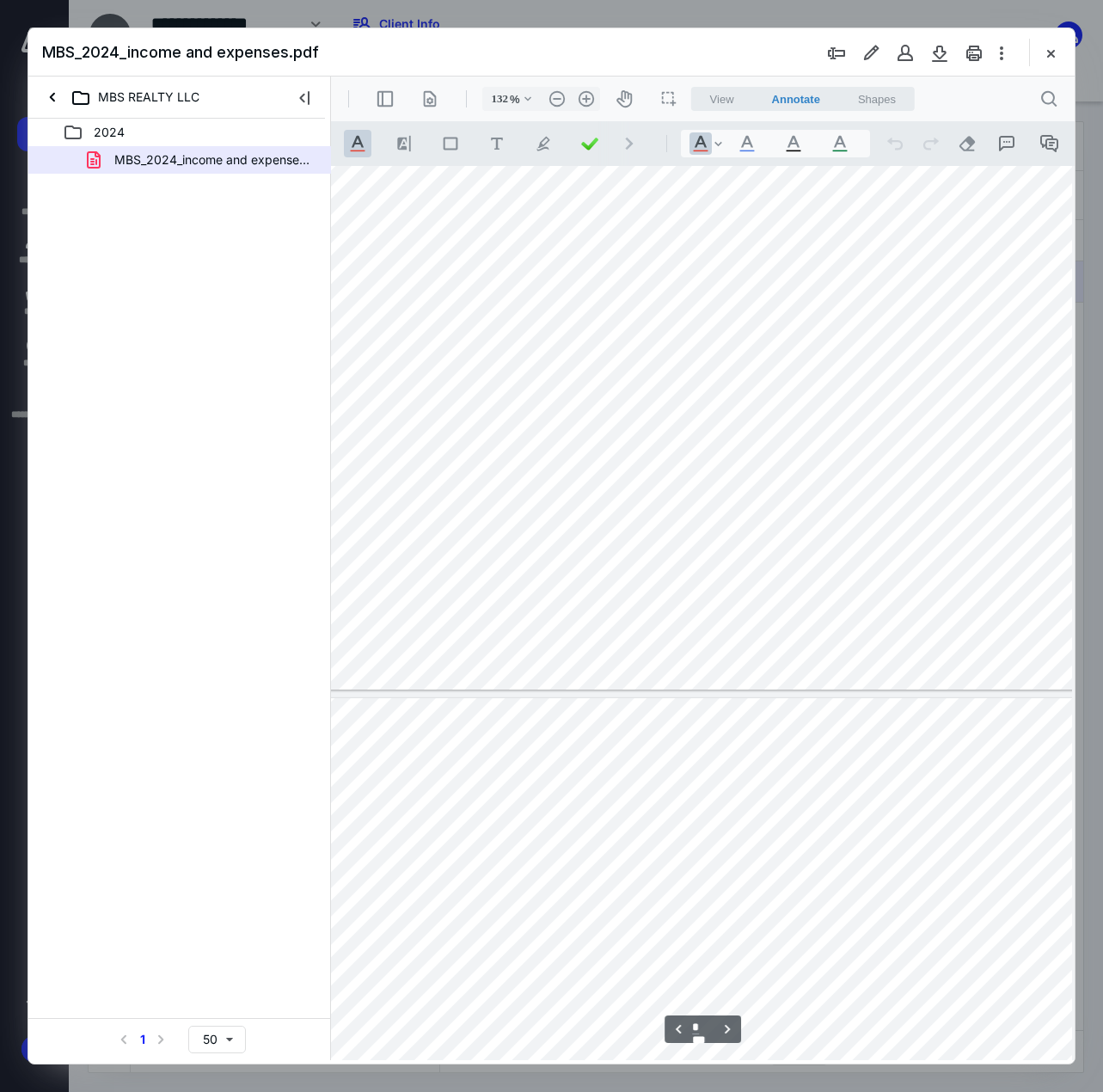 type on "*" 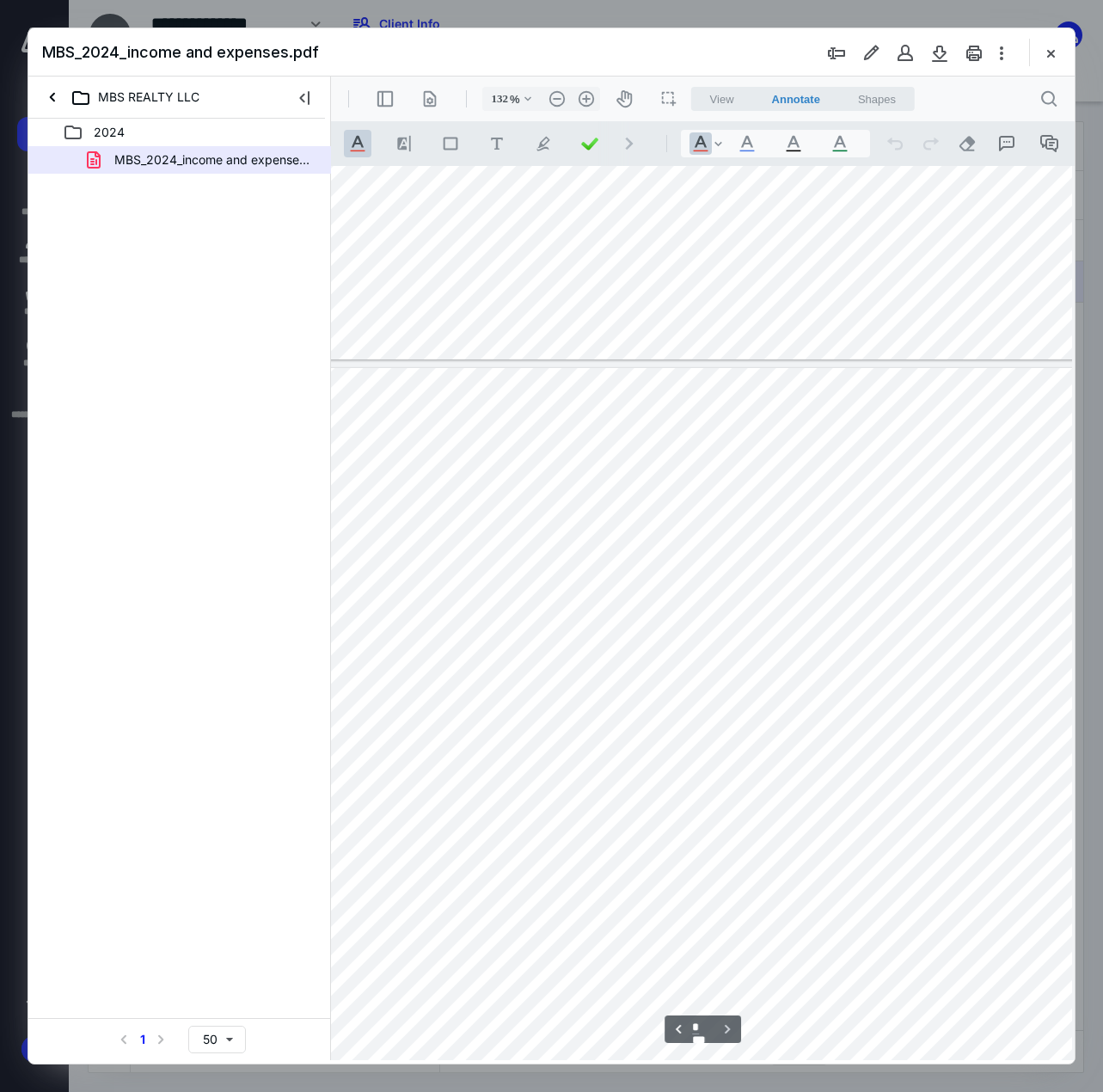 scroll, scrollTop: 2620, scrollLeft: 86, axis: both 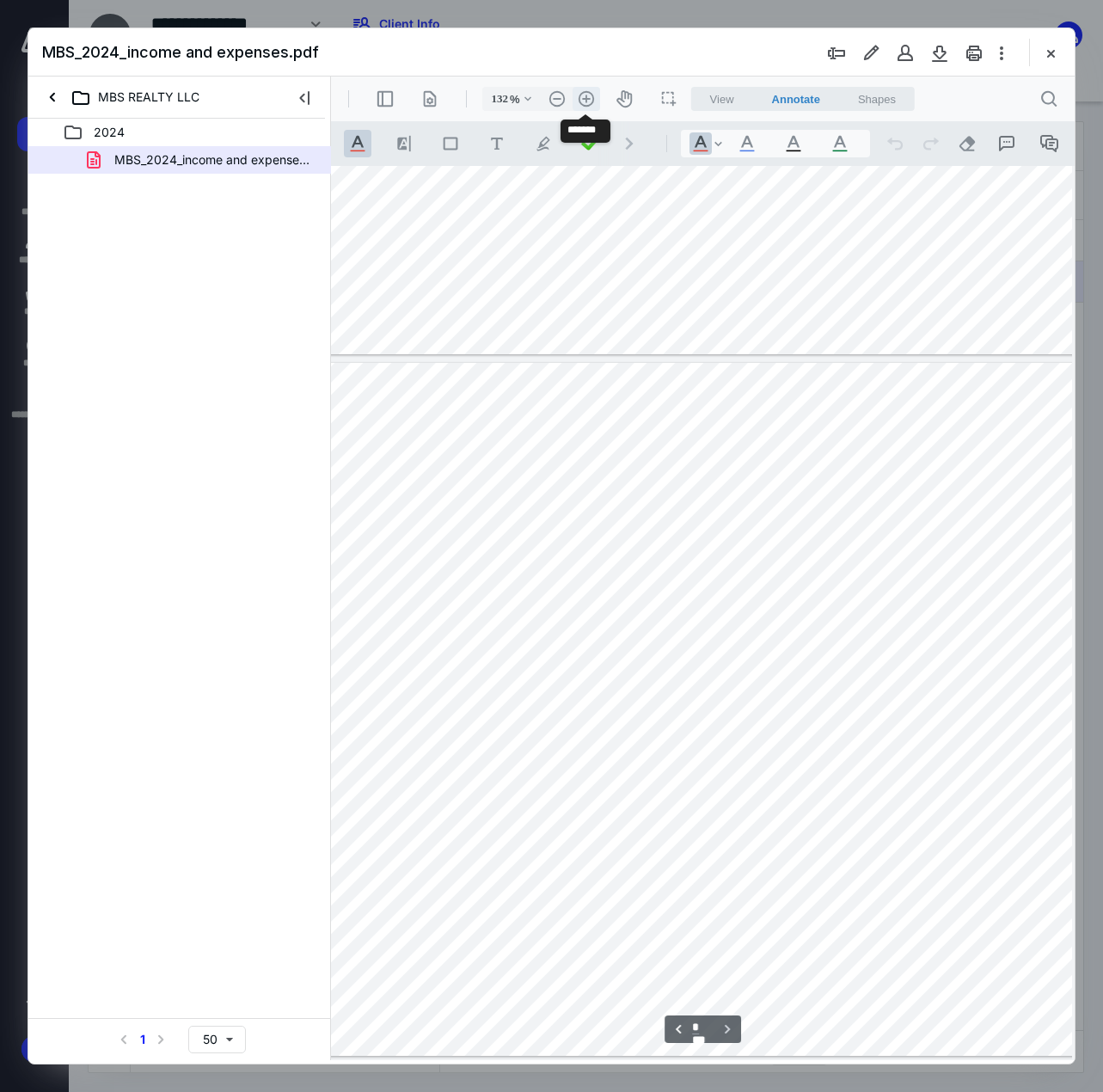 click on ".cls-1{fill:#abb0c4;} icon - header - zoom - in - line" at bounding box center [586, 99] 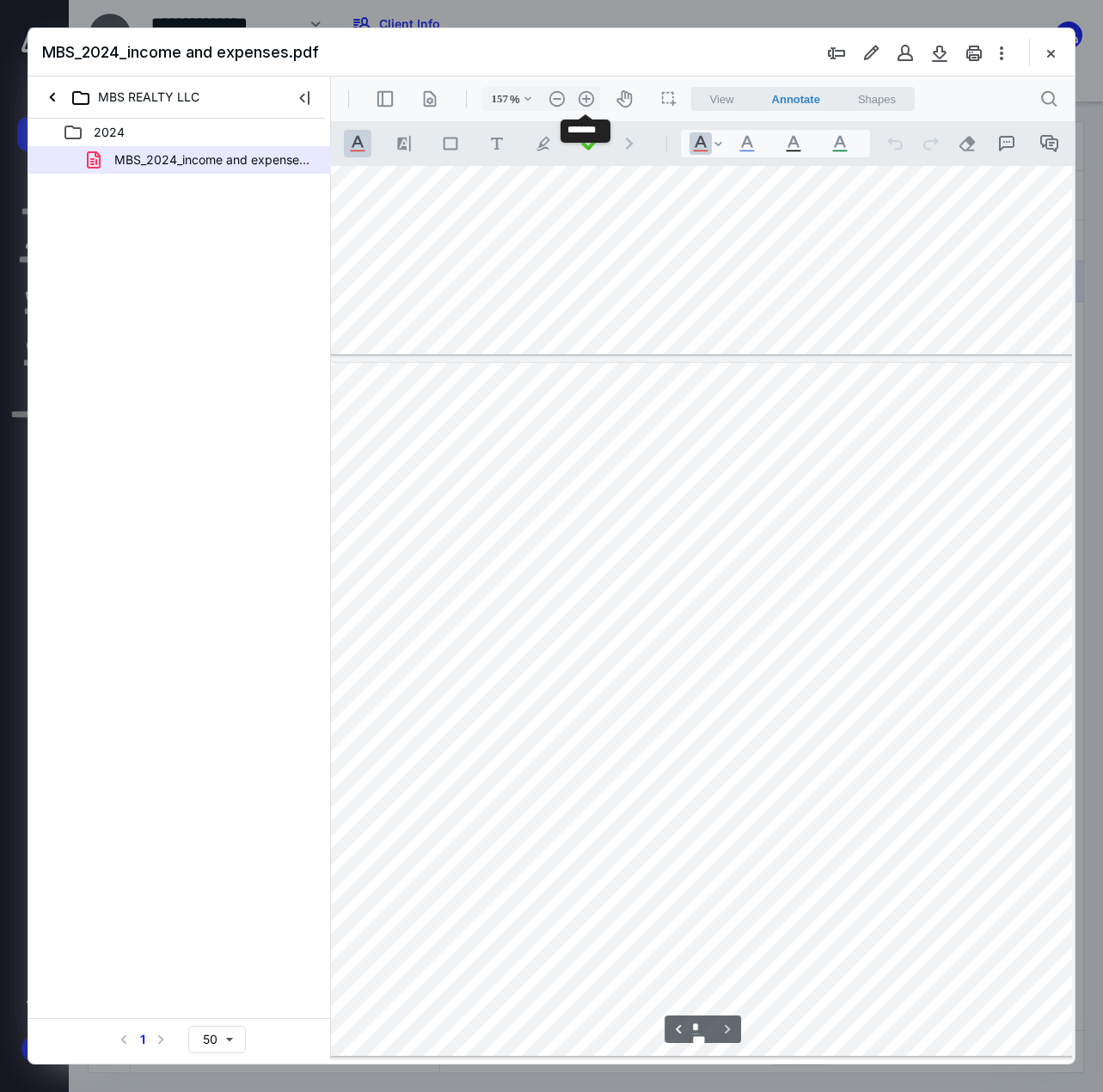 scroll, scrollTop: 3193, scrollLeft: 173, axis: both 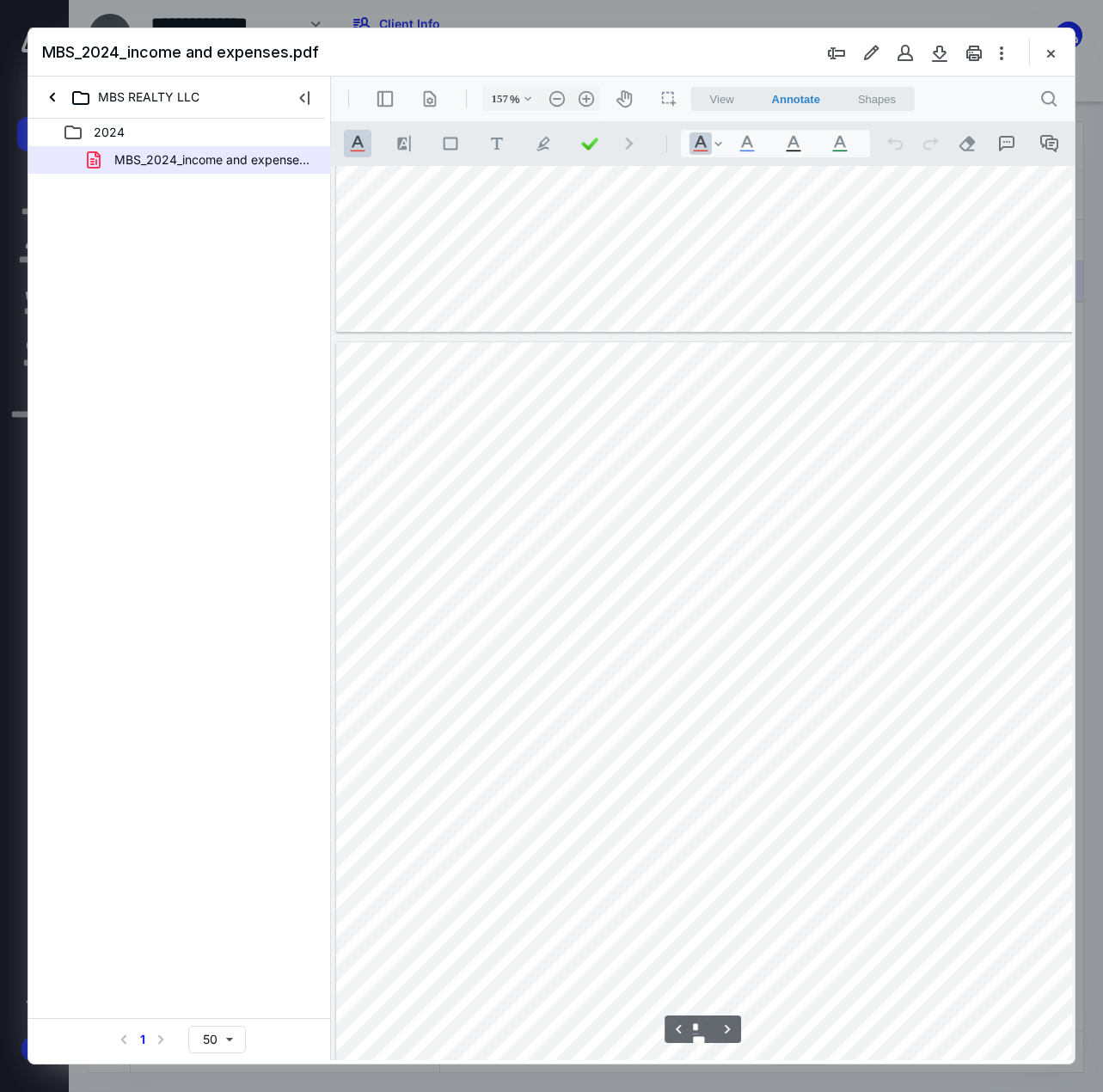 drag, startPoint x: 773, startPoint y: 1064, endPoint x: 792, endPoint y: 1062, distance: 19.104973 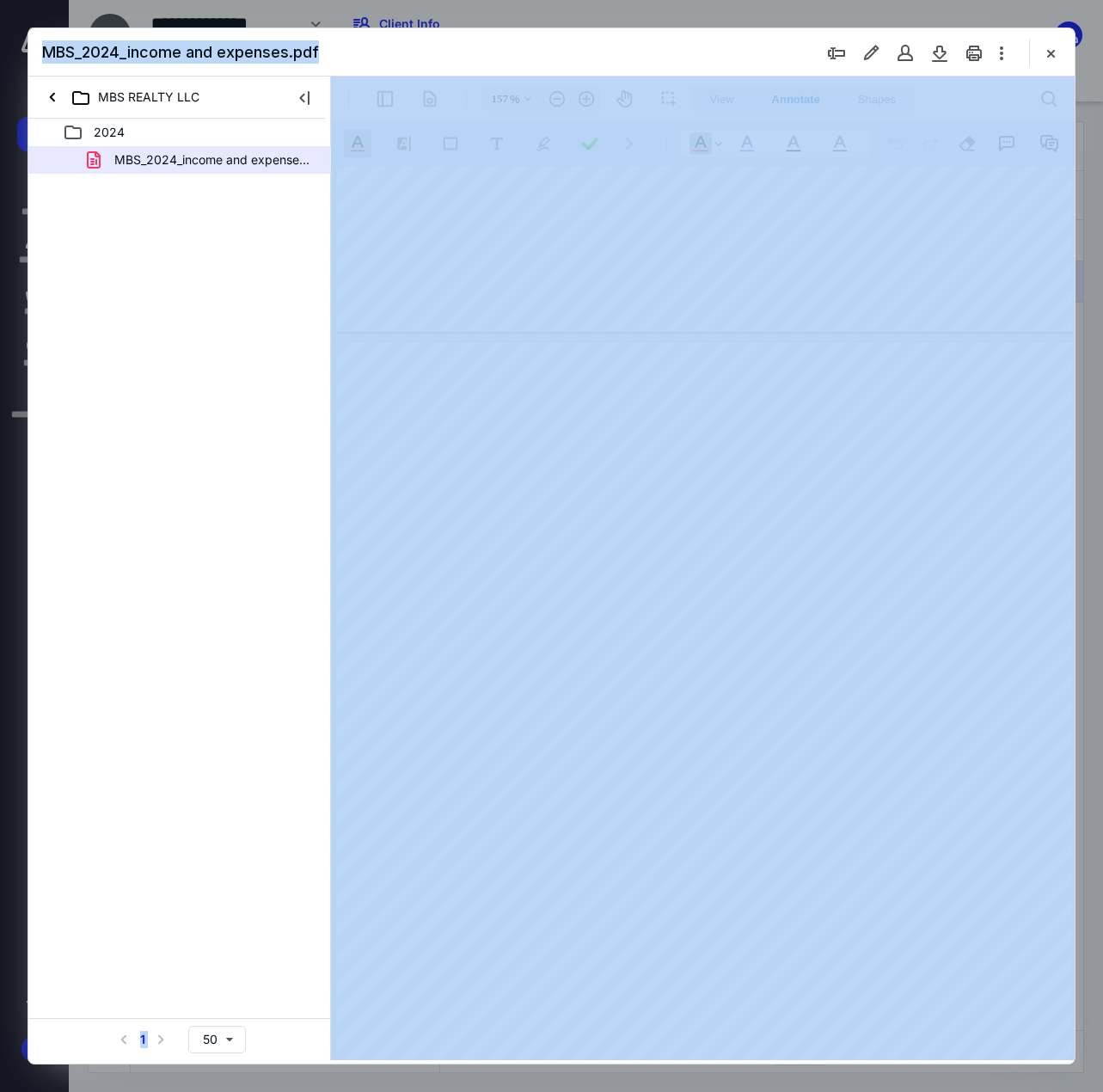 drag, startPoint x: 1116, startPoint y: 1141, endPoint x: 853, endPoint y: 1052, distance: 277.65086 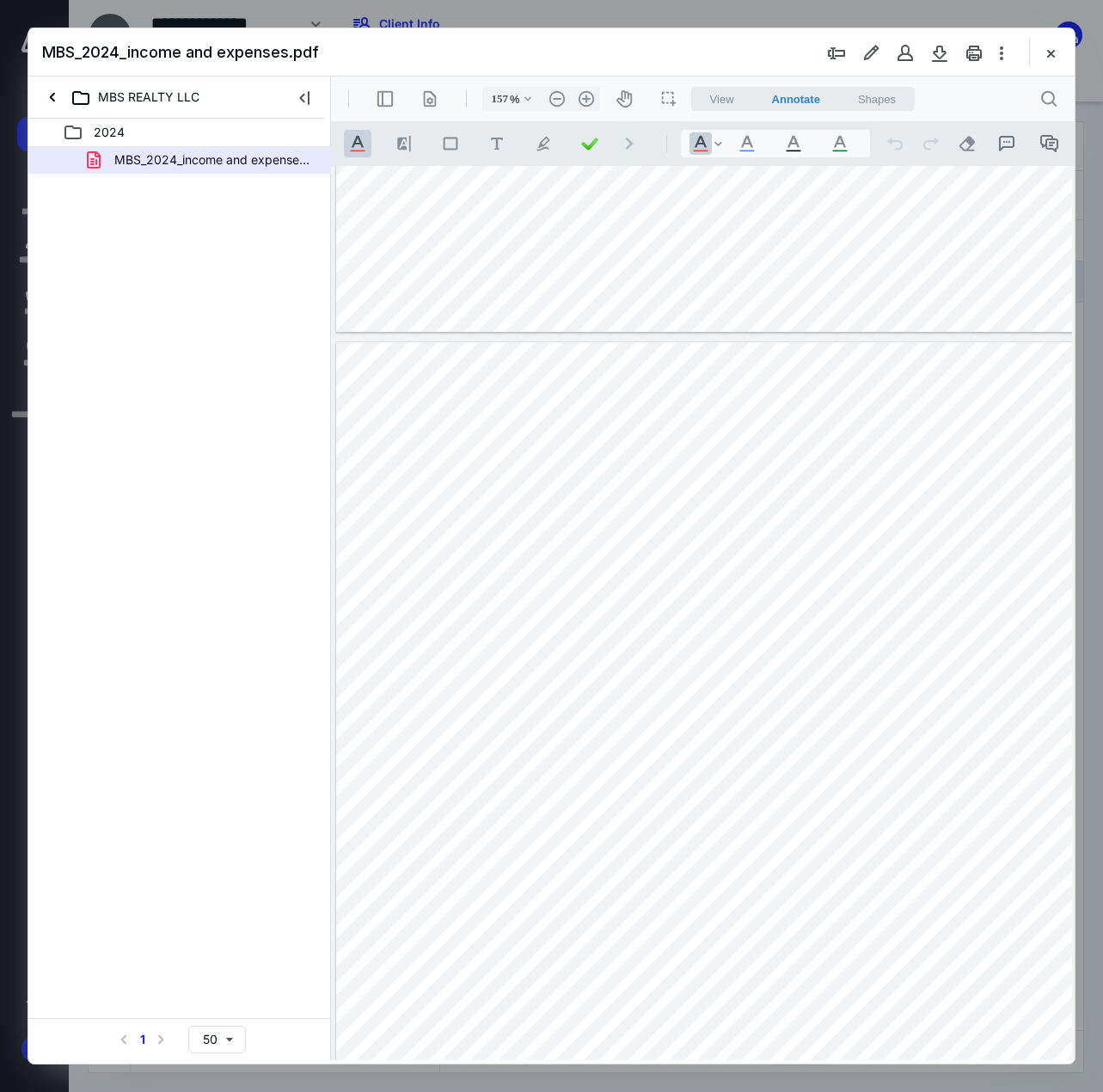 click at bounding box center [869, 754] 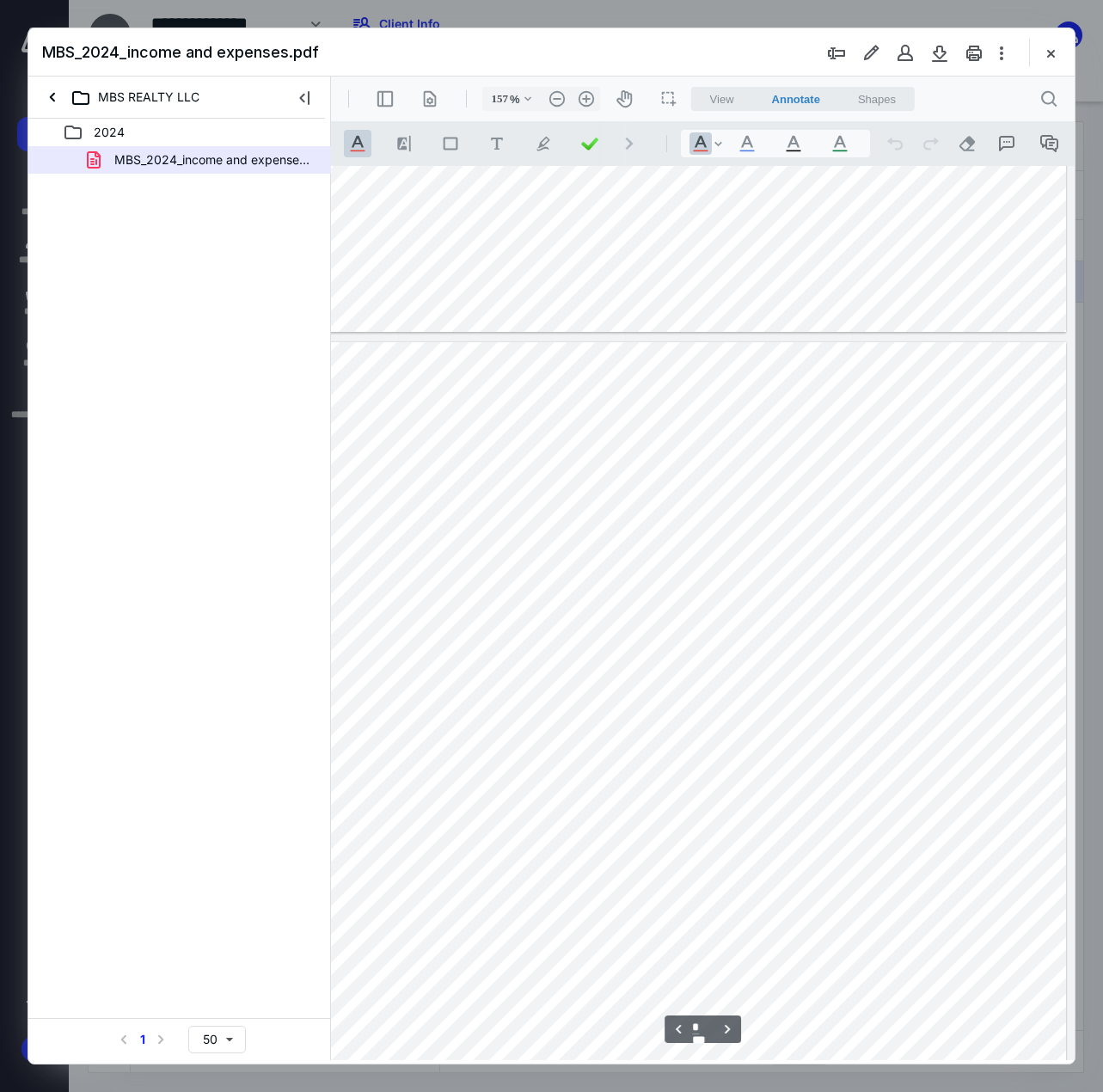 scroll, scrollTop: 2334, scrollLeft: 0, axis: vertical 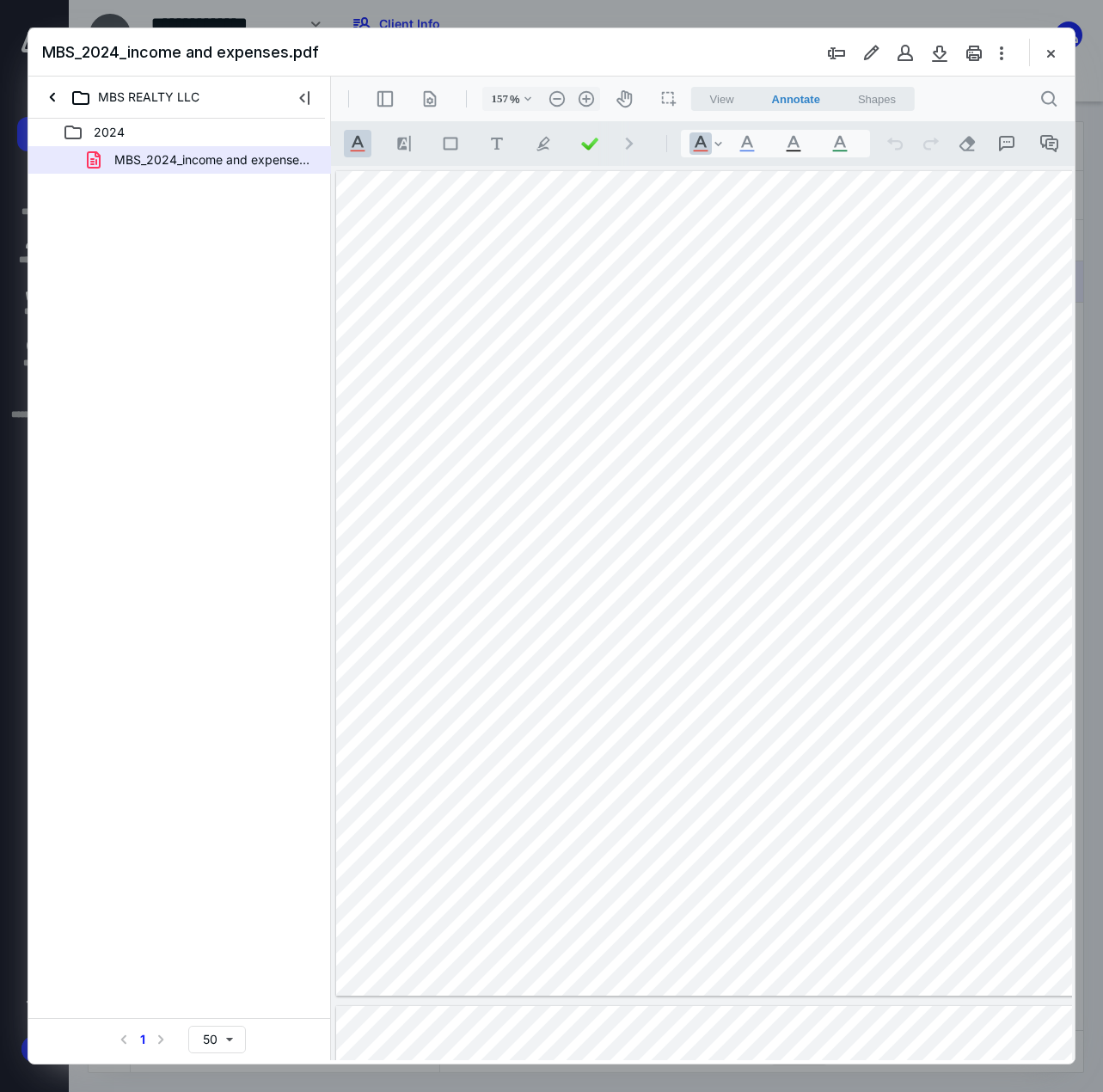 click at bounding box center (869, 583) 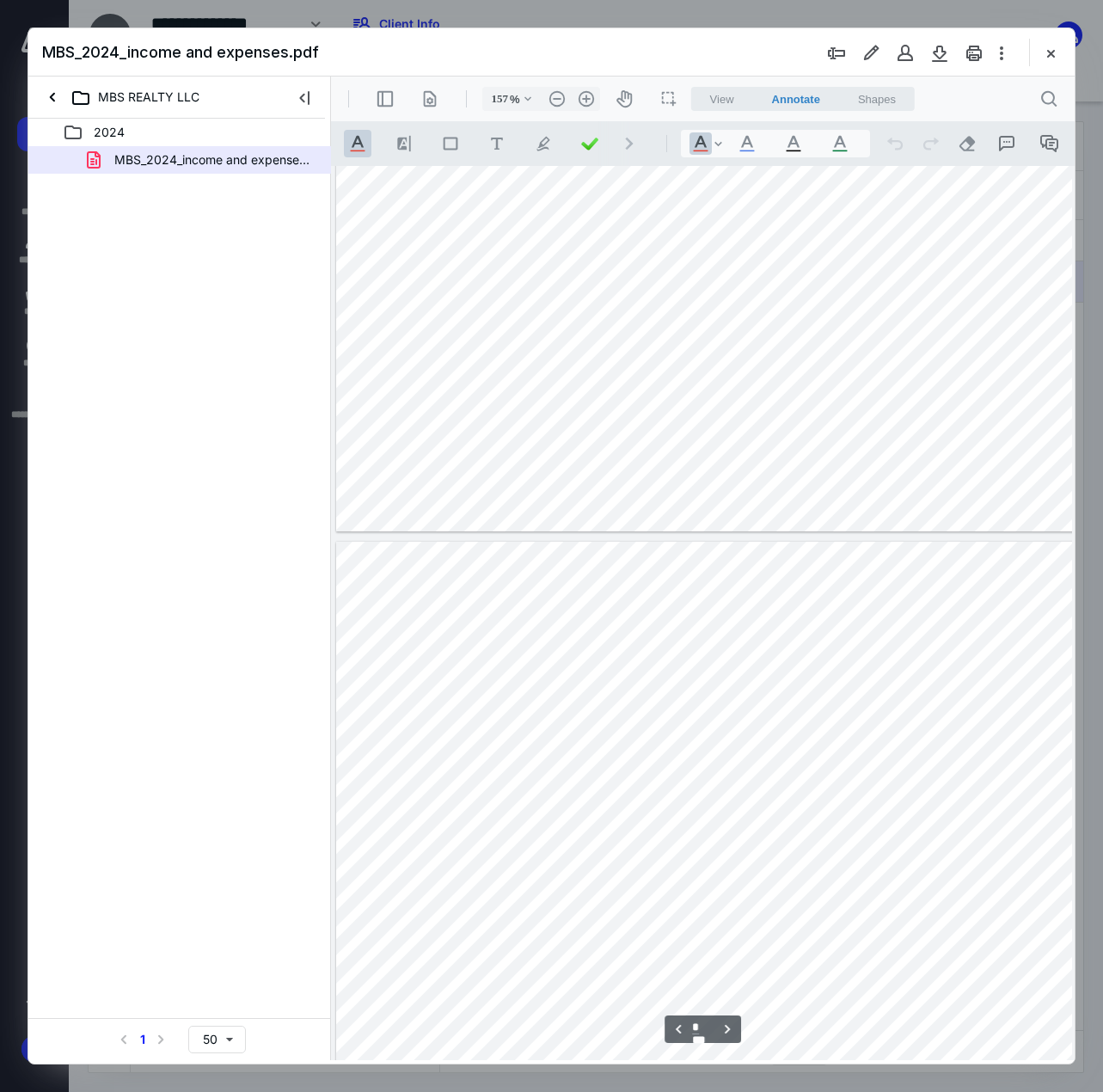 scroll, scrollTop: 1548, scrollLeft: 0, axis: vertical 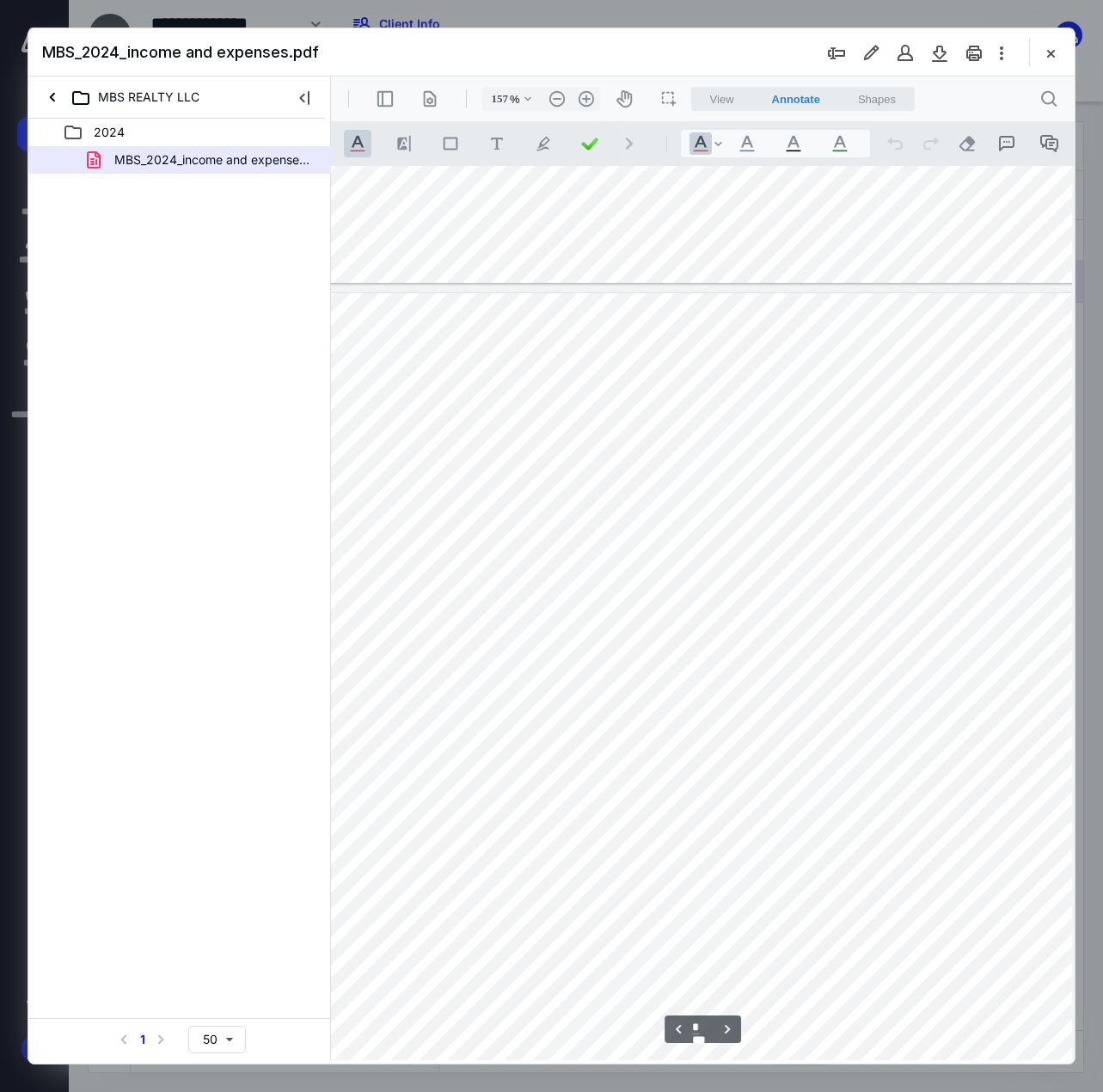 drag, startPoint x: 747, startPoint y: 1058, endPoint x: 1150, endPoint y: 1137, distance: 410.6702 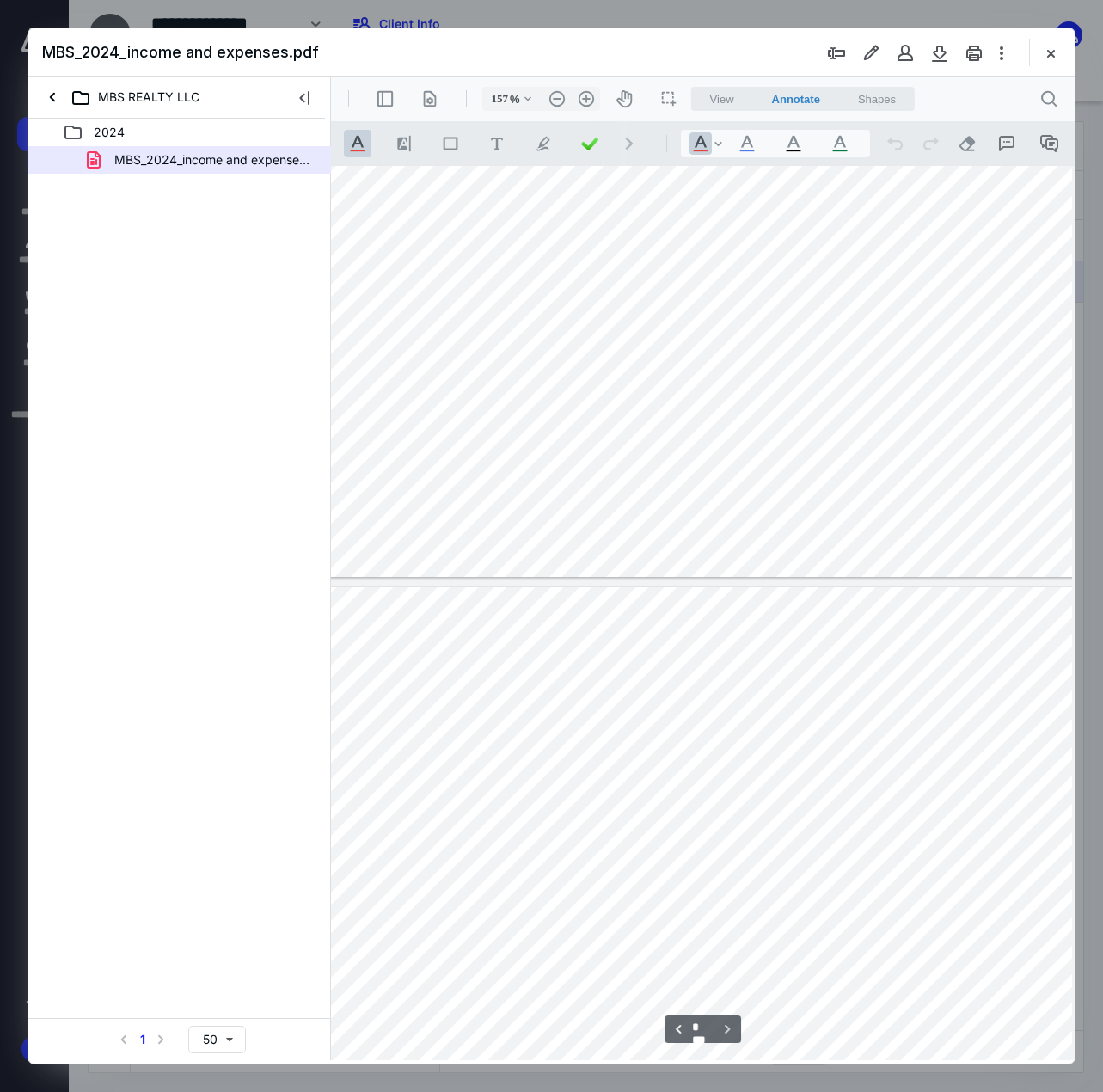 scroll, scrollTop: 3267, scrollLeft: 113, axis: both 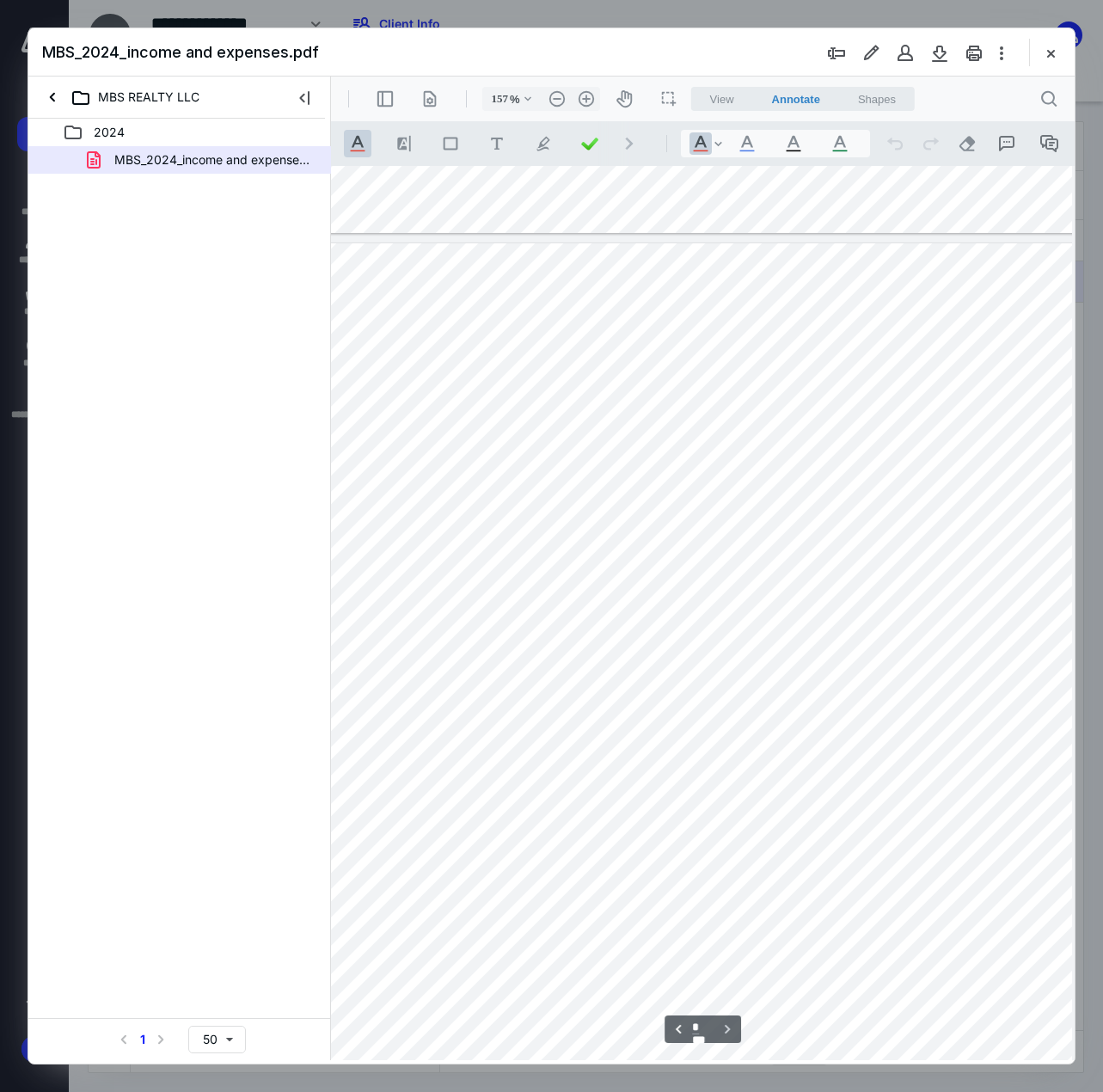 click at bounding box center [756, 655] 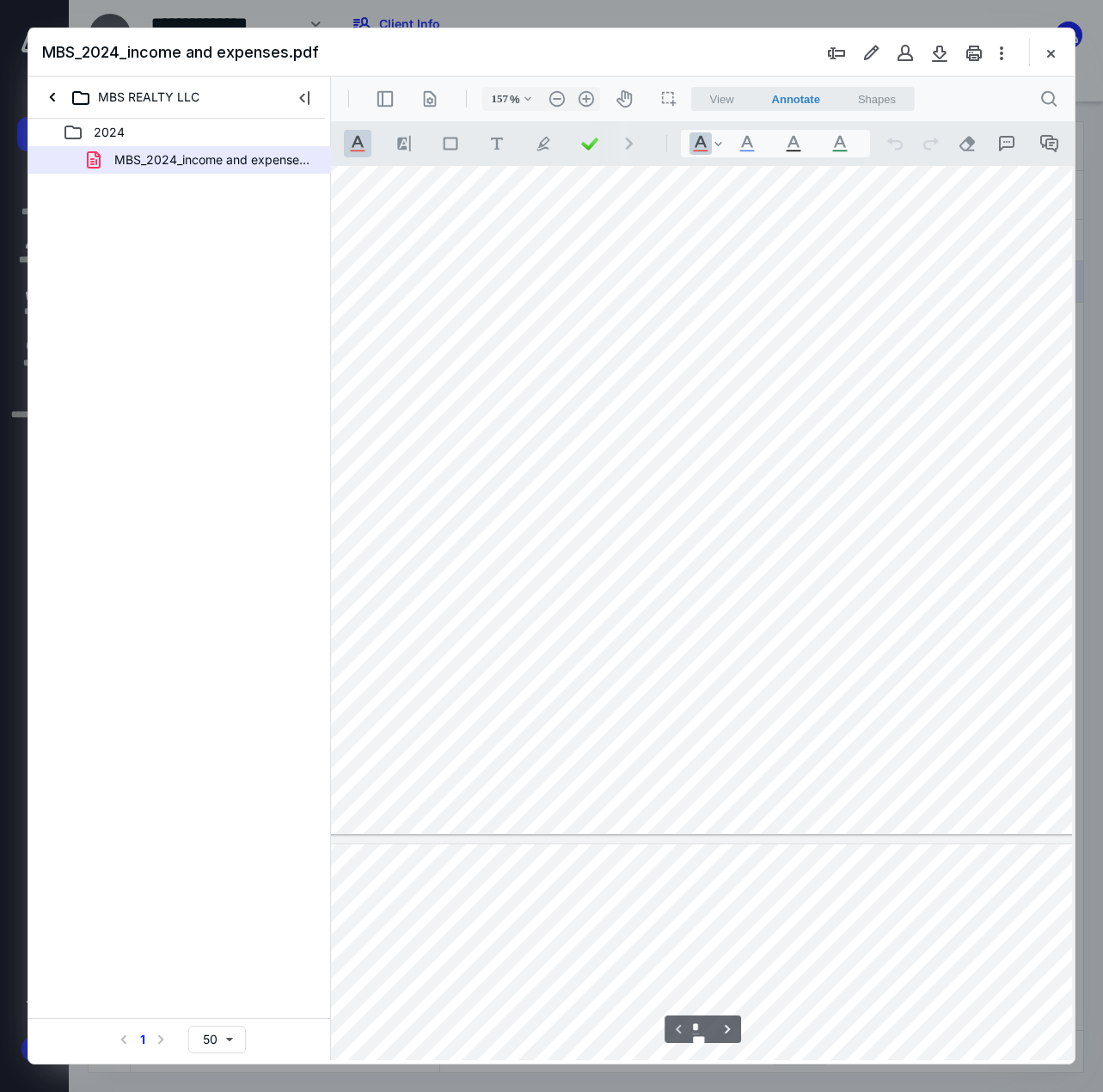 scroll, scrollTop: 0, scrollLeft: 113, axis: horizontal 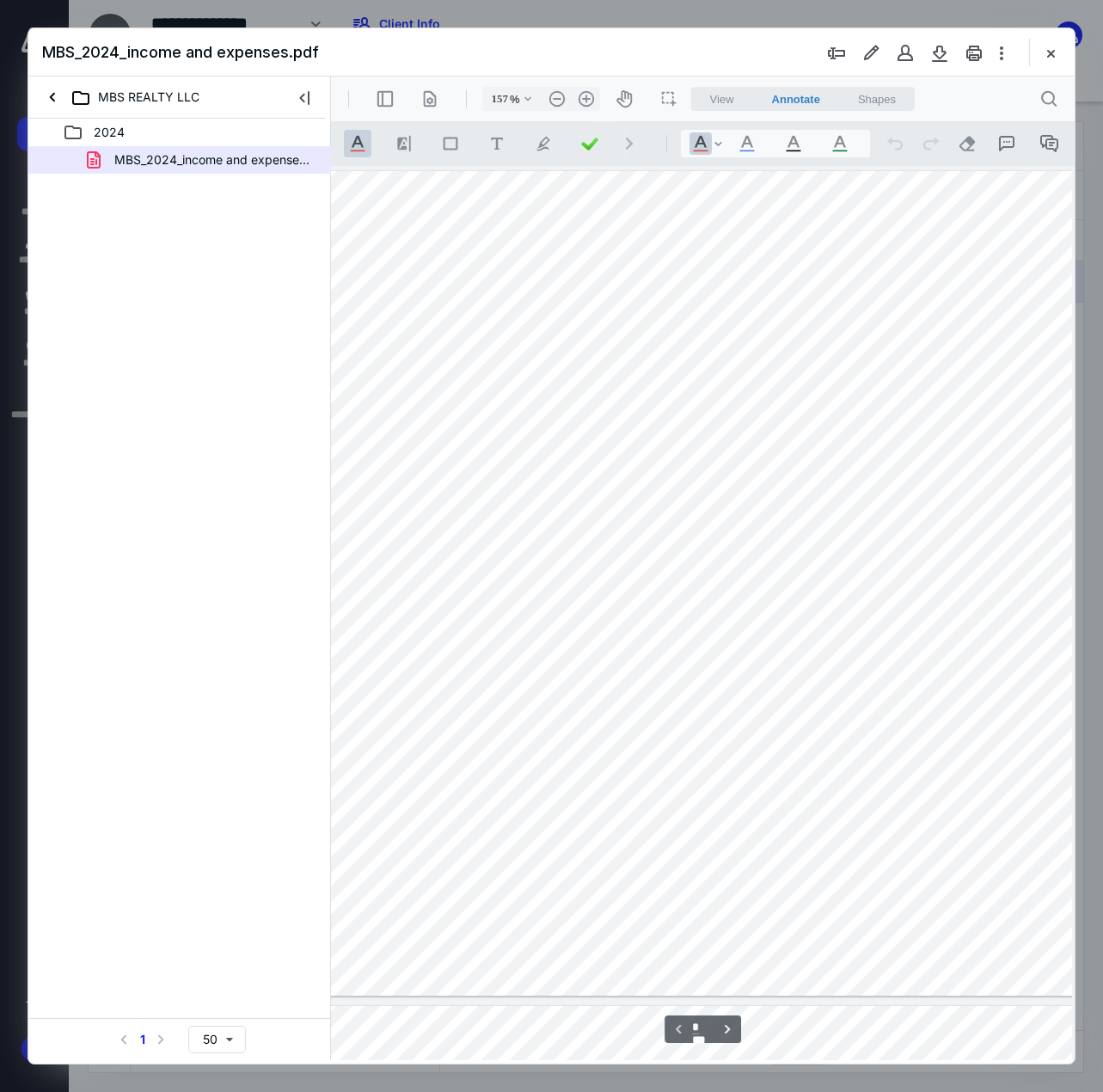 click at bounding box center (756, 583) 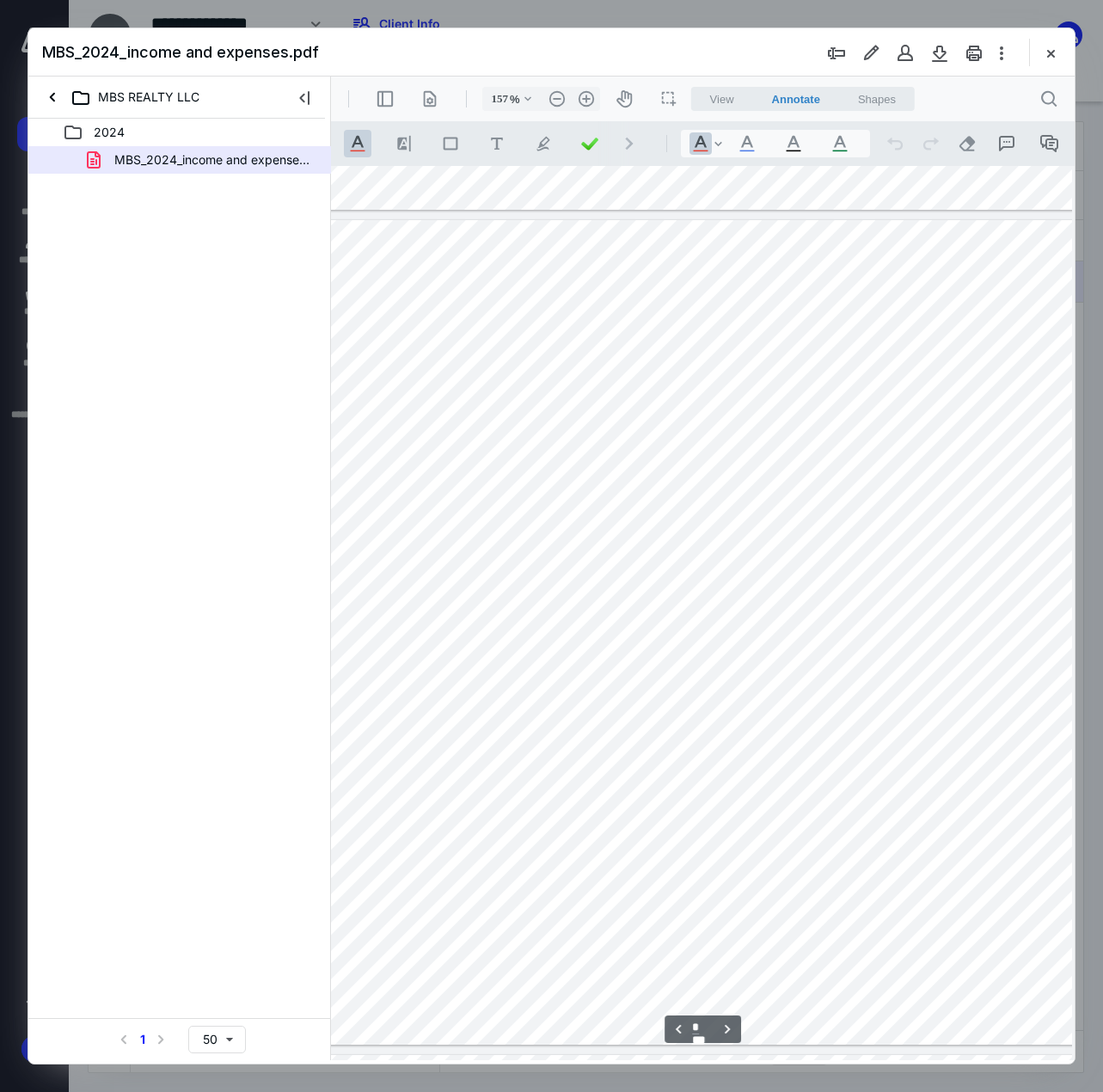 scroll, scrollTop: 1720, scrollLeft: 113, axis: both 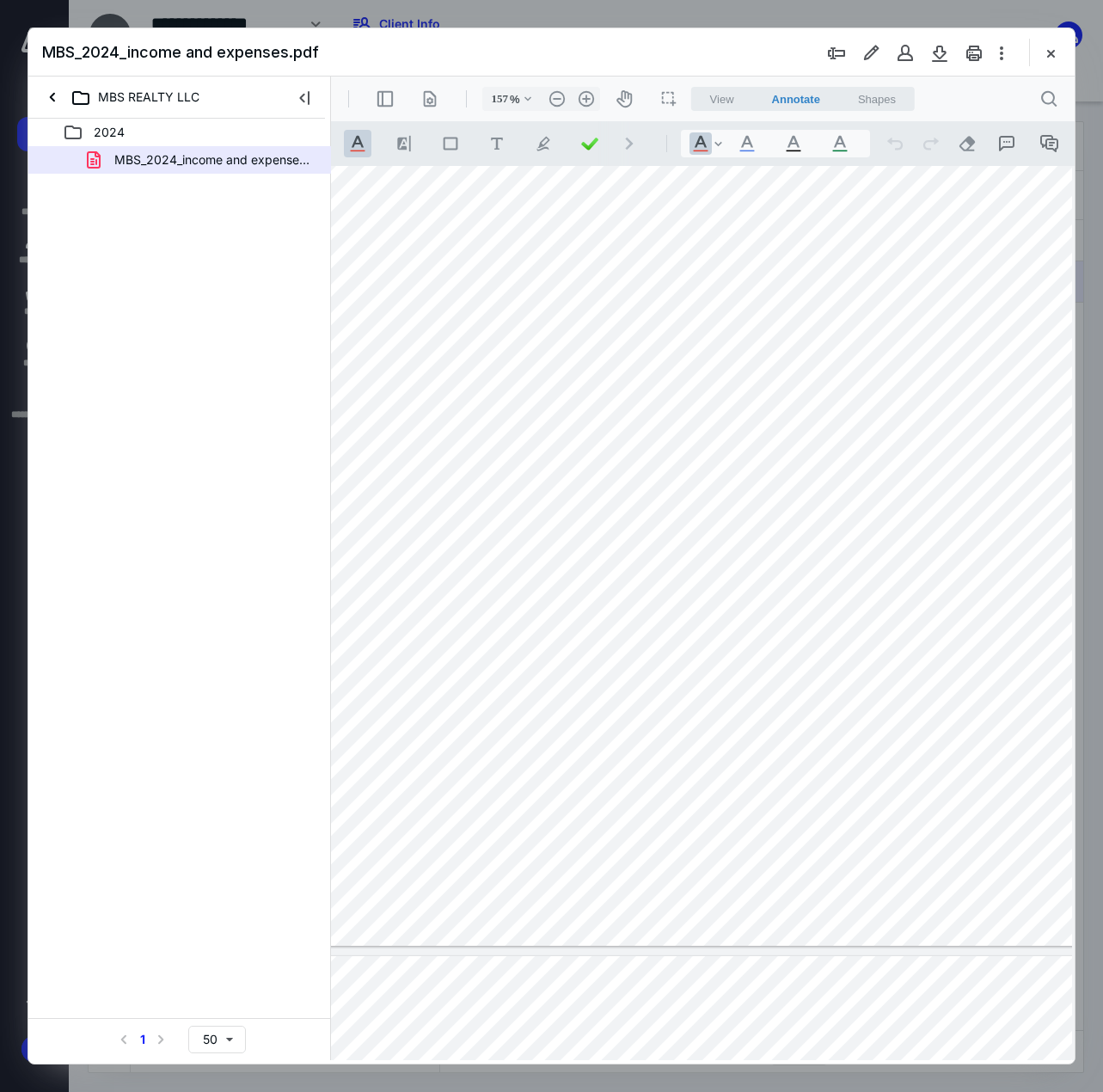 drag, startPoint x: 830, startPoint y: 1051, endPoint x: 819, endPoint y: 1040, distance: 15.556349 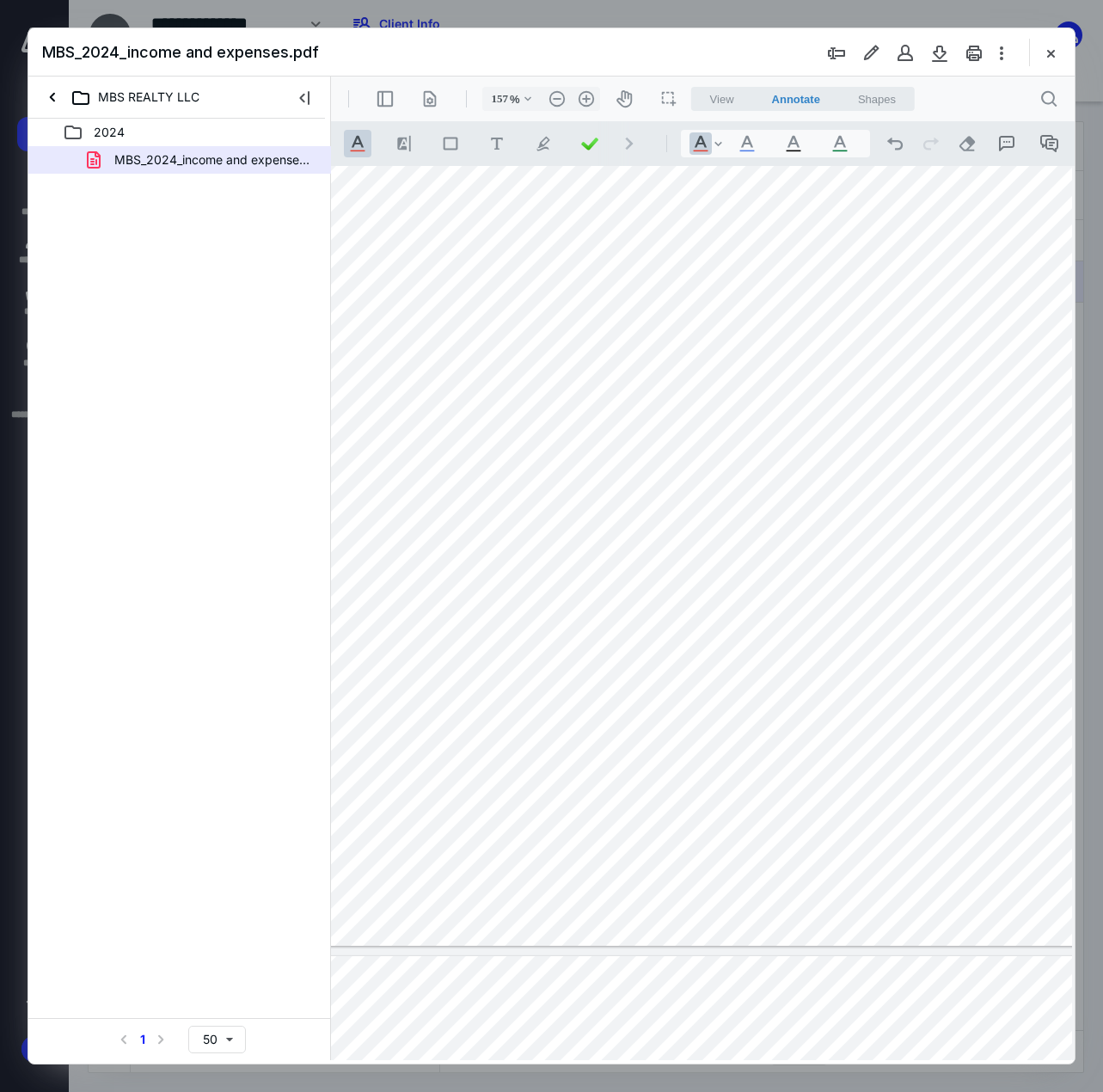 drag, startPoint x: 1159, startPoint y: 1137, endPoint x: 790, endPoint y: 1040, distance: 381.53637 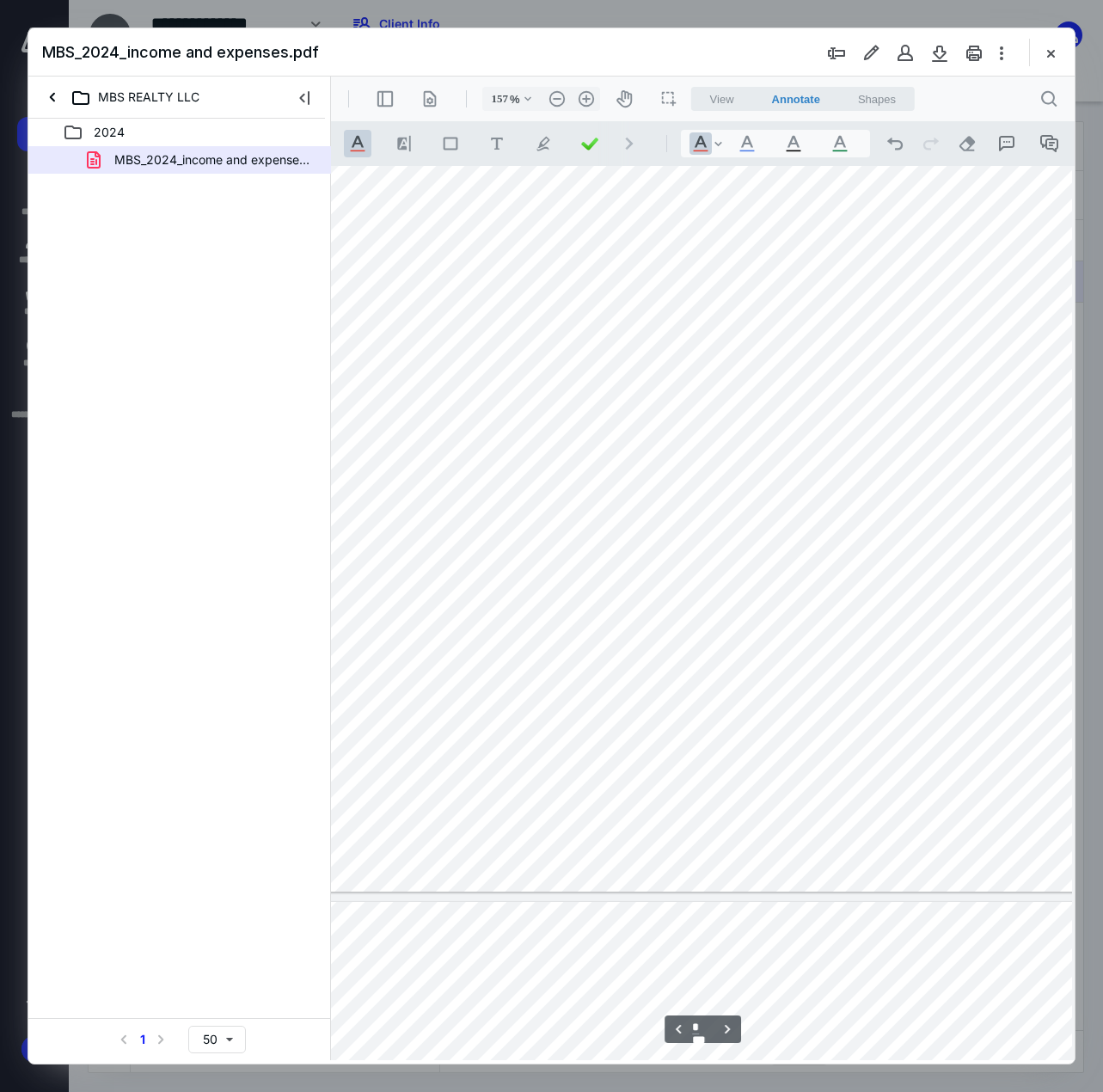 scroll, scrollTop: 1978, scrollLeft: 113, axis: both 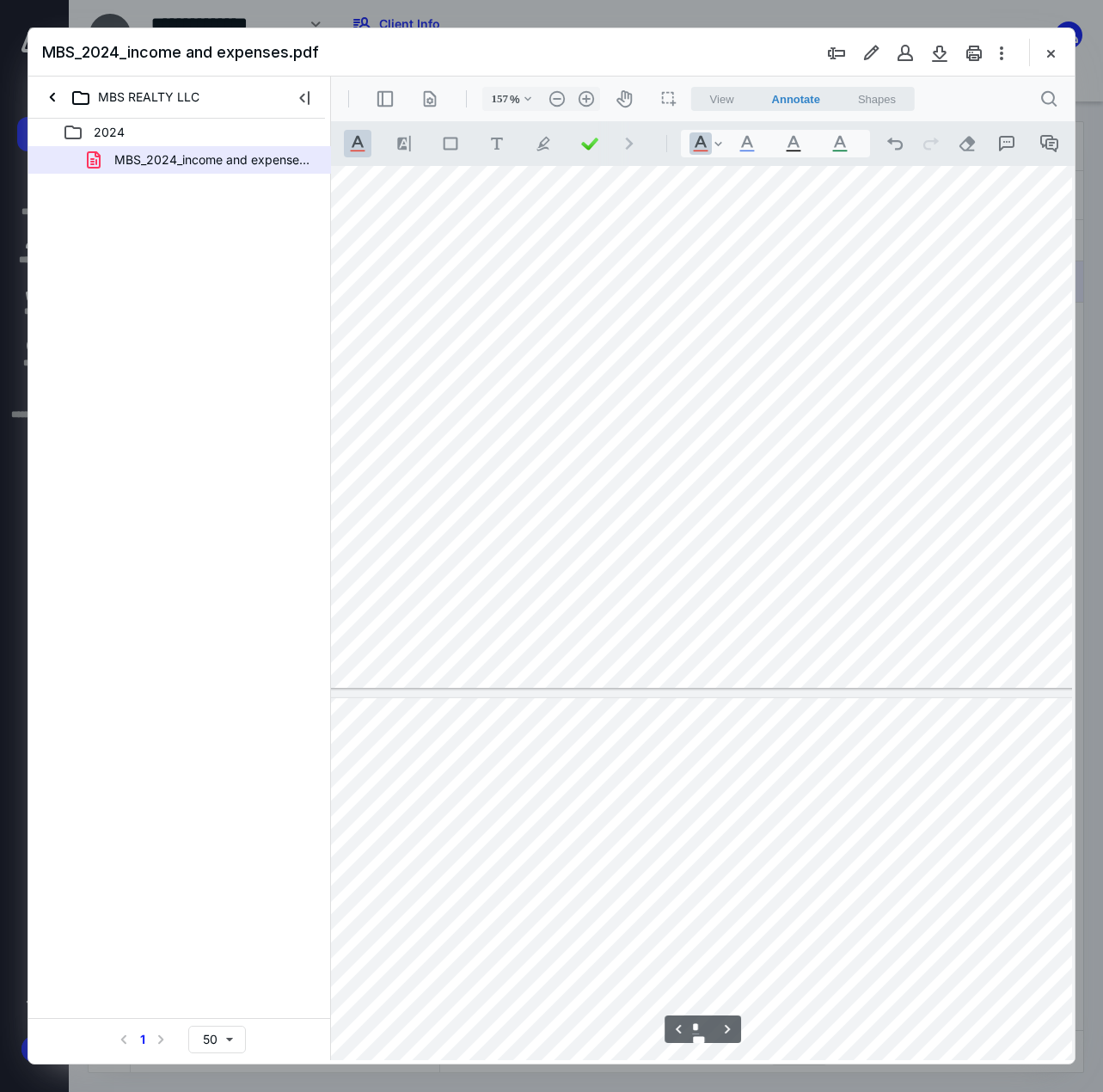 drag, startPoint x: 835, startPoint y: 1058, endPoint x: 1122, endPoint y: 1137, distance: 297.67432 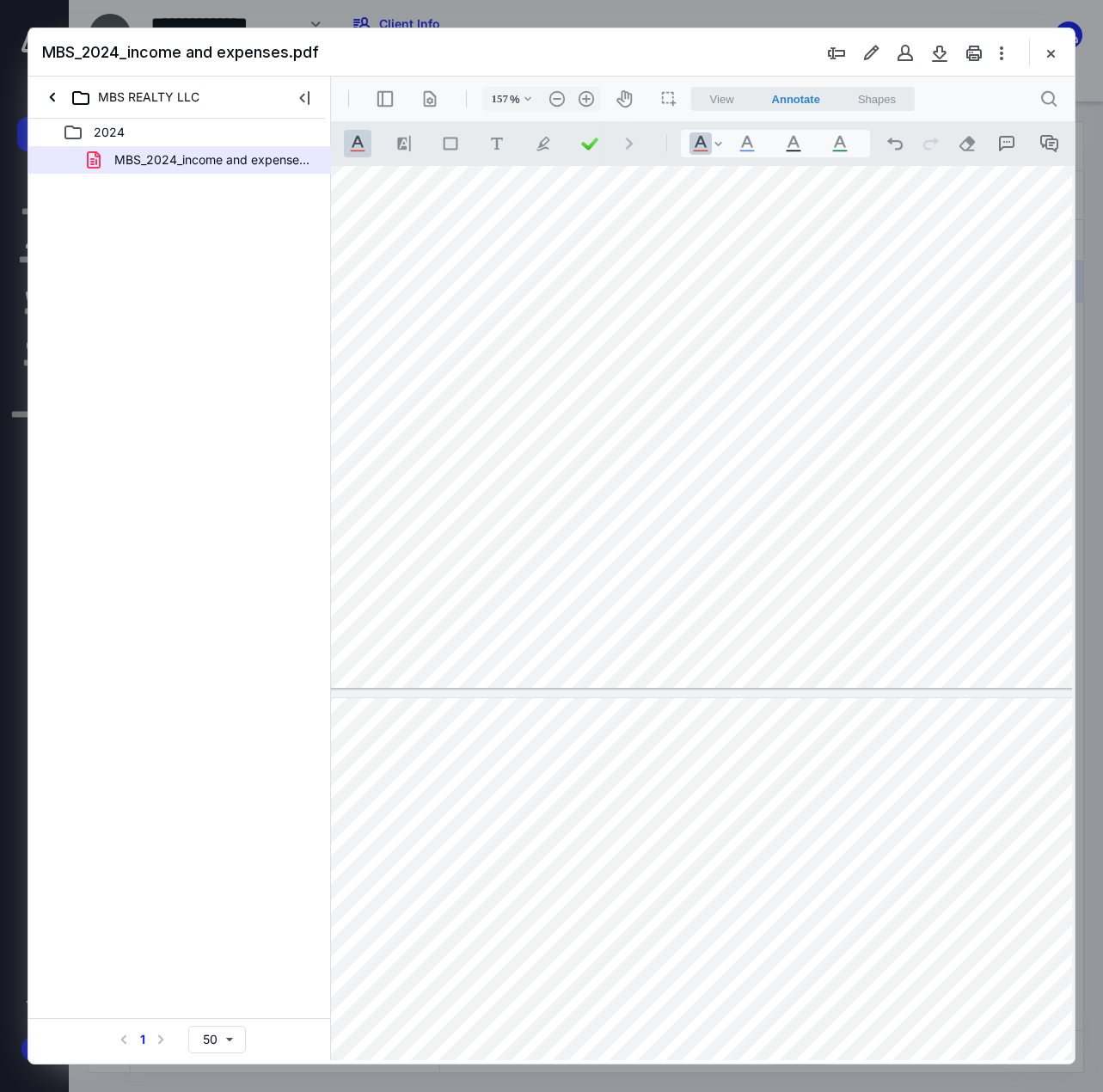 click at bounding box center (823, 1110) 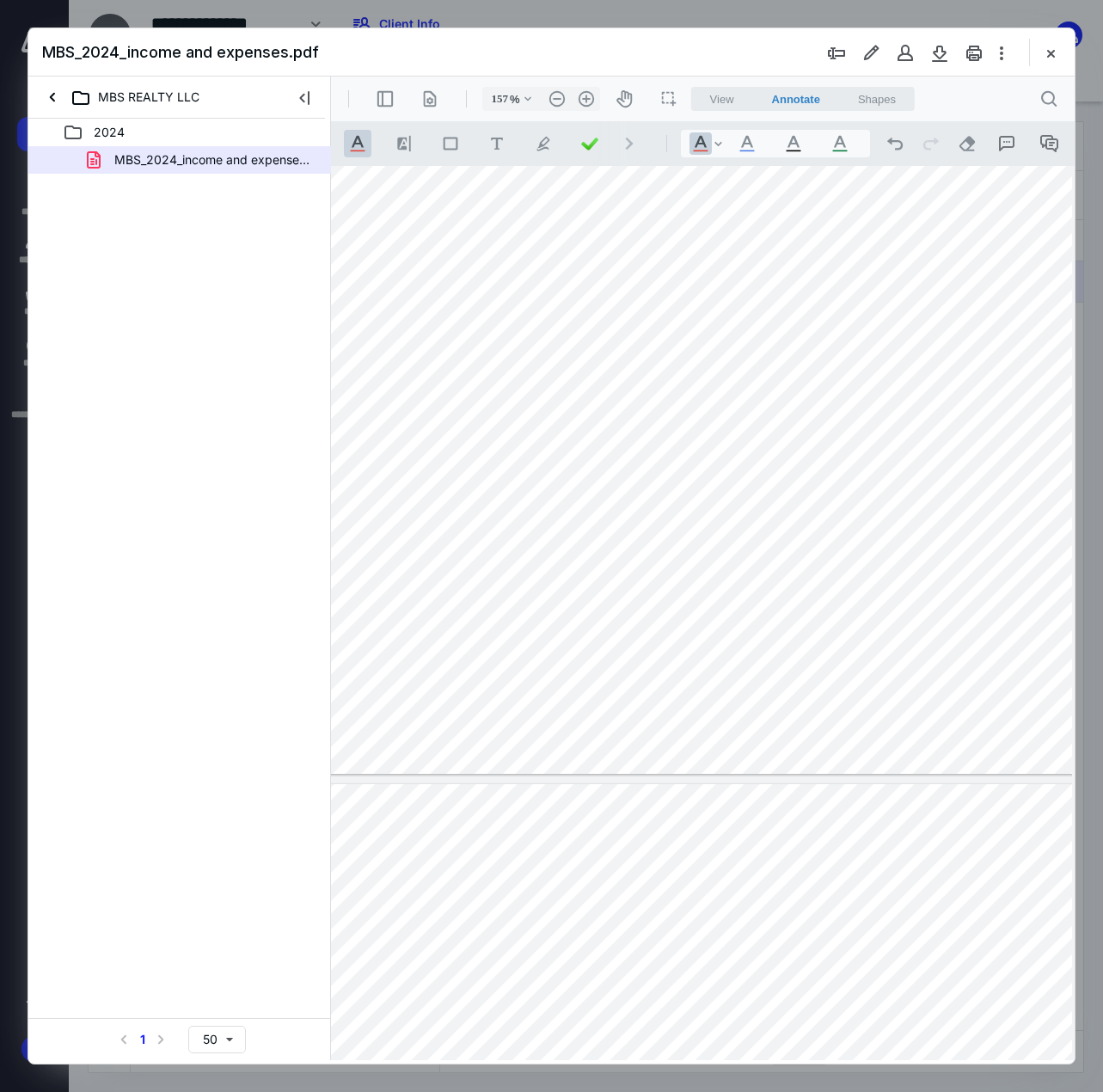 click on "2024 MBS_2024_income and expenses.pdf Select a page number for more results 1 50" at bounding box center (180, 589) 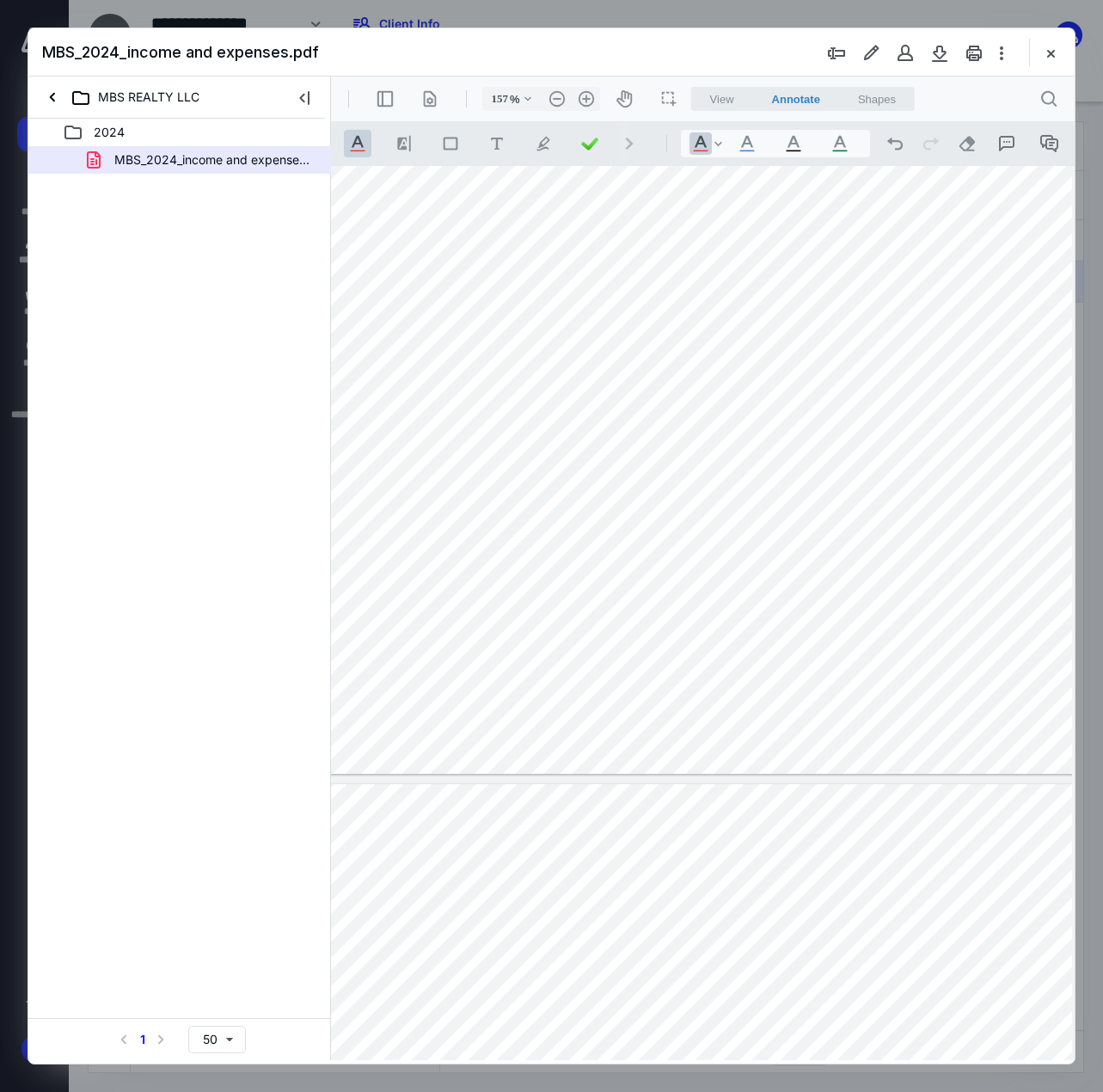 click on "2024 MBS_2024_income and expenses.pdf Select a page number for more results 1 50" at bounding box center (180, 589) 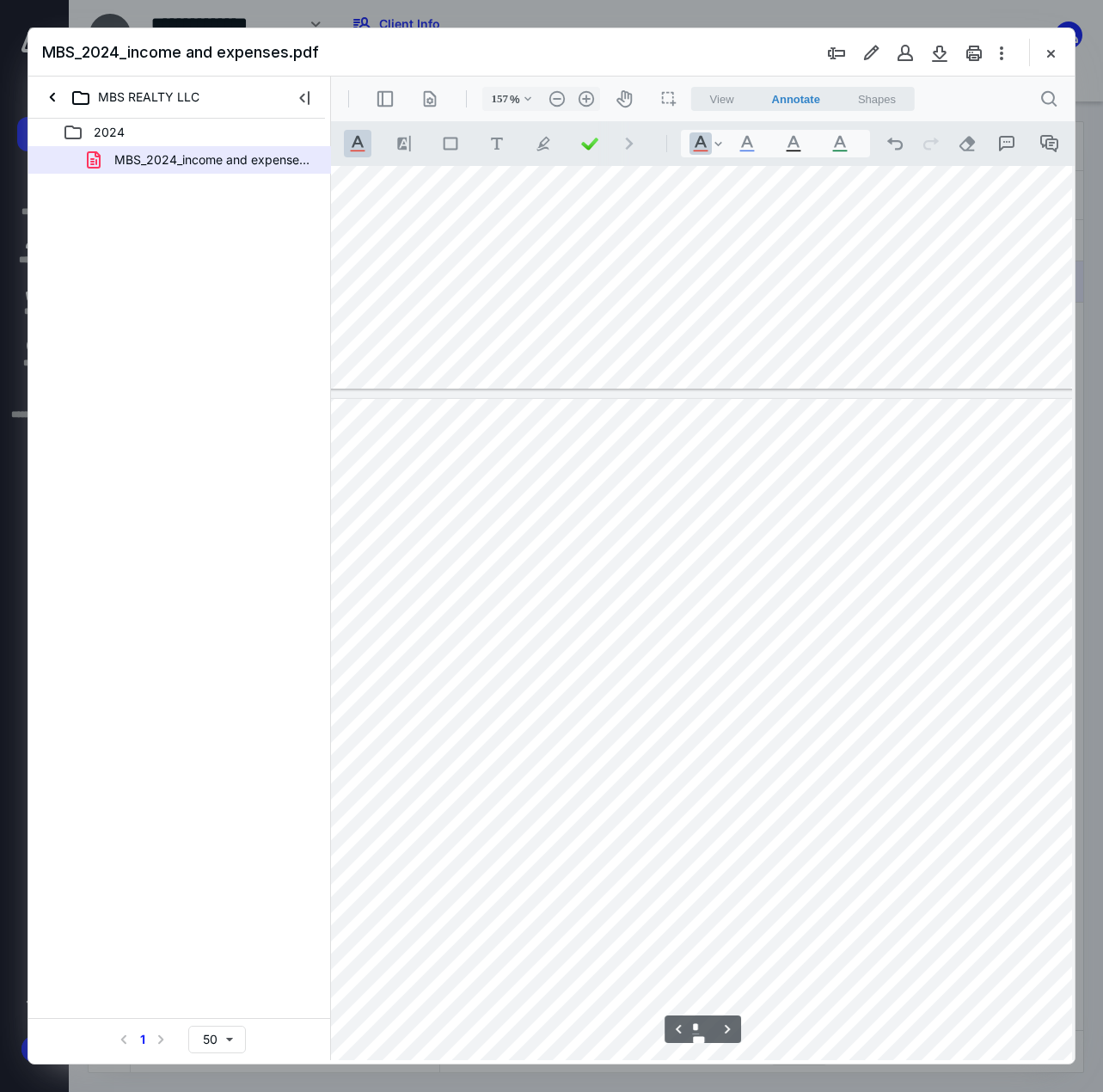 scroll, scrollTop: 2408, scrollLeft: 46, axis: both 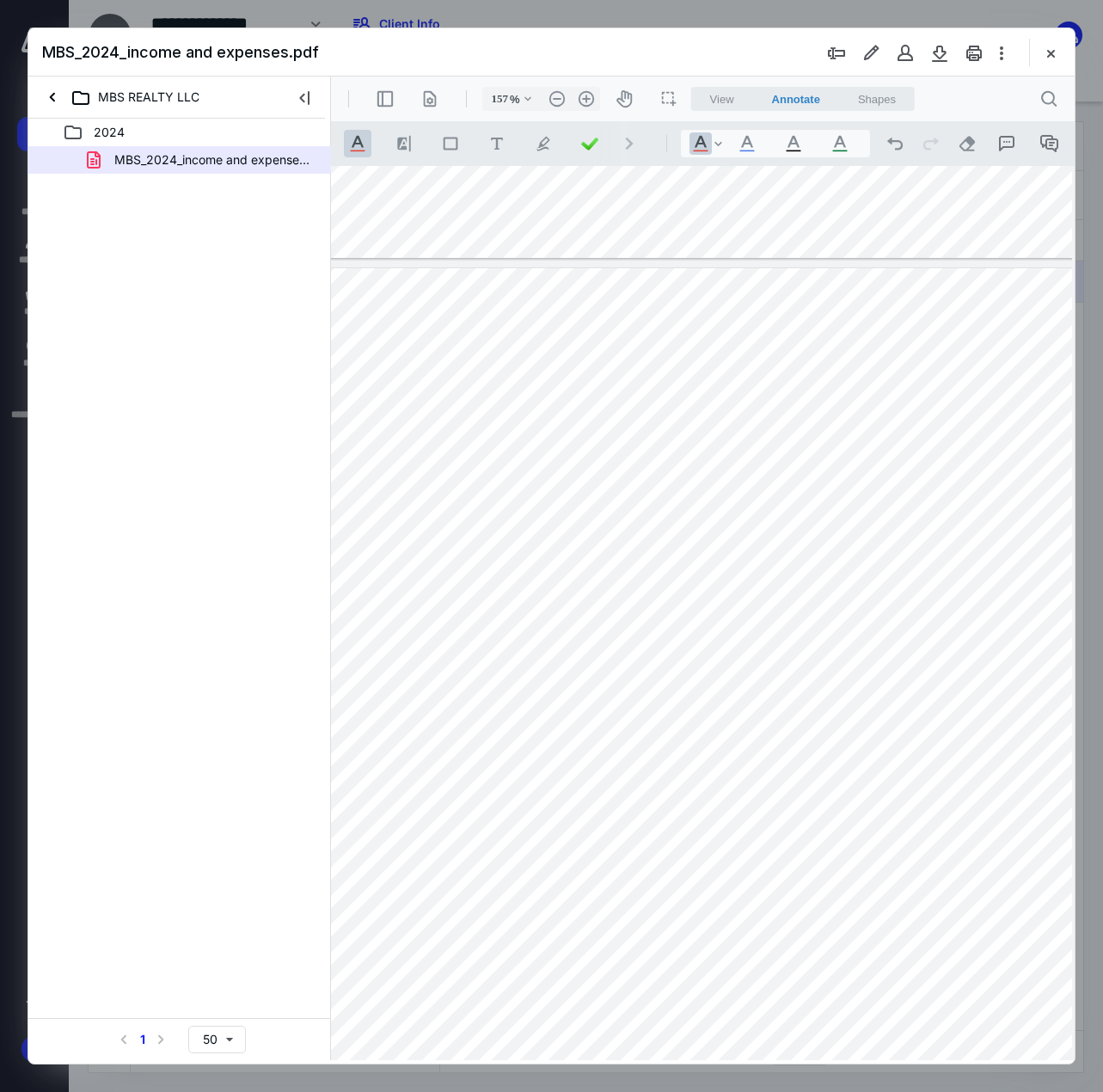 click at bounding box center [823, 680] 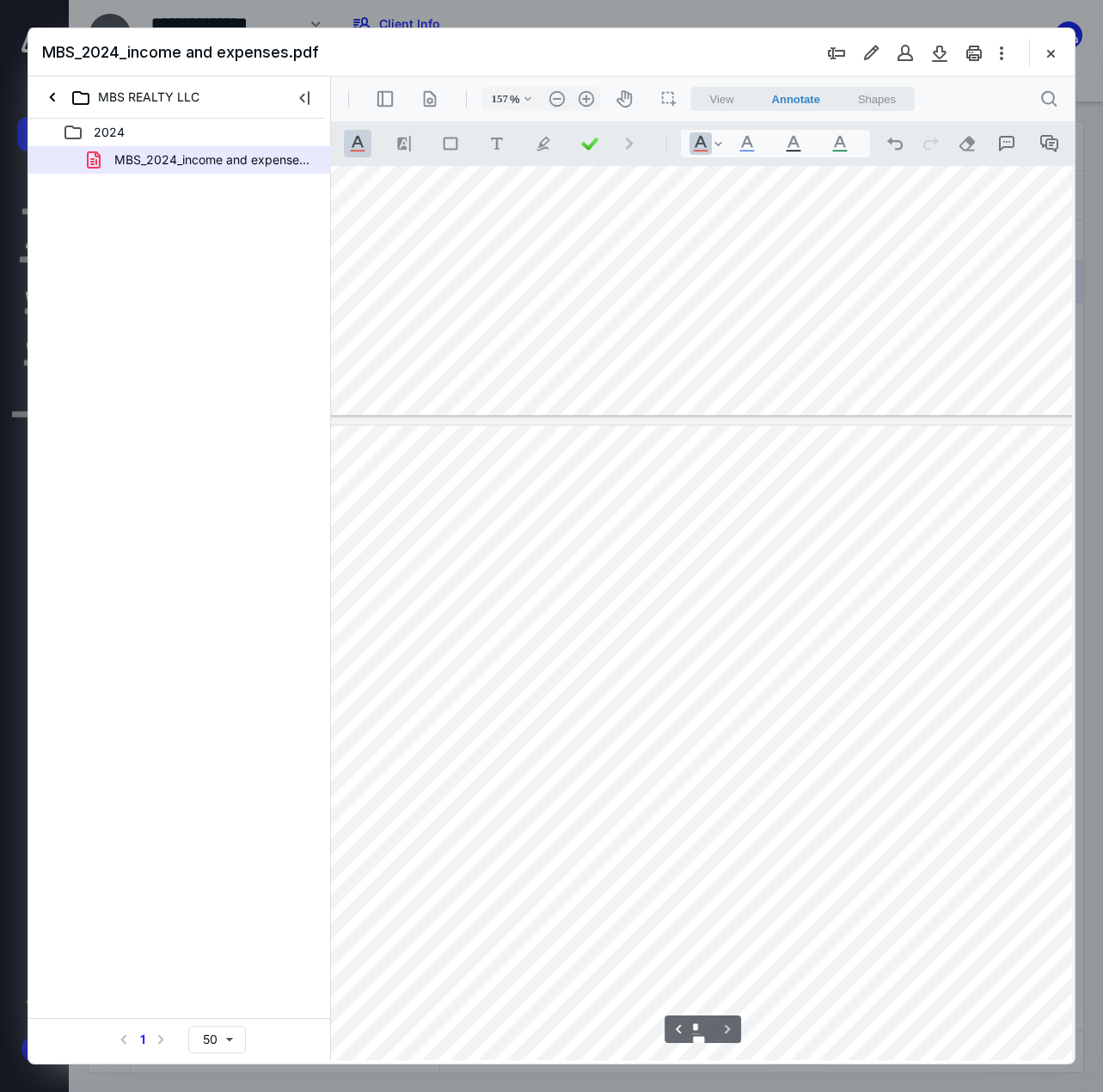 scroll, scrollTop: 3114, scrollLeft: 46, axis: both 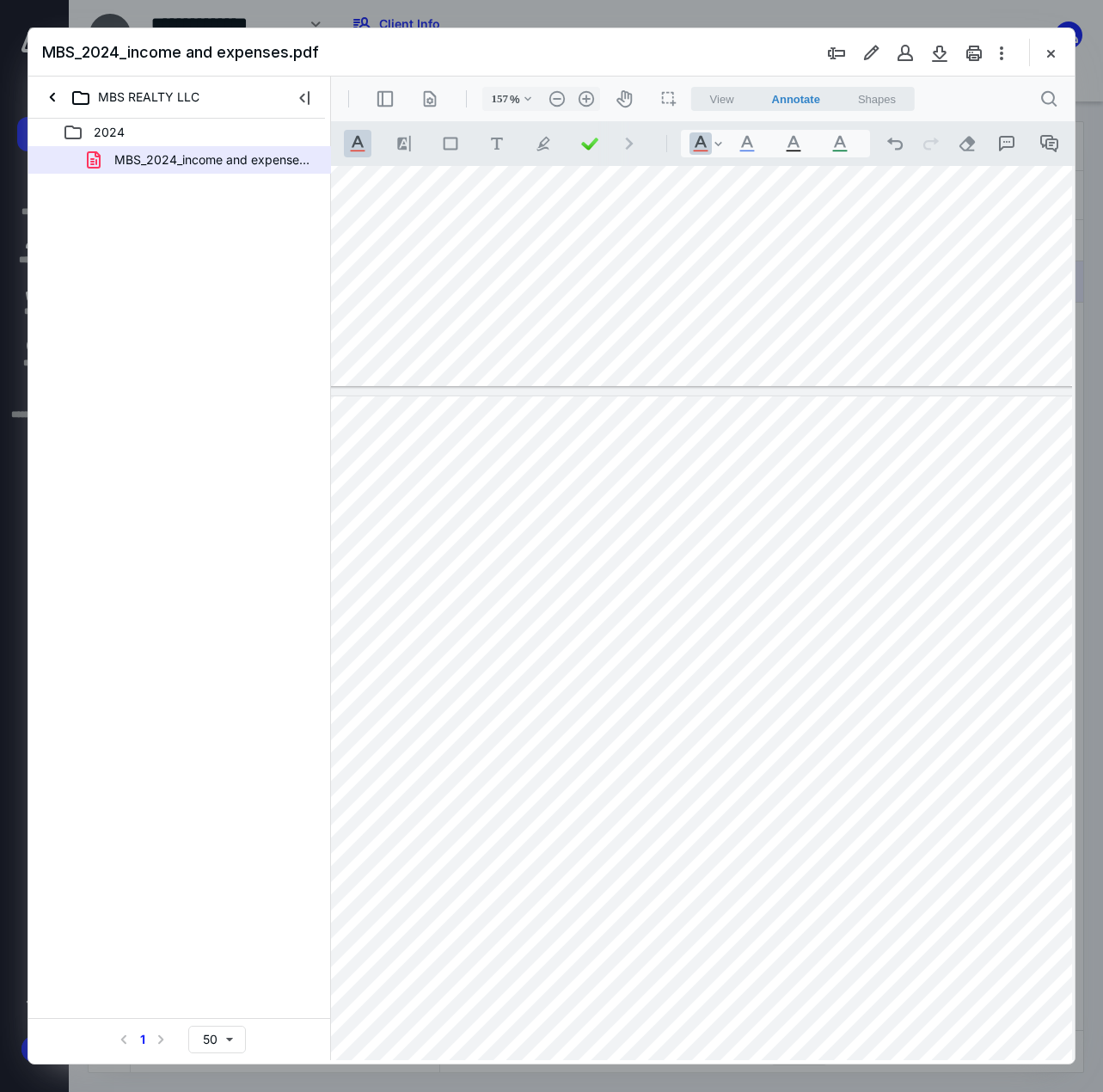 click on "2024 MBS_2024_income and expenses.pdf Select a page number for more results 1 50" at bounding box center [180, 589] 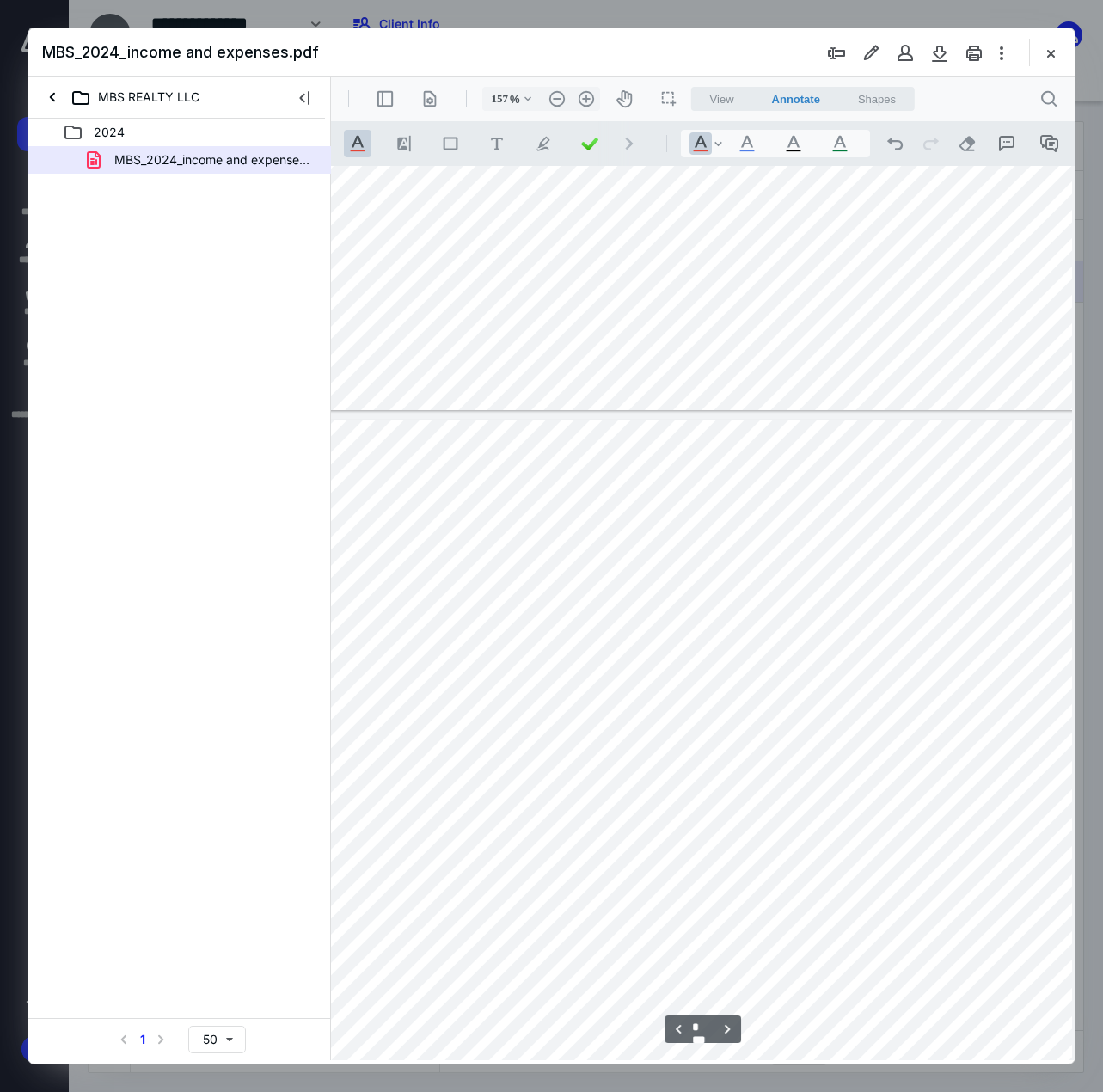 scroll, scrollTop: 2255, scrollLeft: 46, axis: both 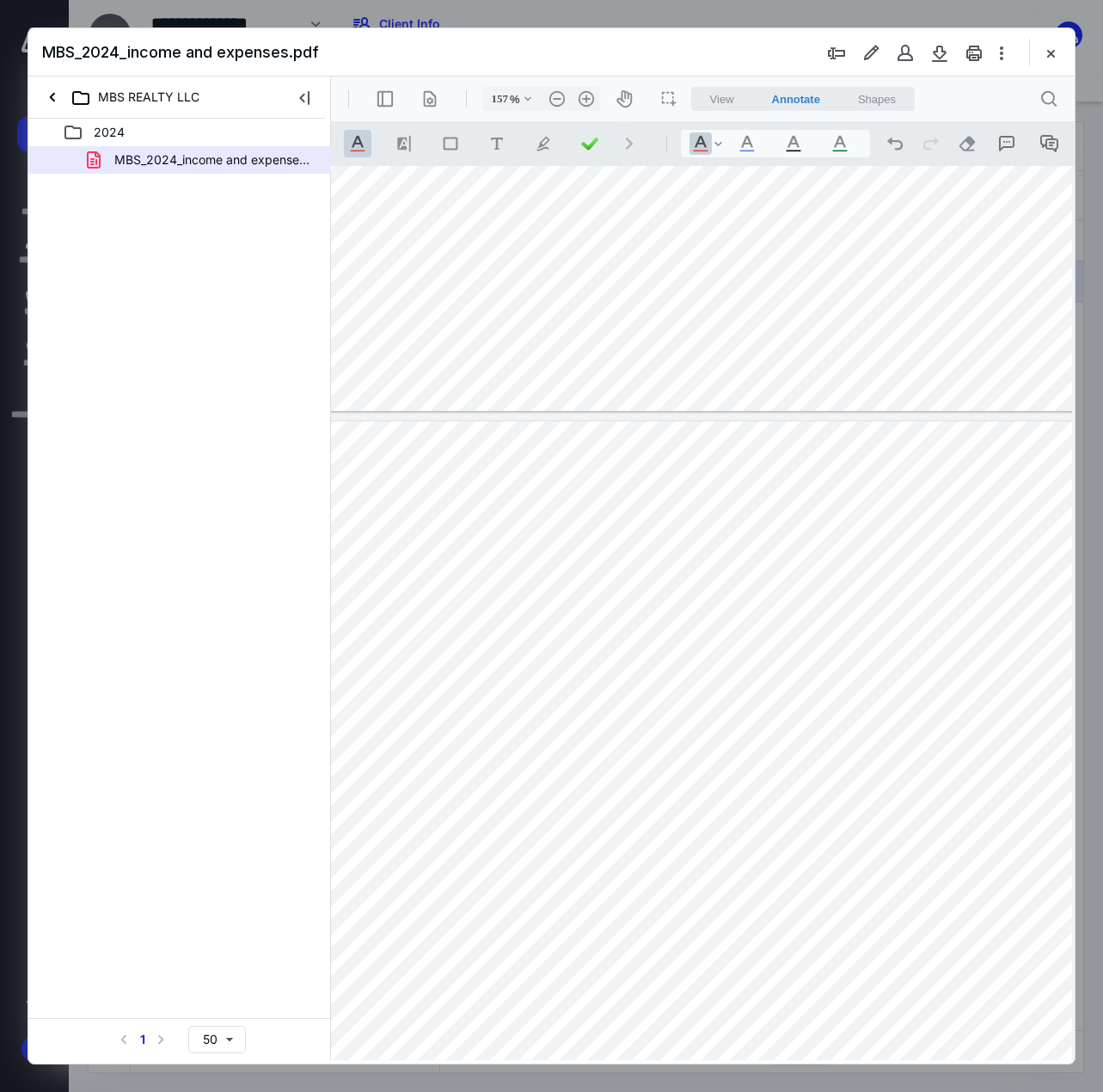 click on "2024 MBS_2024_income and expenses.pdf Select a page number for more results 1 50" at bounding box center [180, 589] 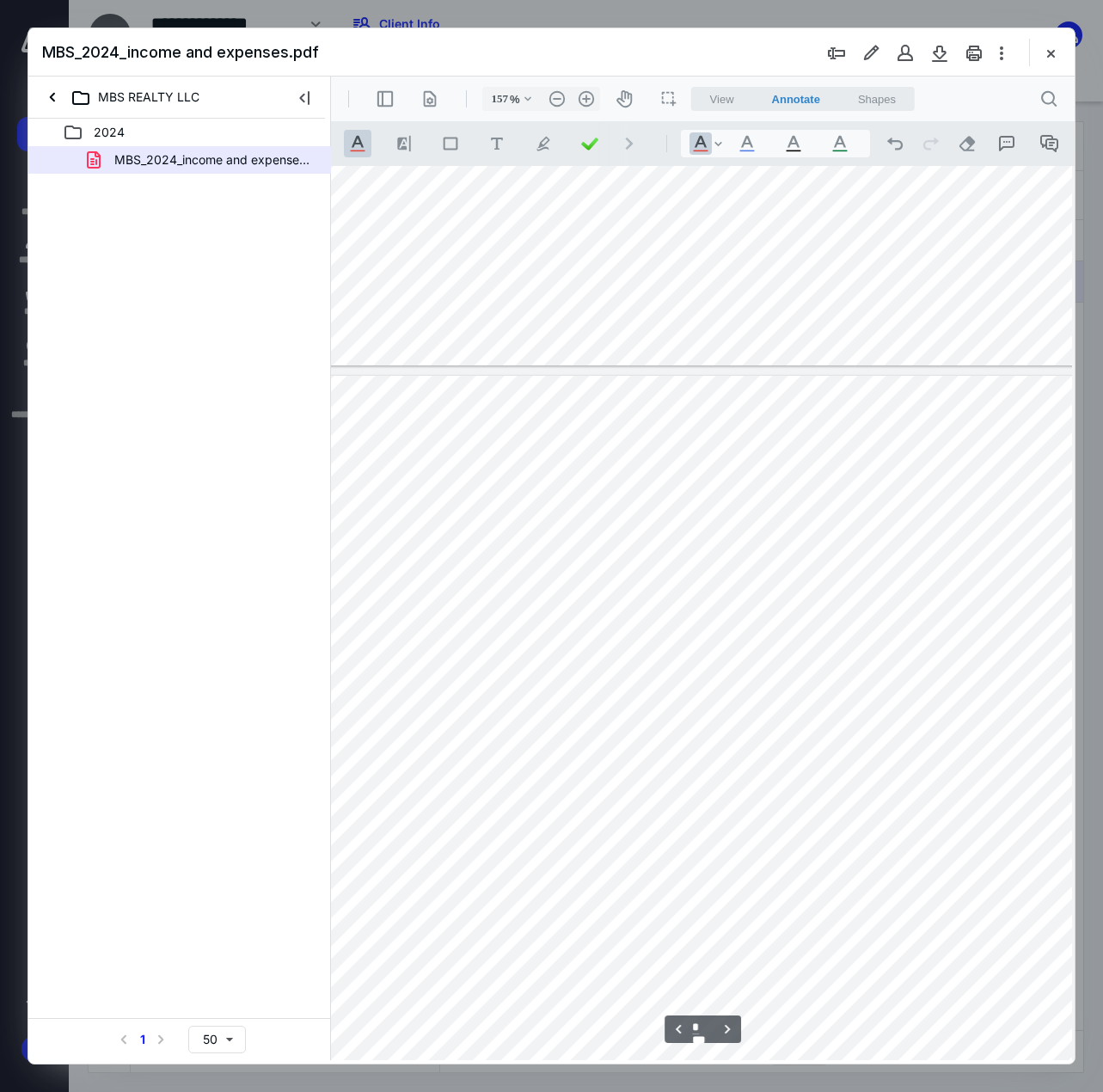 scroll, scrollTop: 774, scrollLeft: 46, axis: both 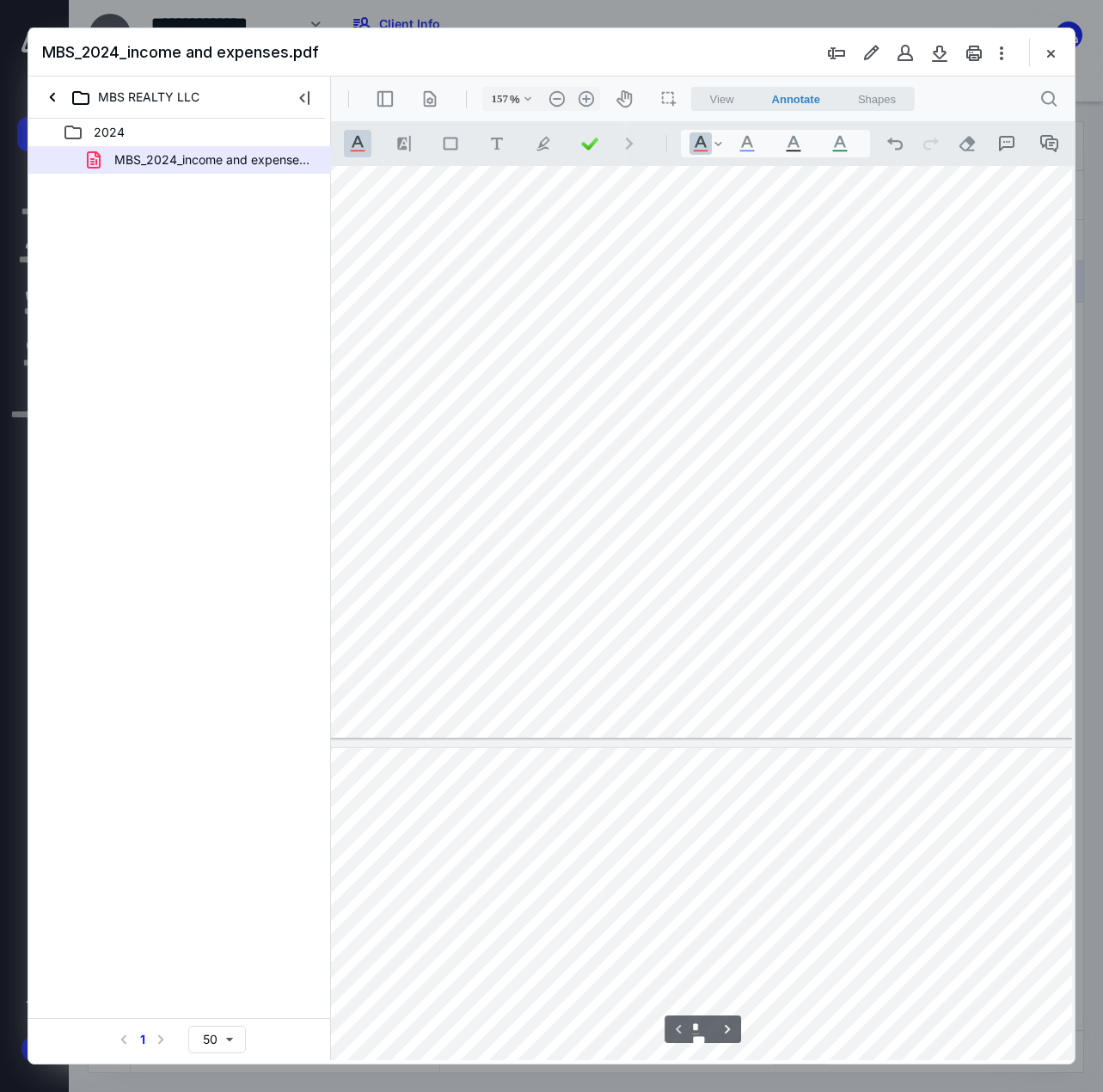 click at bounding box center [823, 325] 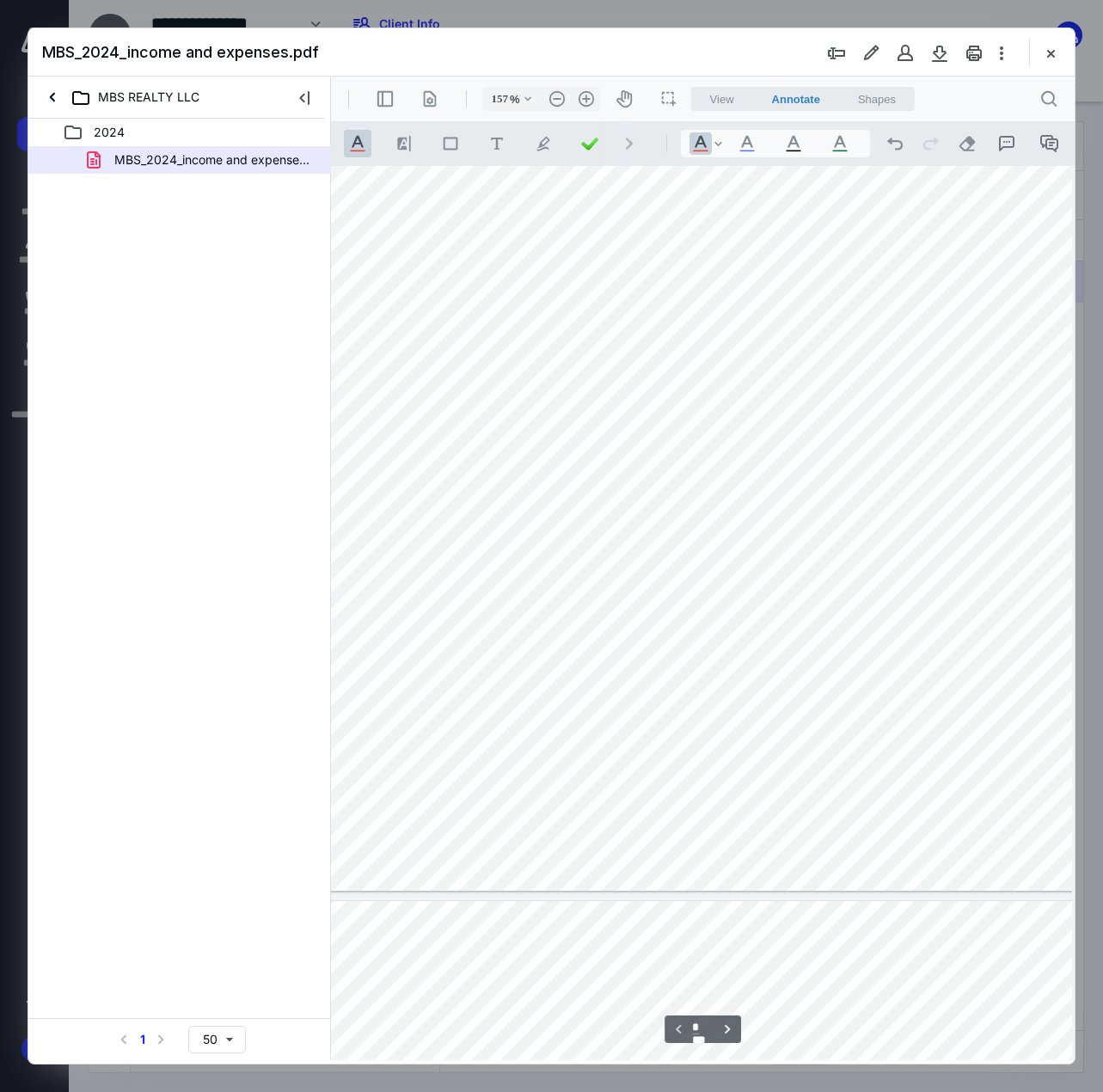 scroll, scrollTop: 0, scrollLeft: 46, axis: horizontal 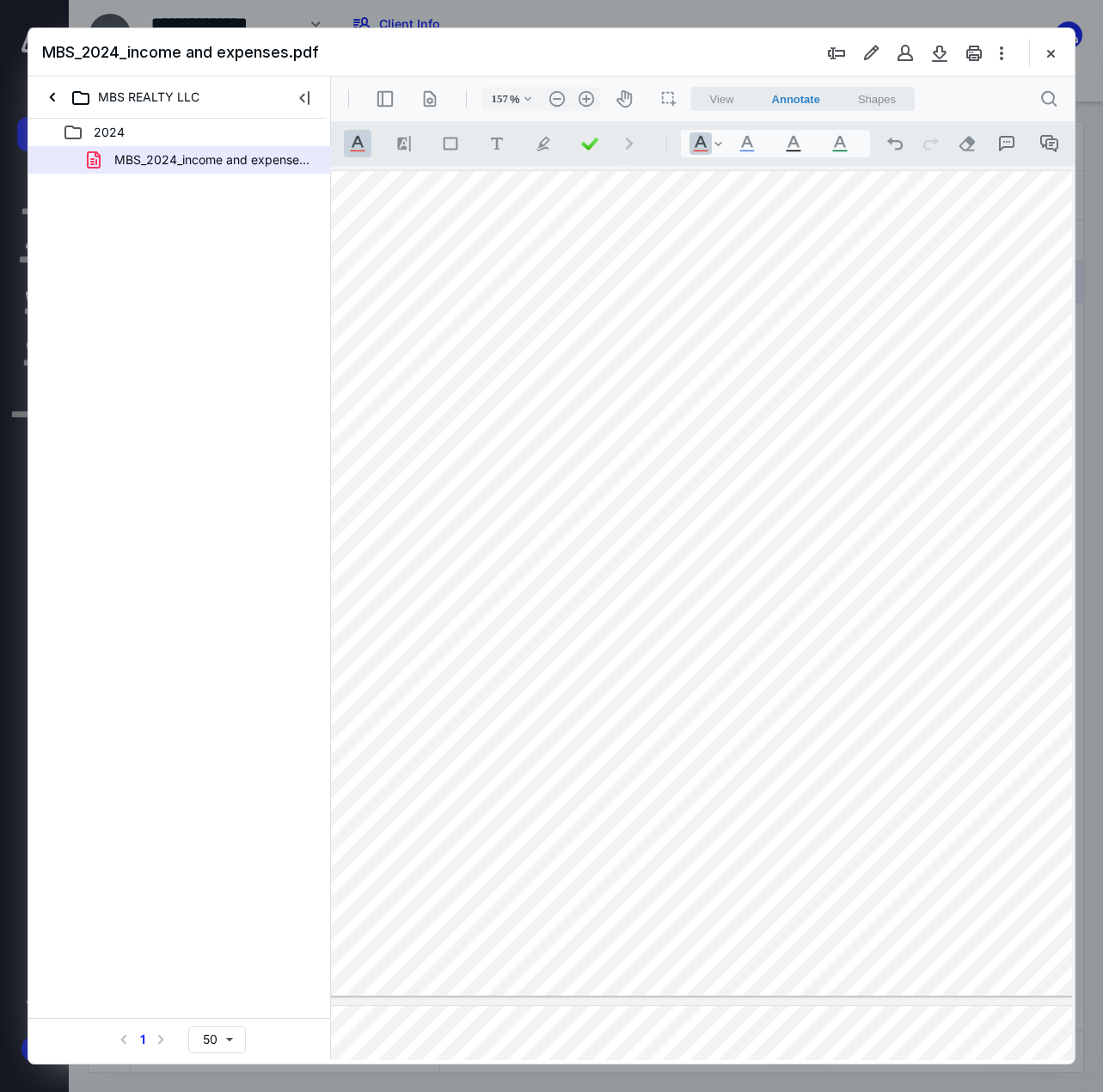 click at bounding box center [823, 583] 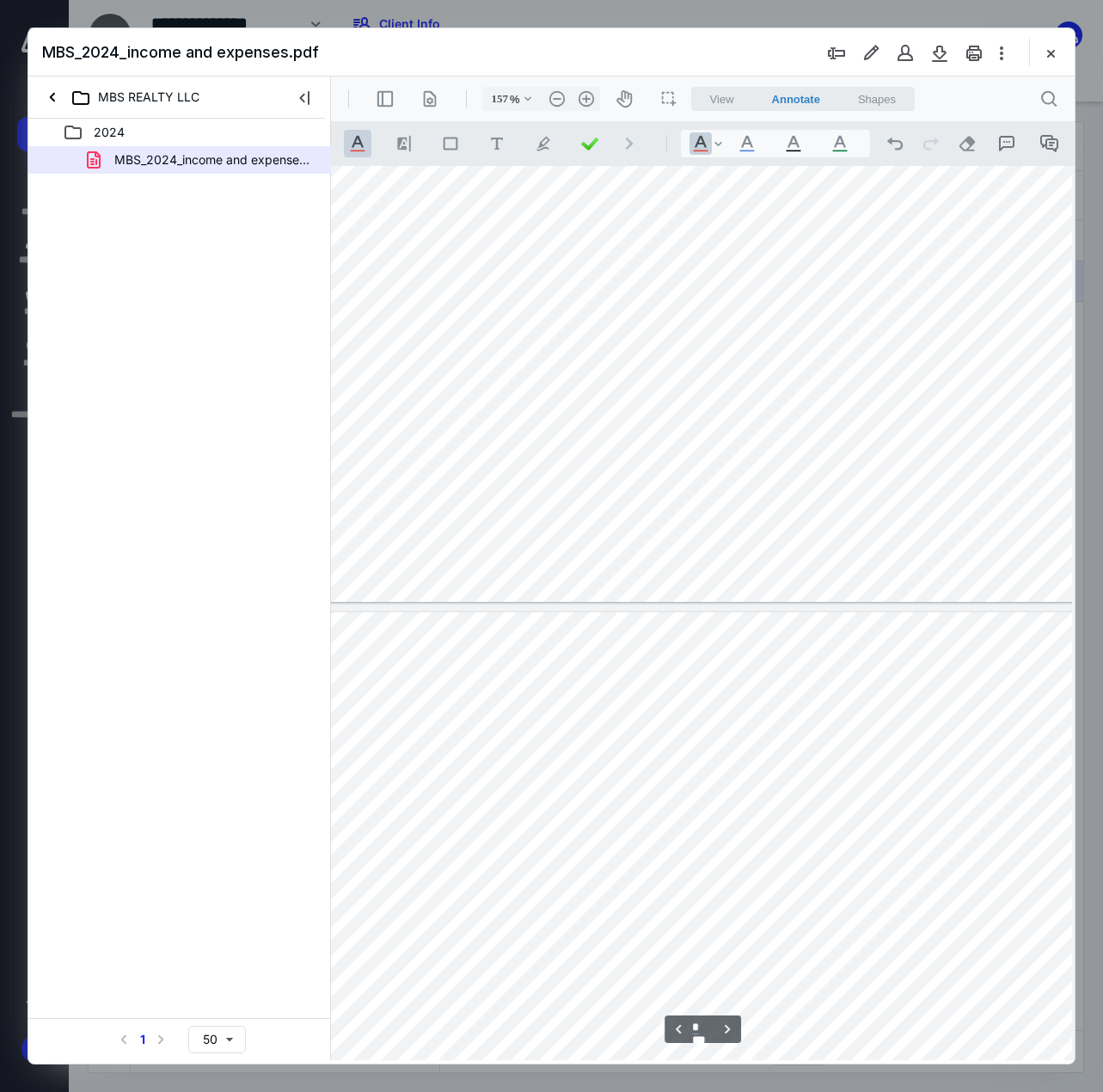 scroll, scrollTop: 2322, scrollLeft: 46, axis: both 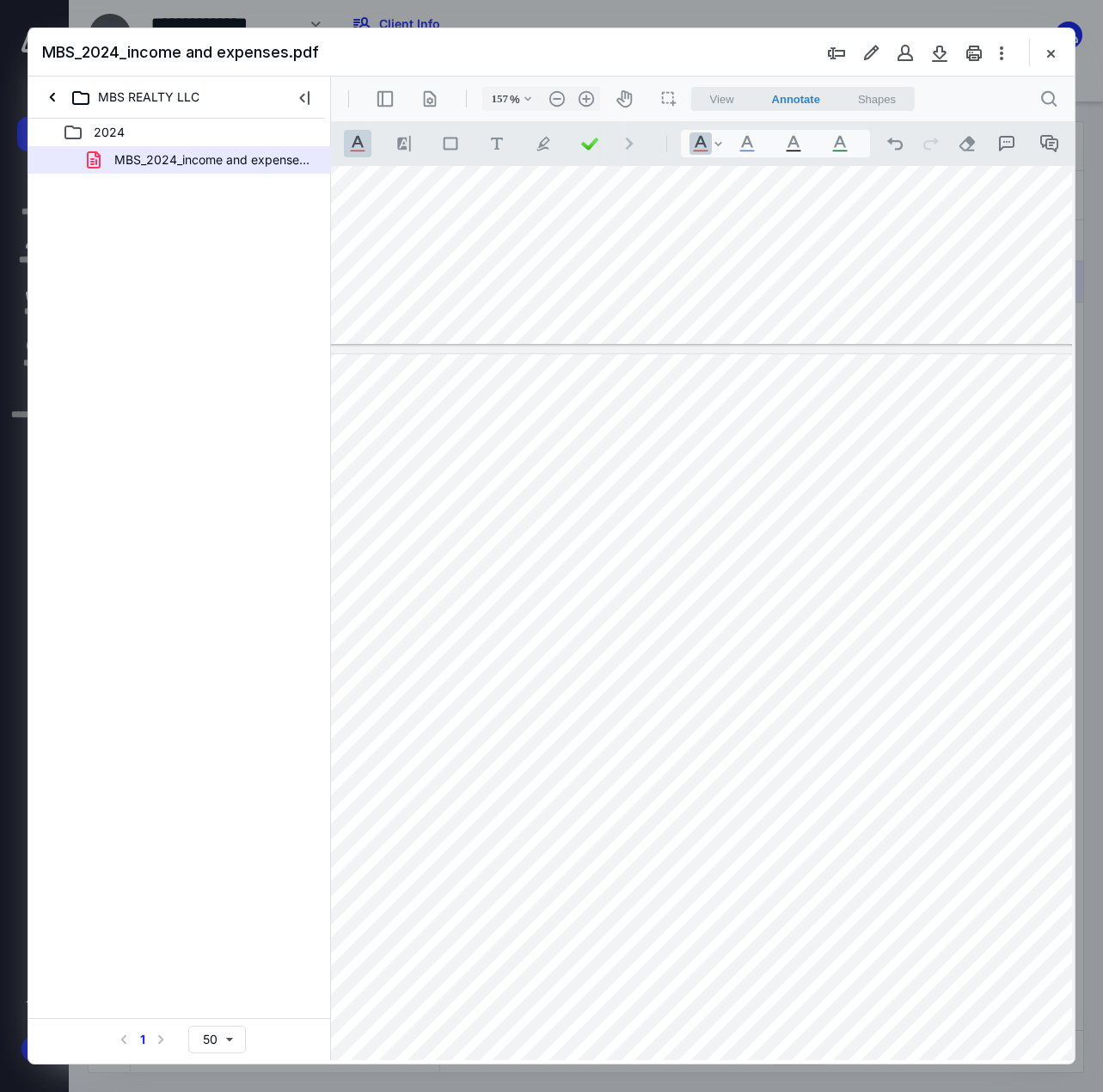 click at bounding box center [823, 766] 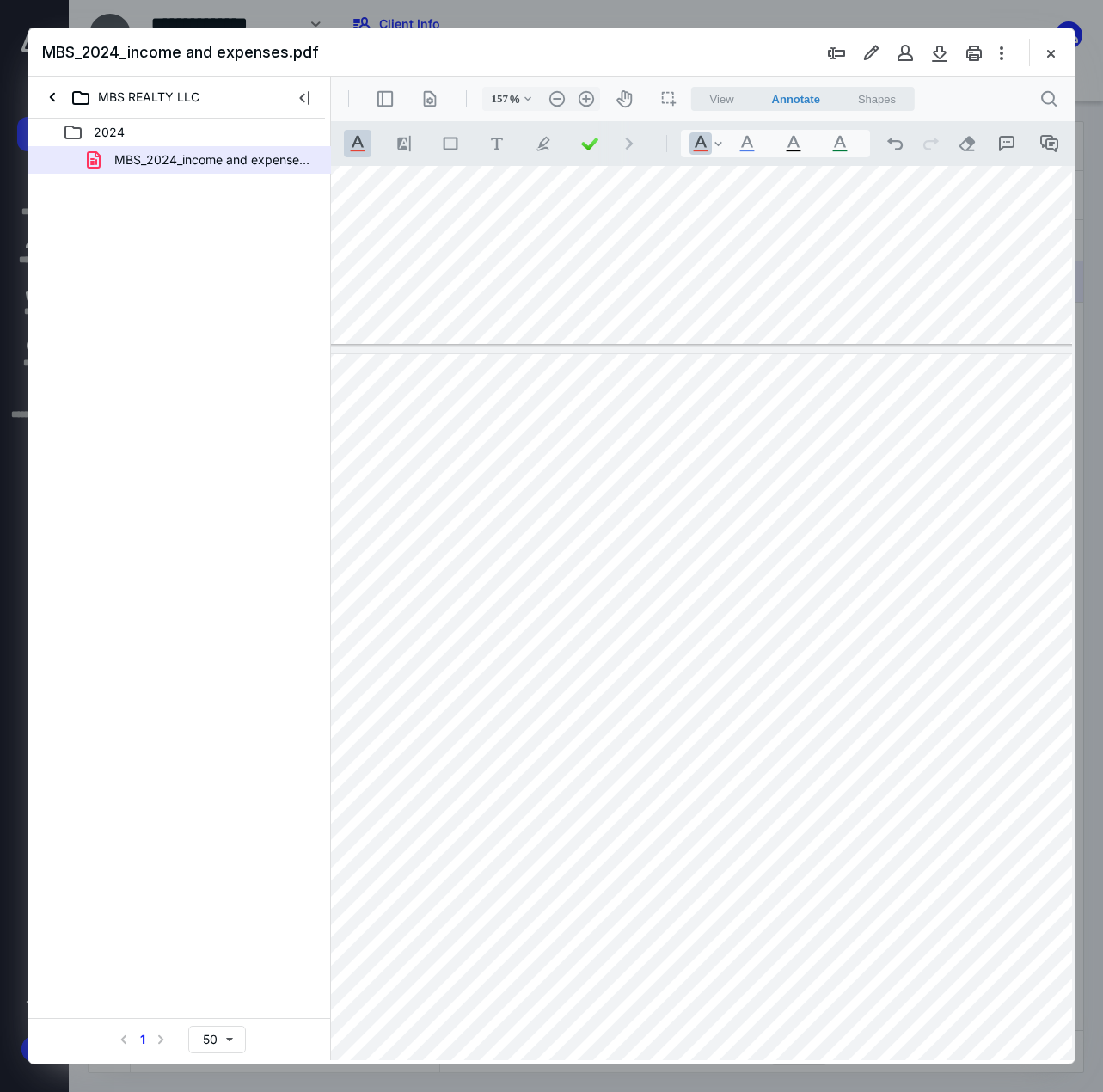 click at bounding box center [823, 766] 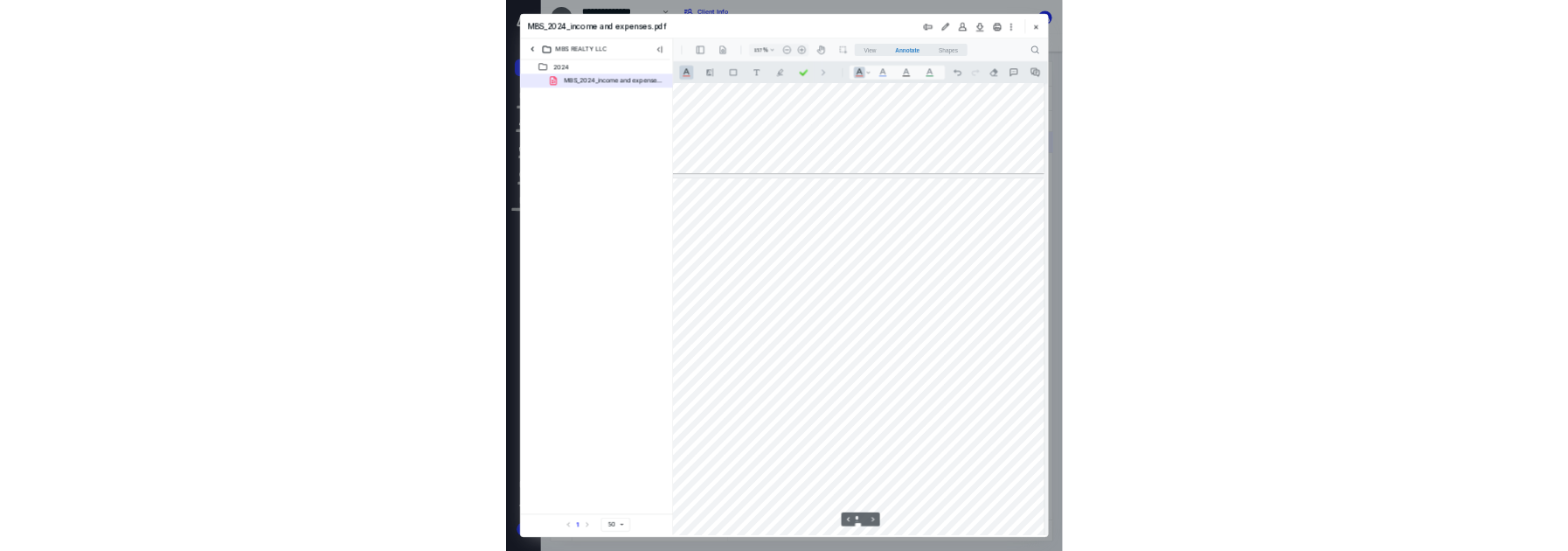 scroll, scrollTop: 2361, scrollLeft: 0, axis: vertical 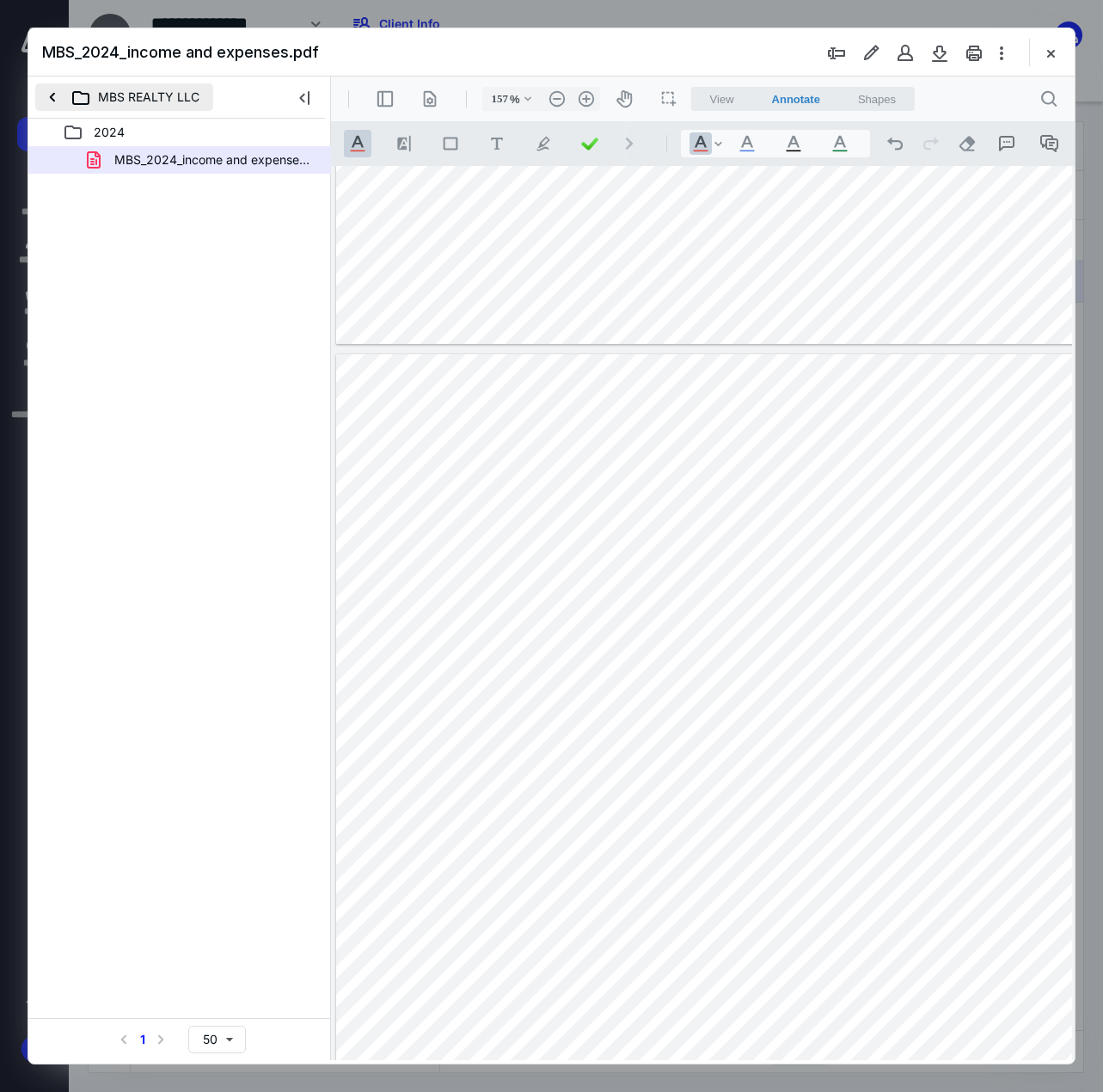 click on "MBS REALTY LLC" at bounding box center [124, 97] 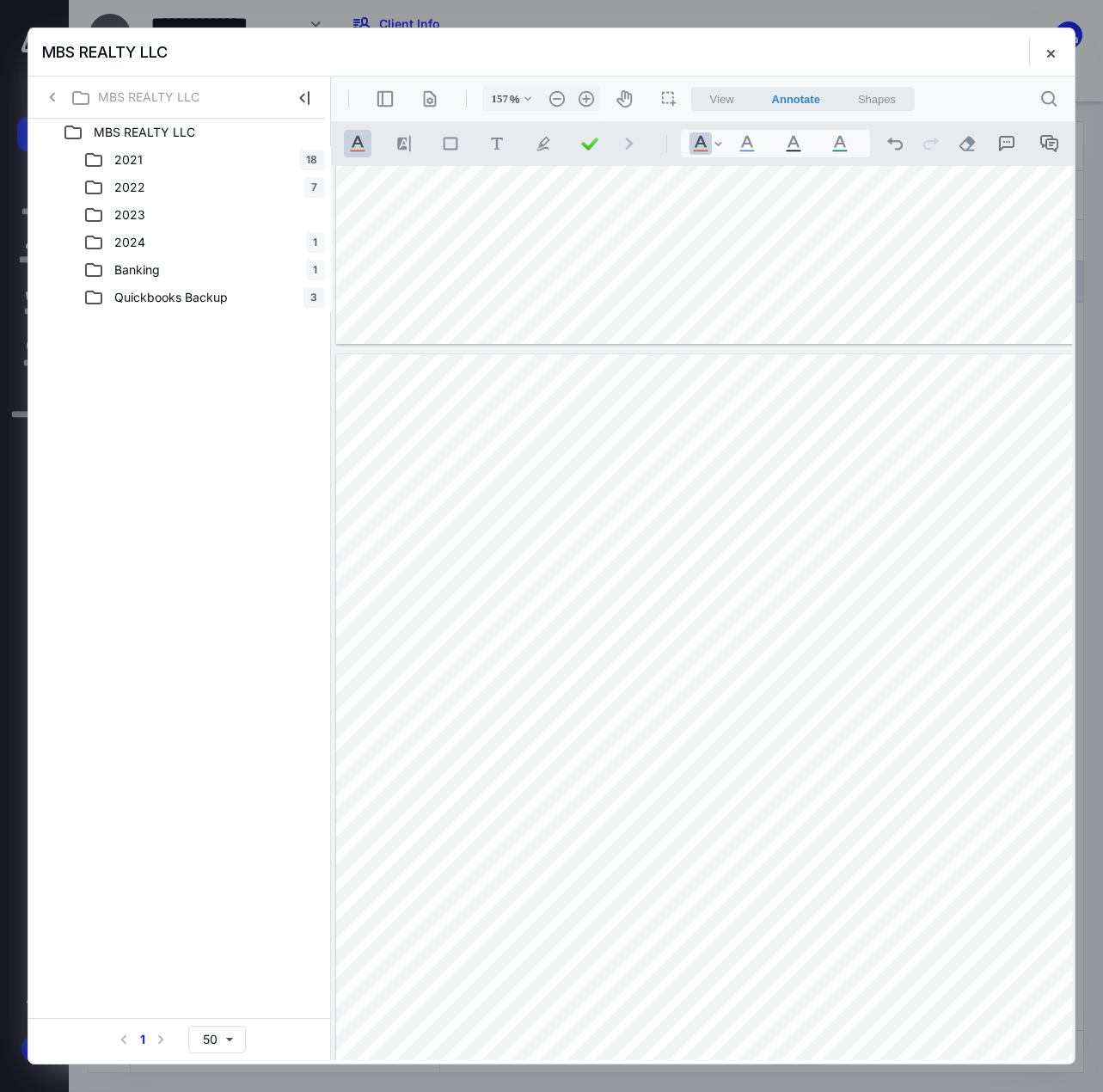 click 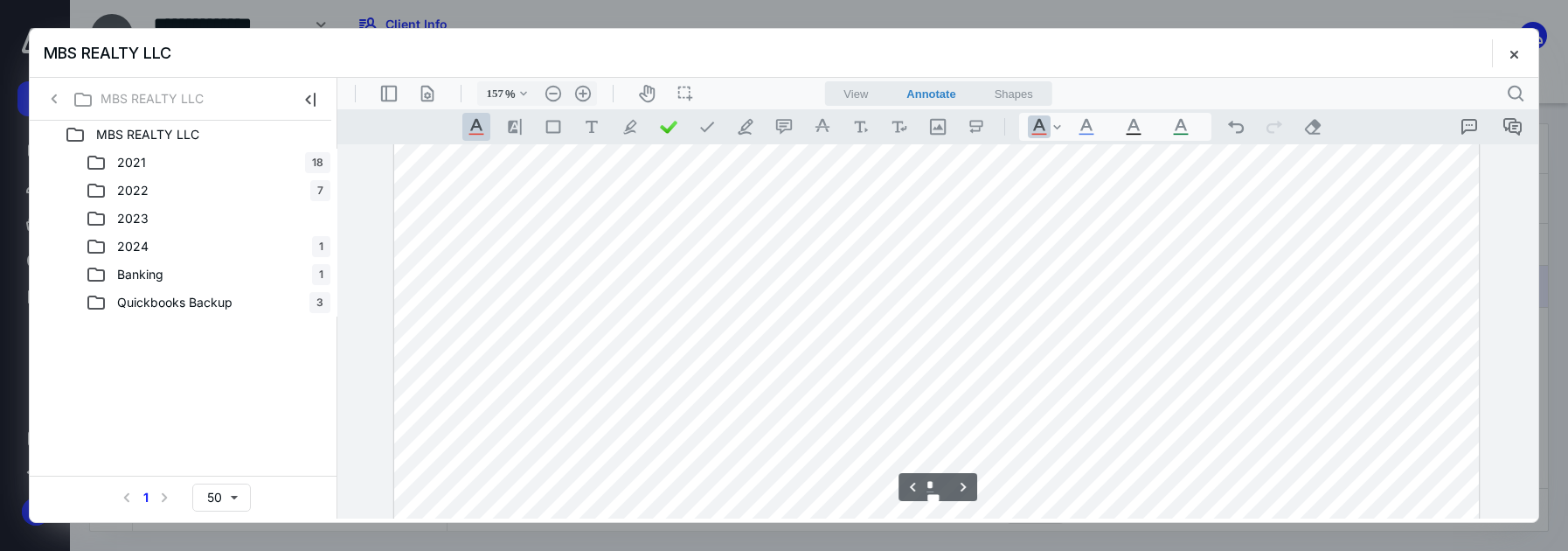 scroll, scrollTop: 2624, scrollLeft: 0, axis: vertical 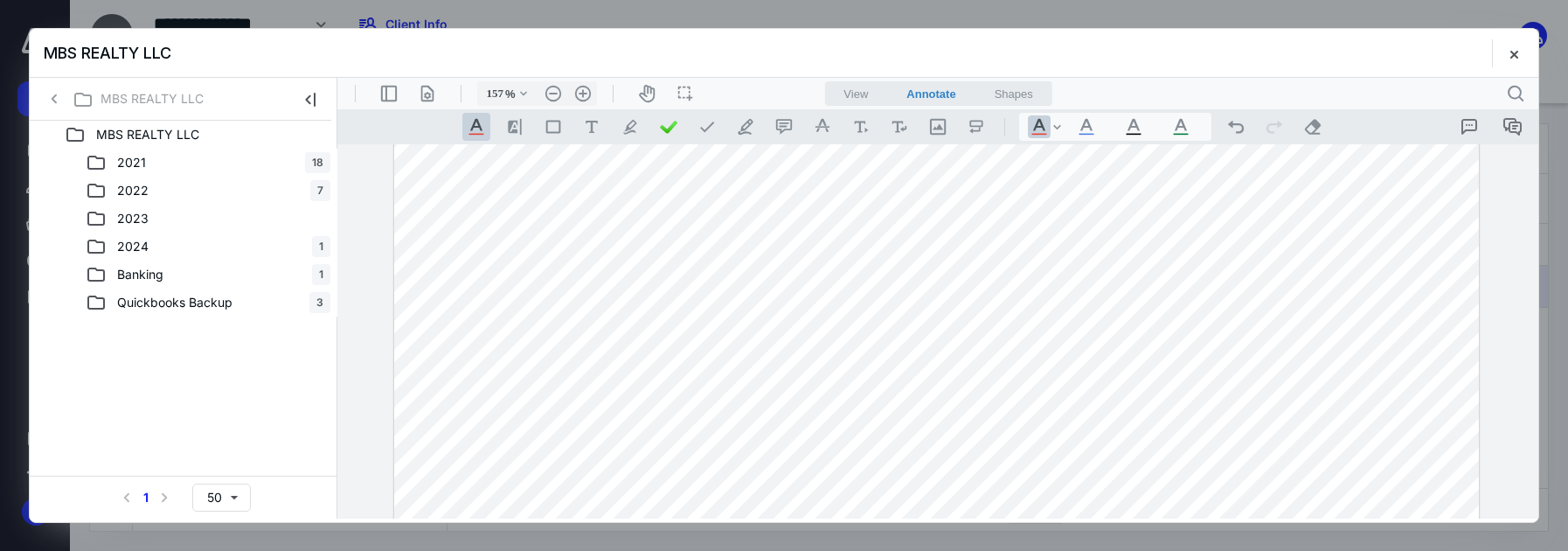 click on "MBS REALTY LLC" at bounding box center [784, 53] 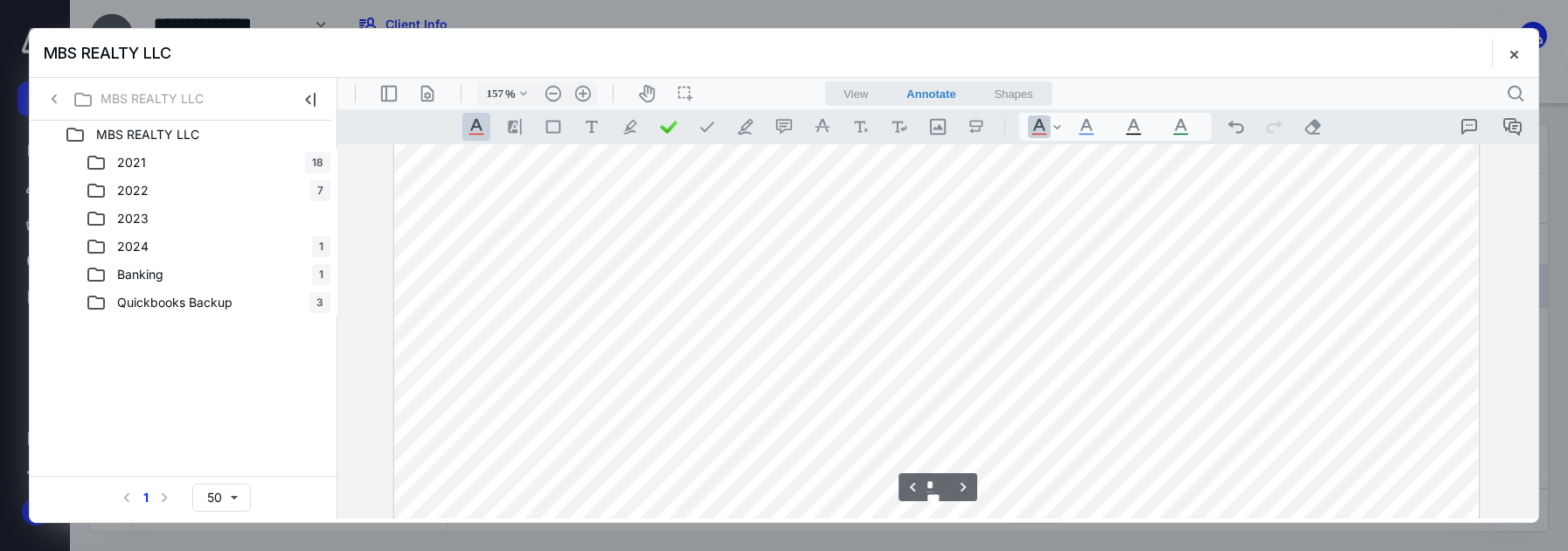 scroll, scrollTop: 2624, scrollLeft: 0, axis: vertical 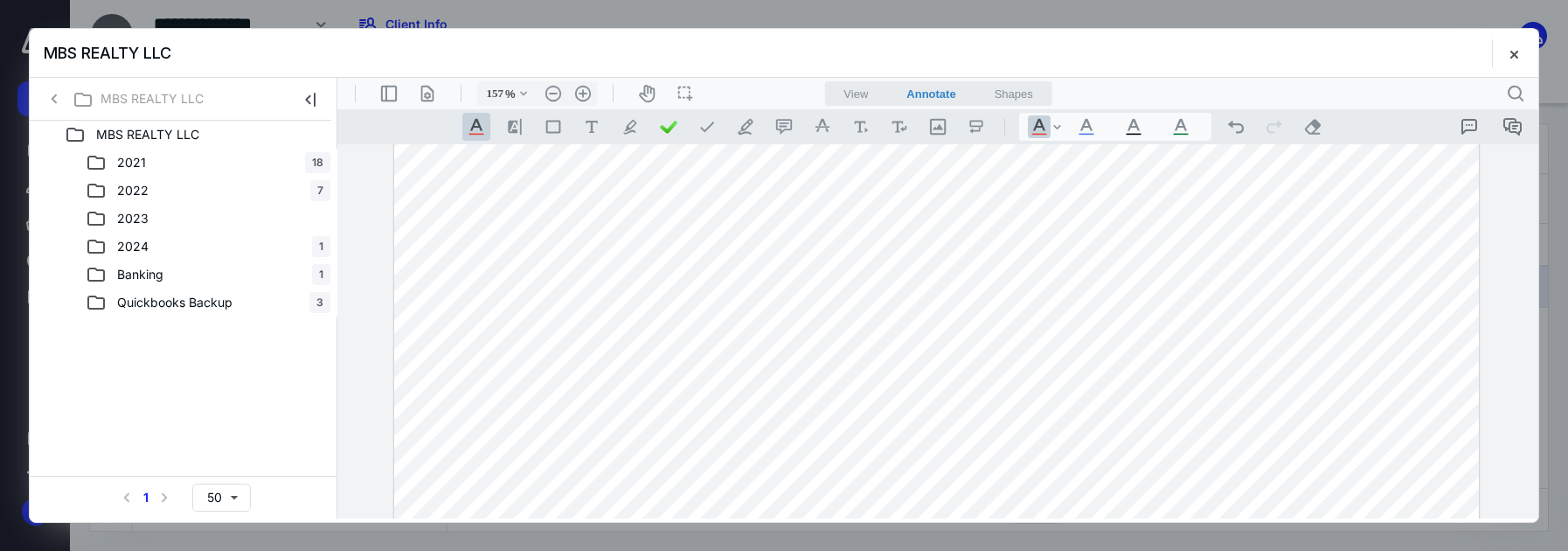 click at bounding box center (936, 492) 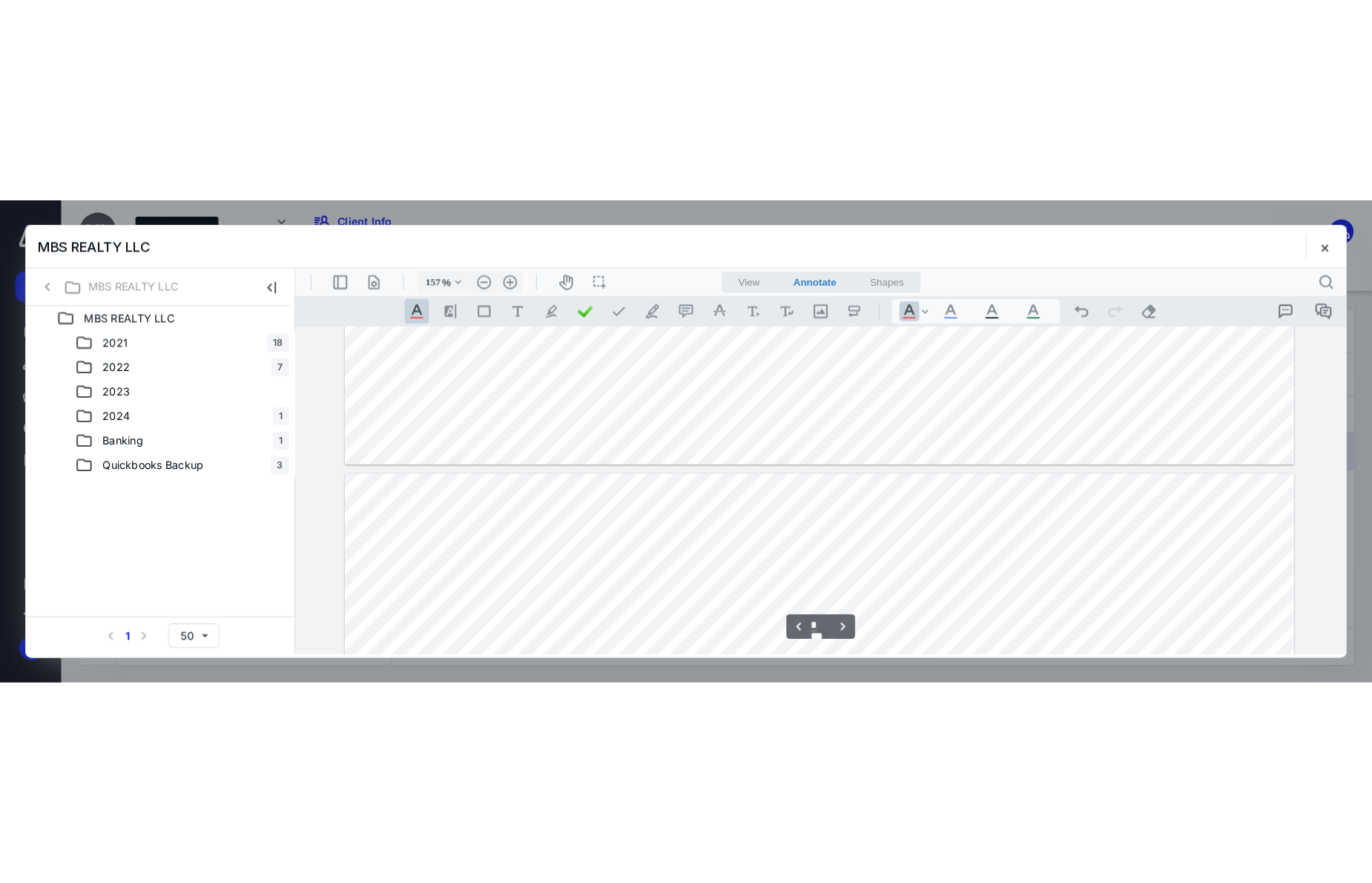 scroll, scrollTop: 2003, scrollLeft: 0, axis: vertical 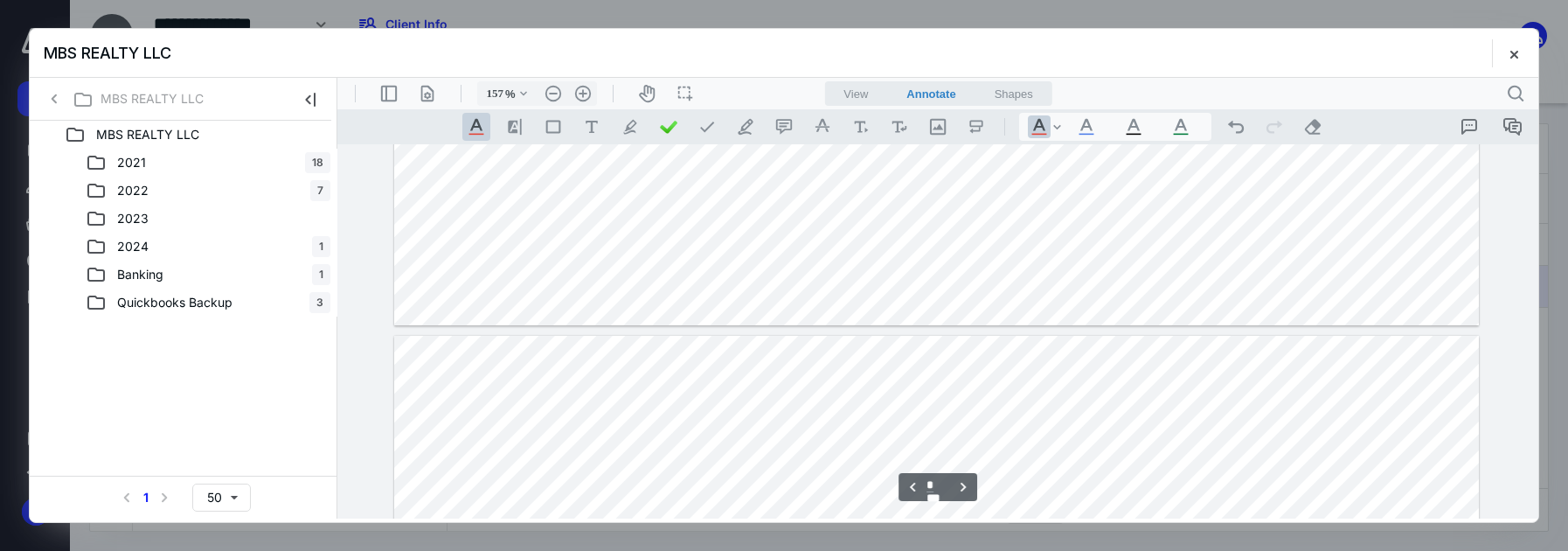 click at bounding box center (784, 276) 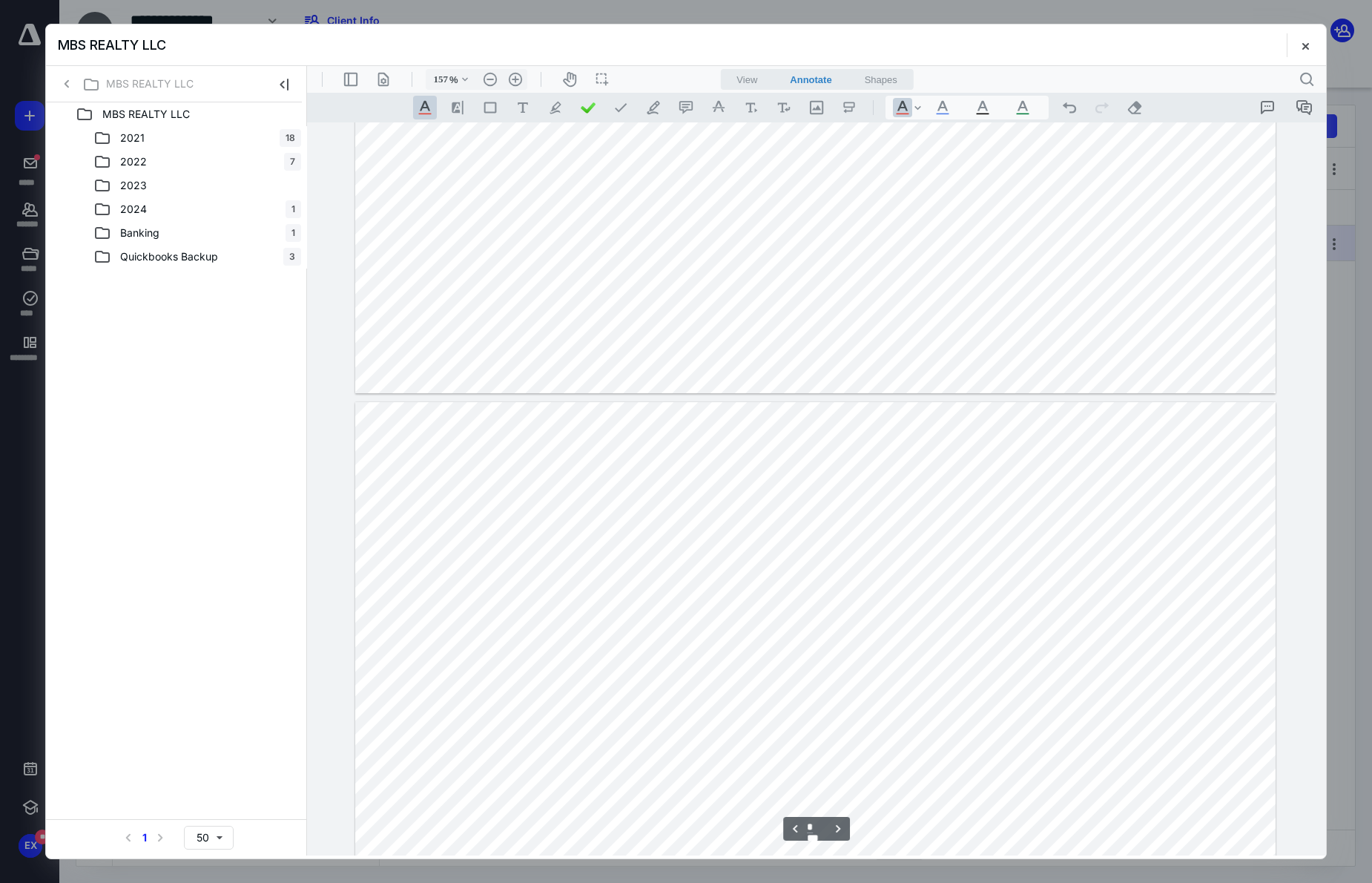 scroll, scrollTop: 1163, scrollLeft: 0, axis: vertical 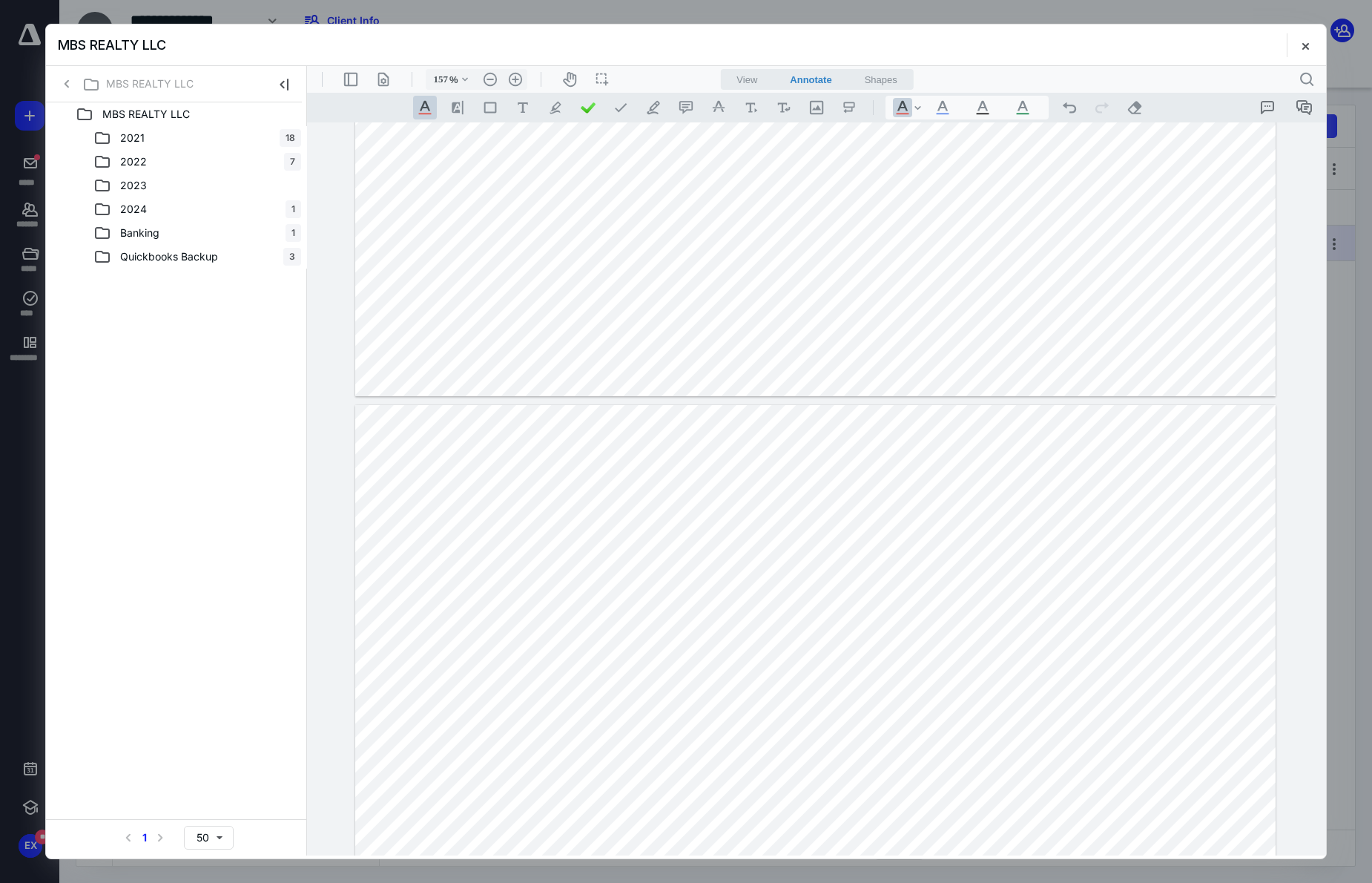 click on "MBS REALTY LLC" at bounding box center (686, 45) 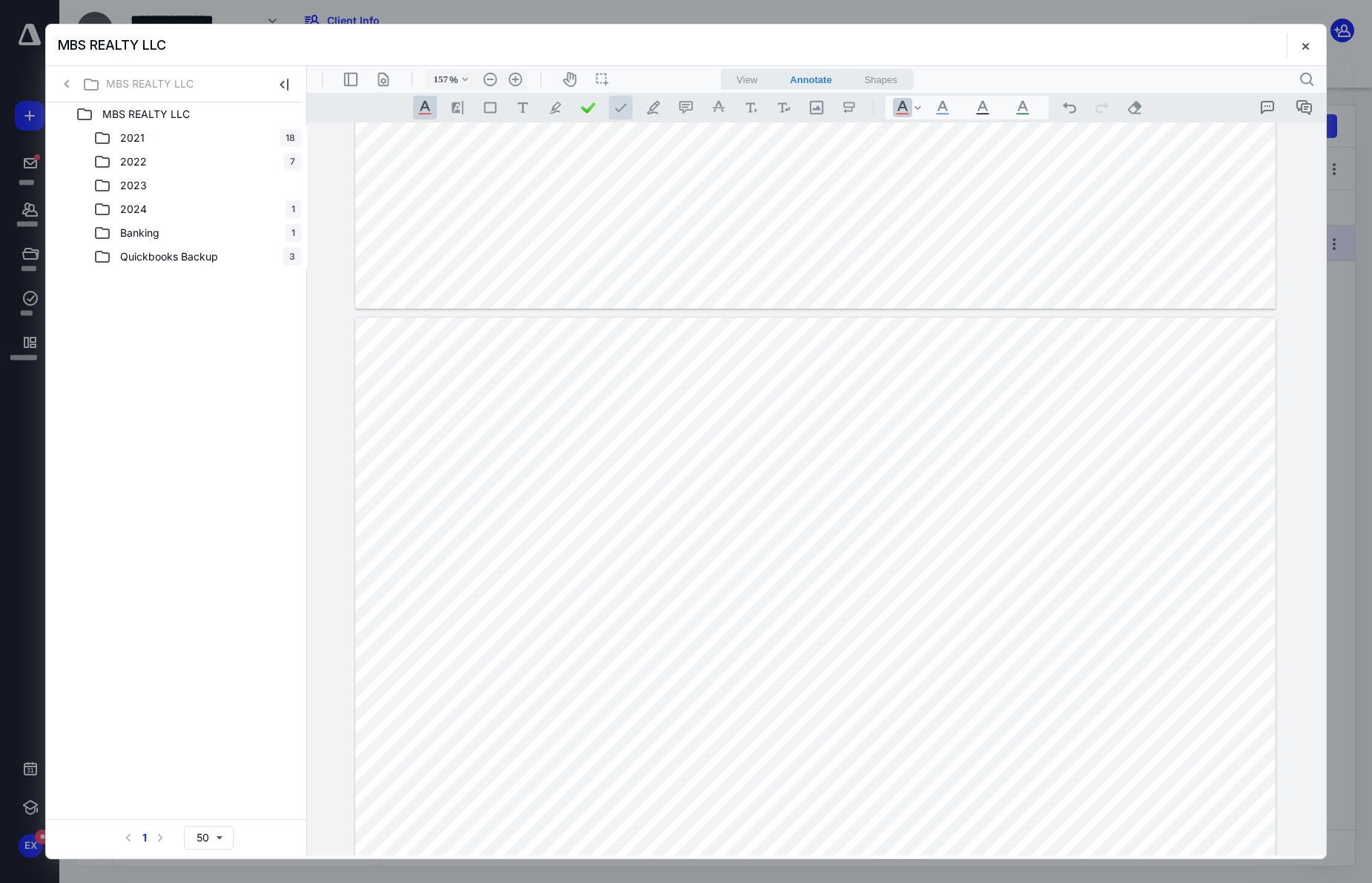 scroll, scrollTop: 1460, scrollLeft: 0, axis: vertical 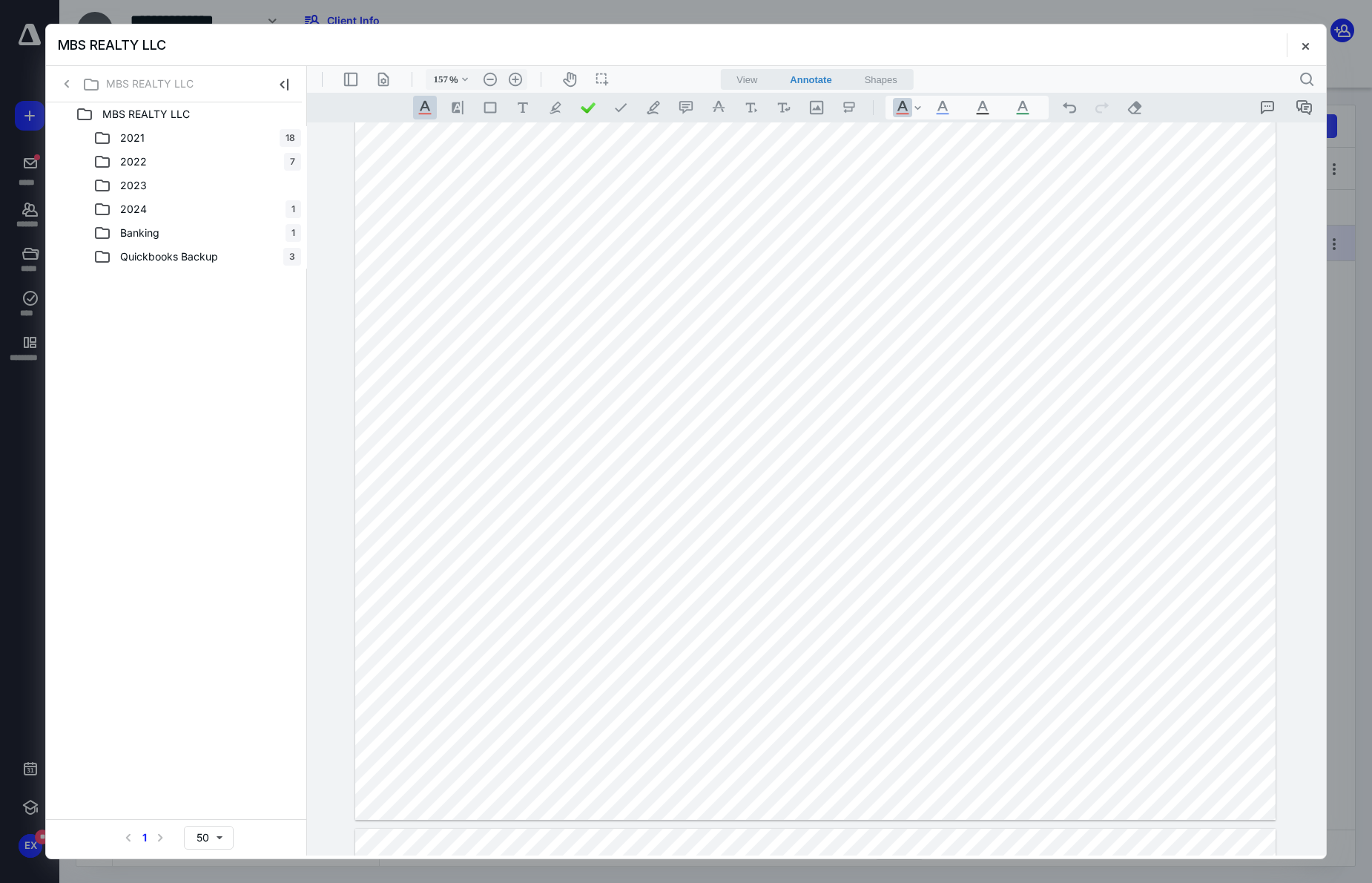 click at bounding box center (815, 1184) 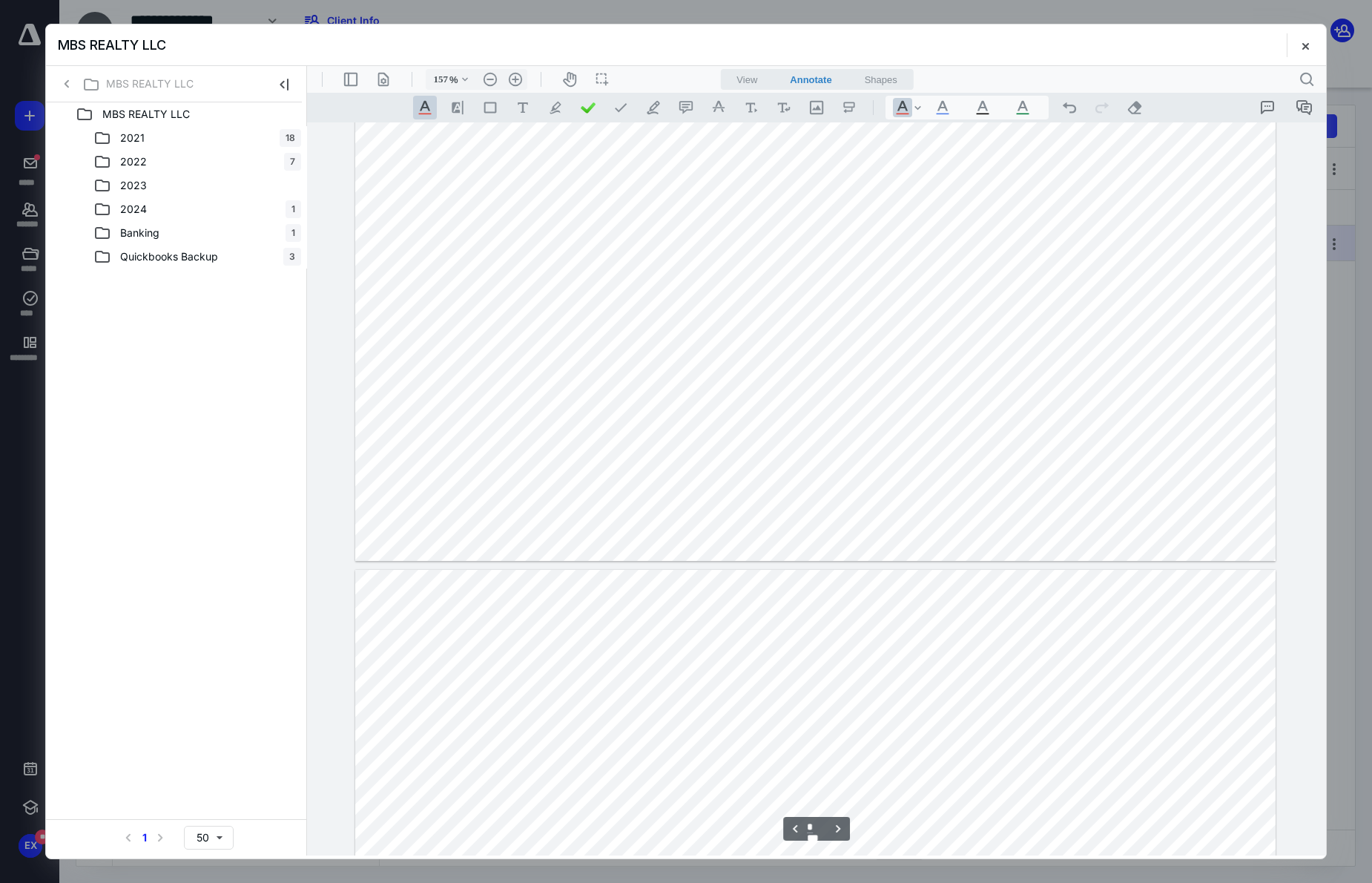 scroll, scrollTop: 272, scrollLeft: 0, axis: vertical 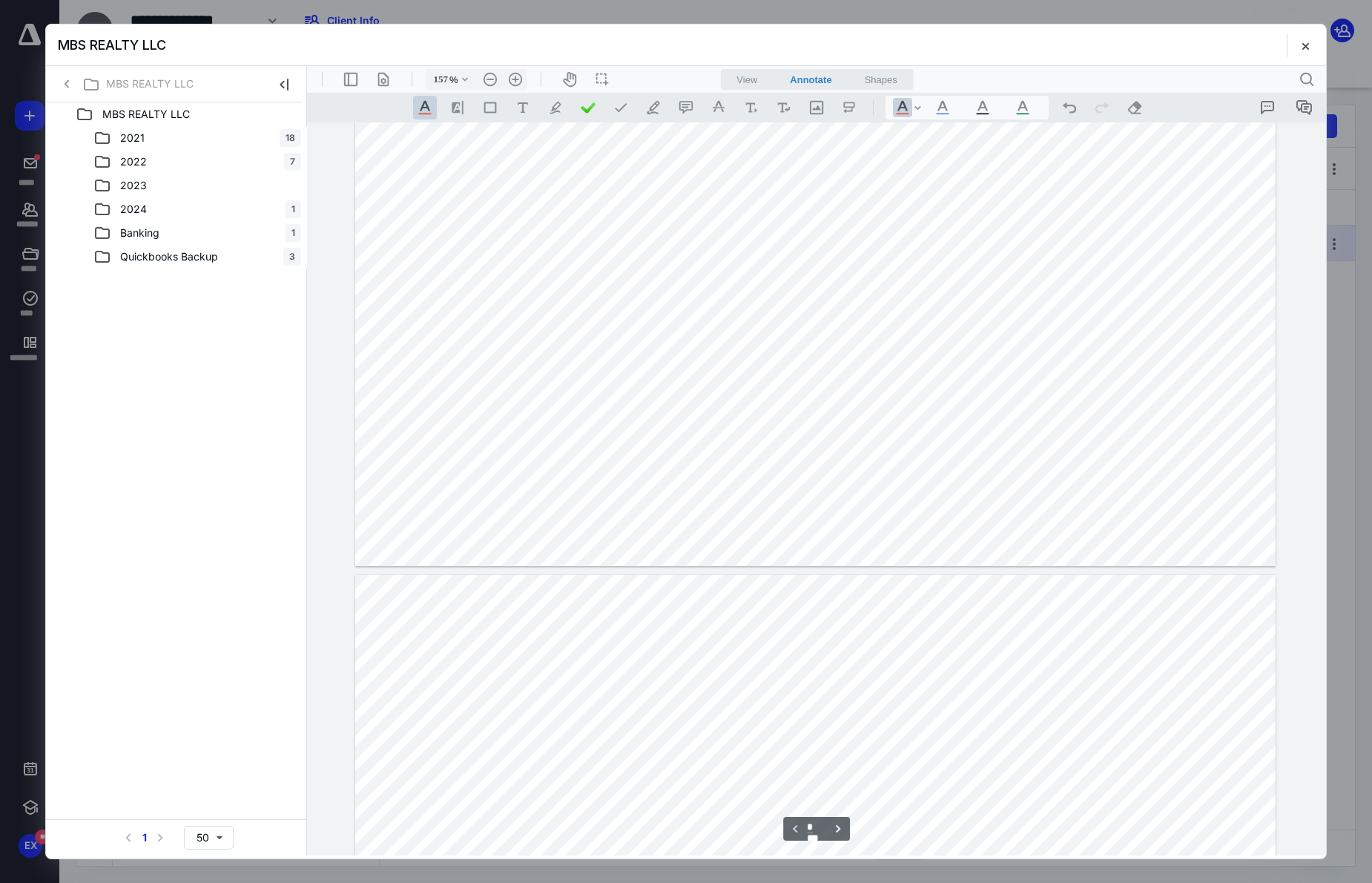 click at bounding box center [815, 210] 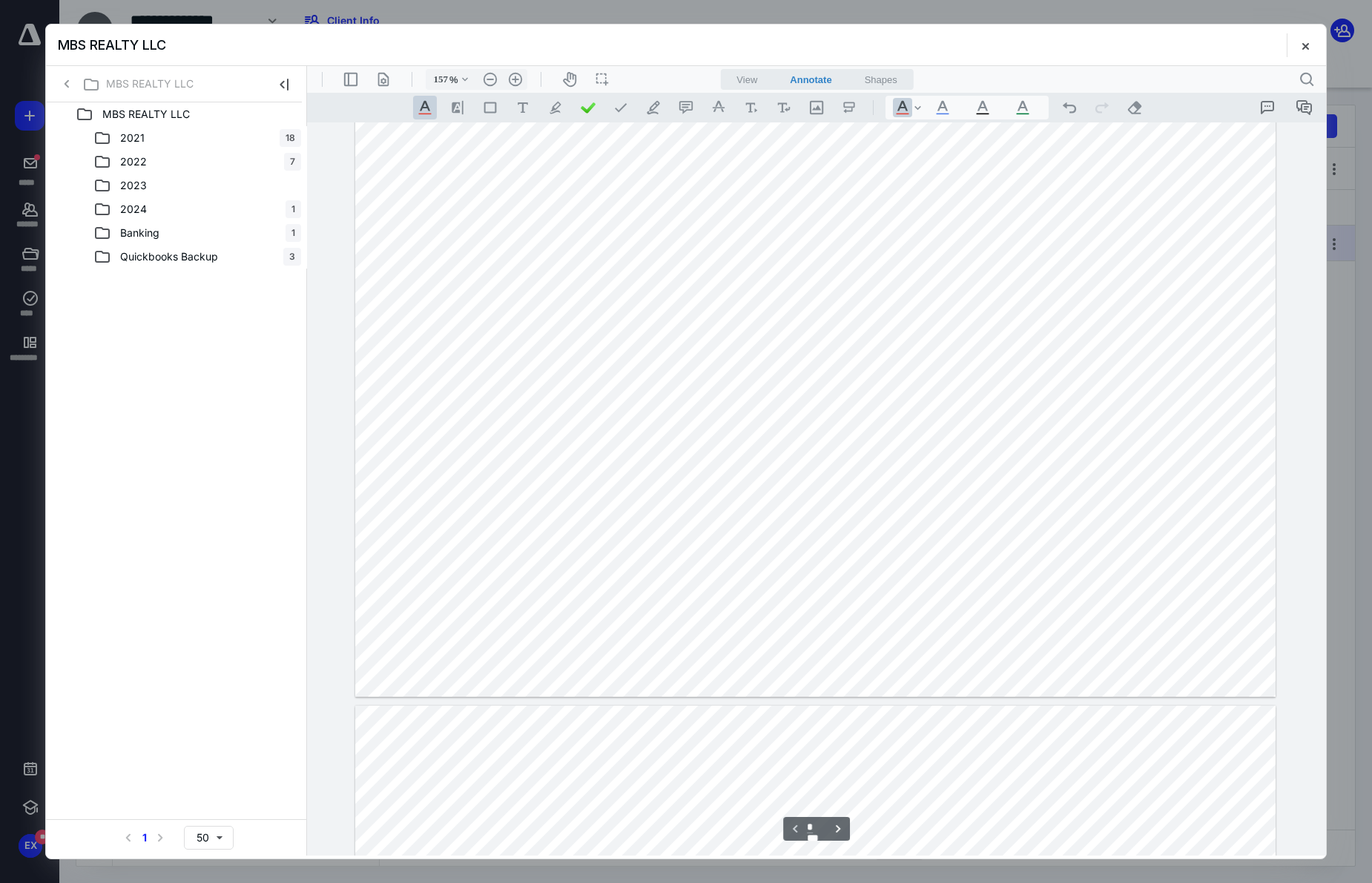 scroll, scrollTop: 148, scrollLeft: 0, axis: vertical 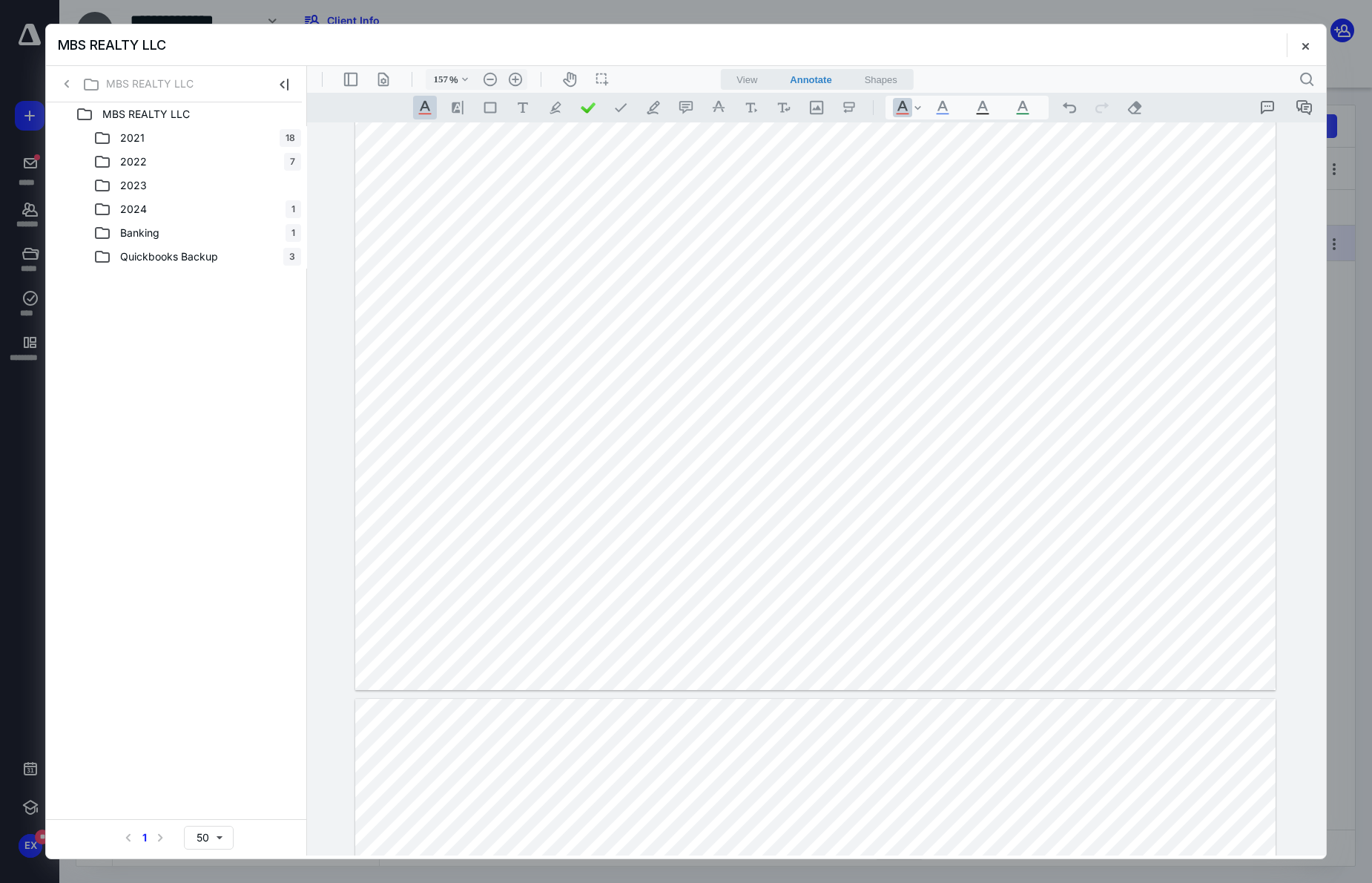 click at bounding box center [815, 334] 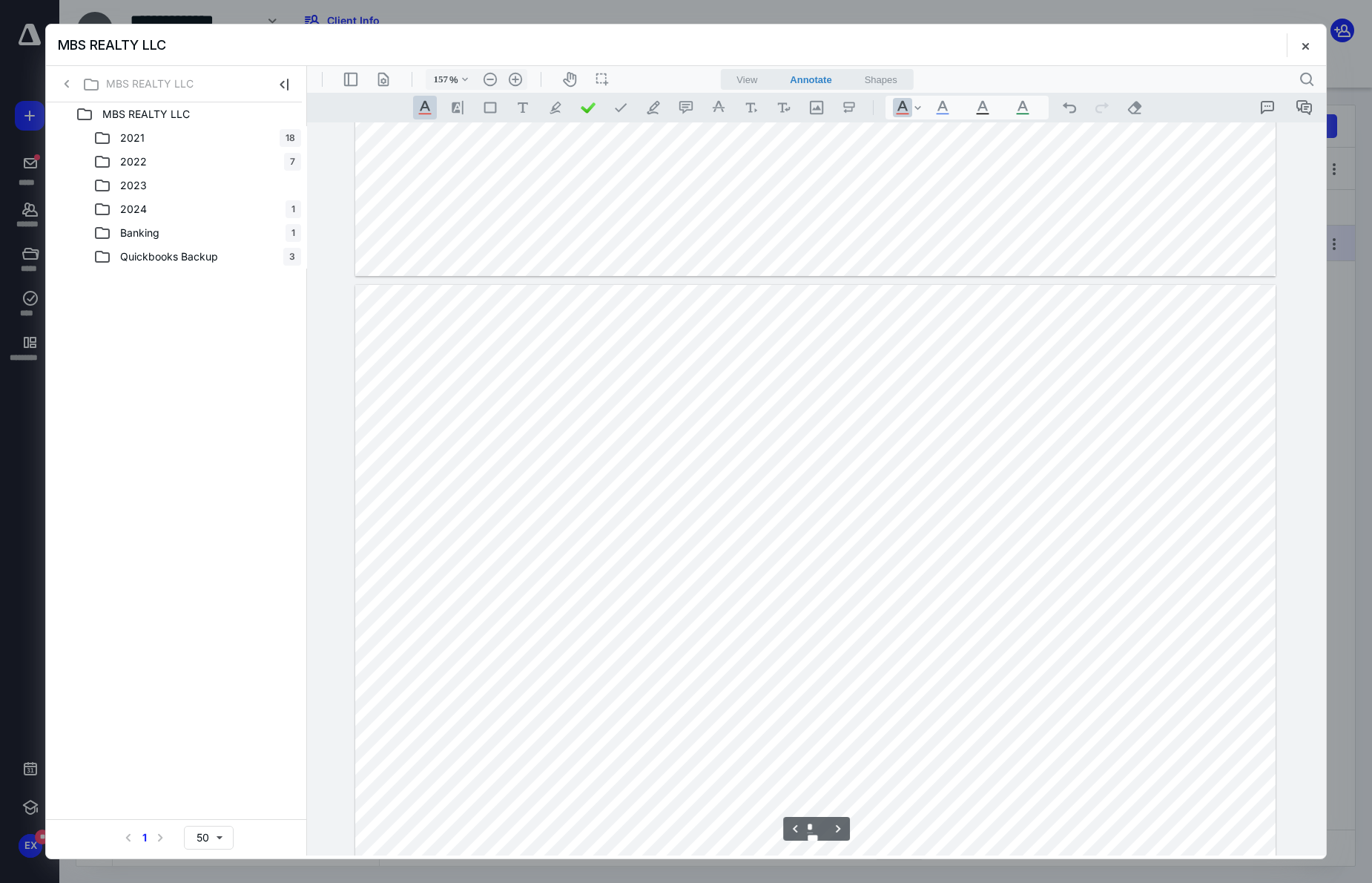 scroll, scrollTop: 2374, scrollLeft: 0, axis: vertical 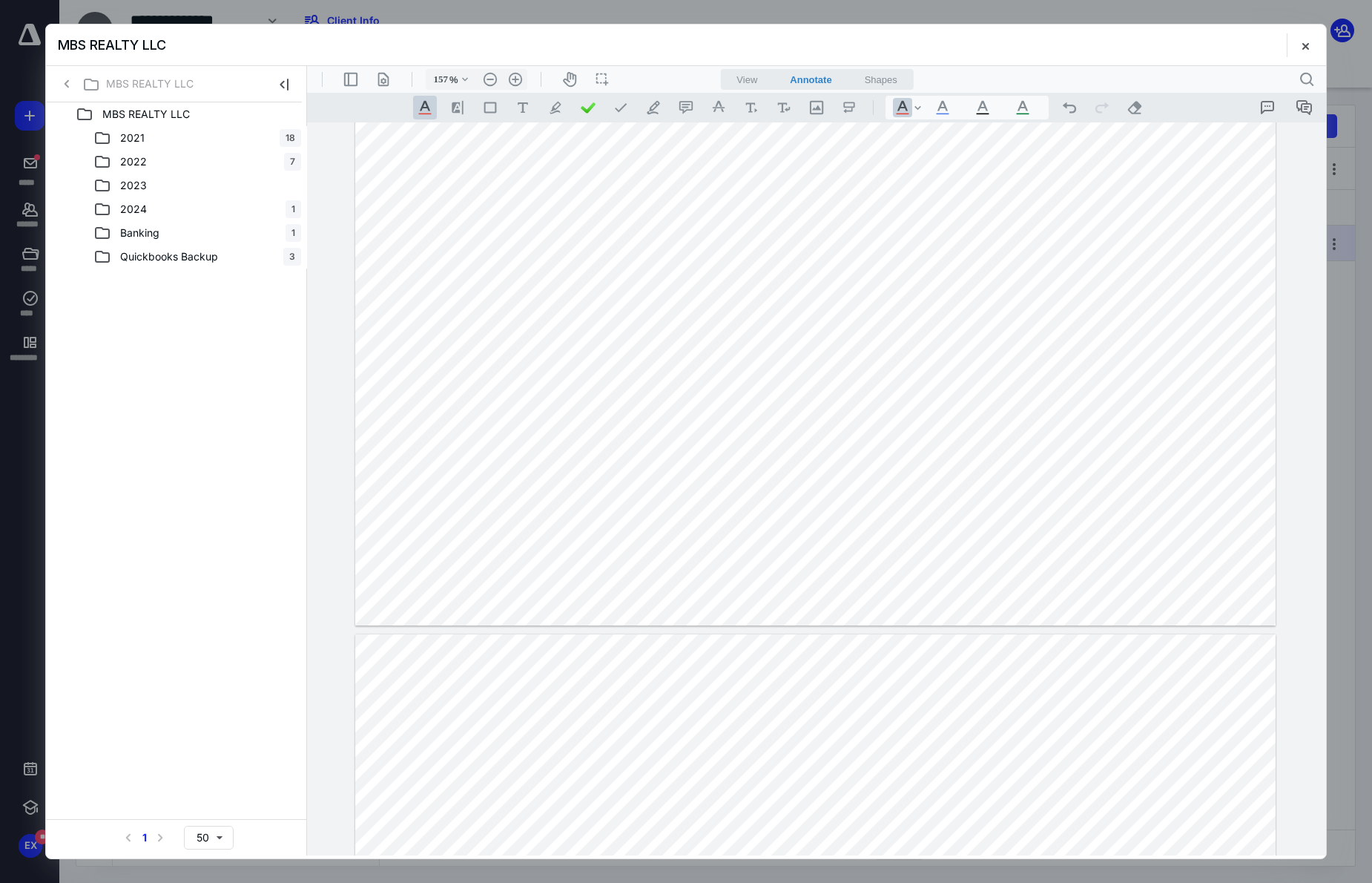 click at bounding box center [815, 269] 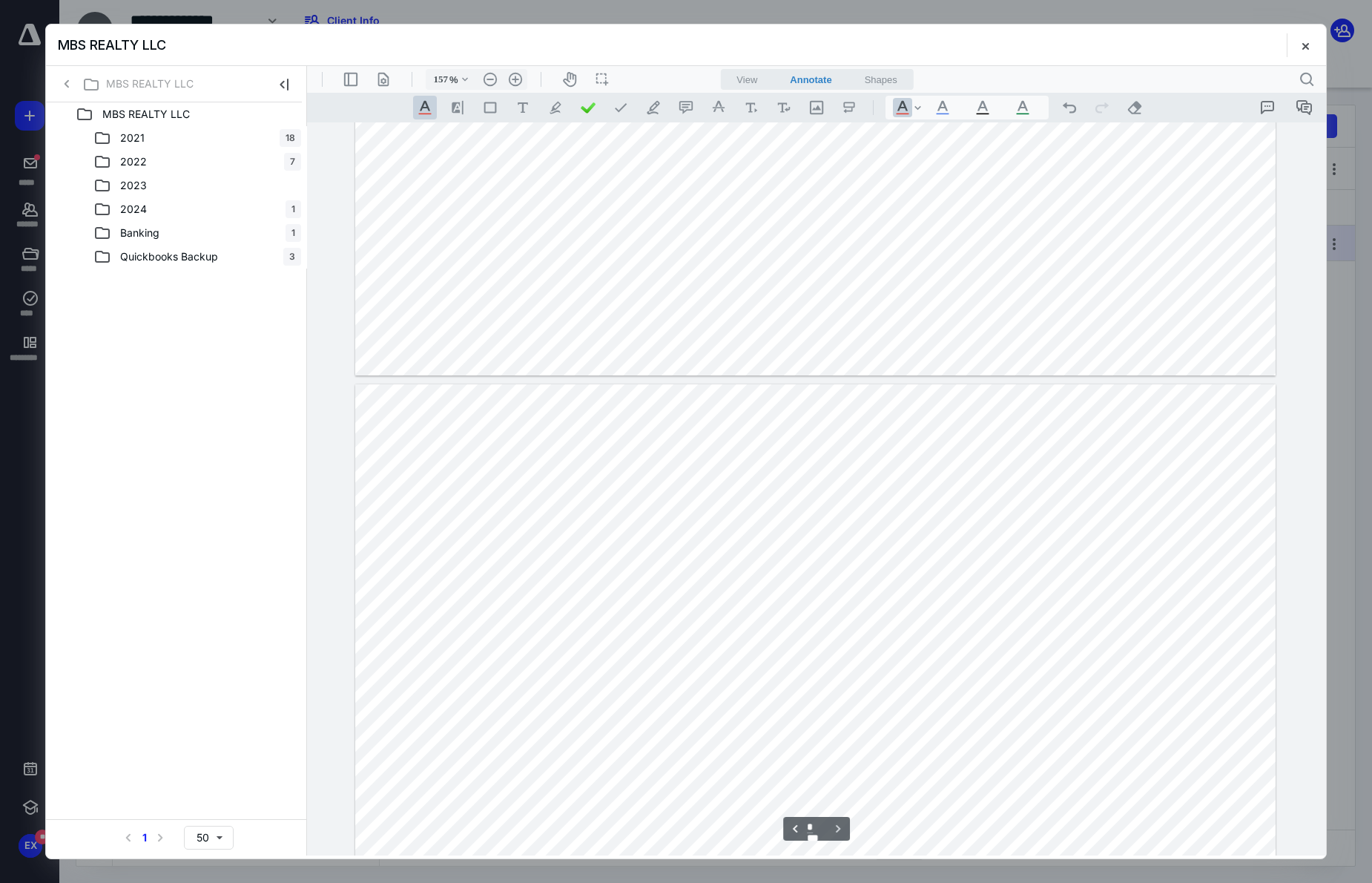scroll, scrollTop: 2671, scrollLeft: 0, axis: vertical 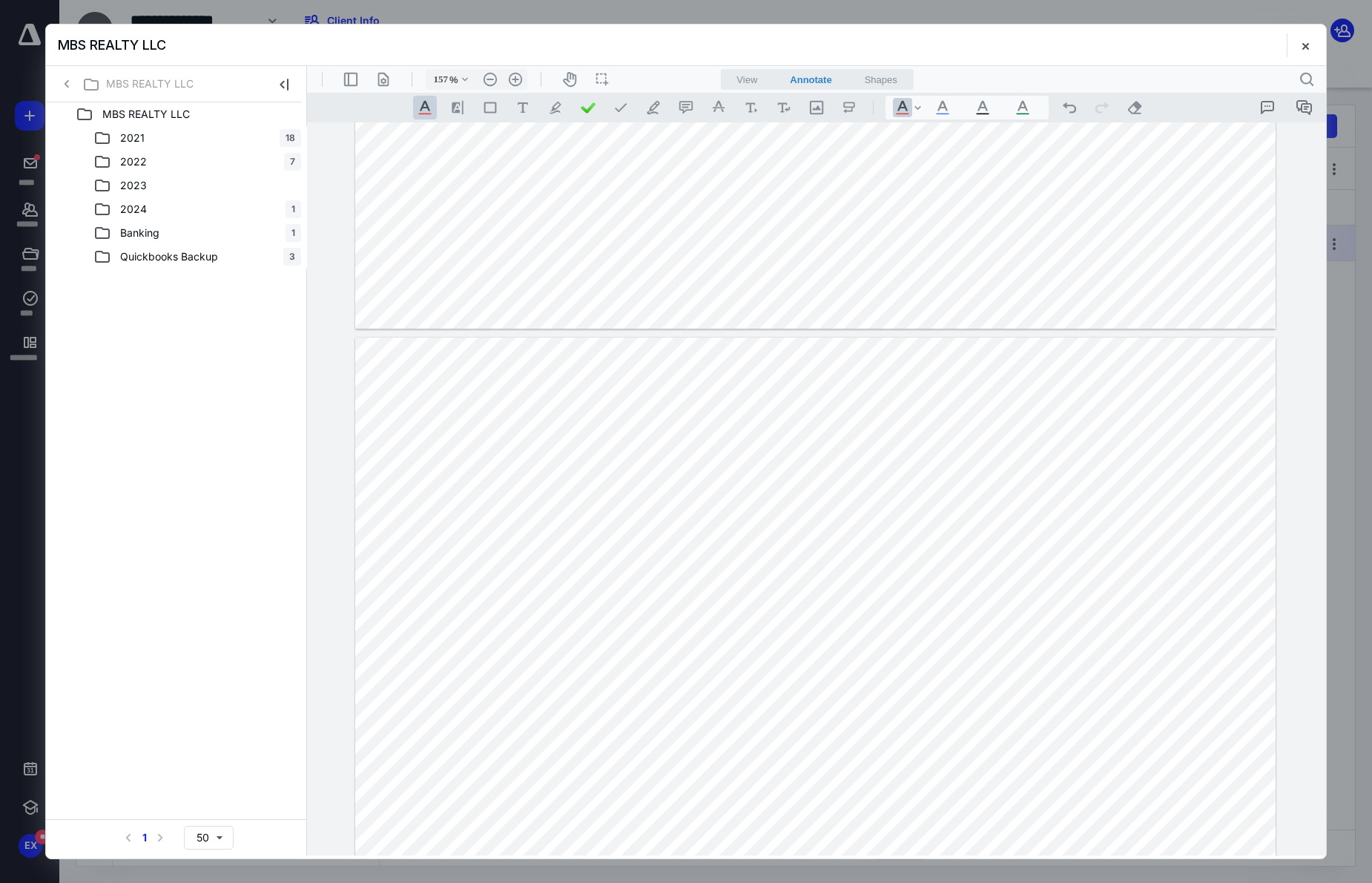 click at bounding box center [815, 693] 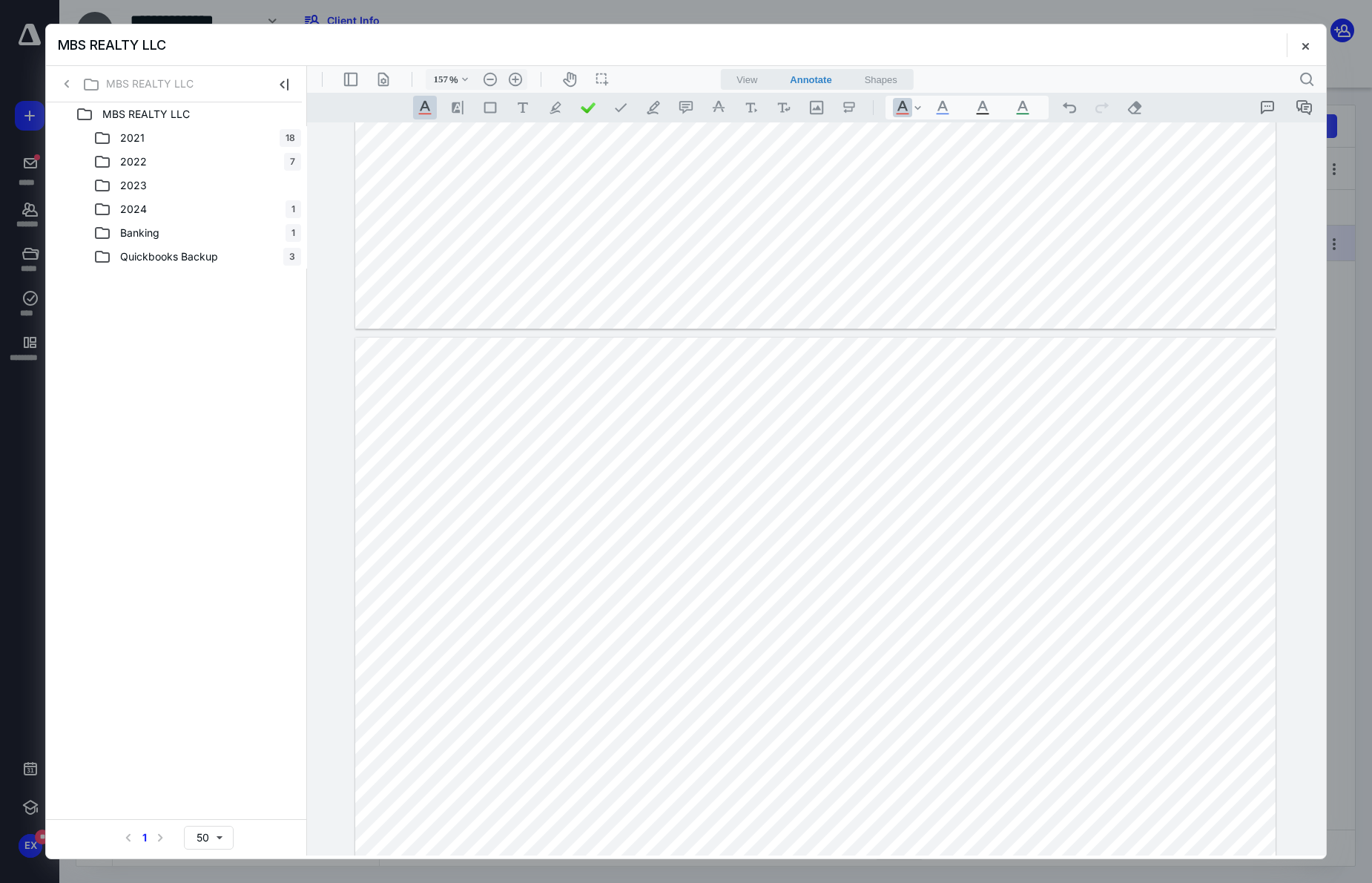 click at bounding box center (815, 693) 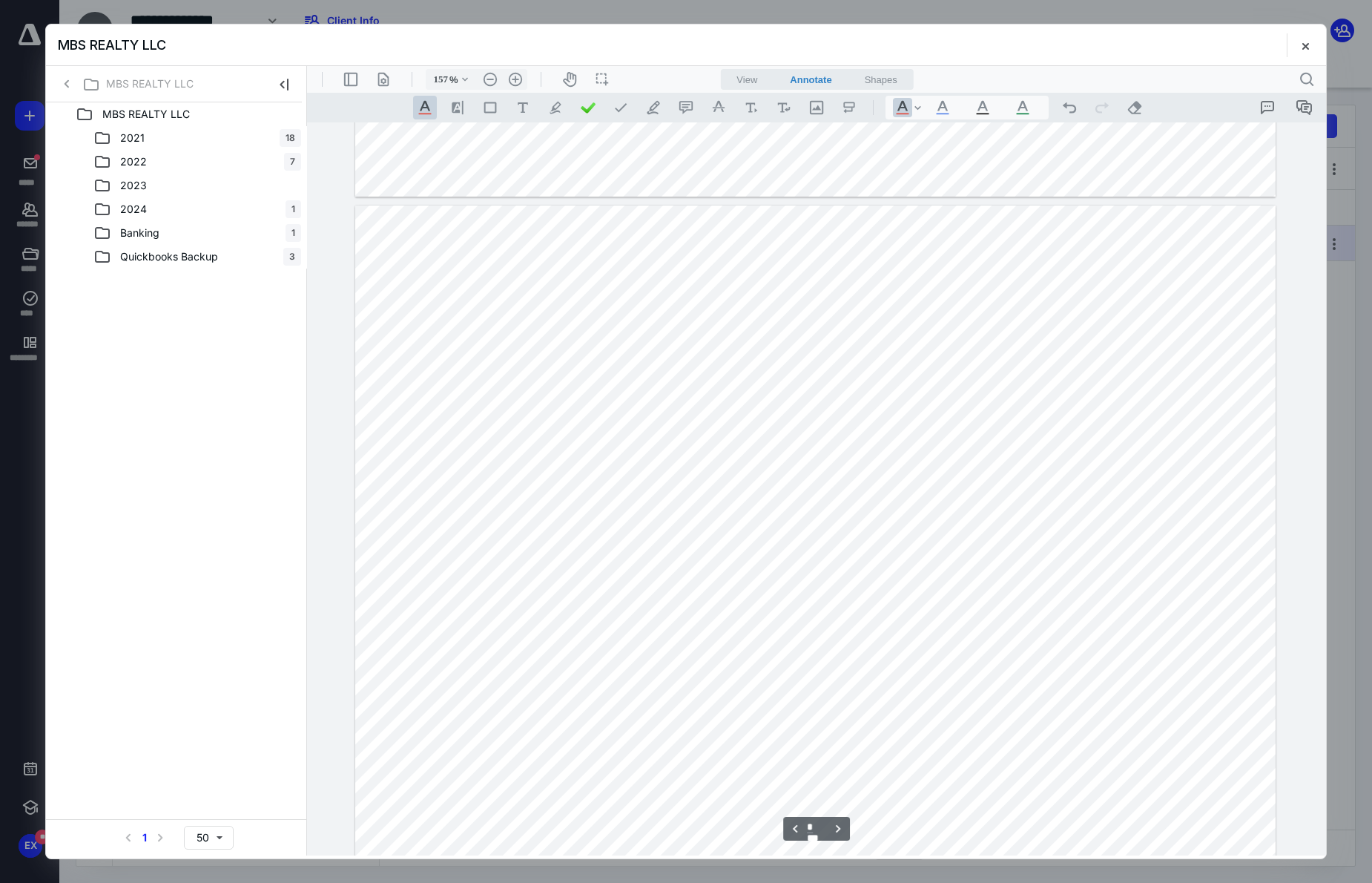 scroll, scrollTop: 2078, scrollLeft: 0, axis: vertical 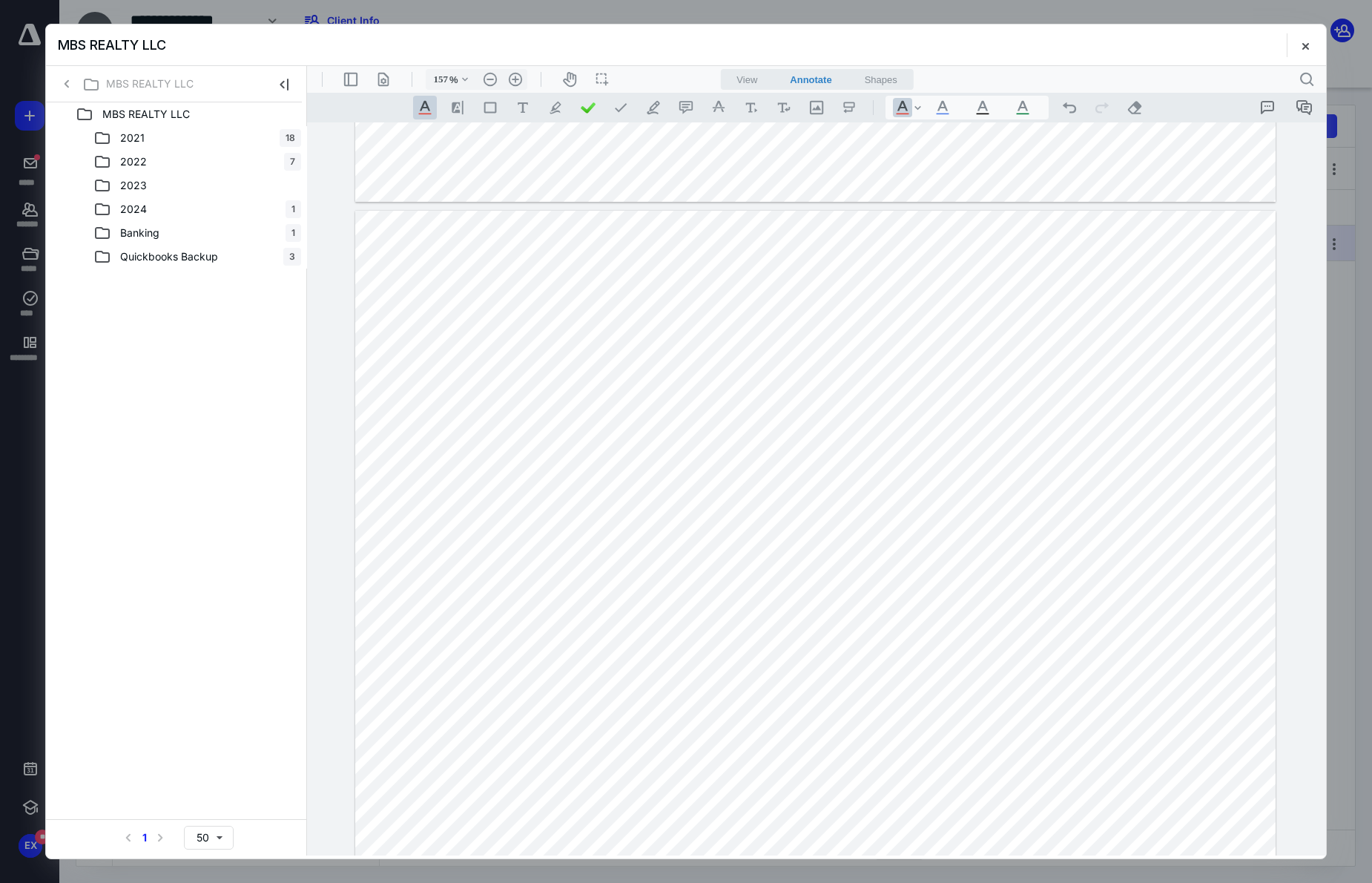 click at bounding box center (815, 566) 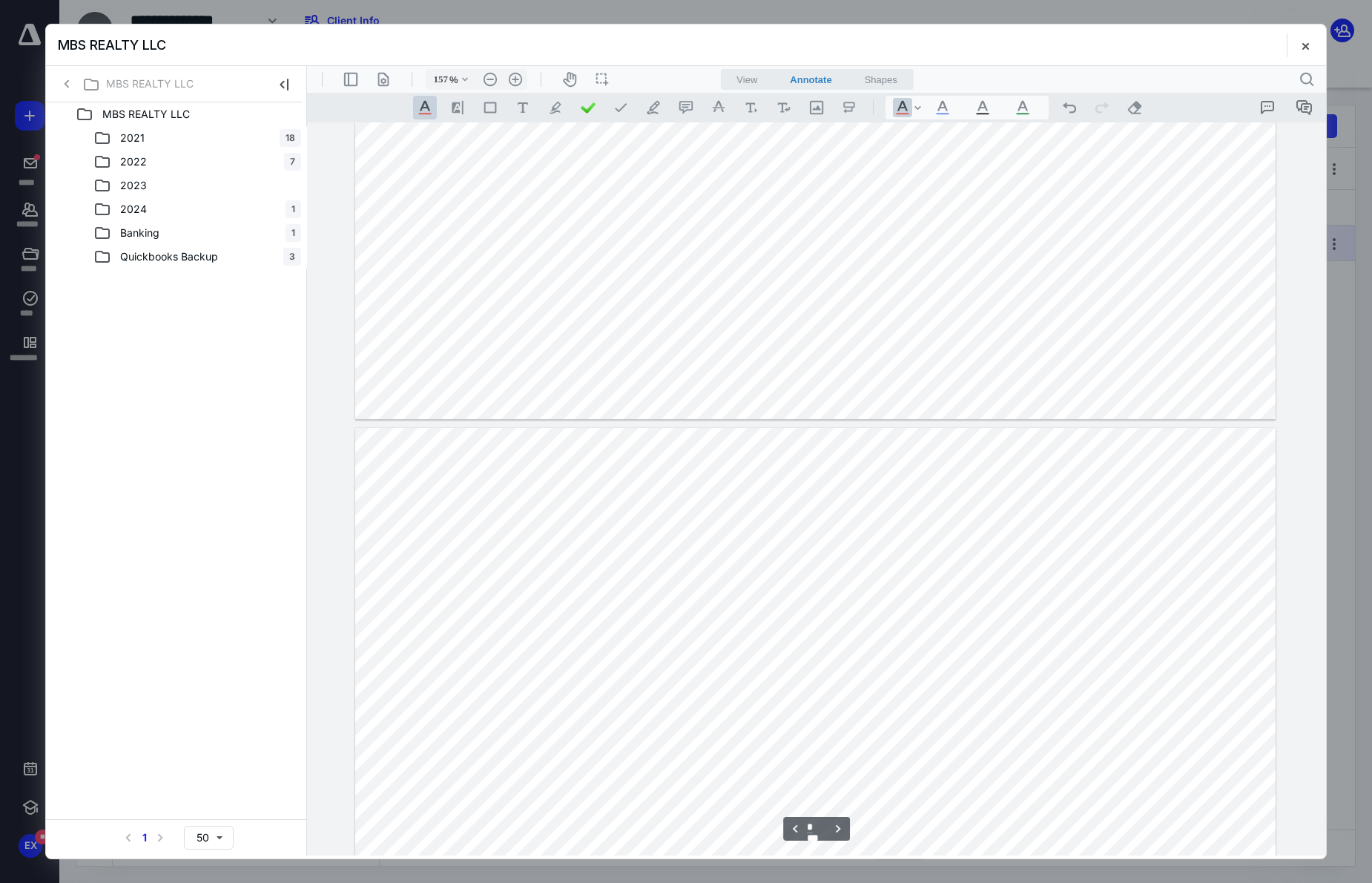 scroll, scrollTop: 1929, scrollLeft: 0, axis: vertical 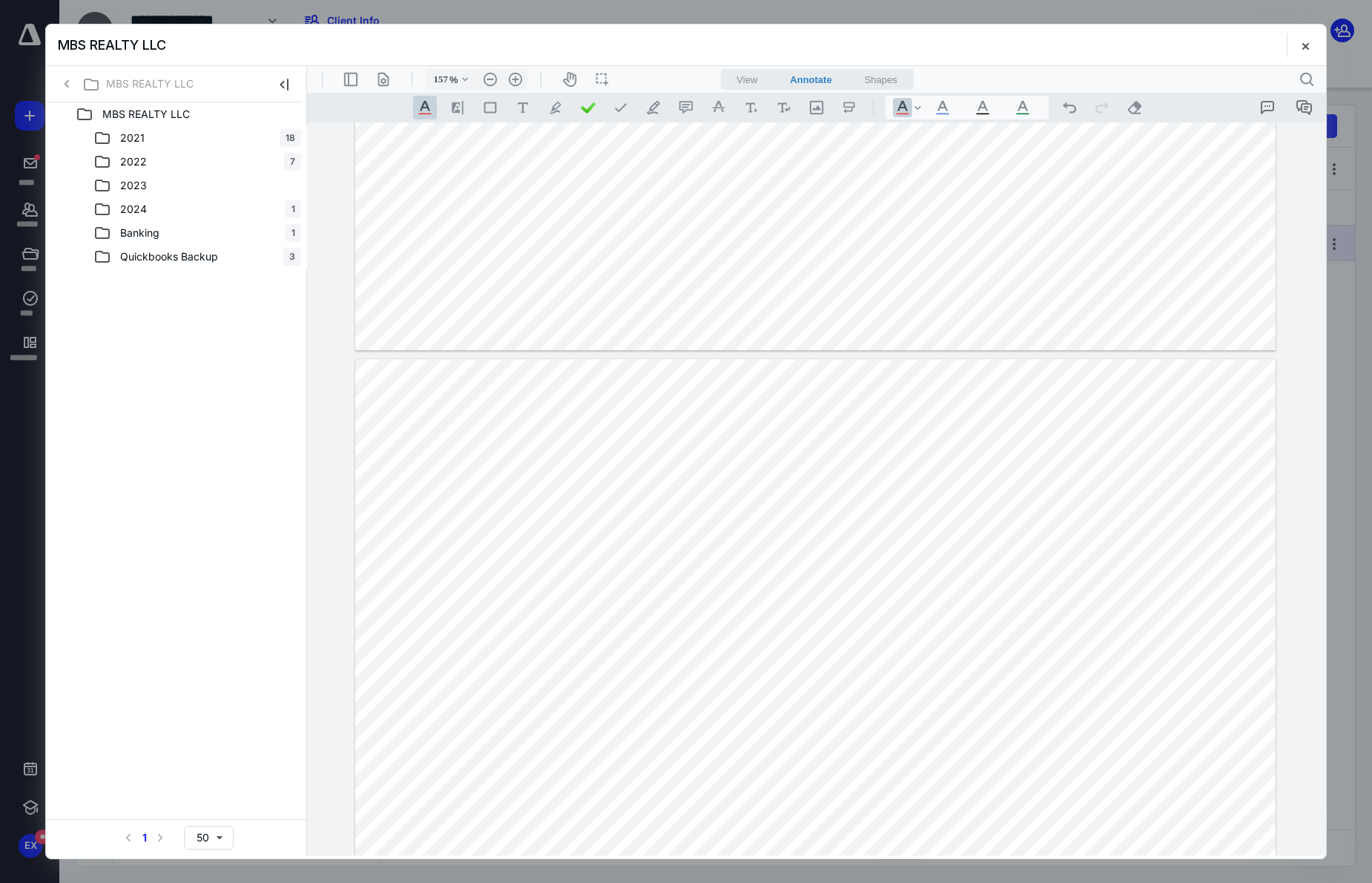 click at bounding box center [815, 715] 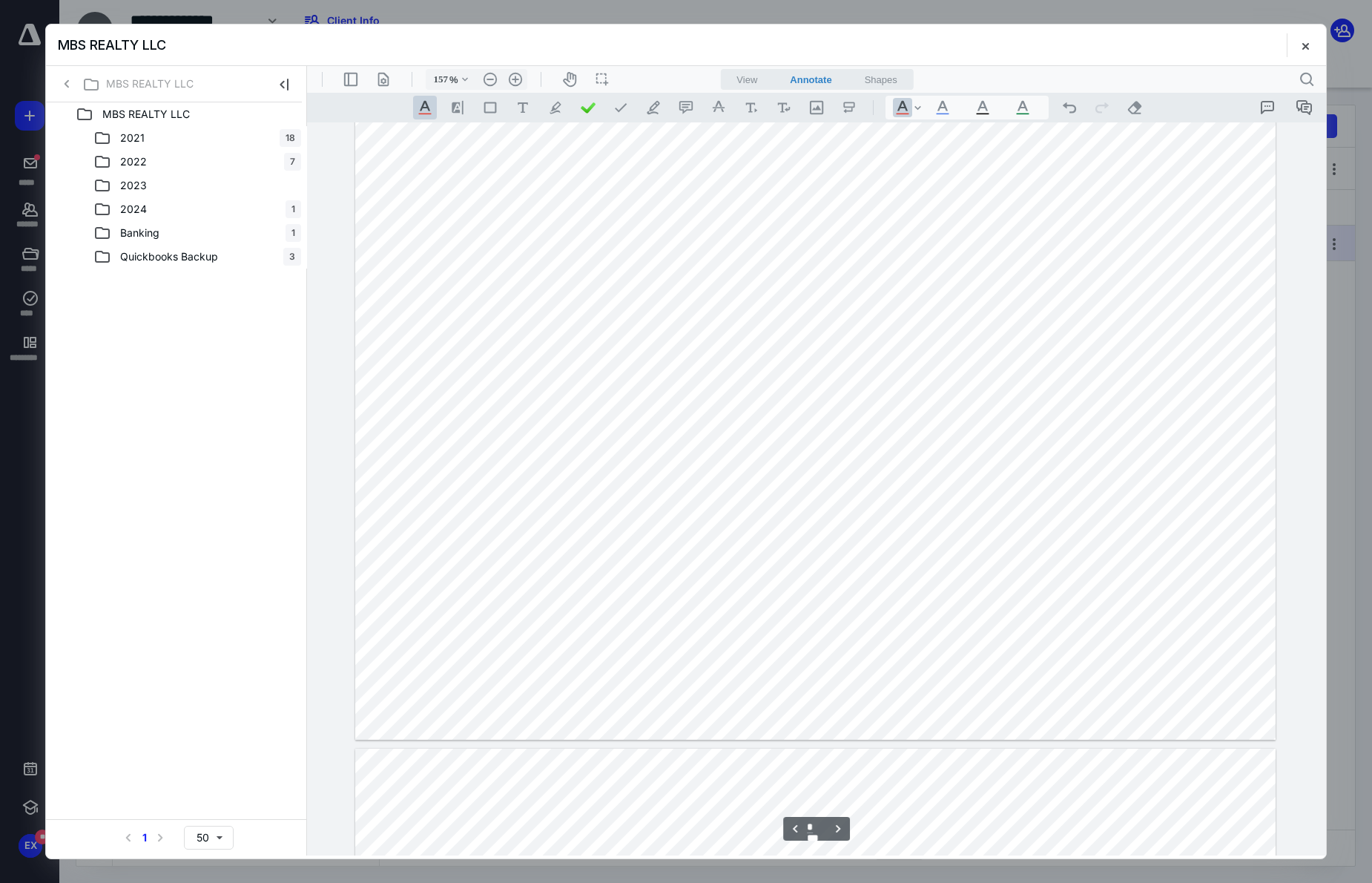 scroll, scrollTop: 816, scrollLeft: 0, axis: vertical 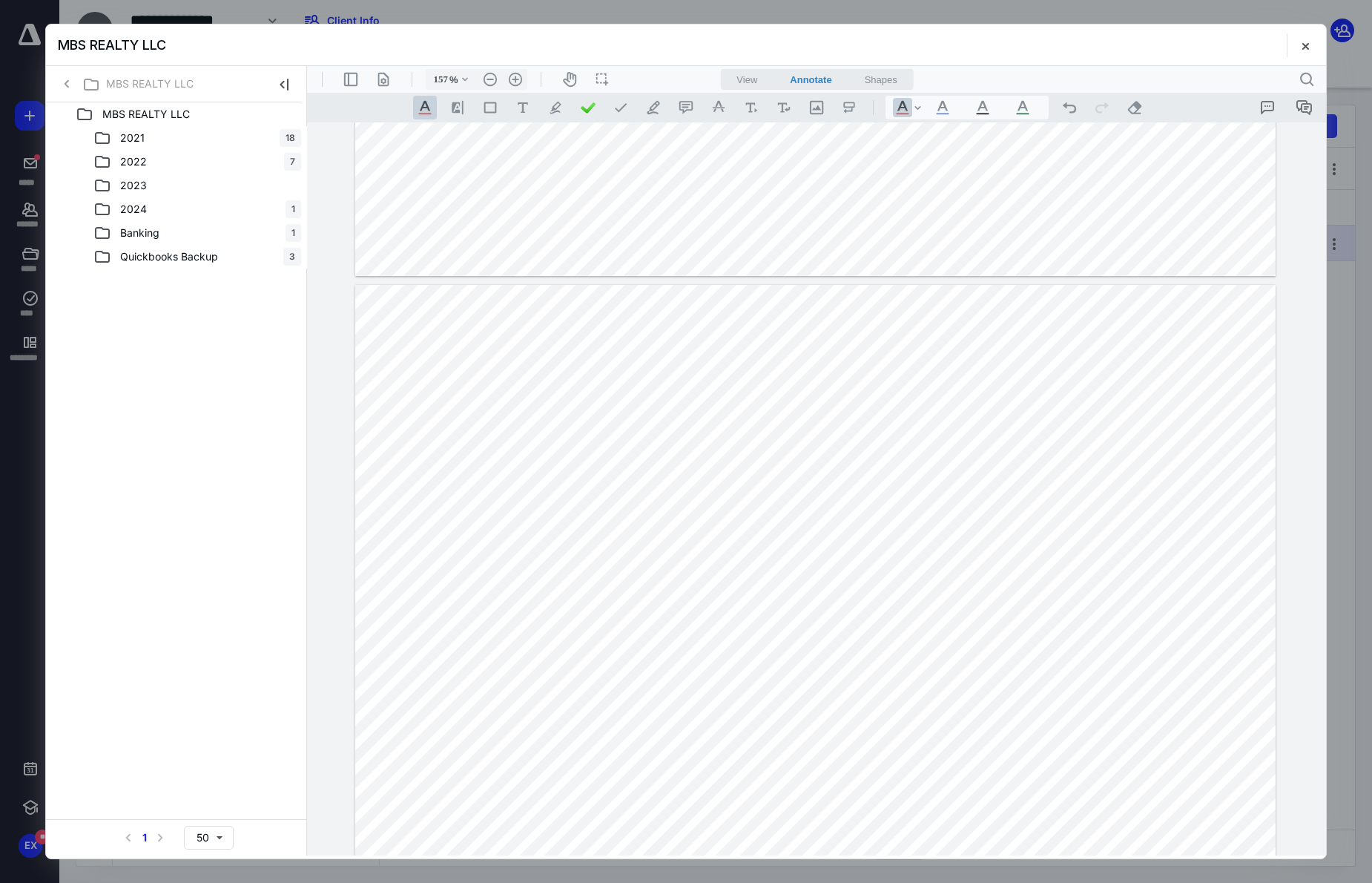 click at bounding box center [815, 640] 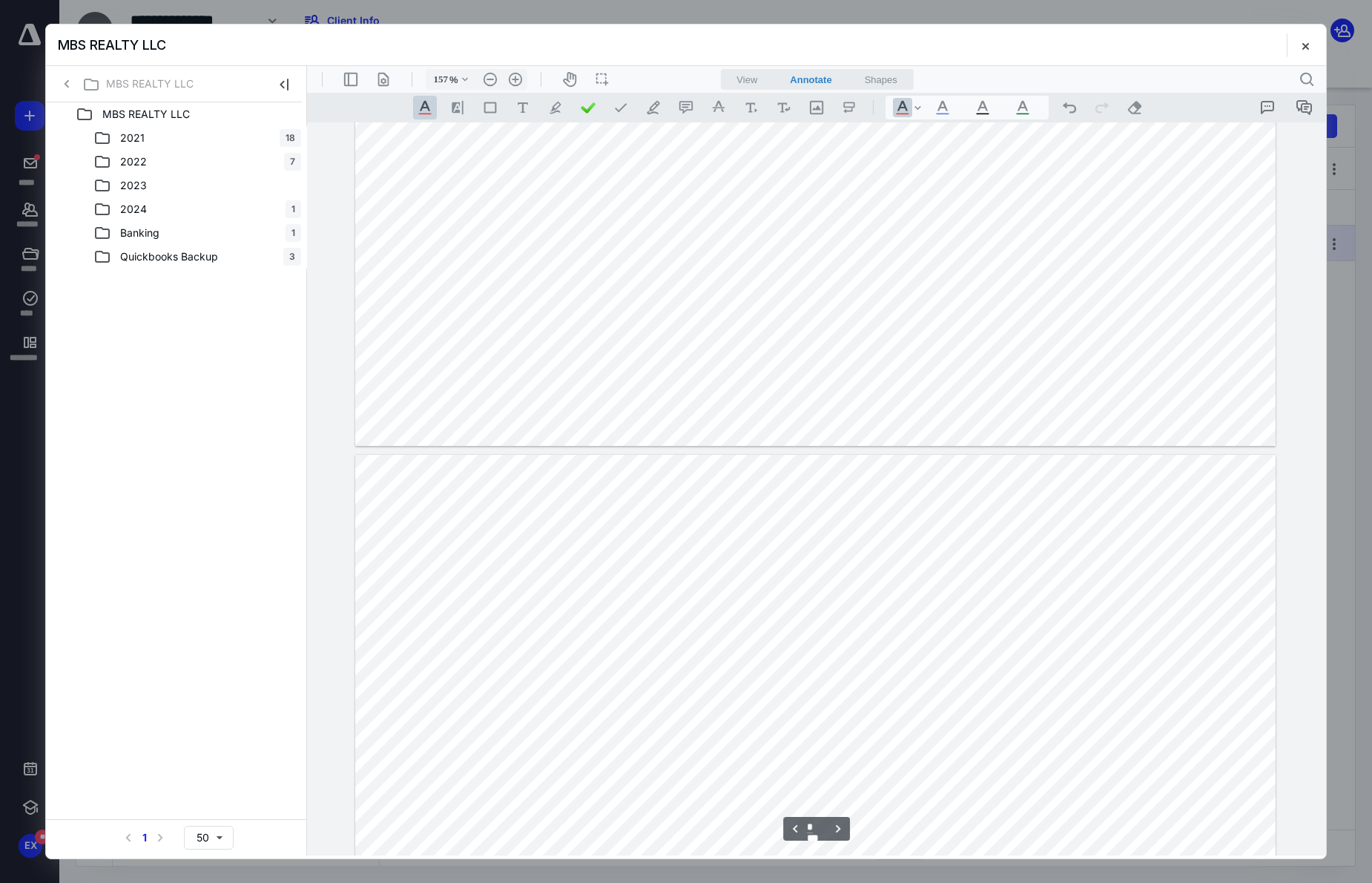 scroll, scrollTop: 965, scrollLeft: 0, axis: vertical 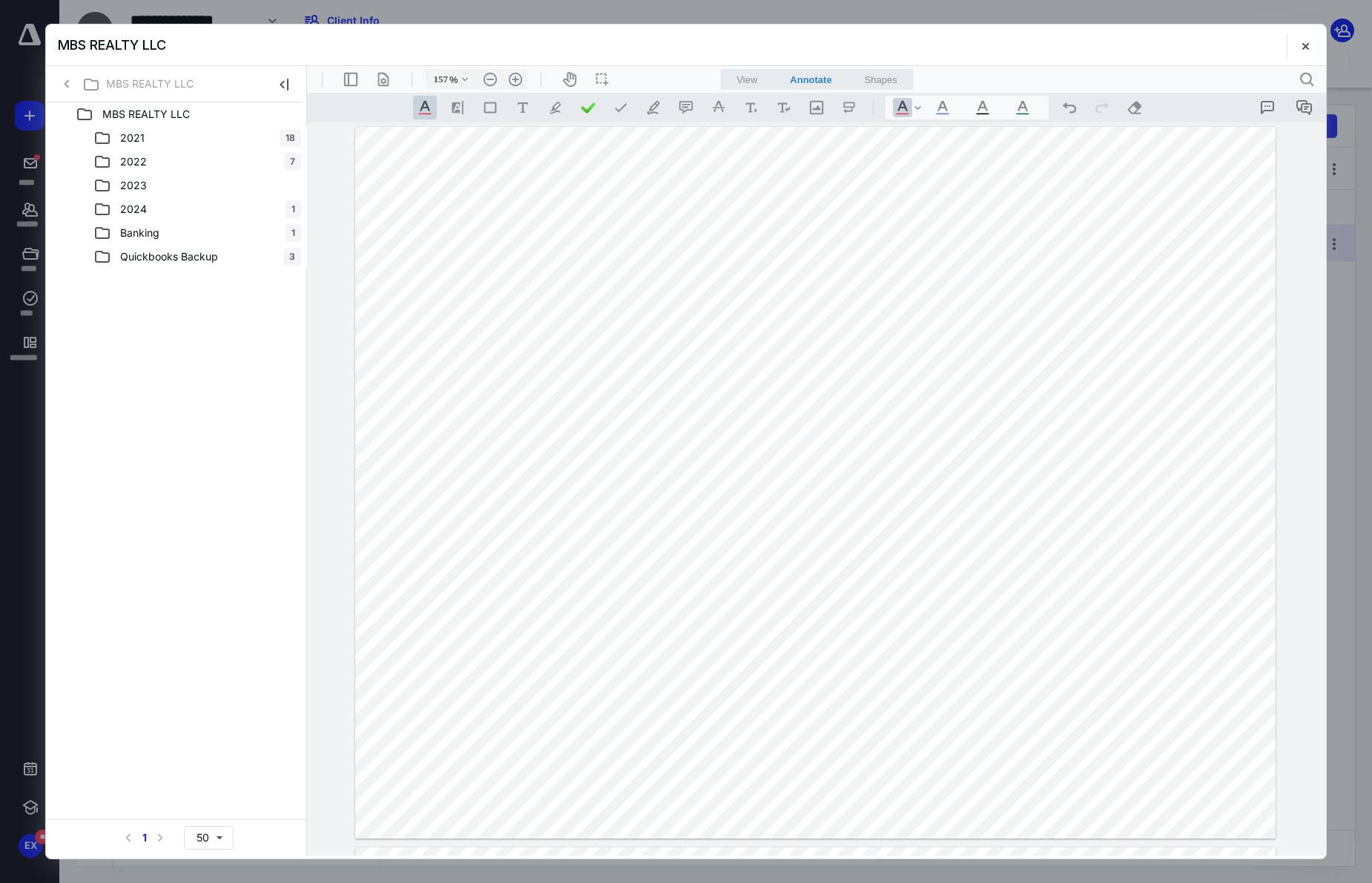 click at bounding box center [815, 482] 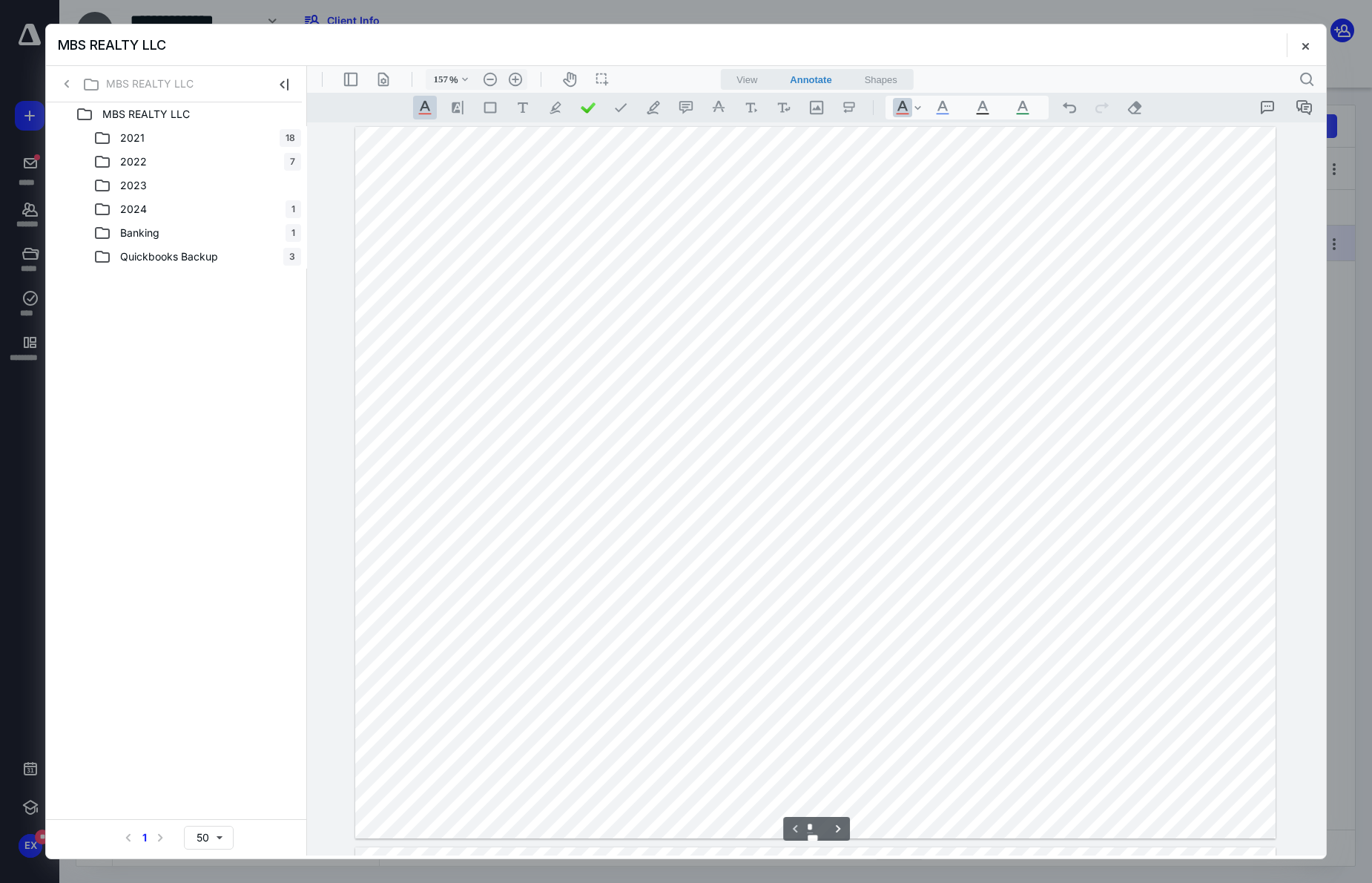 scroll, scrollTop: 148, scrollLeft: 0, axis: vertical 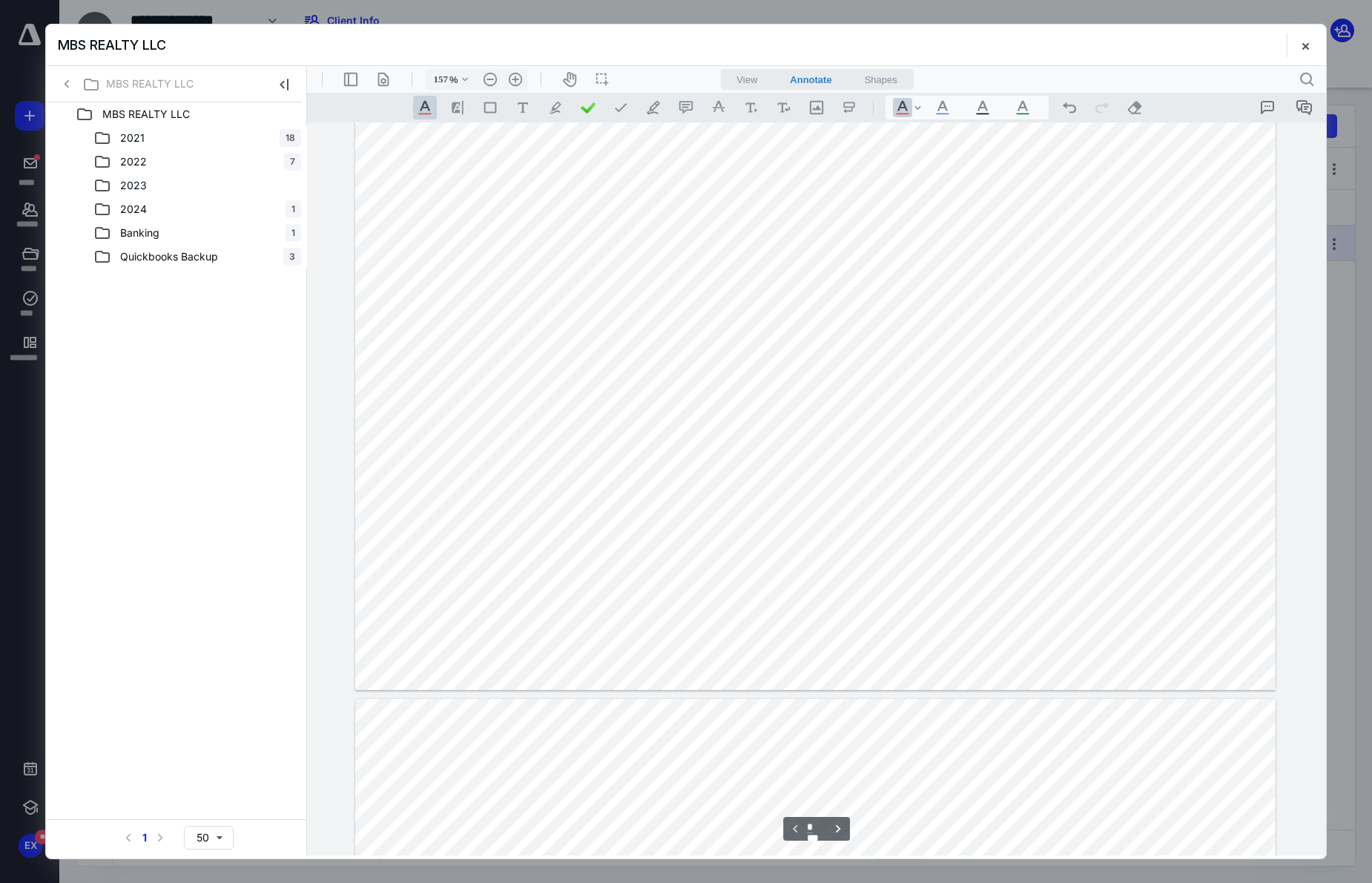 click at bounding box center [815, 334] 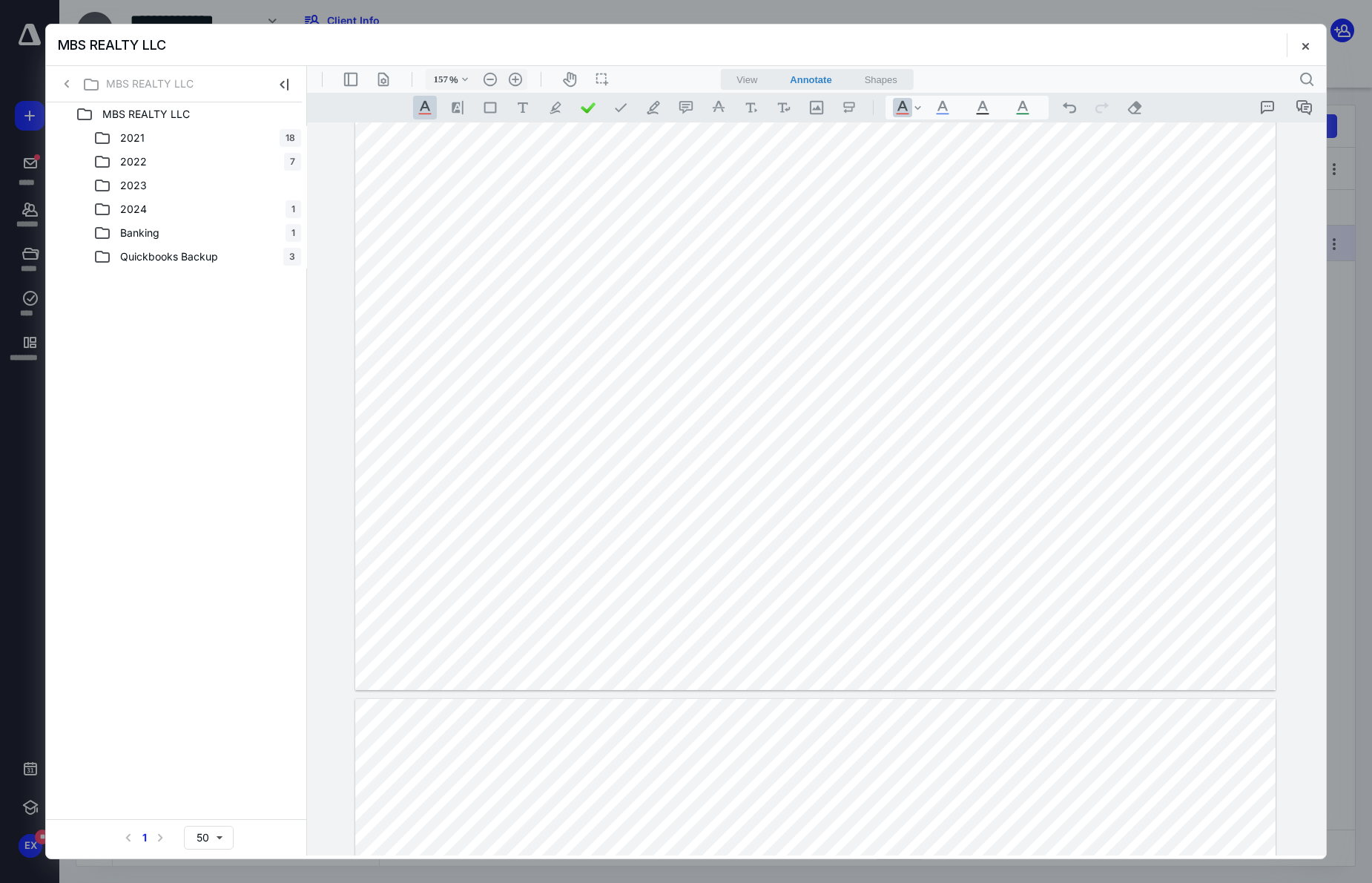 click at bounding box center (815, 334) 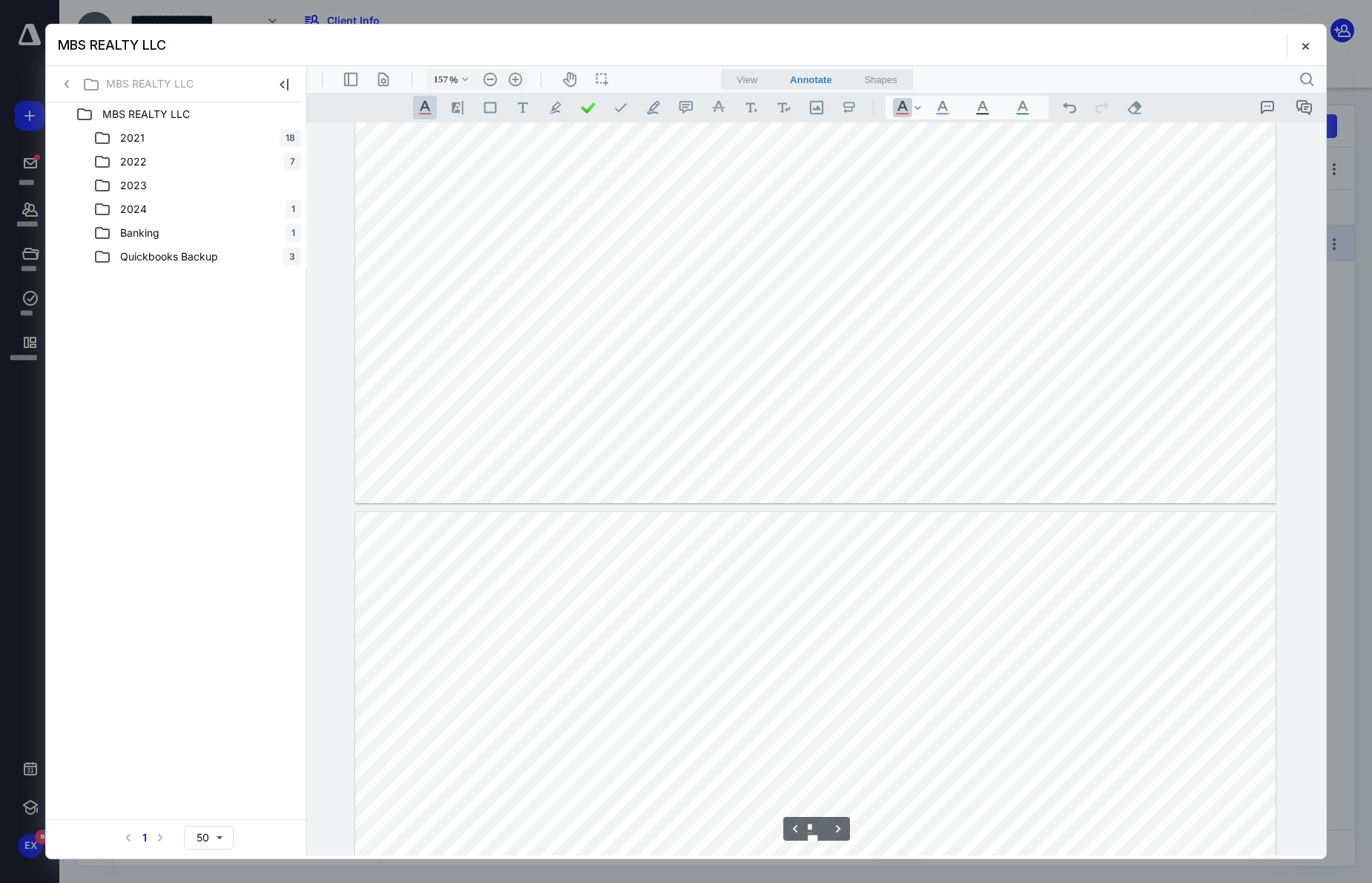 scroll, scrollTop: 1781, scrollLeft: 0, axis: vertical 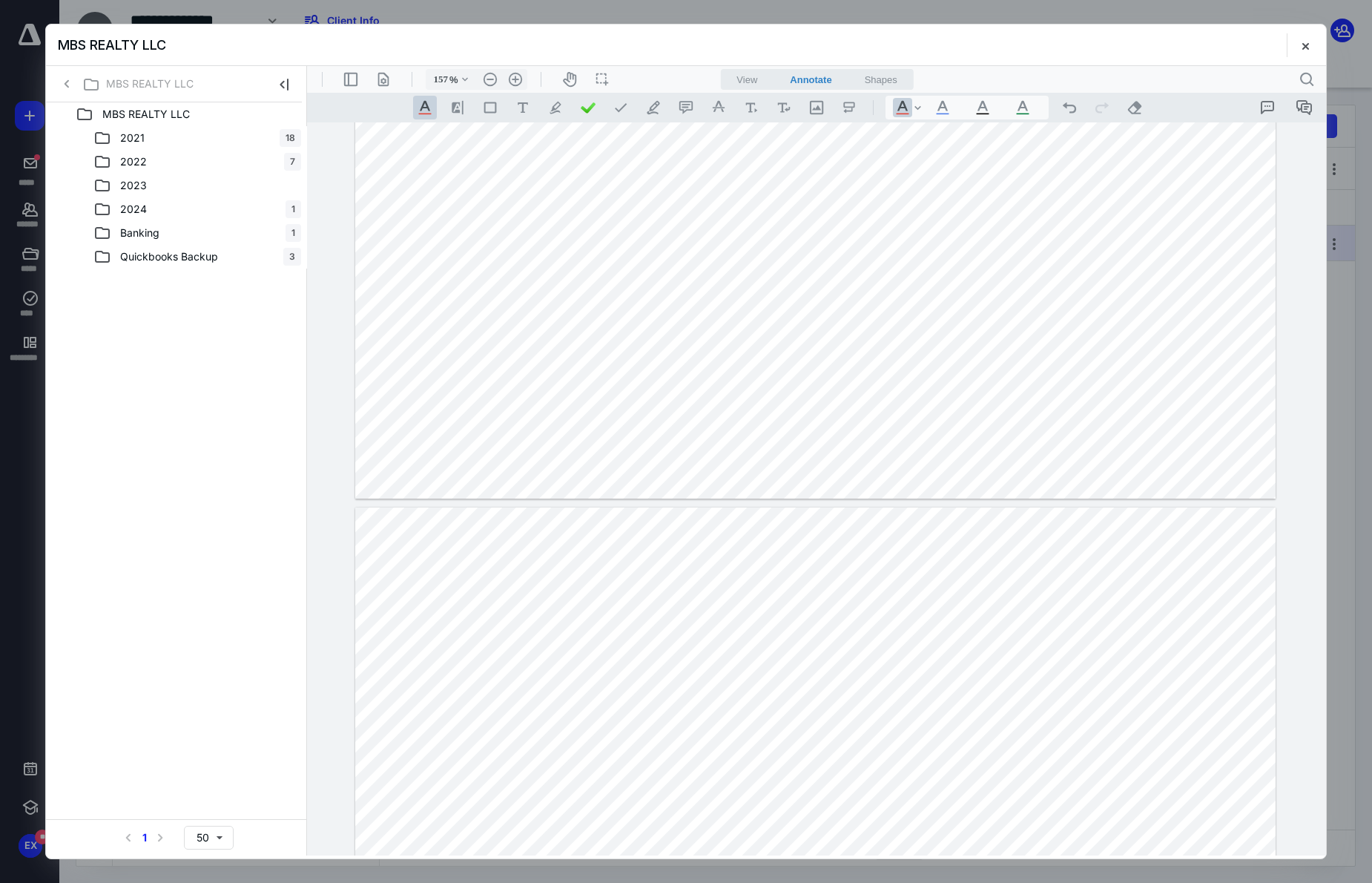 click at bounding box center (815, 863) 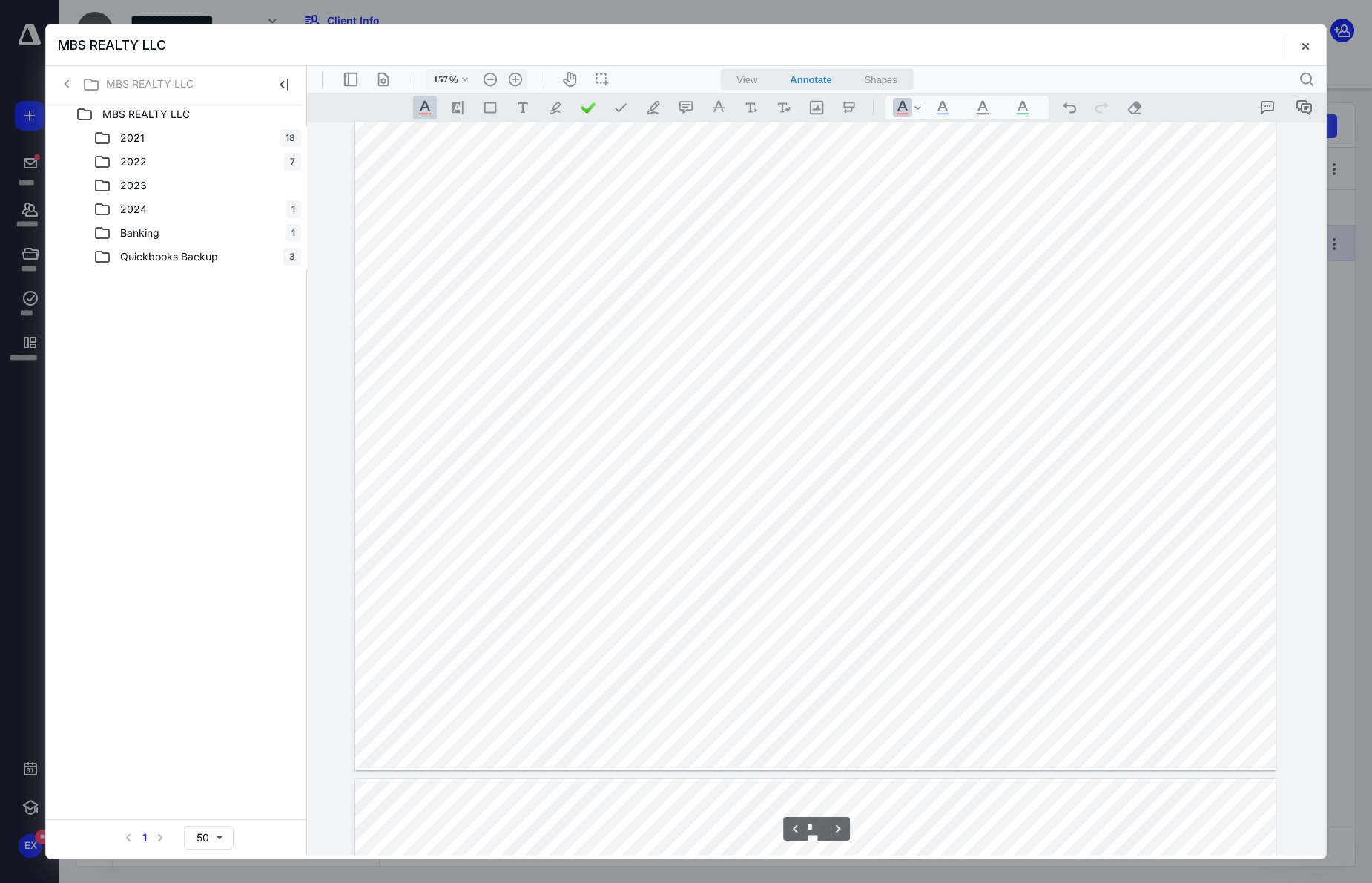 scroll, scrollTop: 2226, scrollLeft: 0, axis: vertical 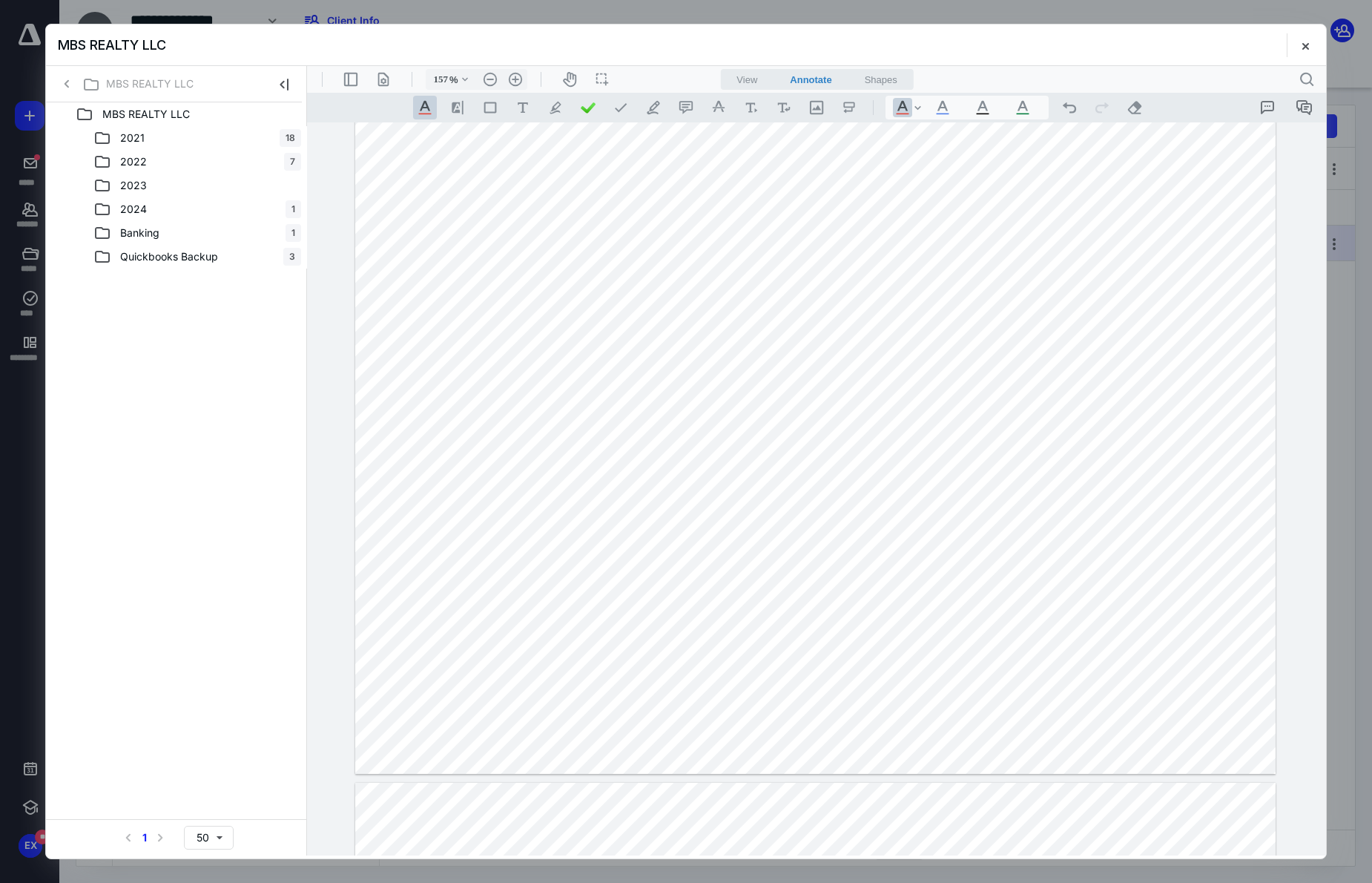 click at bounding box center (815, 418) 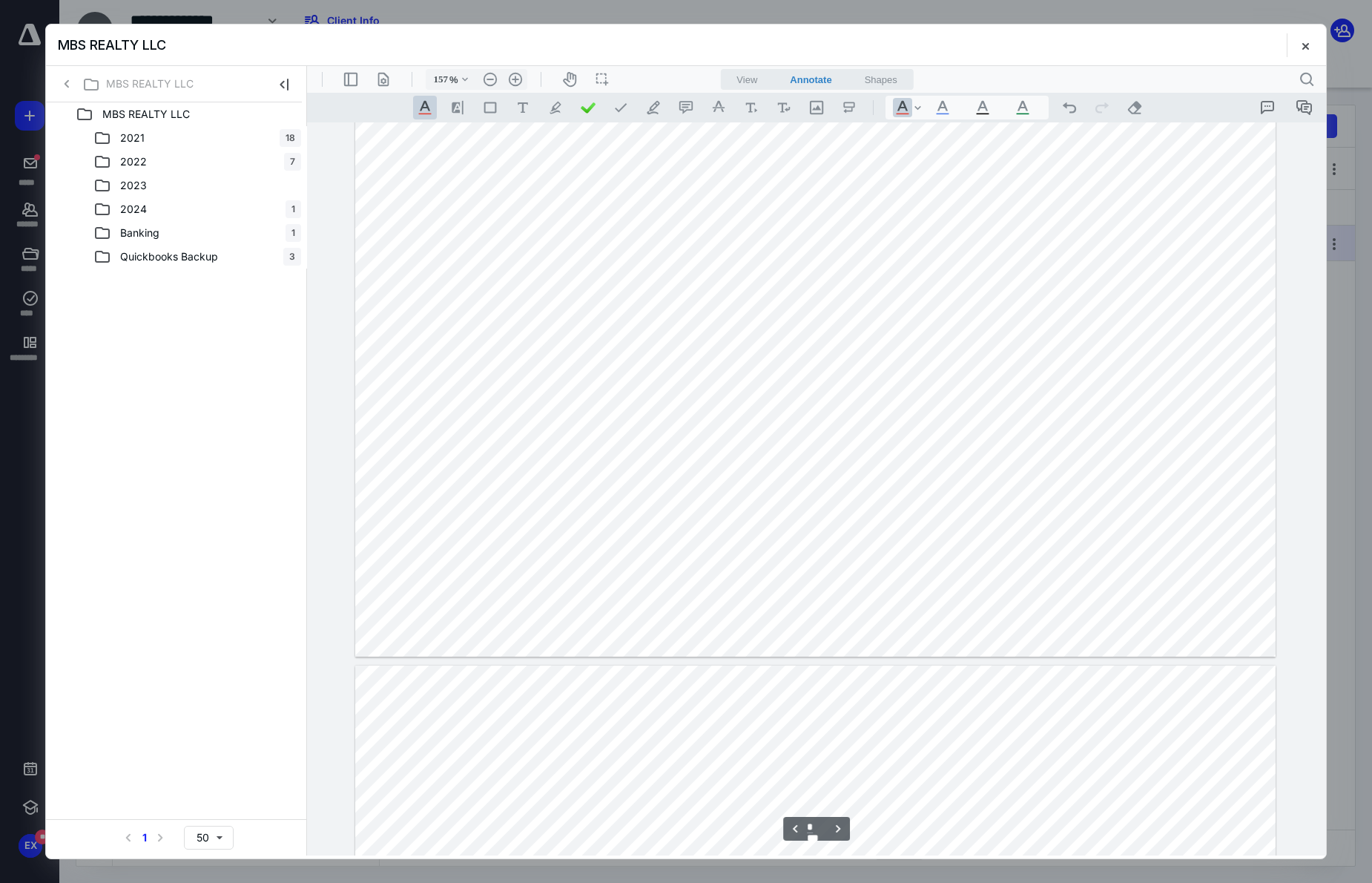 scroll, scrollTop: 1558, scrollLeft: 0, axis: vertical 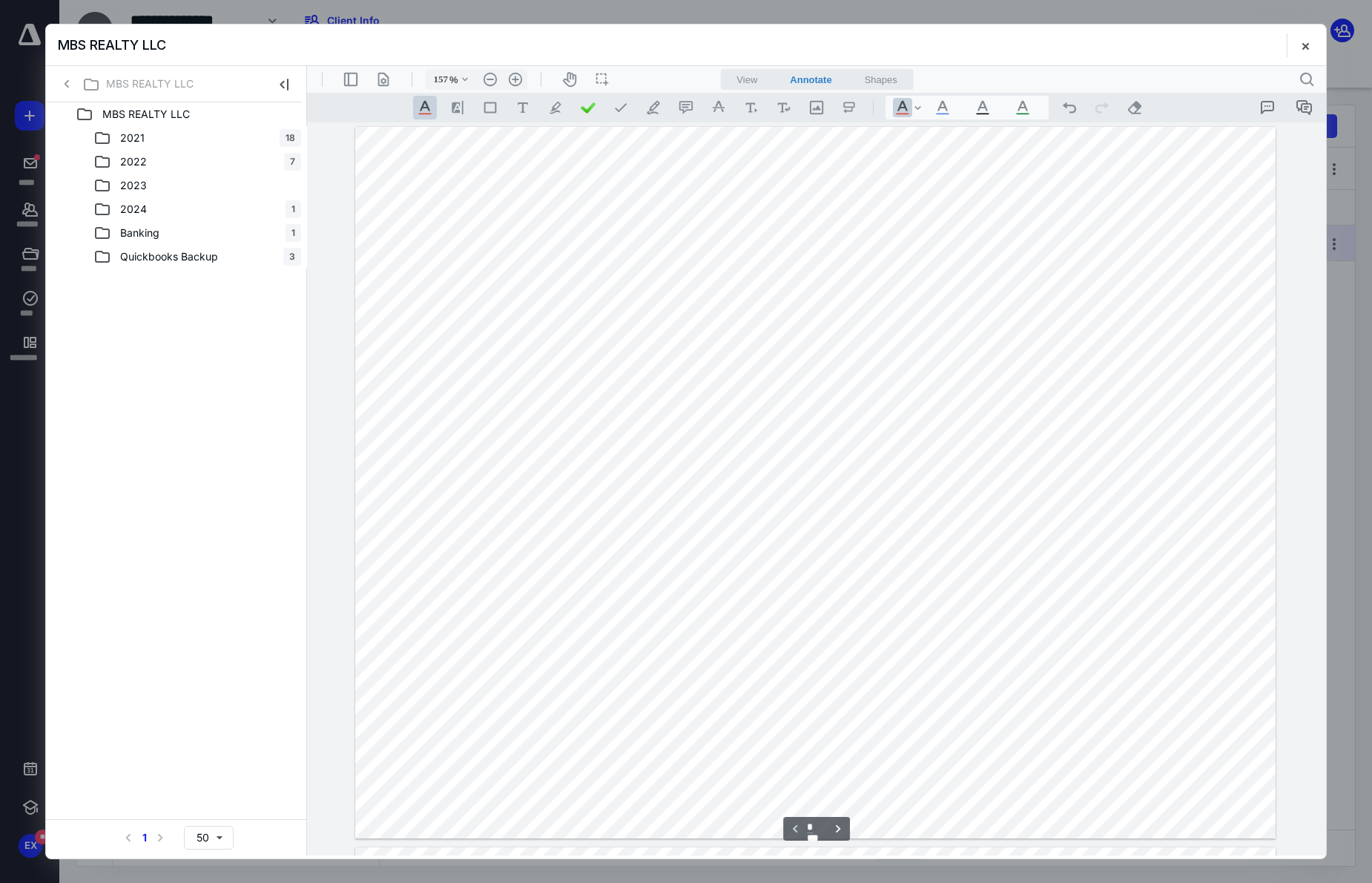 click at bounding box center [815, 482] 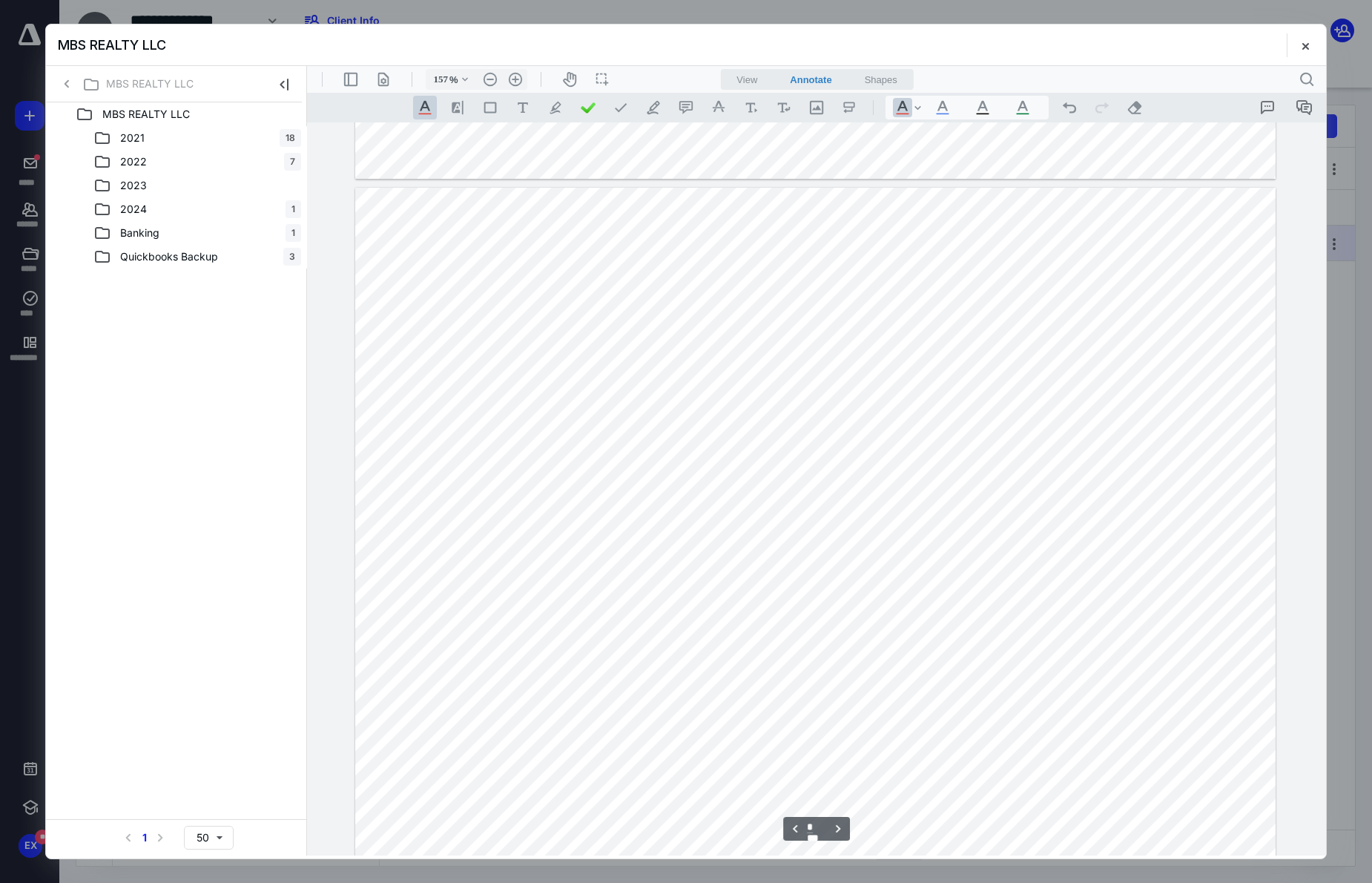 scroll, scrollTop: 2003, scrollLeft: 0, axis: vertical 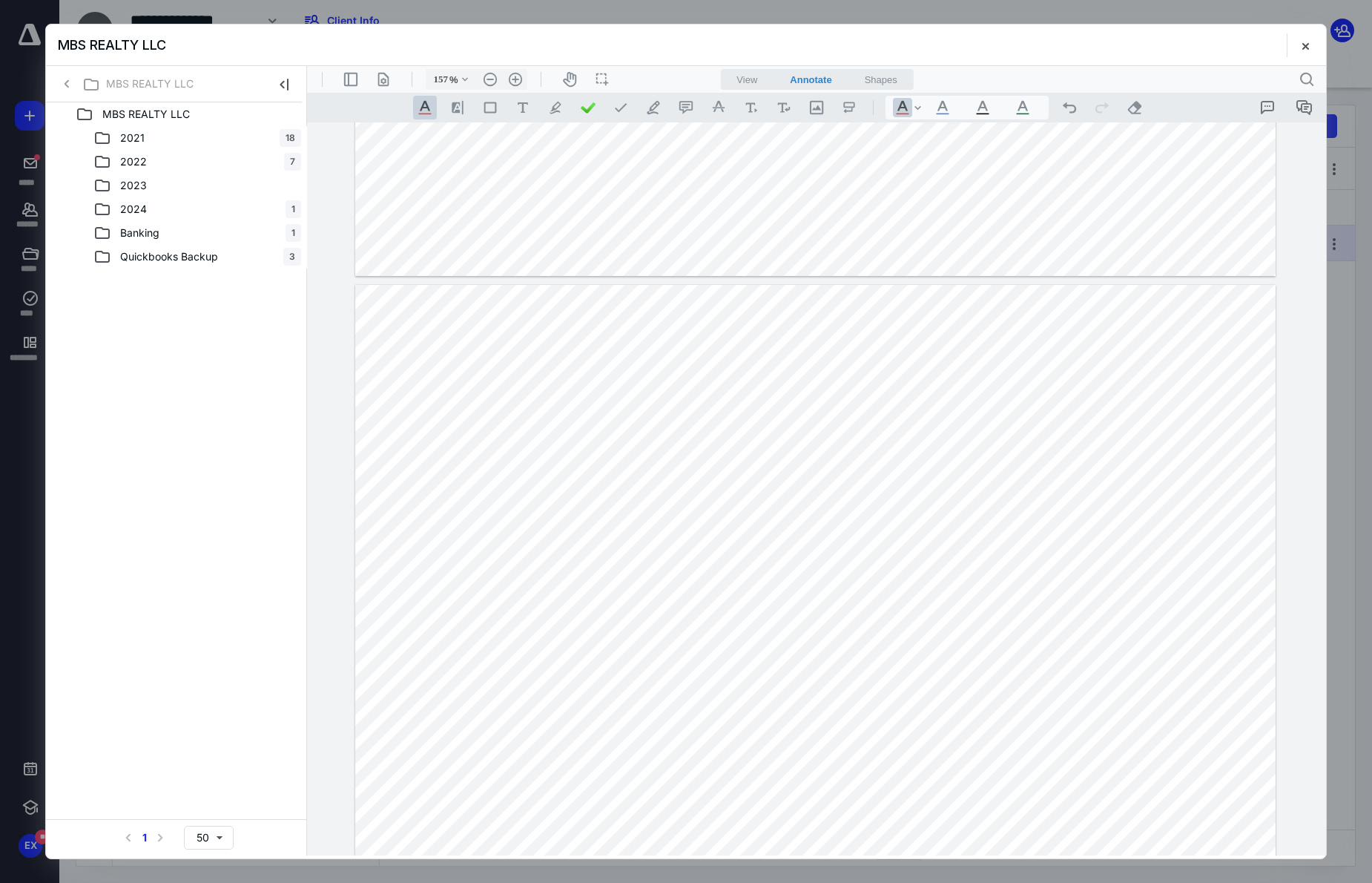 click at bounding box center [815, 640] 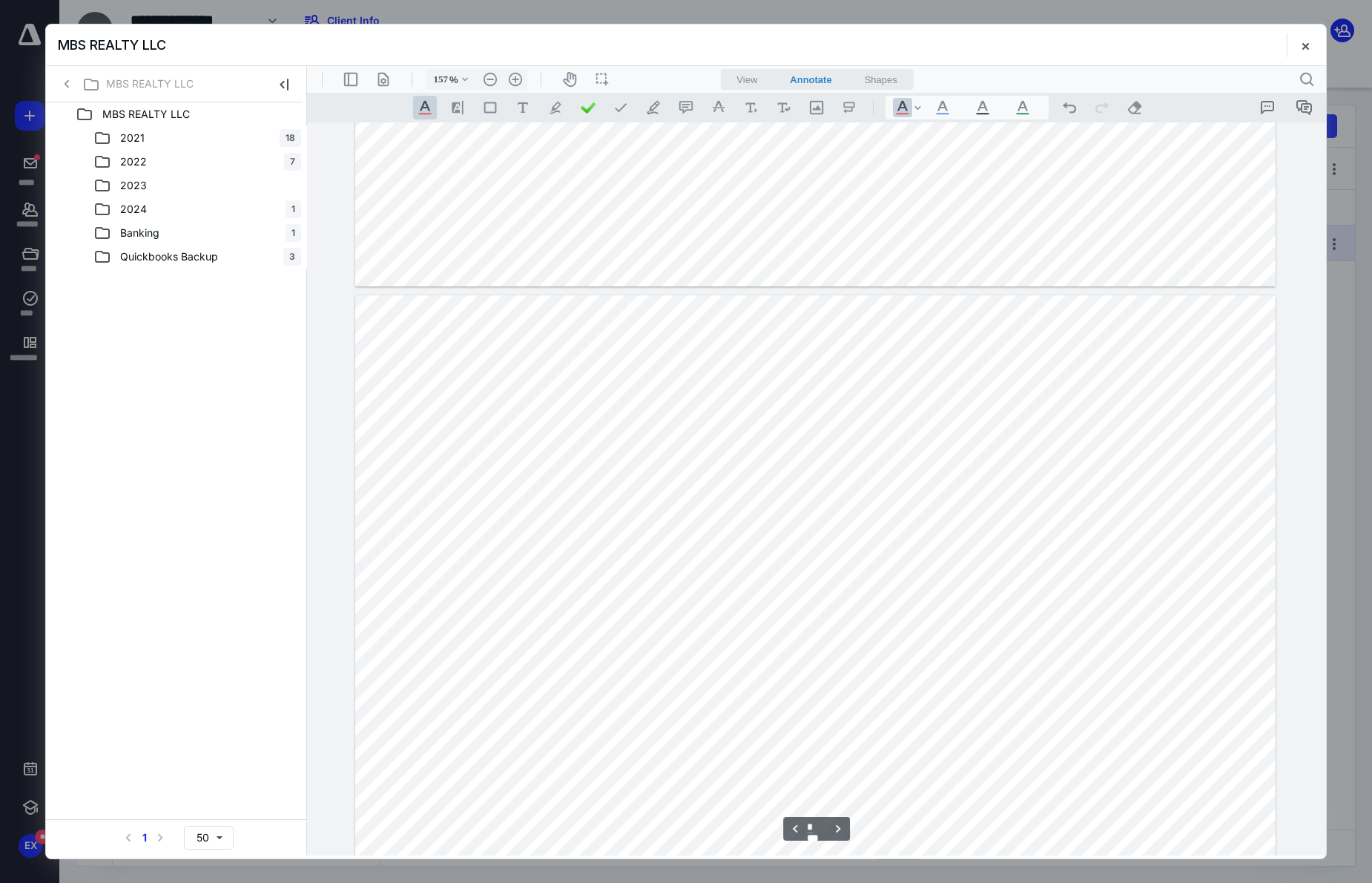 scroll, scrollTop: 2003, scrollLeft: 0, axis: vertical 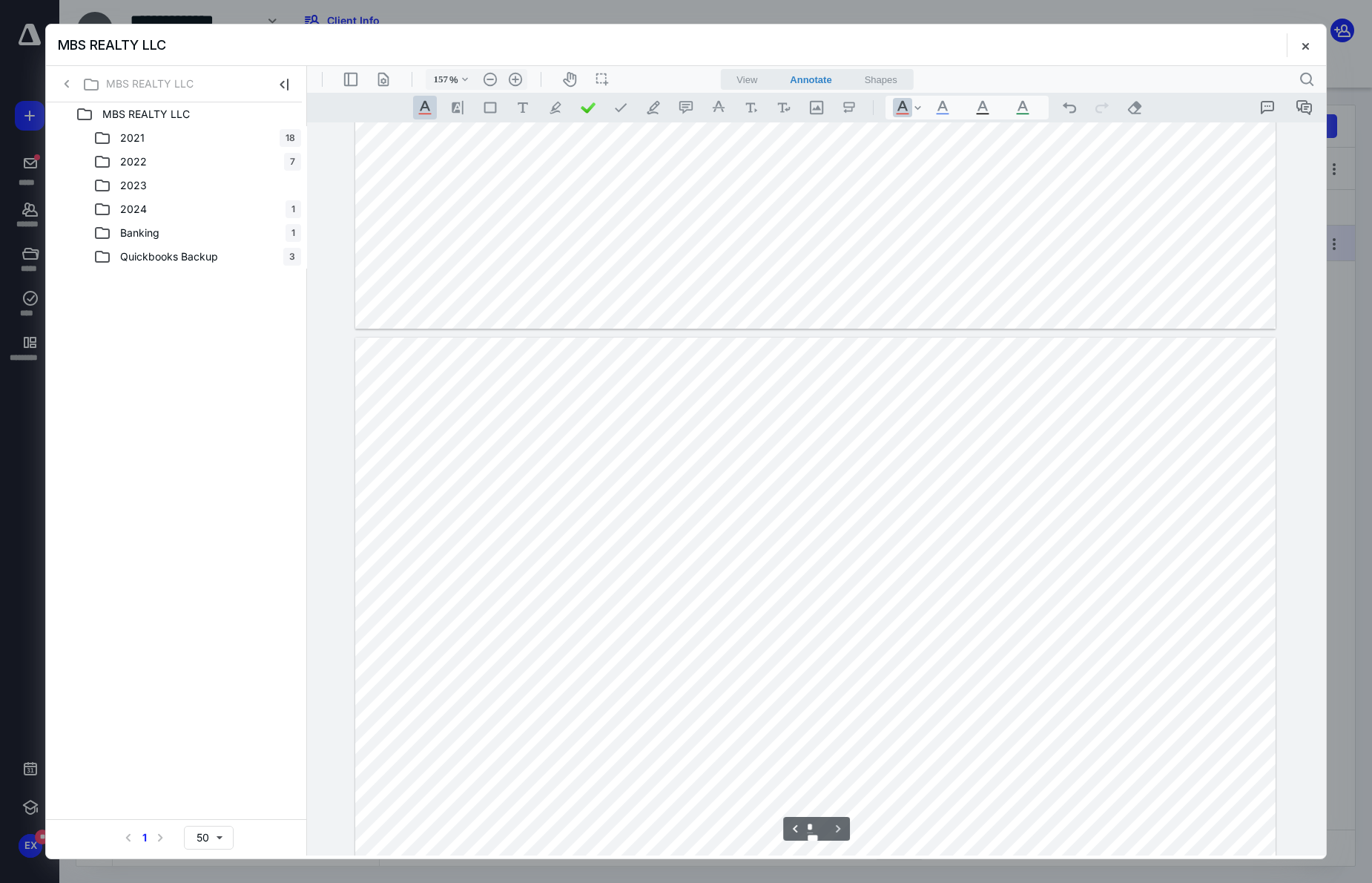 click at bounding box center [815, 693] 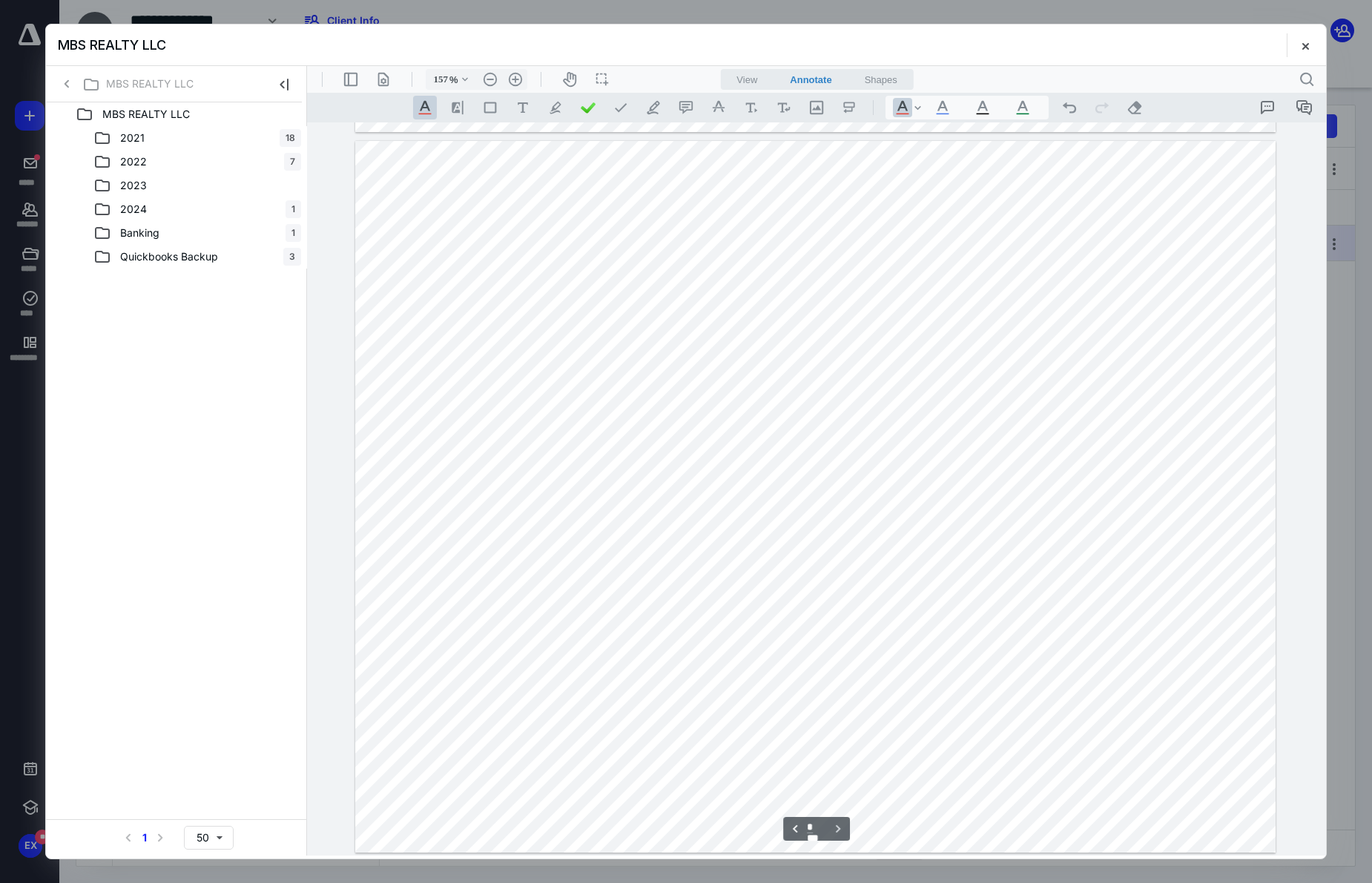 scroll, scrollTop: 2869, scrollLeft: 0, axis: vertical 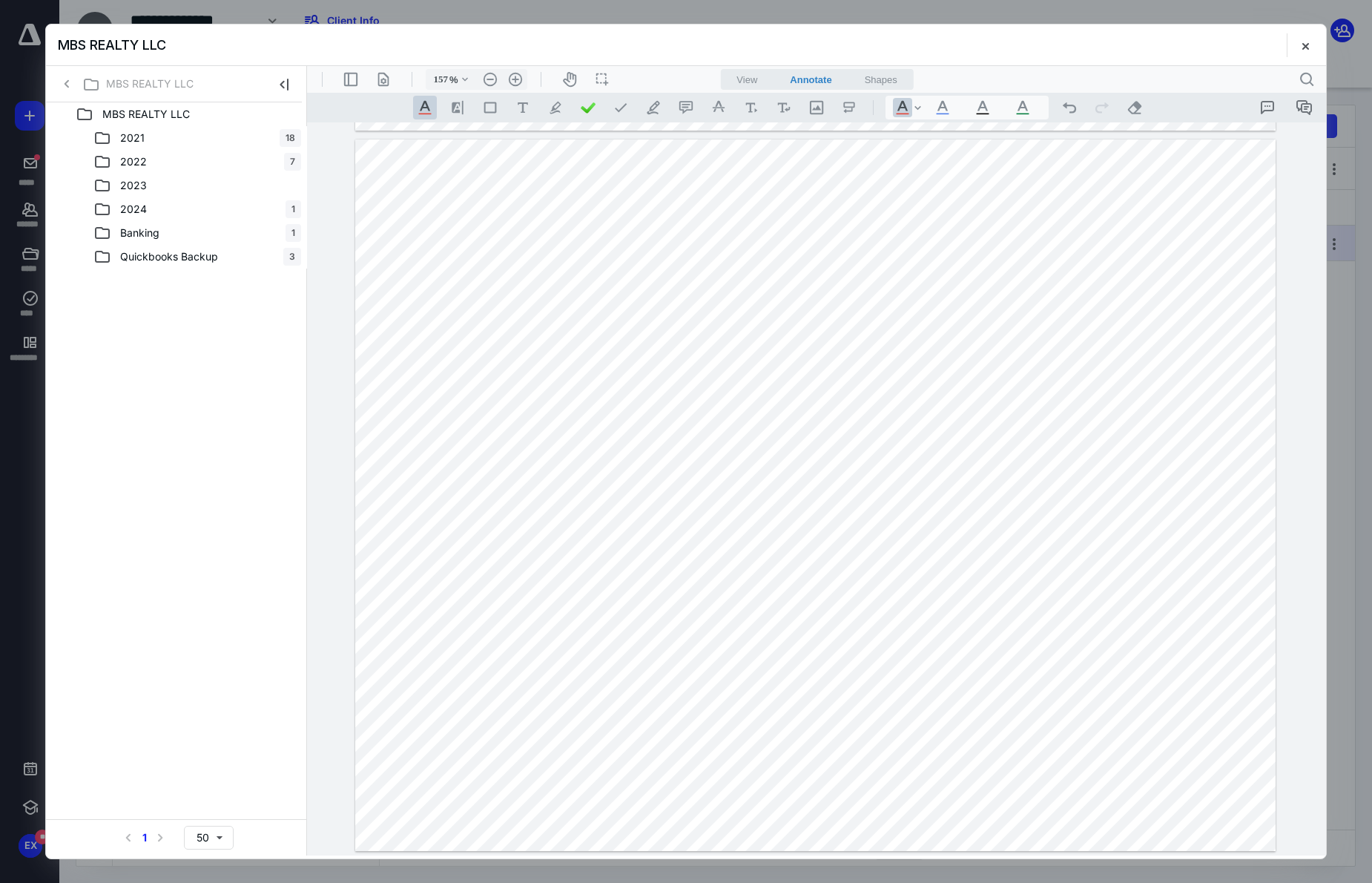 click at bounding box center (815, 495) 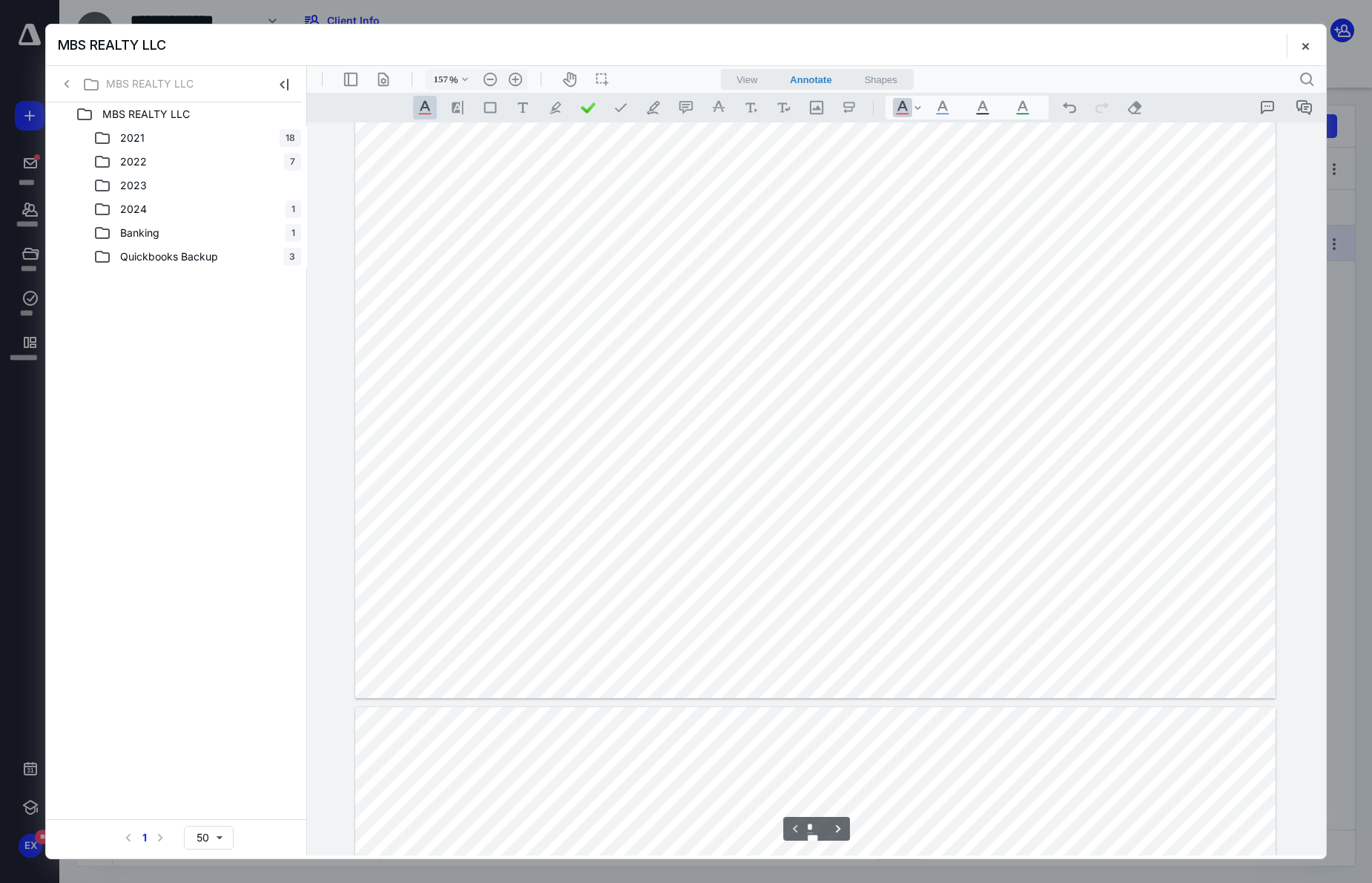 scroll, scrollTop: 148, scrollLeft: 0, axis: vertical 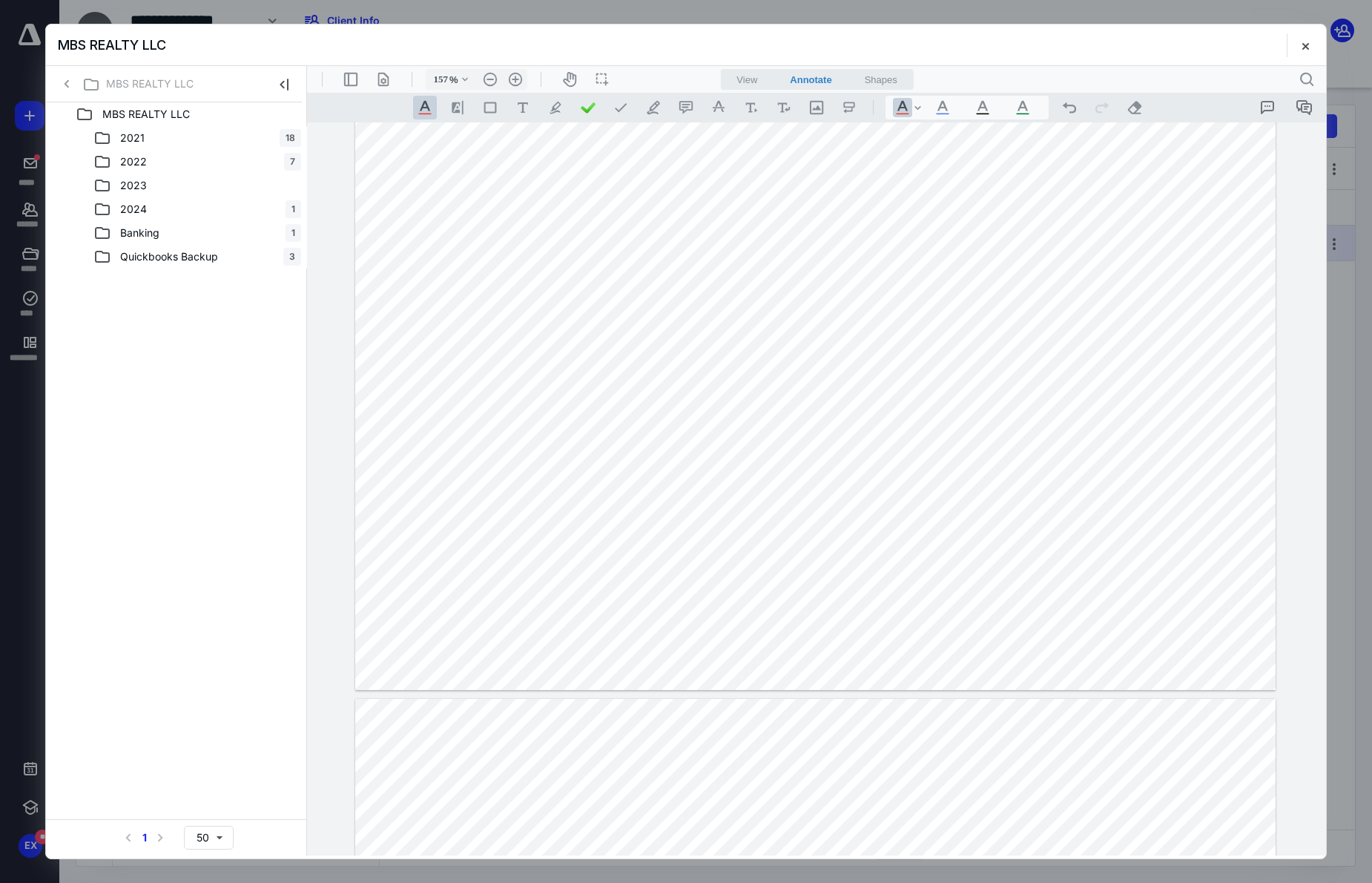 click at bounding box center (816, 1775) 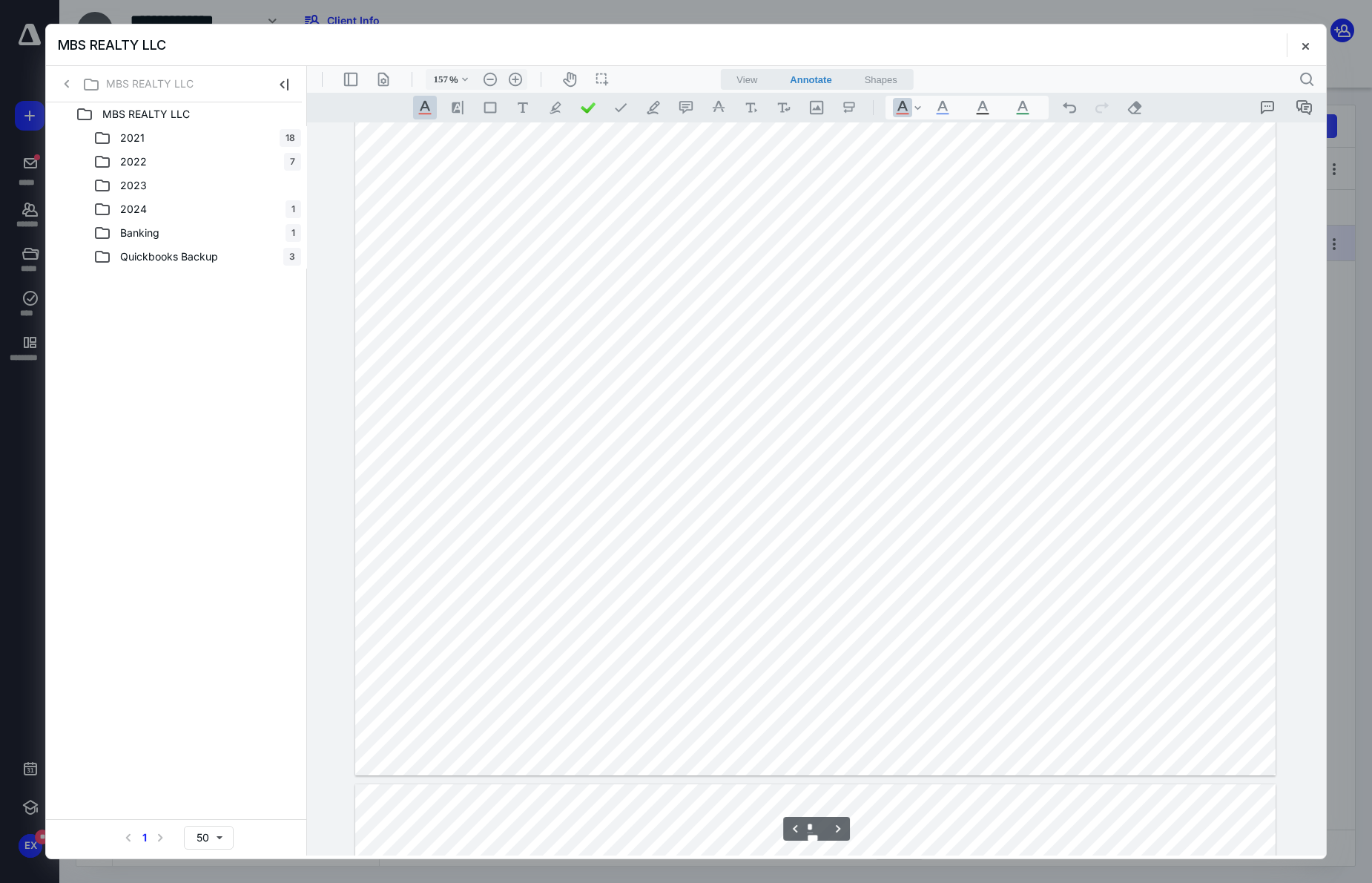scroll, scrollTop: 2226, scrollLeft: 0, axis: vertical 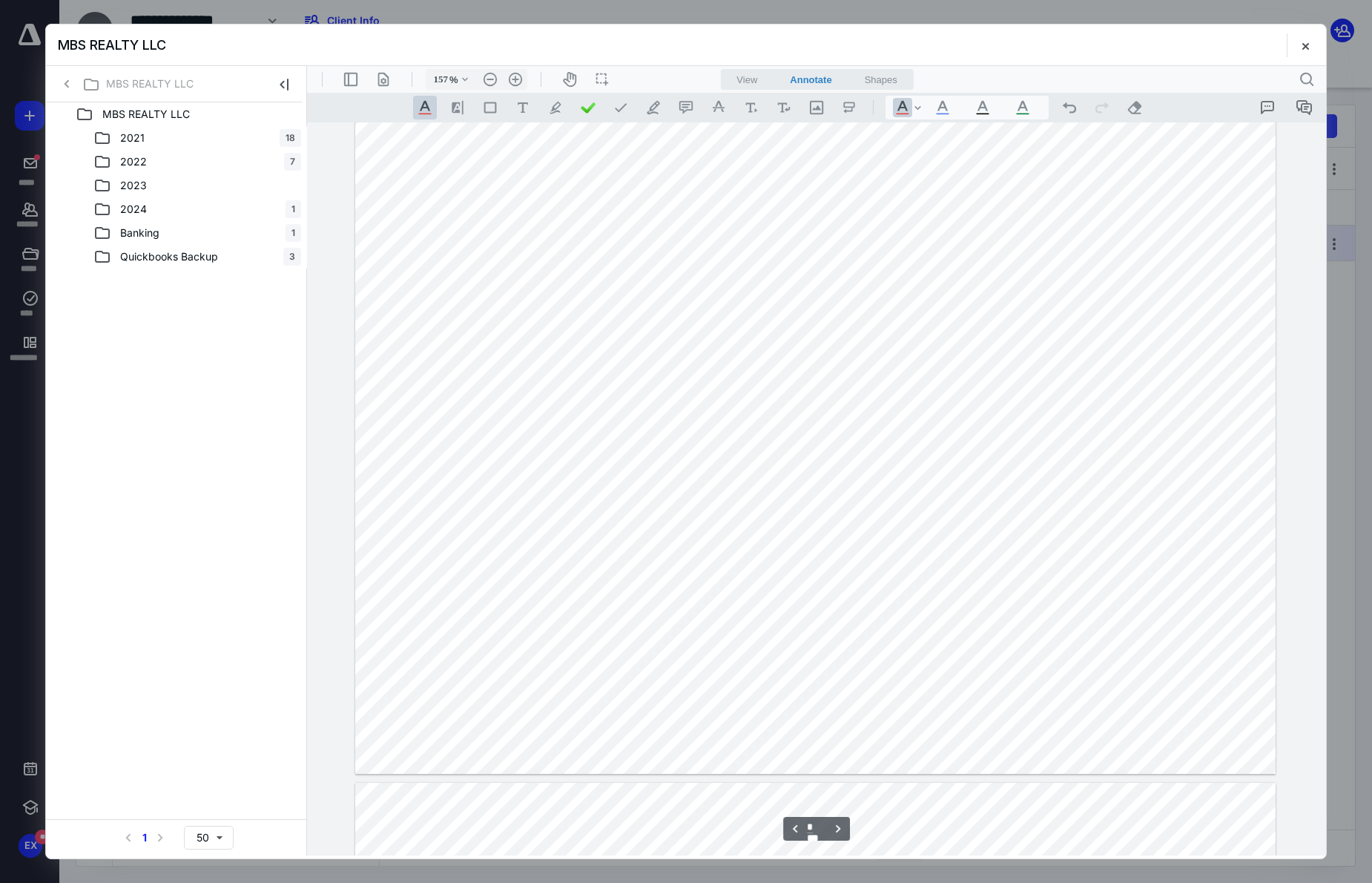 click at bounding box center [815, 418] 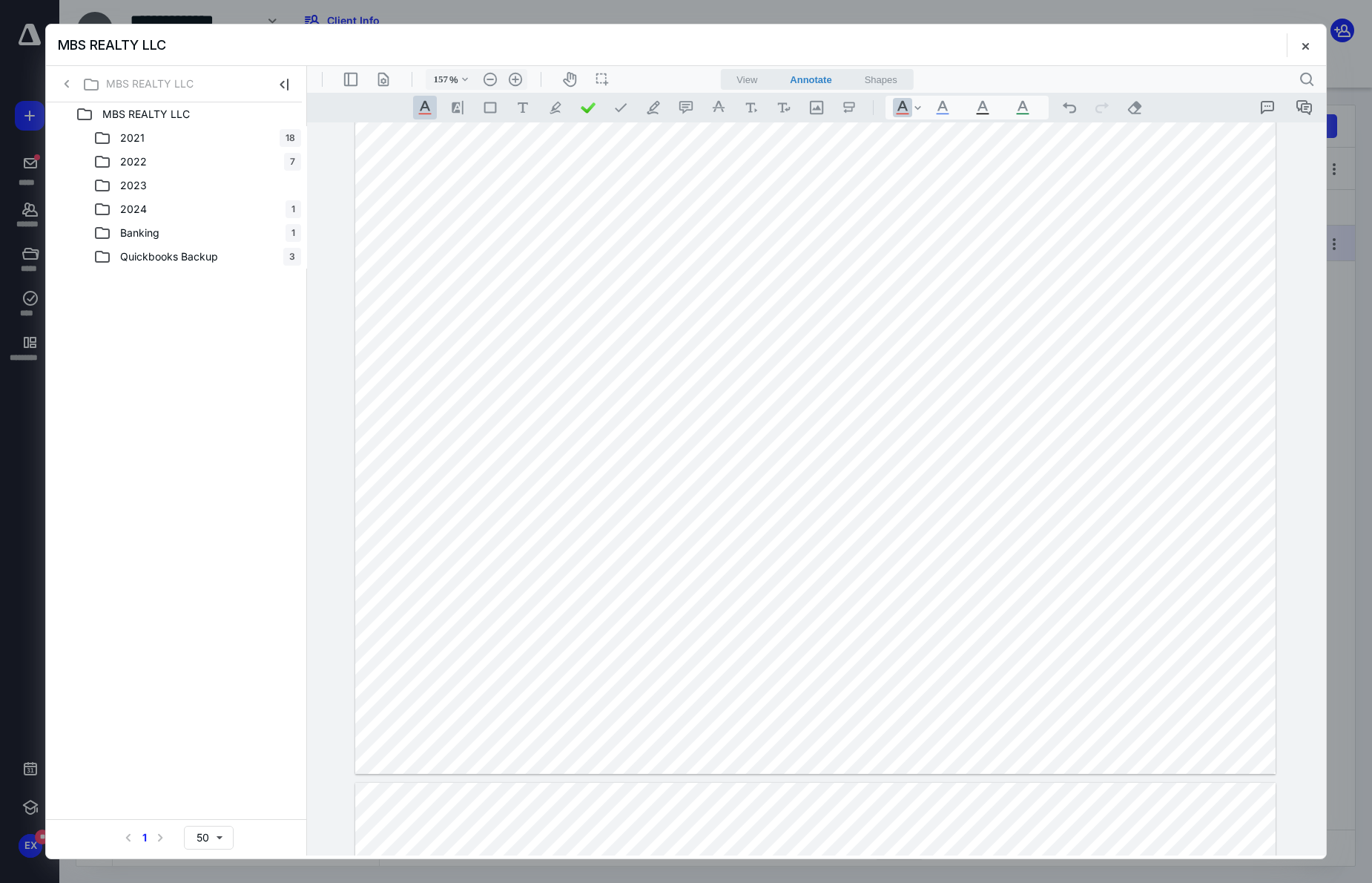 click at bounding box center (815, 418) 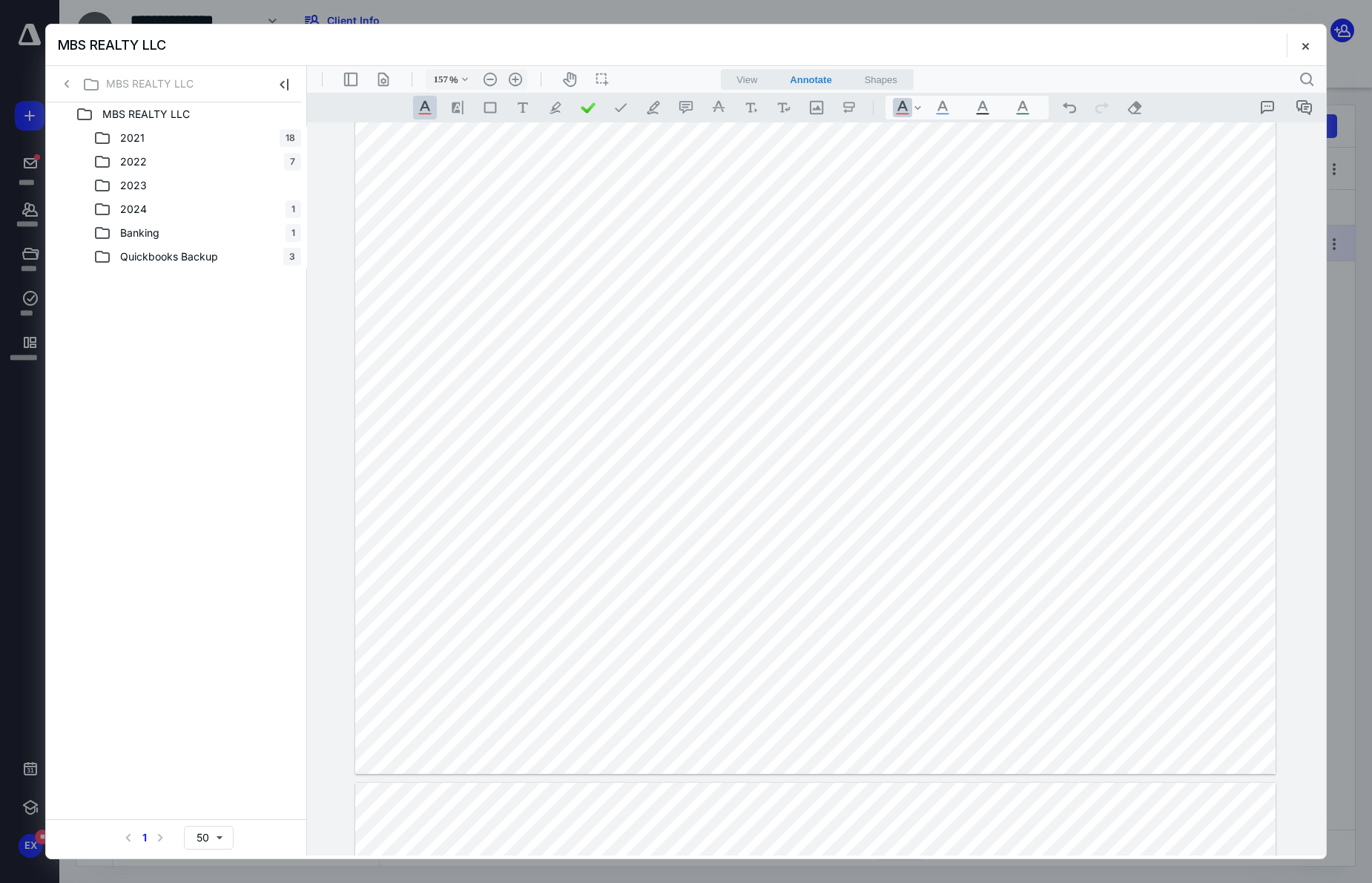 click at bounding box center (815, 418) 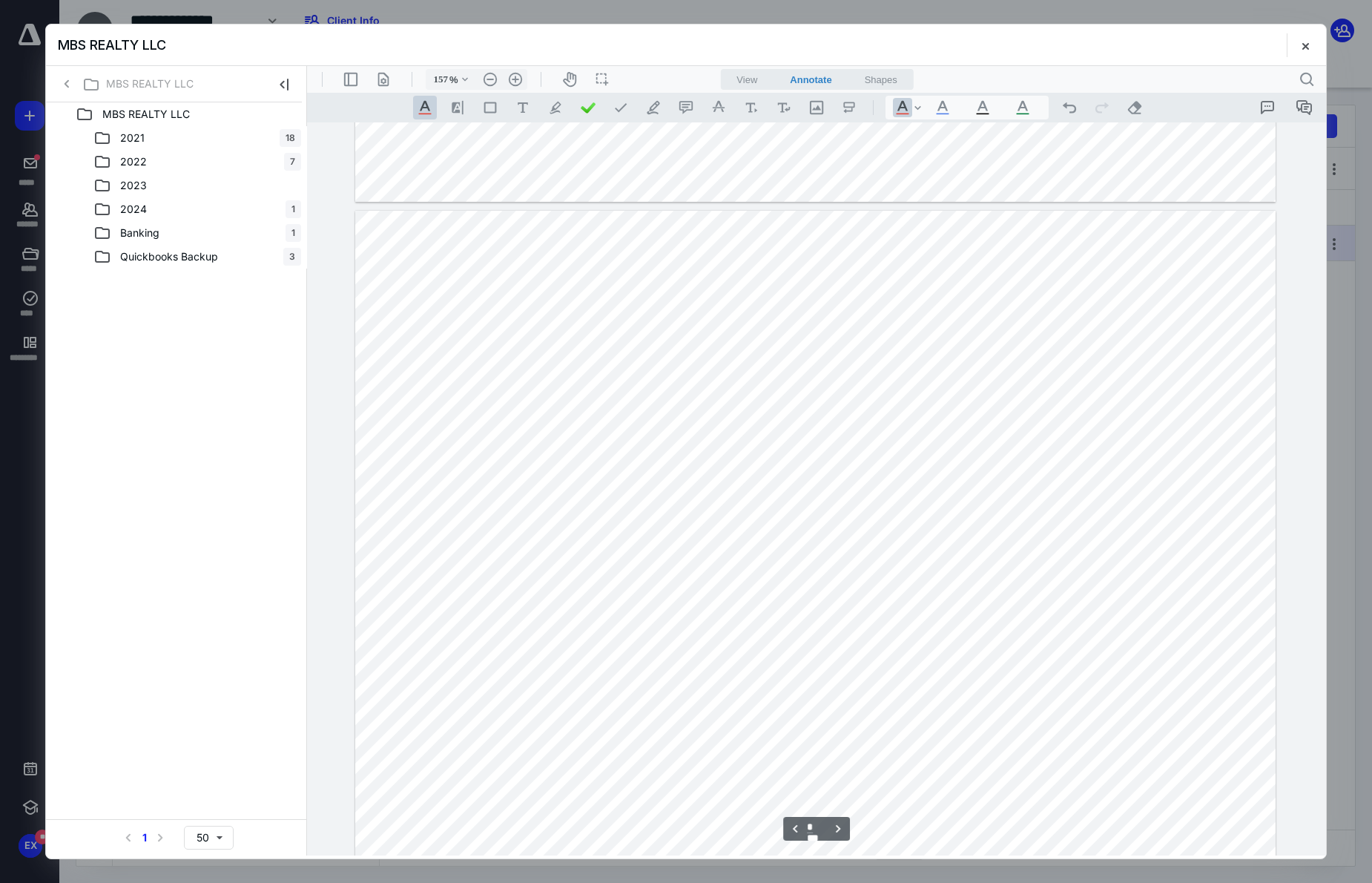 scroll, scrollTop: 2152, scrollLeft: 0, axis: vertical 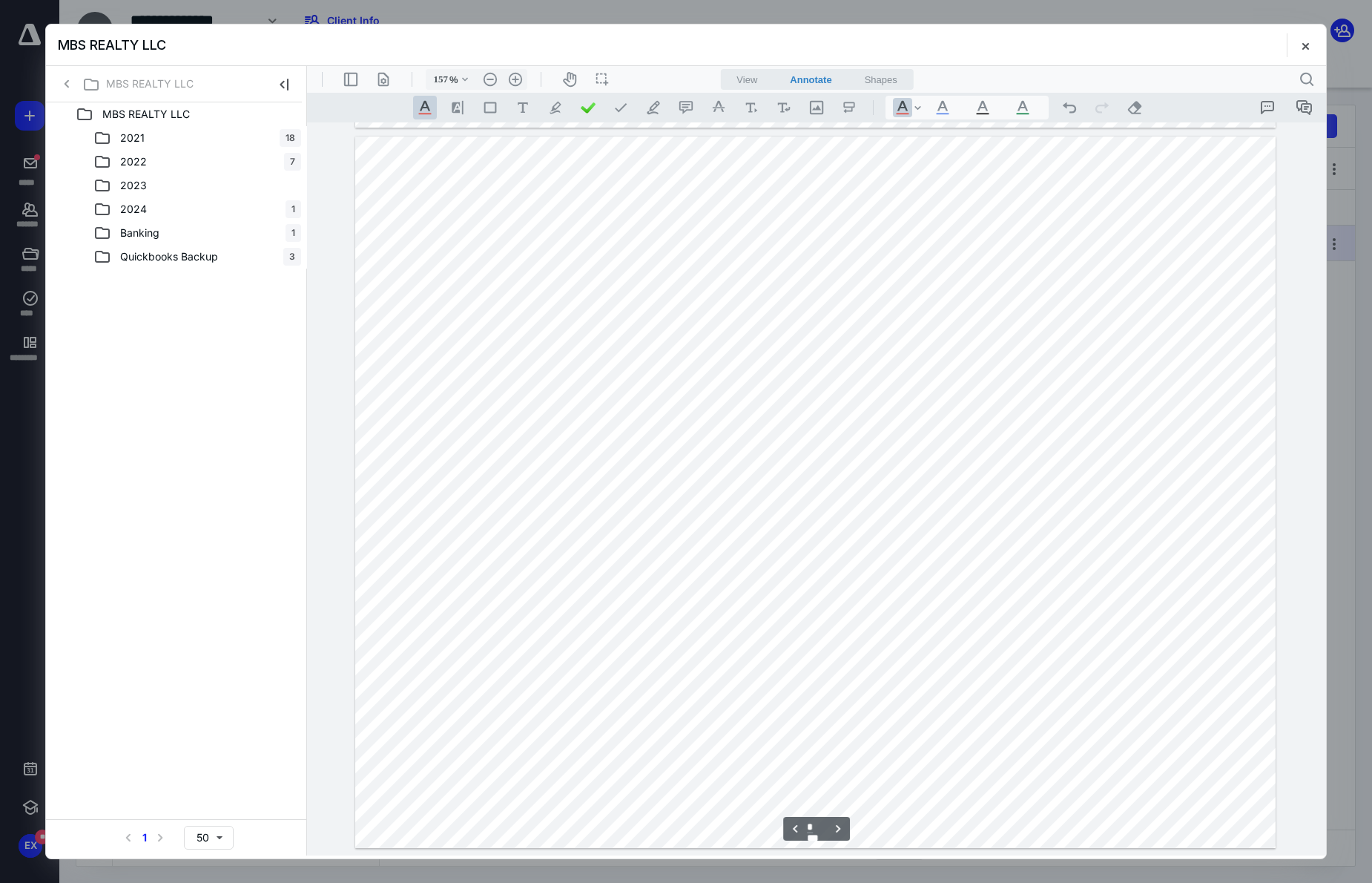 click at bounding box center (815, 492) 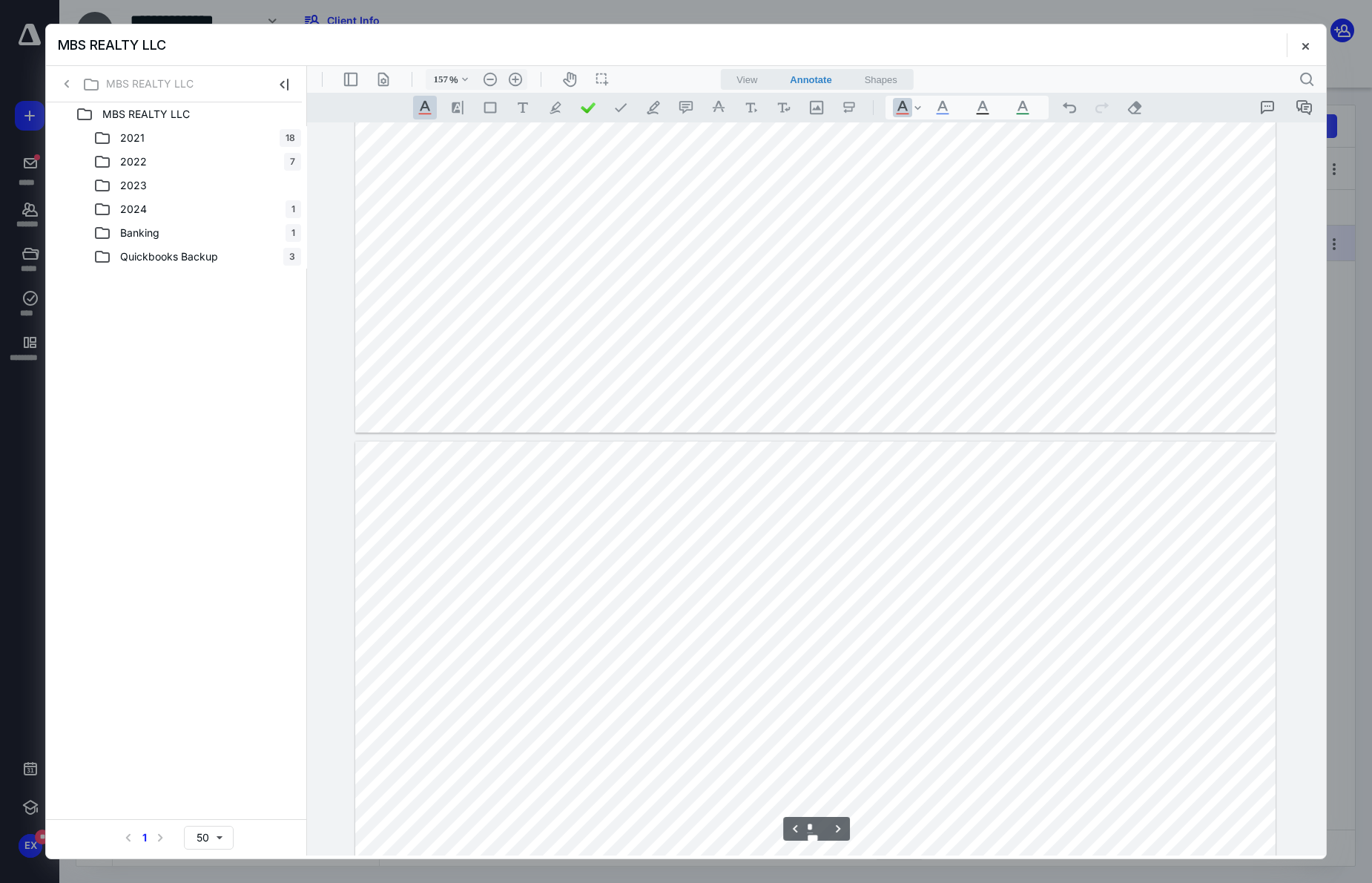 scroll, scrollTop: 1113, scrollLeft: 0, axis: vertical 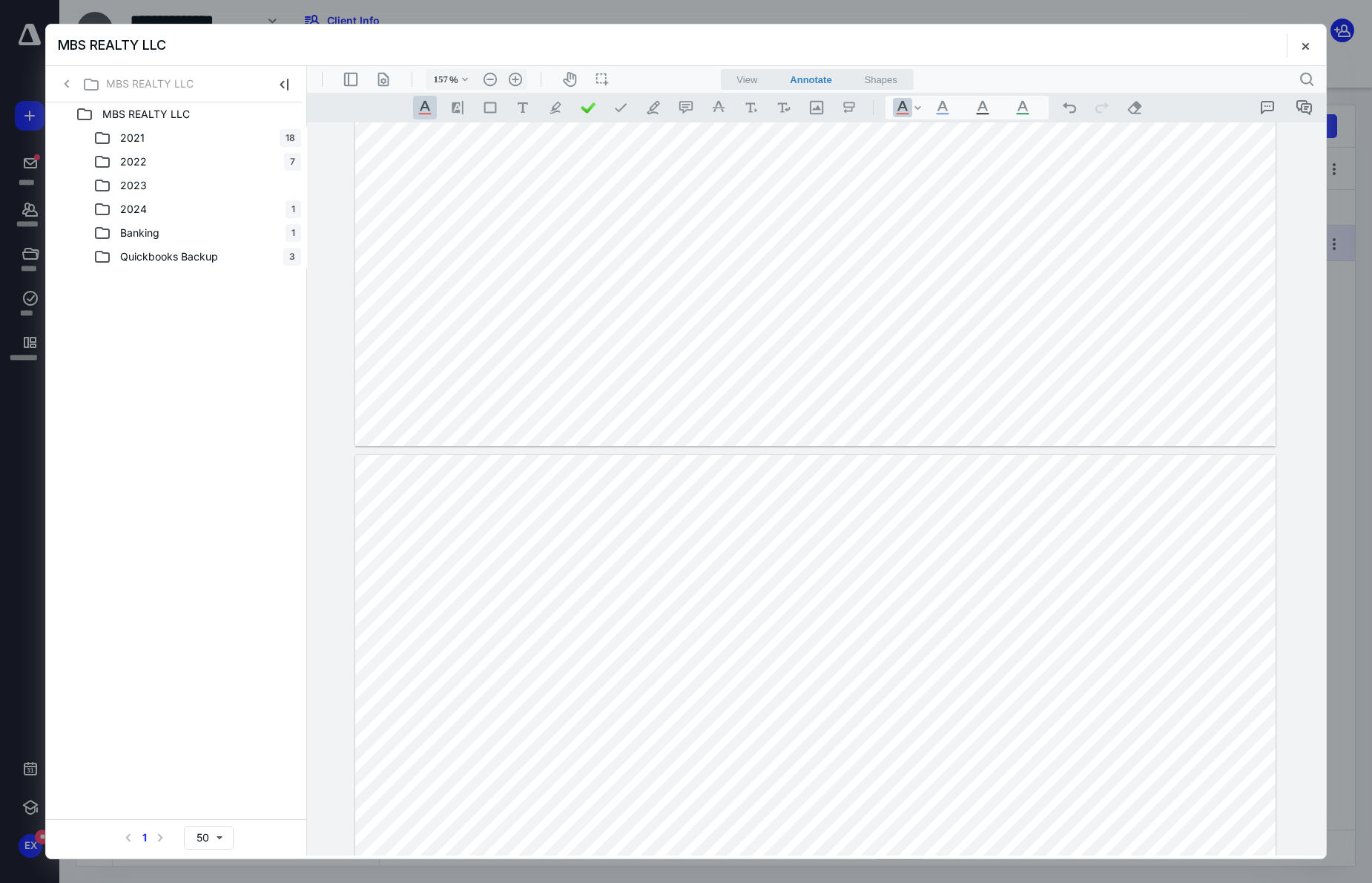 drag, startPoint x: 871, startPoint y: 36, endPoint x: 887, endPoint y: 51, distance: 21.931712 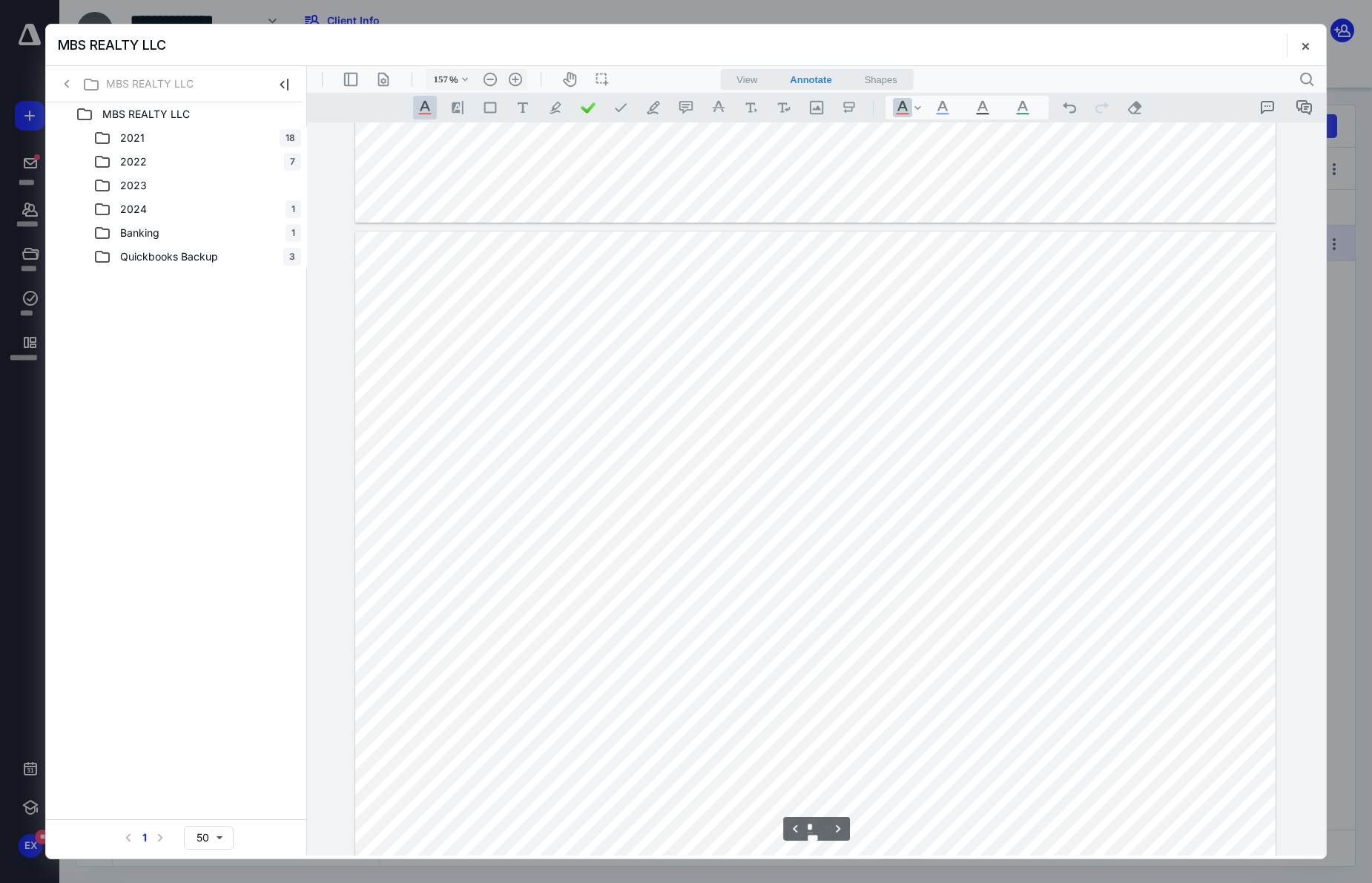 scroll, scrollTop: 2078, scrollLeft: 0, axis: vertical 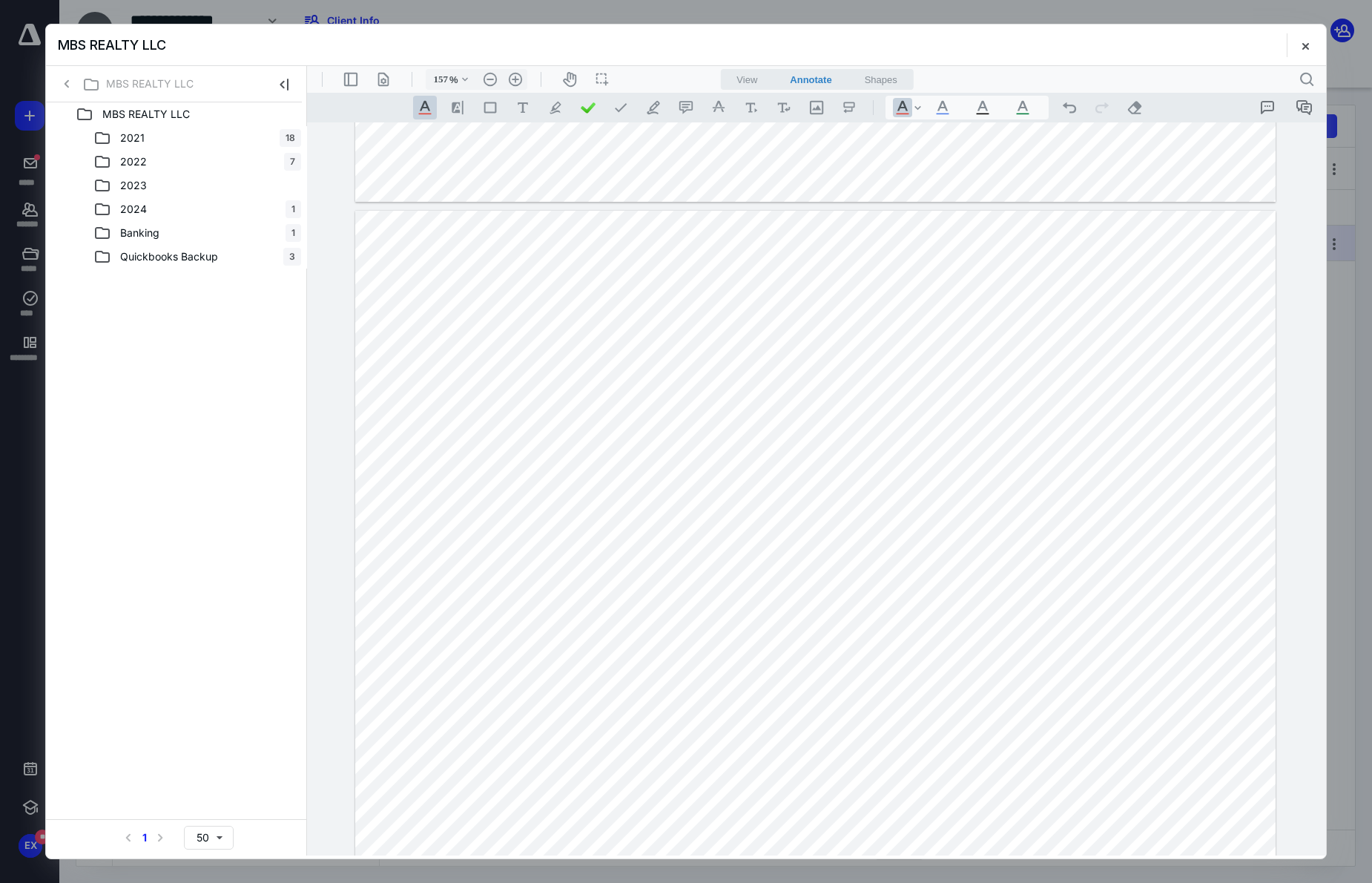 click at bounding box center (815, 566) 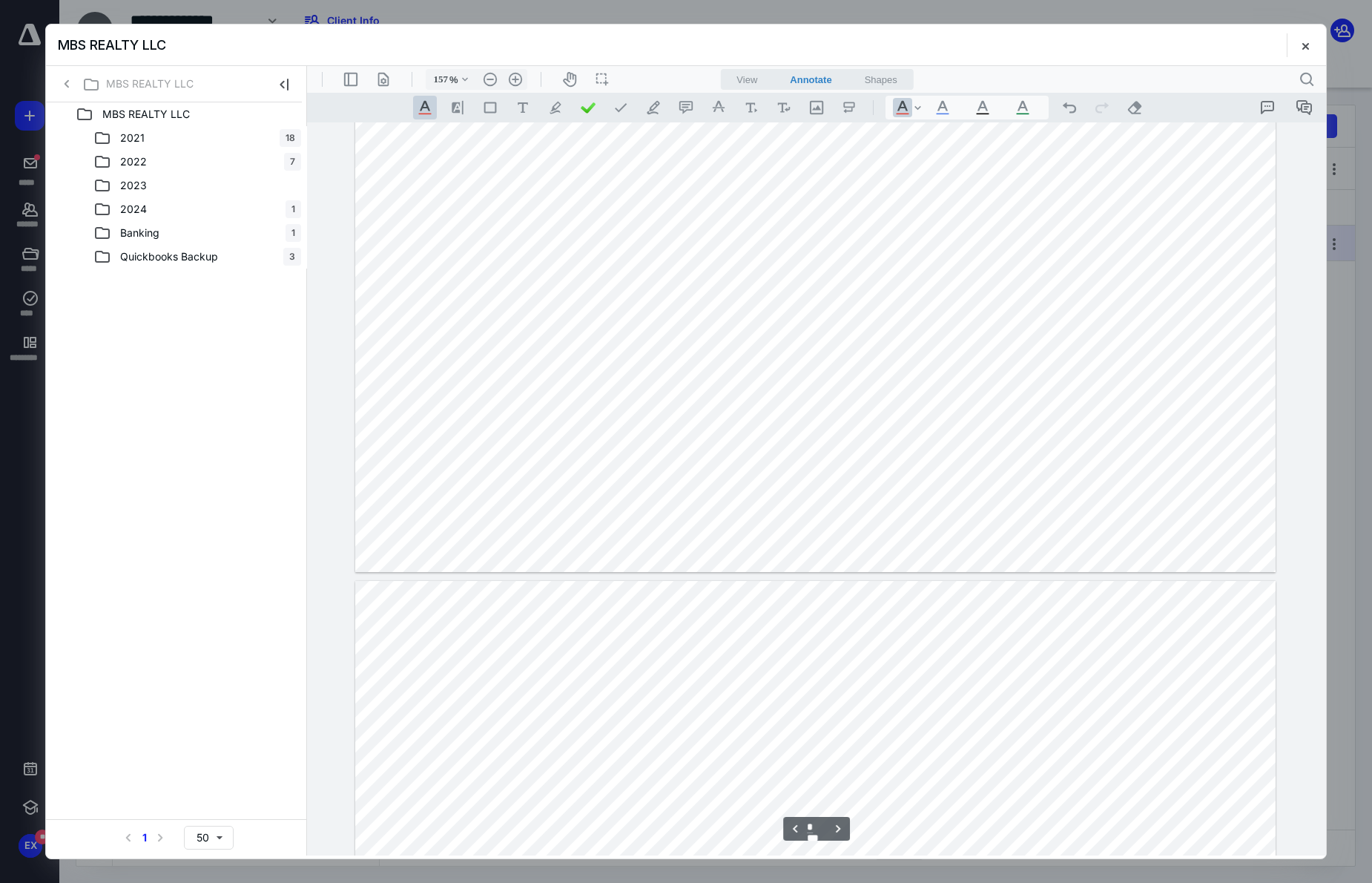 scroll, scrollTop: 1707, scrollLeft: 0, axis: vertical 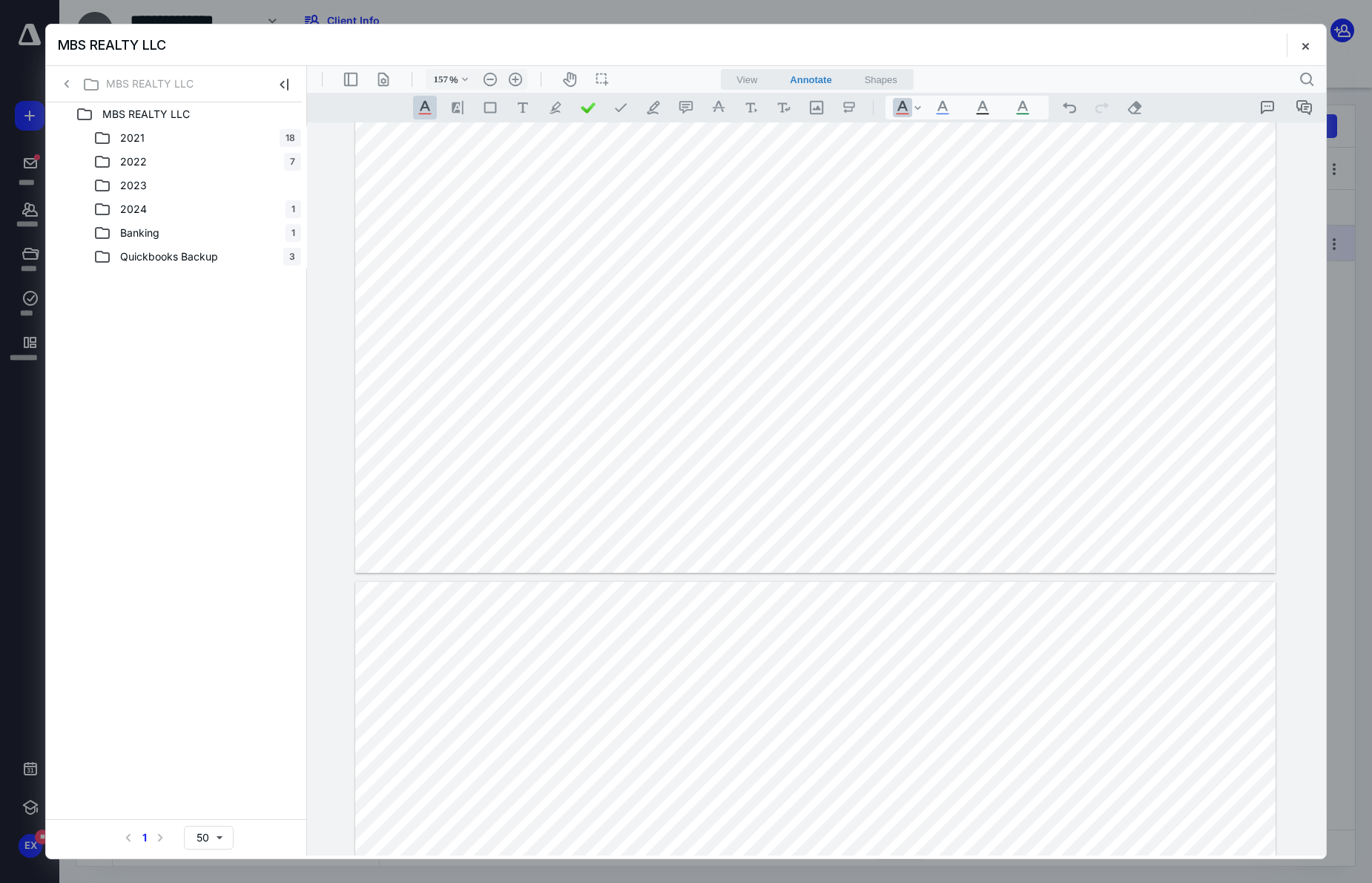 click on "MBS REALTY LLC" at bounding box center (686, 45) 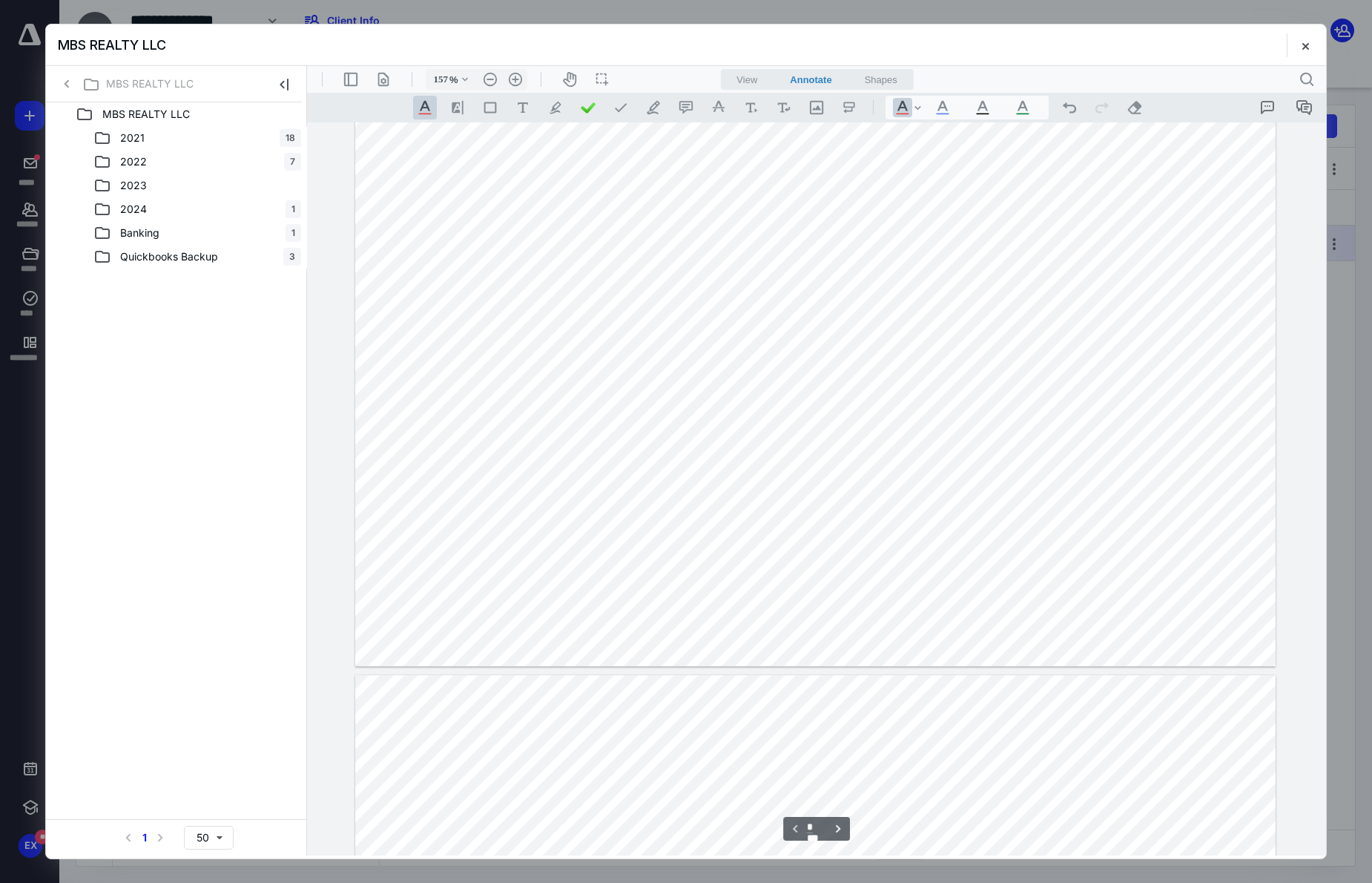 scroll, scrollTop: 74, scrollLeft: 0, axis: vertical 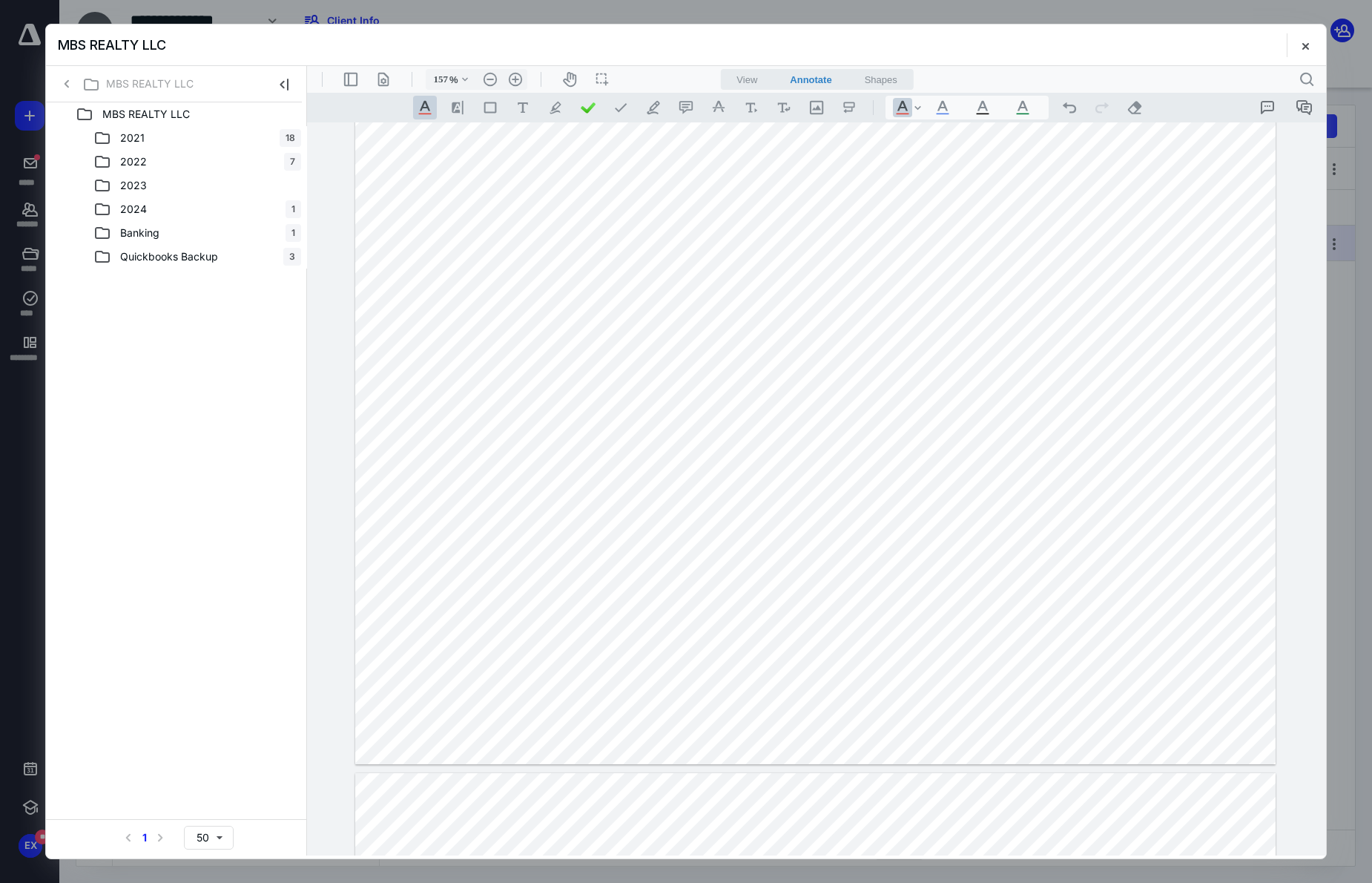 click at bounding box center [815, 408] 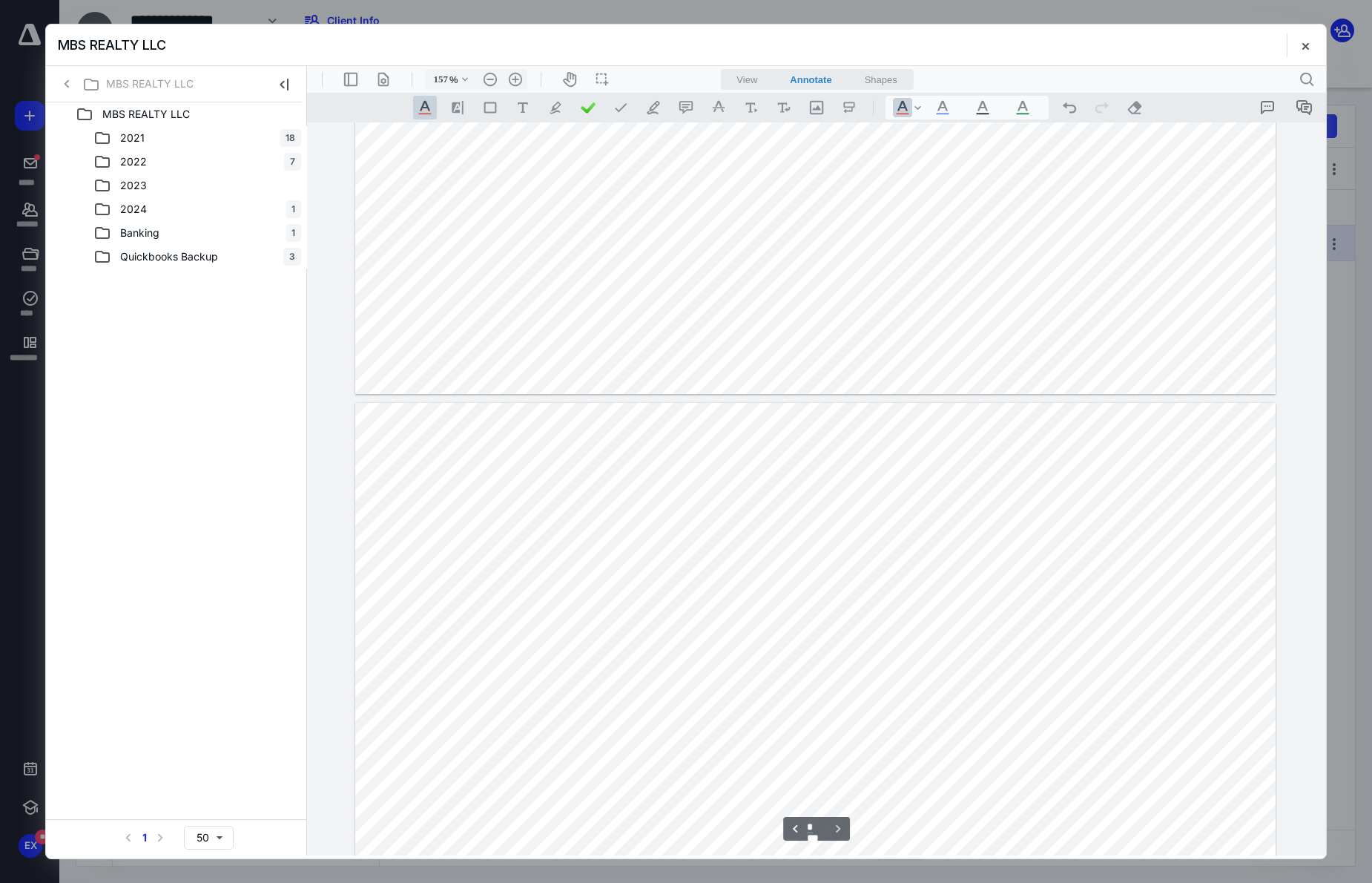 scroll, scrollTop: 2745, scrollLeft: 0, axis: vertical 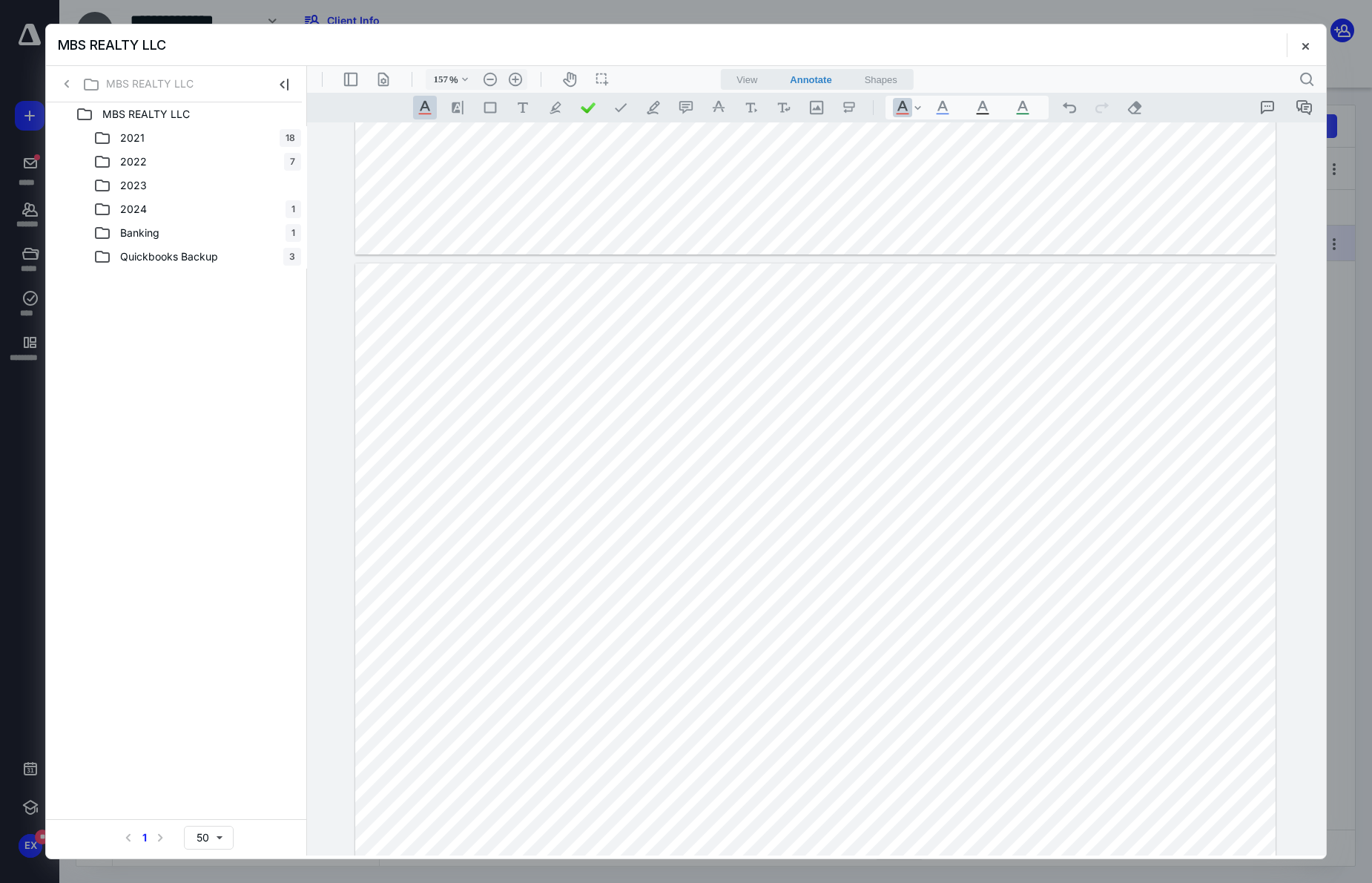click at bounding box center (815, 619) 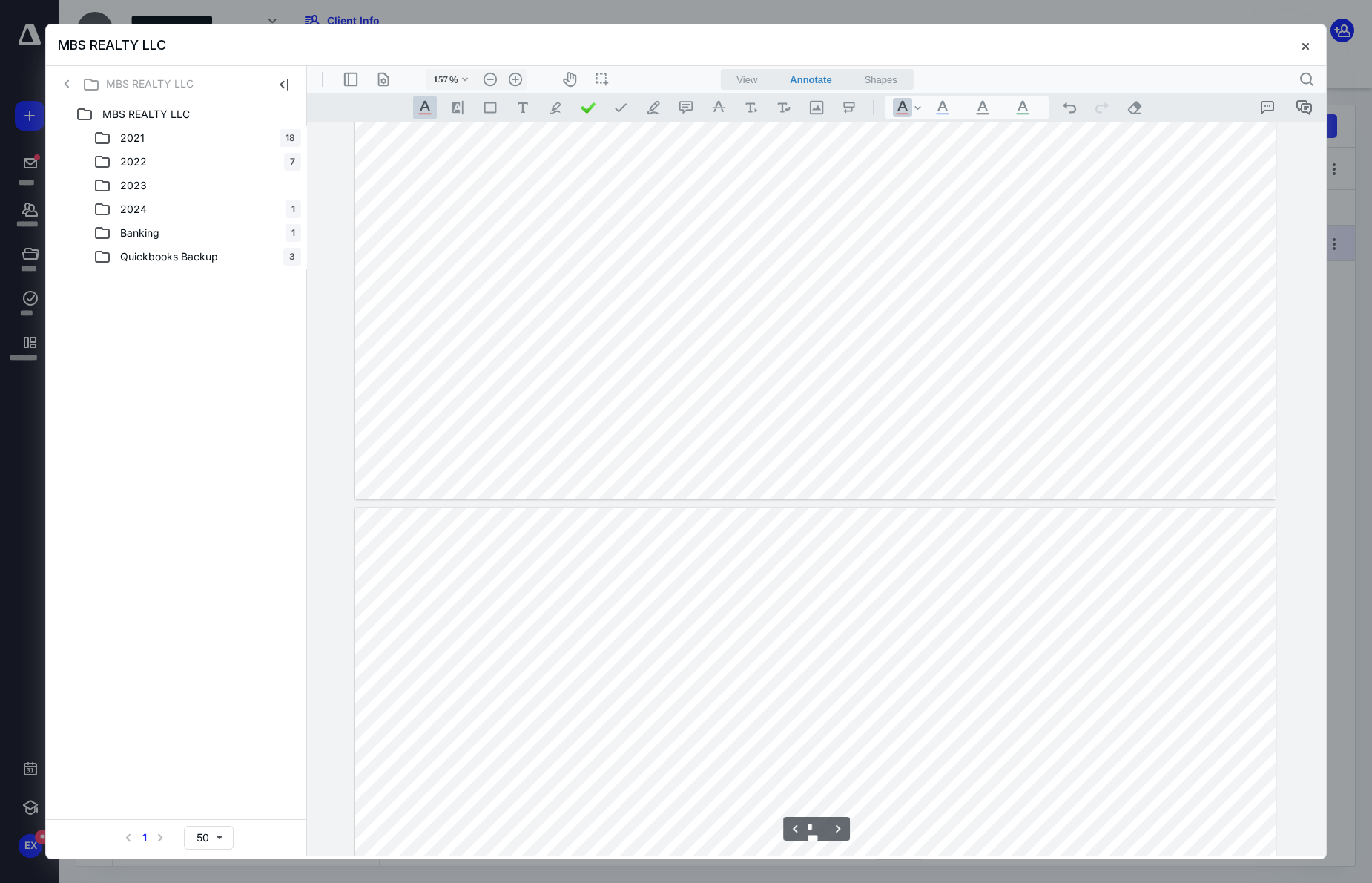 scroll, scrollTop: 1707, scrollLeft: 0, axis: vertical 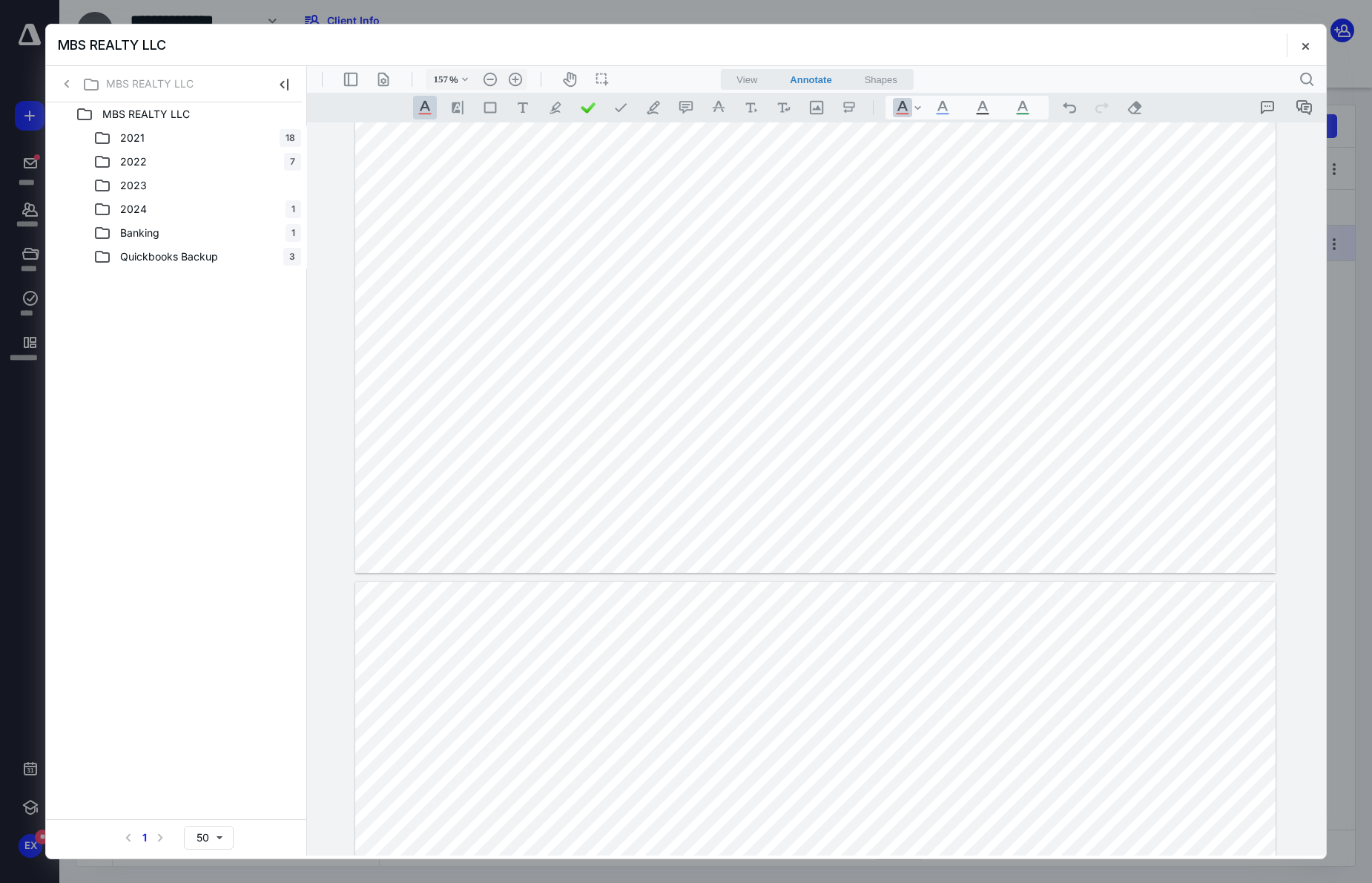 click at bounding box center (815, 937) 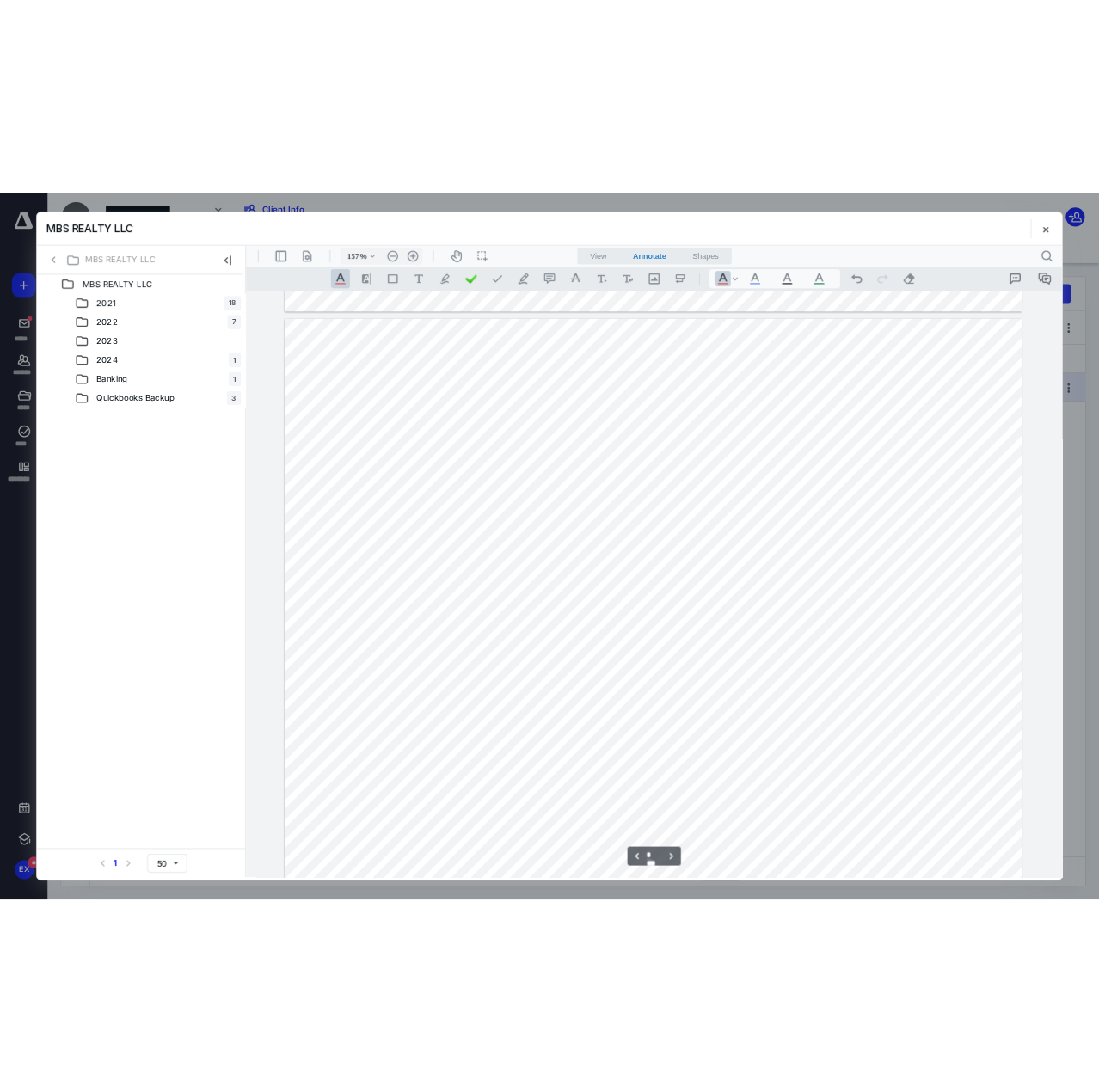 scroll, scrollTop: 1462, scrollLeft: 0, axis: vertical 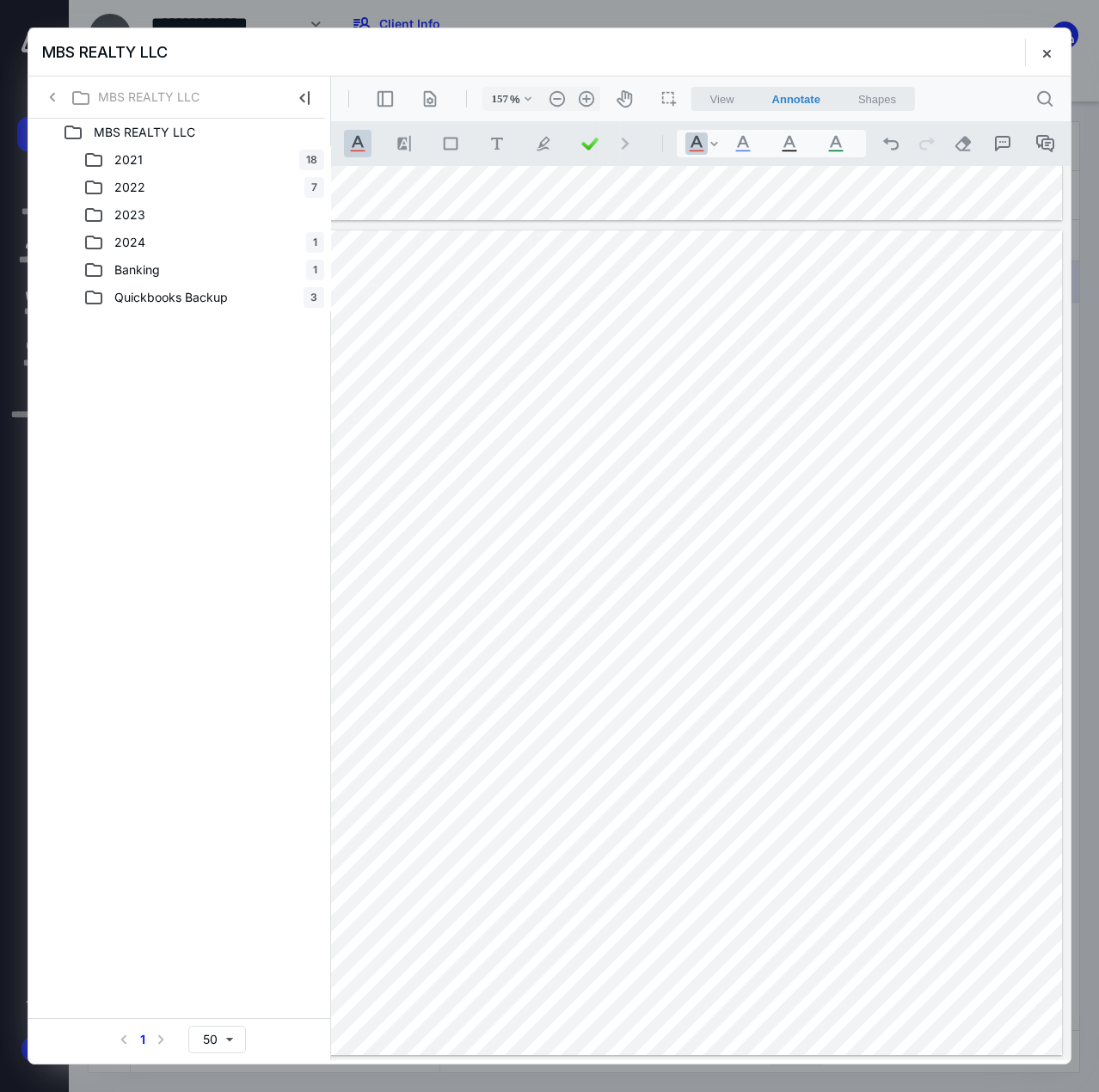 click at bounding box center [528, 642] 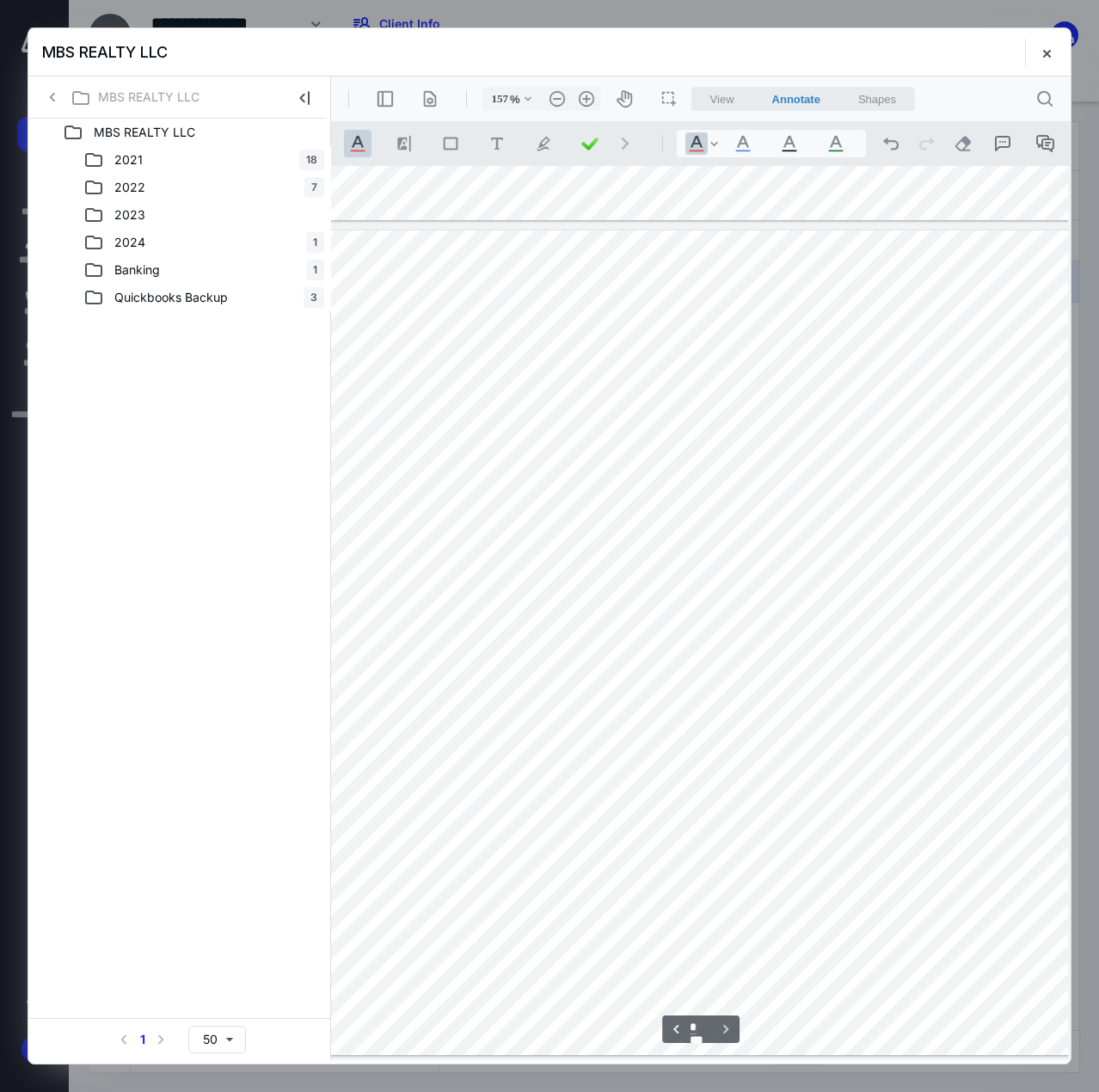 scroll, scrollTop: 3286, scrollLeft: 0, axis: vertical 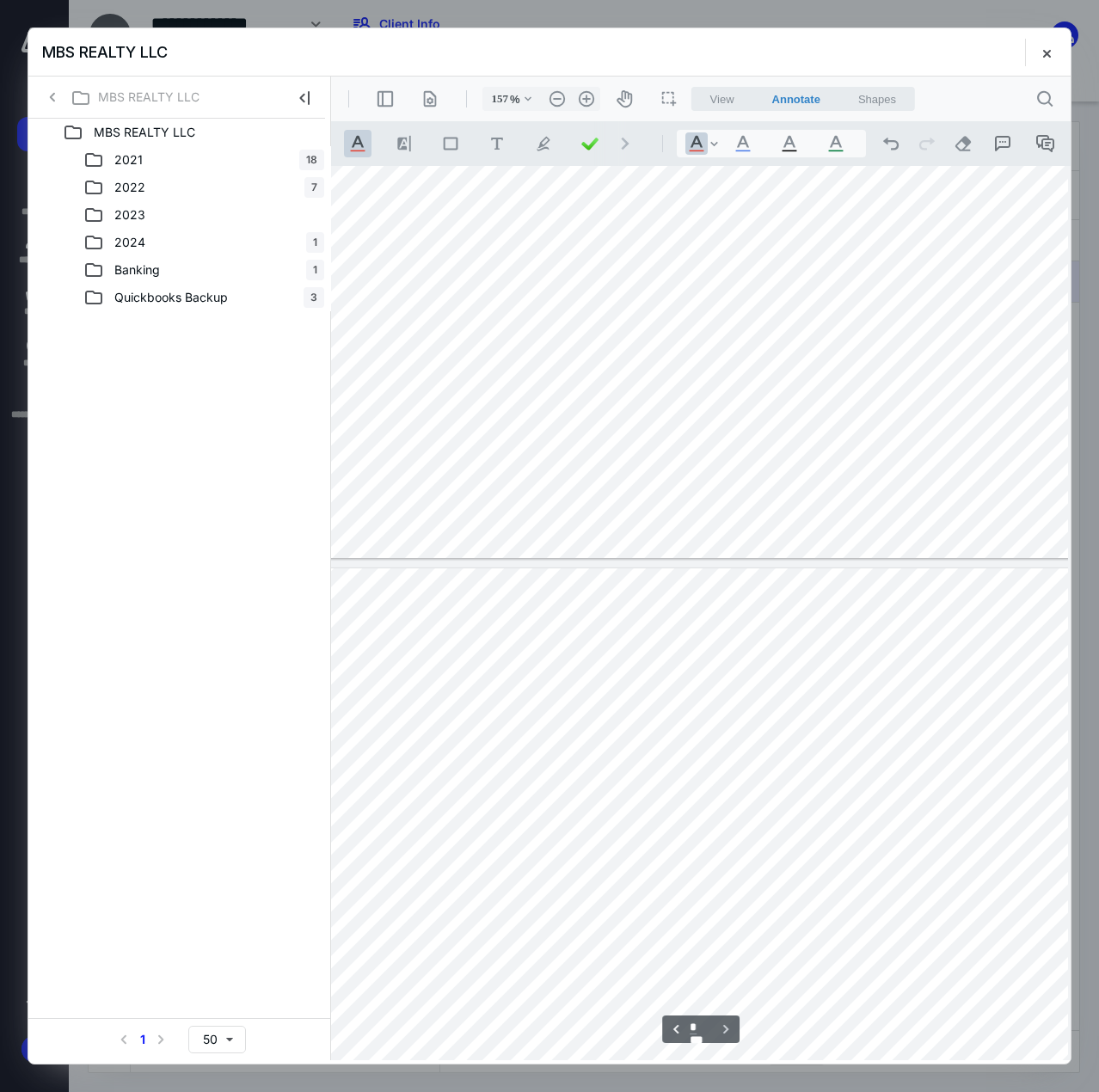 drag, startPoint x: 793, startPoint y: 1053, endPoint x: 818, endPoint y: 1053, distance: 25 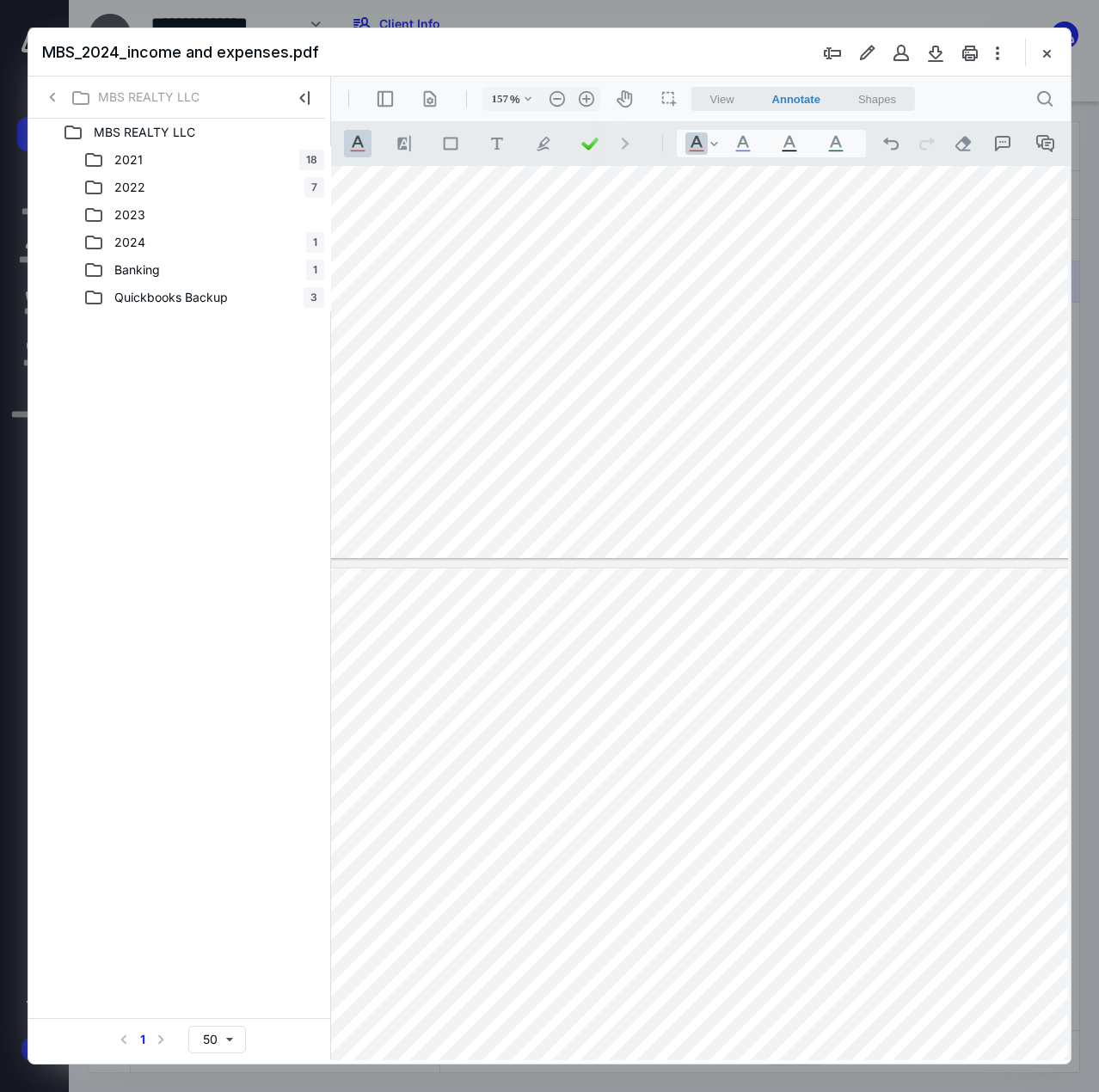 drag, startPoint x: 697, startPoint y: 1053, endPoint x: 858, endPoint y: 1048, distance: 161.07762 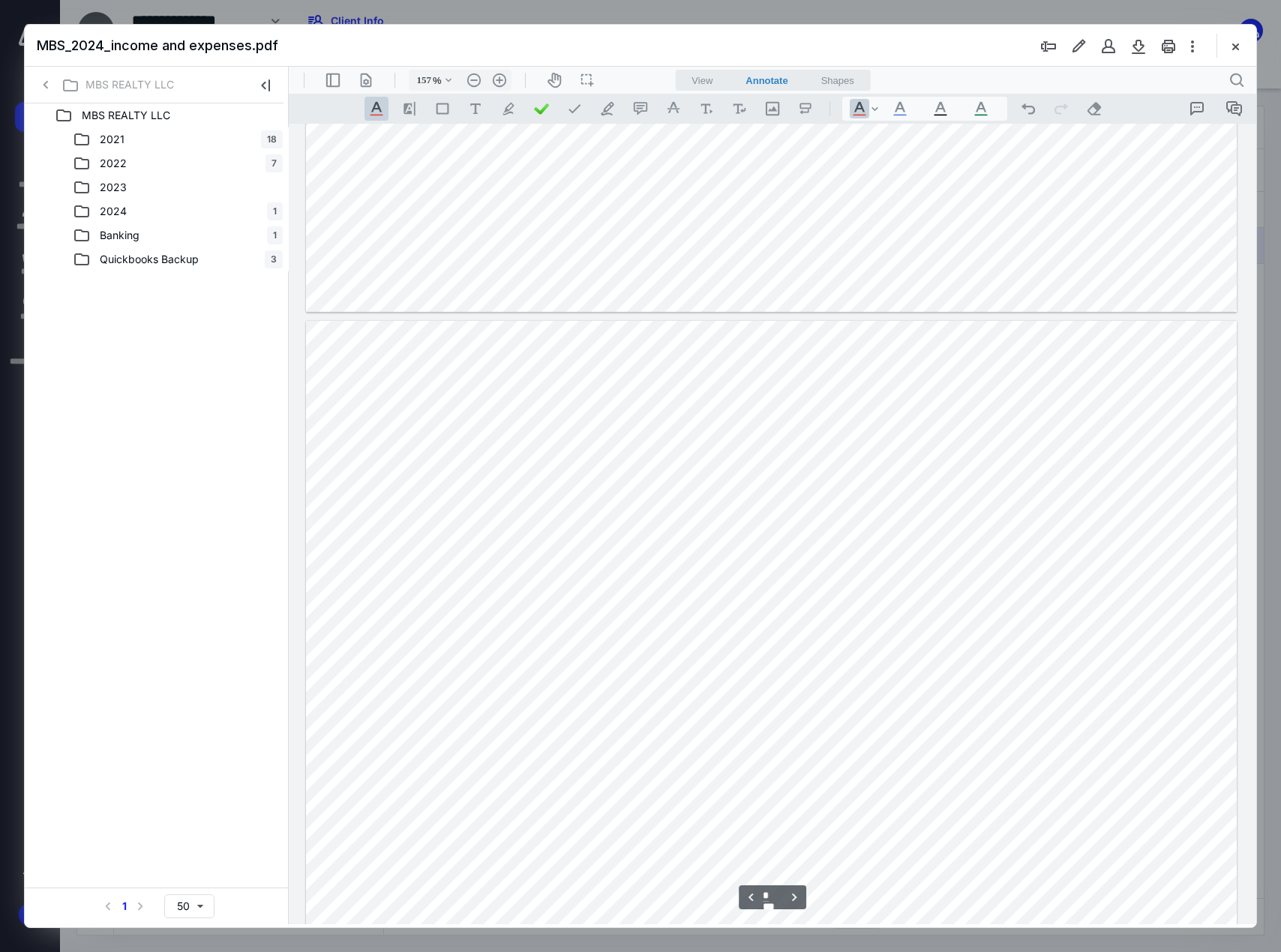 scroll, scrollTop: 1965, scrollLeft: 0, axis: vertical 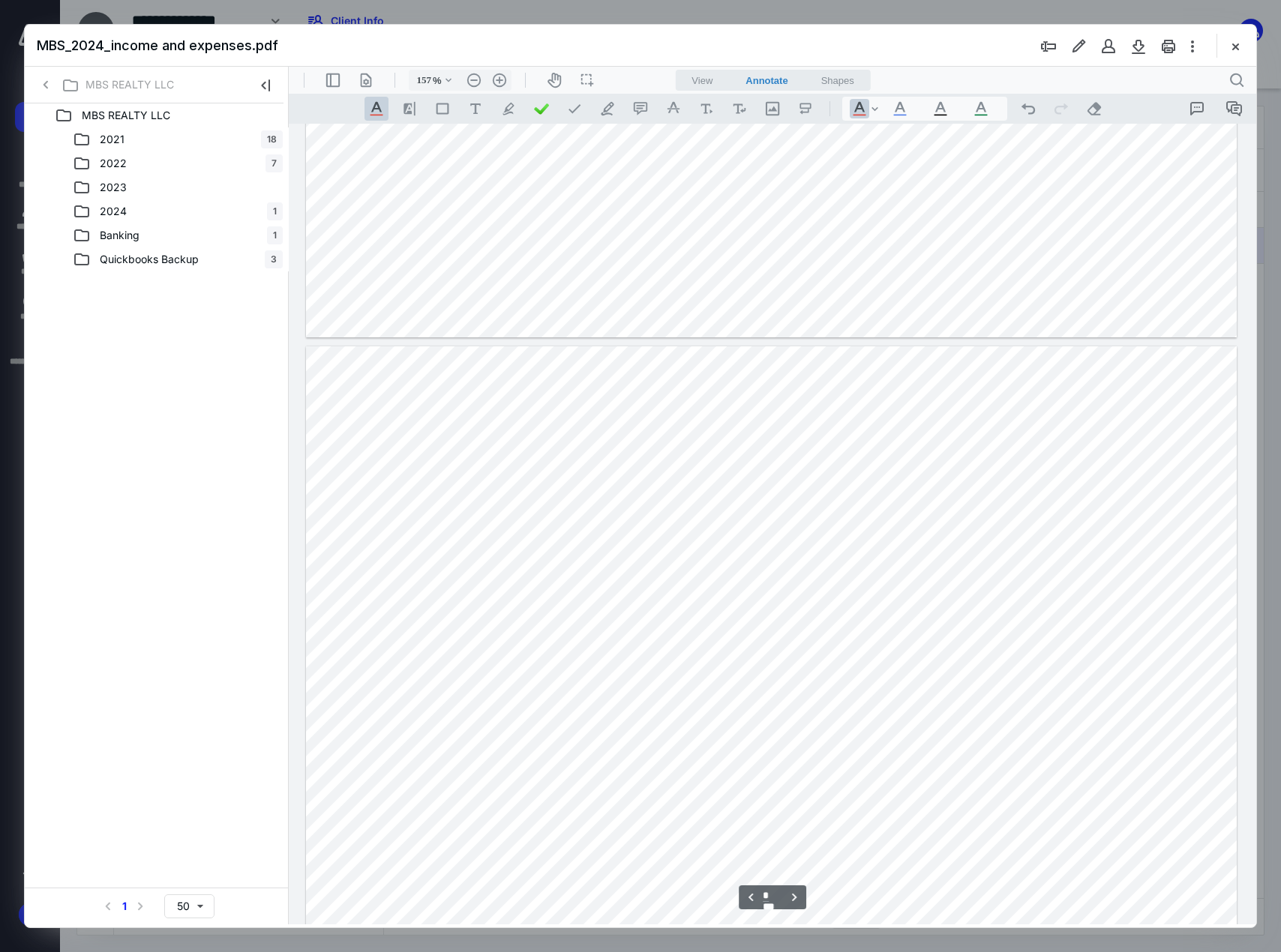 drag, startPoint x: 641, startPoint y: 774, endPoint x: 652, endPoint y: 774, distance: 11 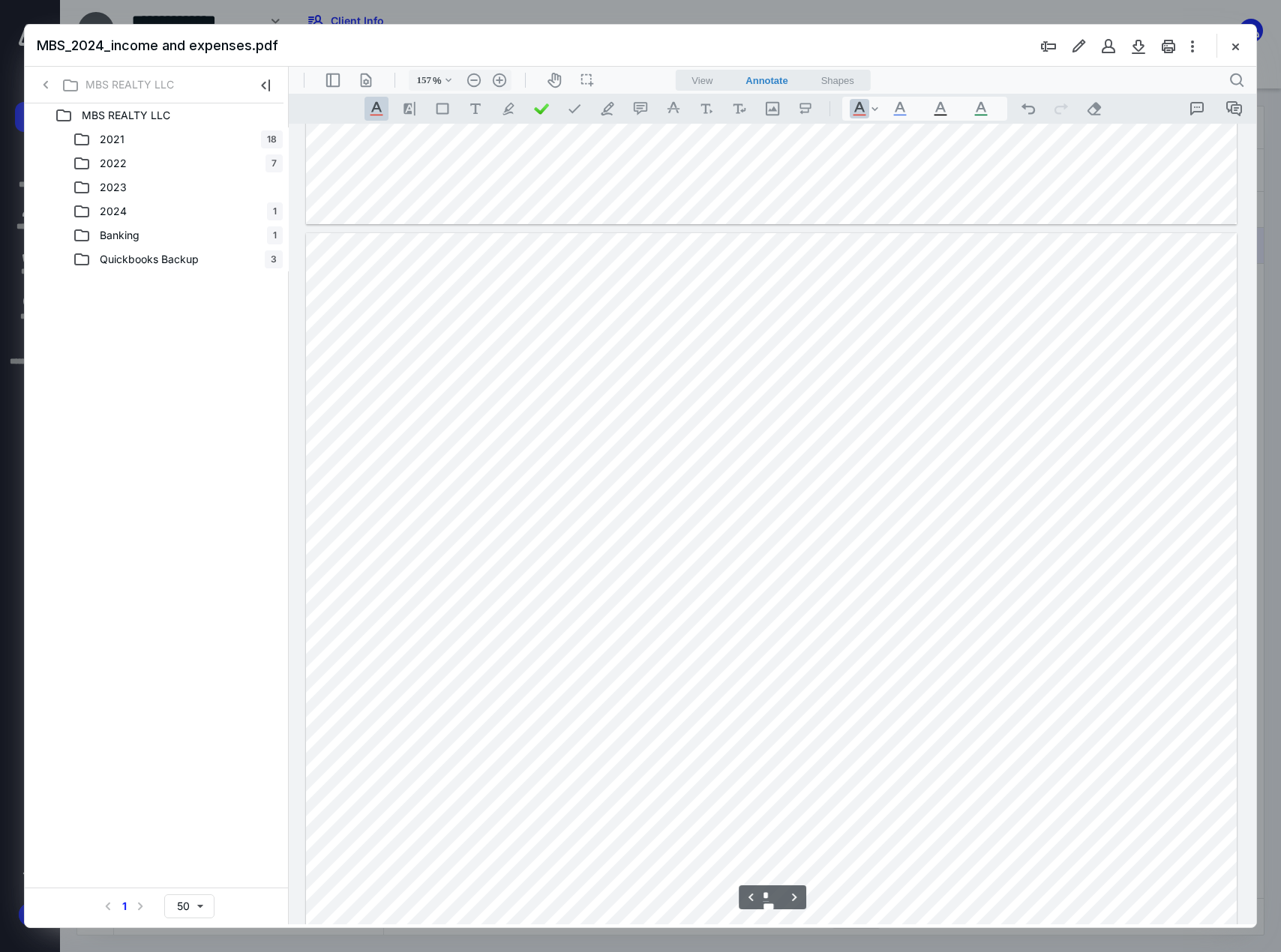scroll, scrollTop: 2040, scrollLeft: 0, axis: vertical 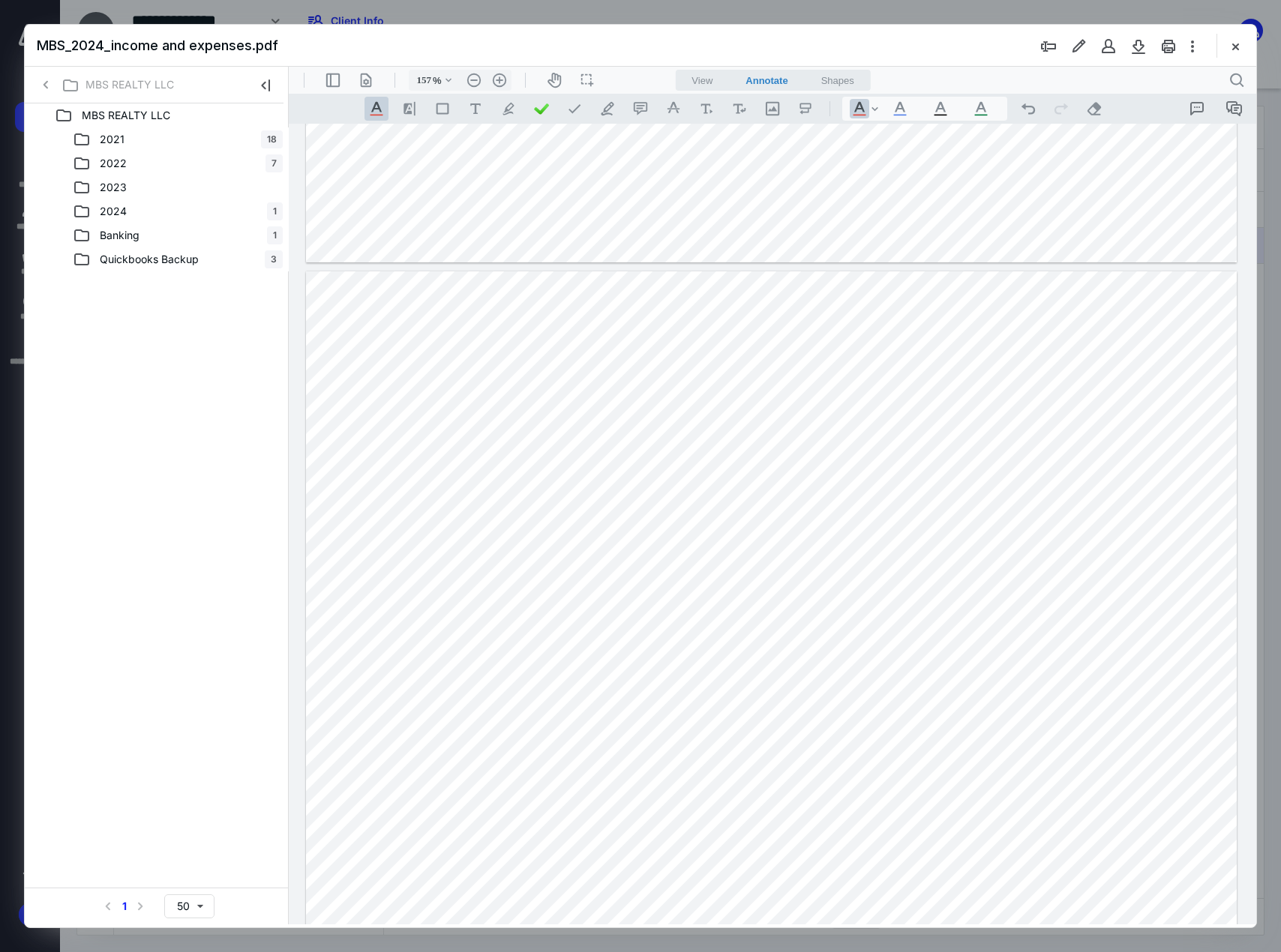 click at bounding box center (771, 630) 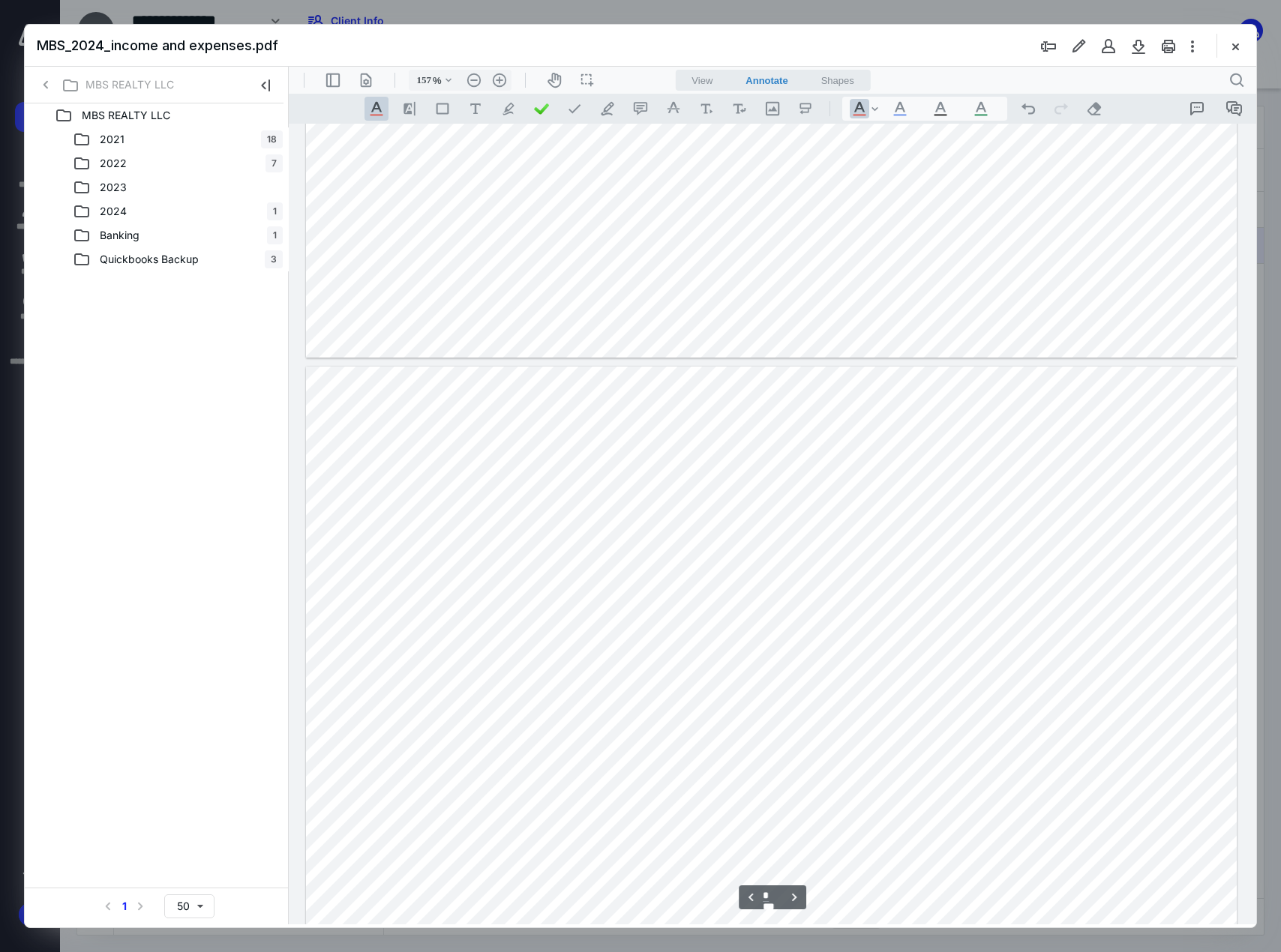scroll, scrollTop: 466, scrollLeft: 0, axis: vertical 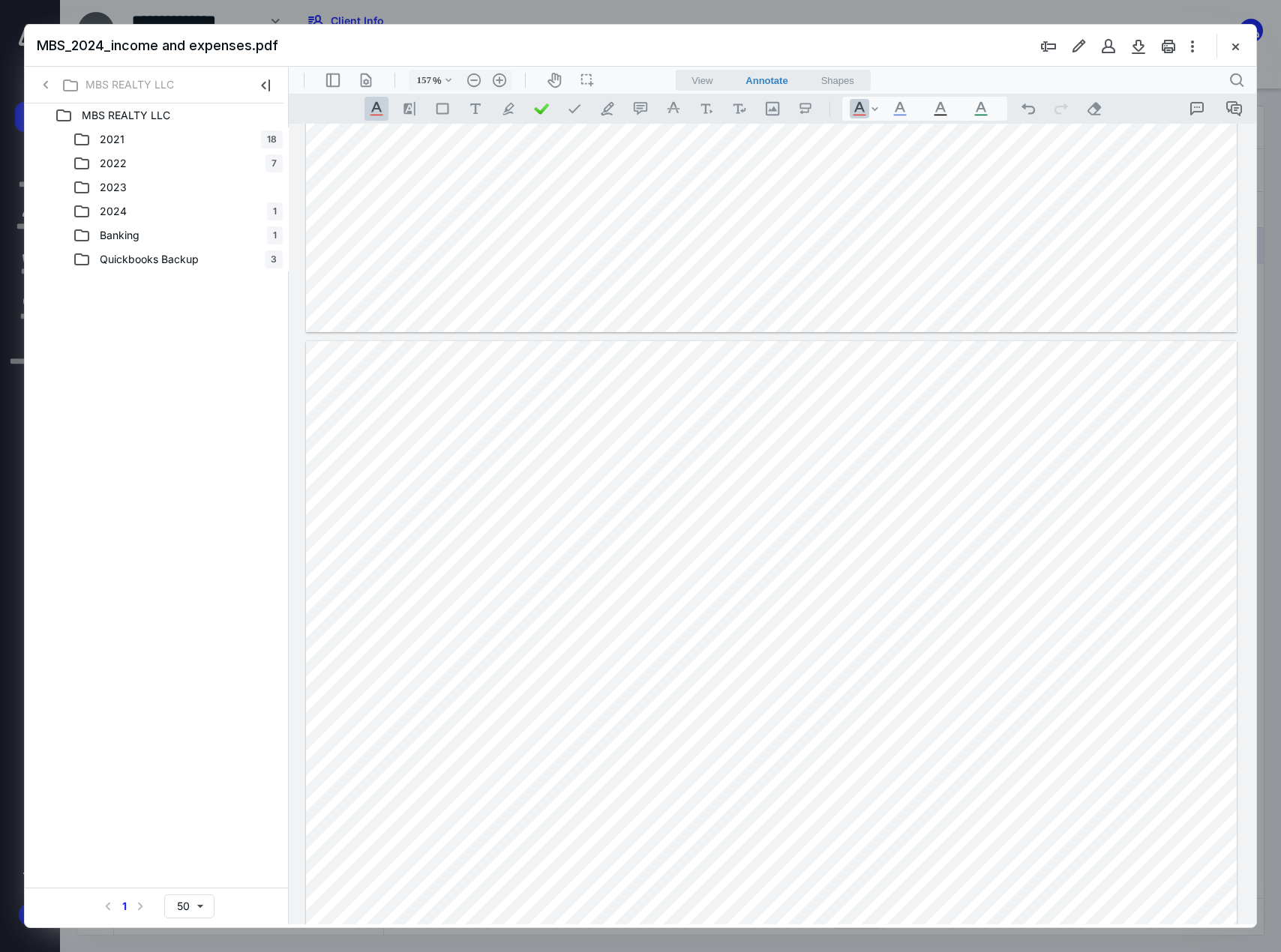 click at bounding box center (771, 700) 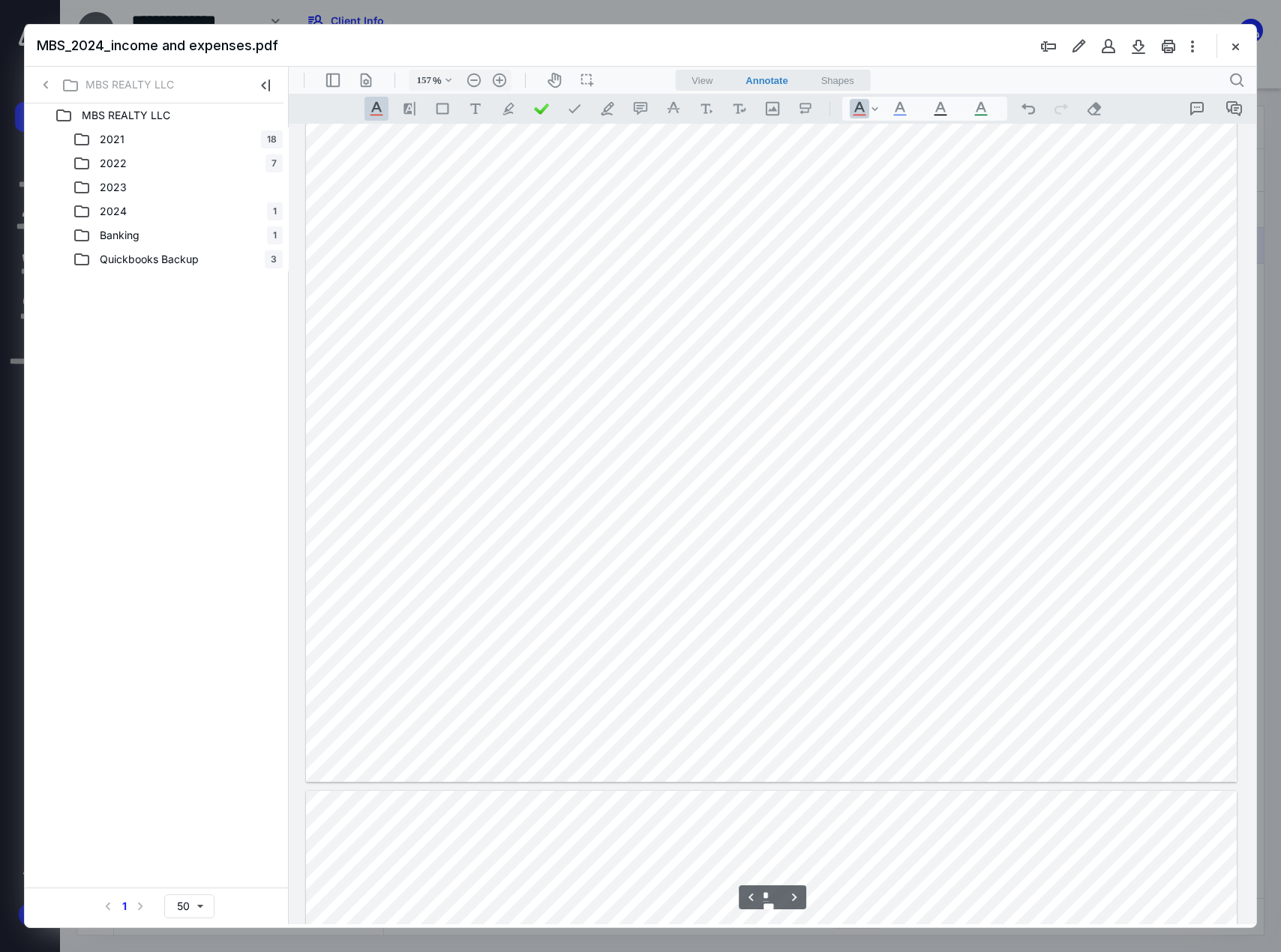 scroll, scrollTop: 2174, scrollLeft: 0, axis: vertical 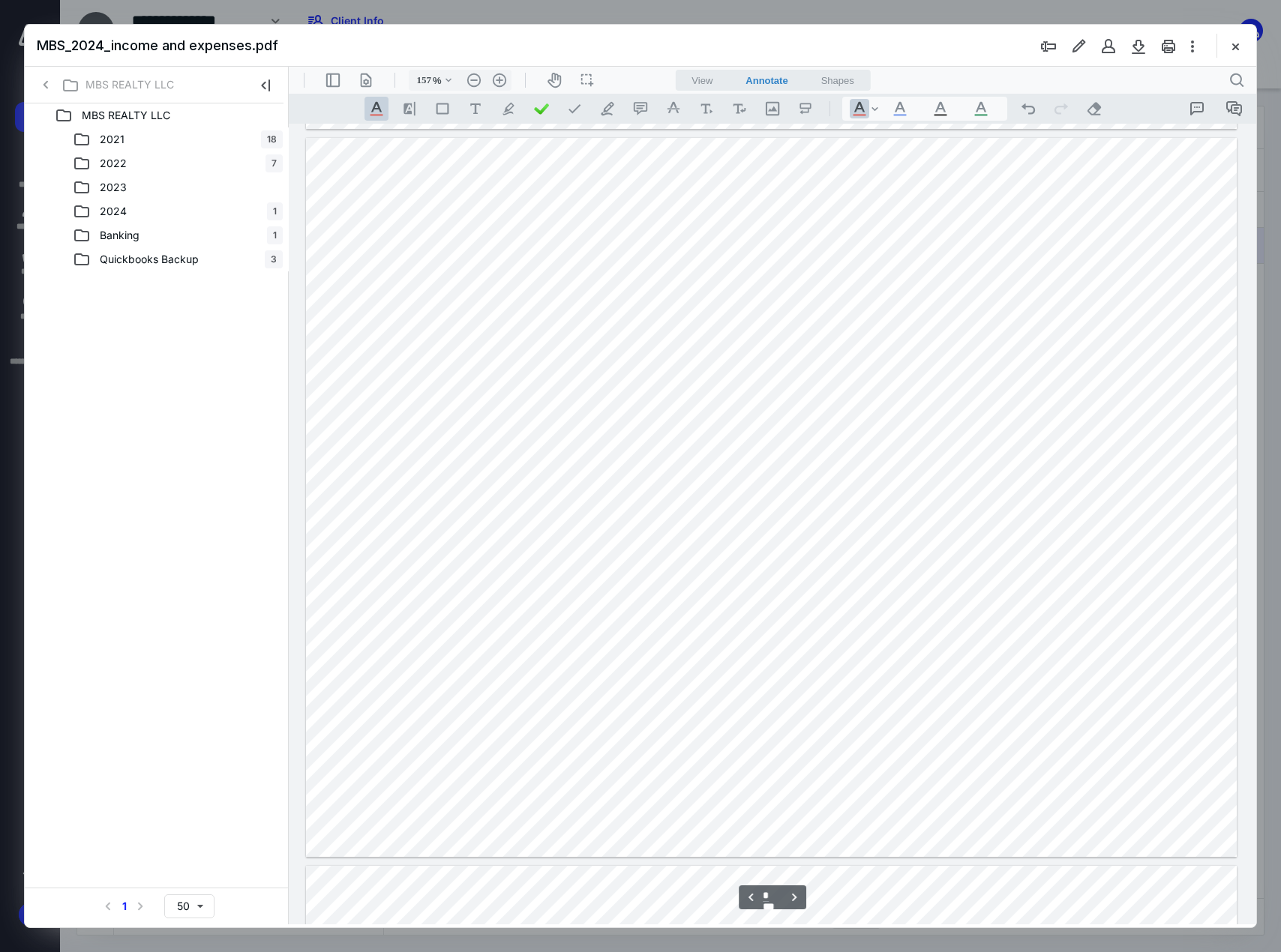 click at bounding box center (771, 497) 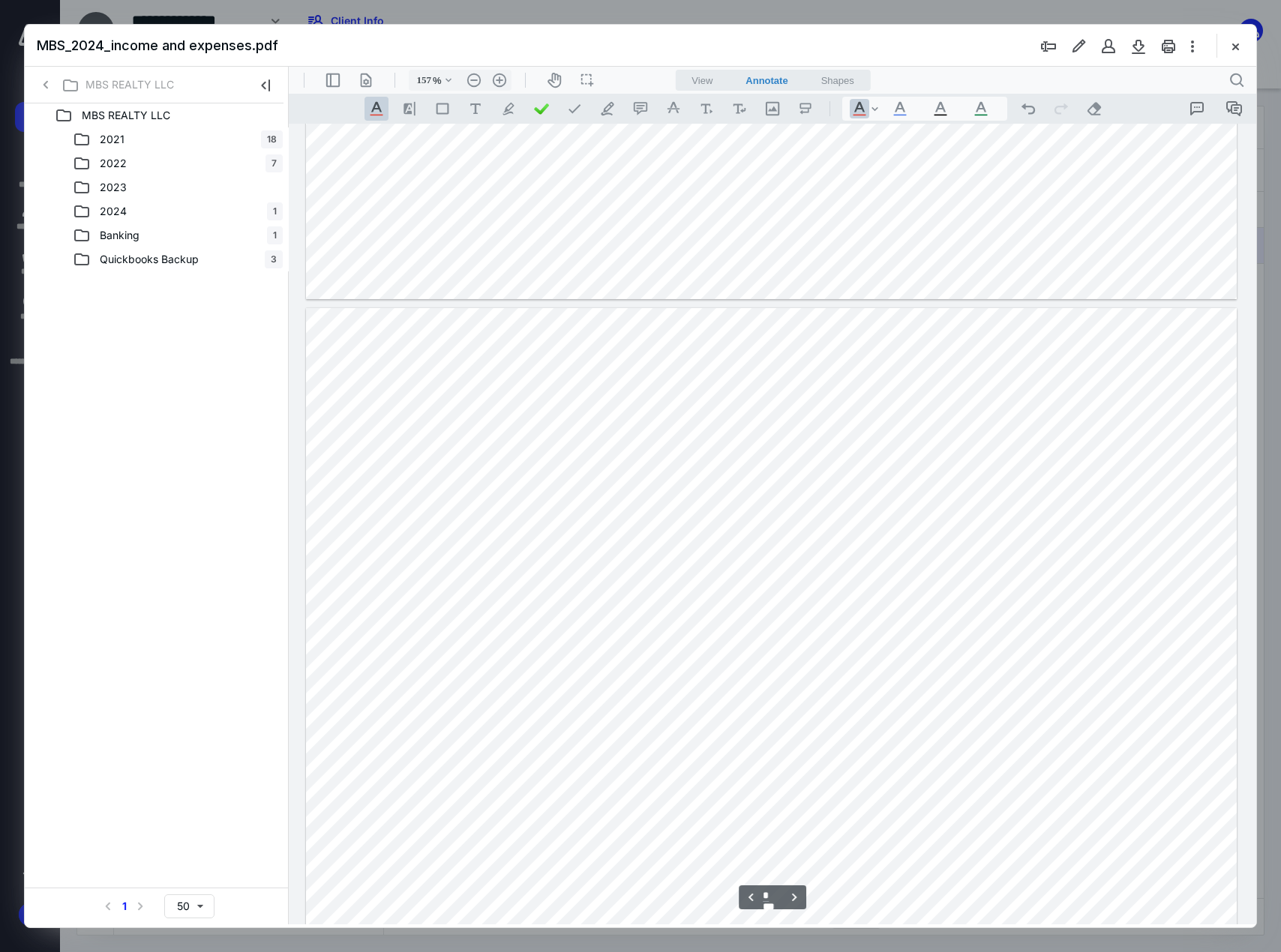 scroll, scrollTop: 2024, scrollLeft: 0, axis: vertical 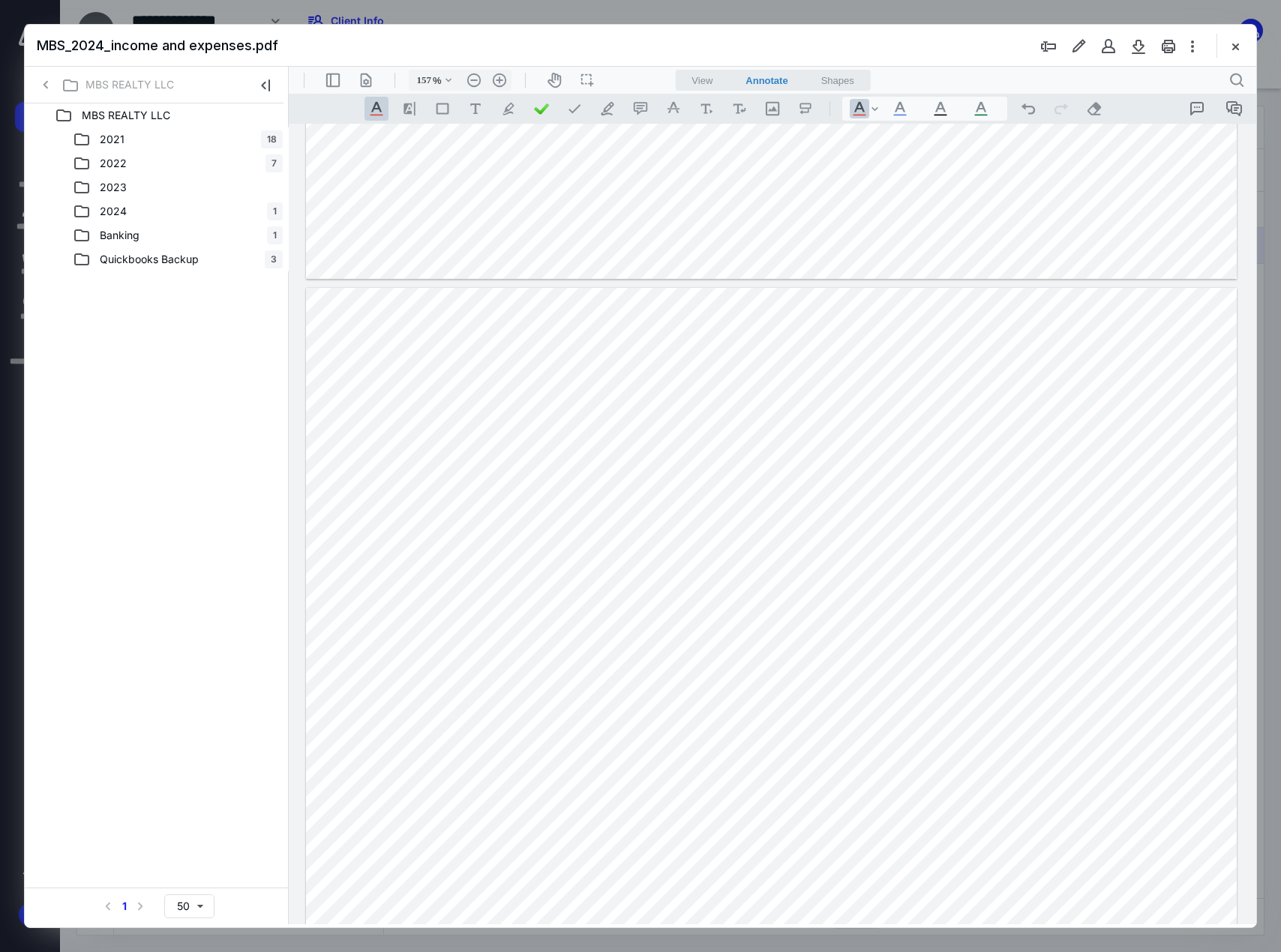 click at bounding box center (771, 647) 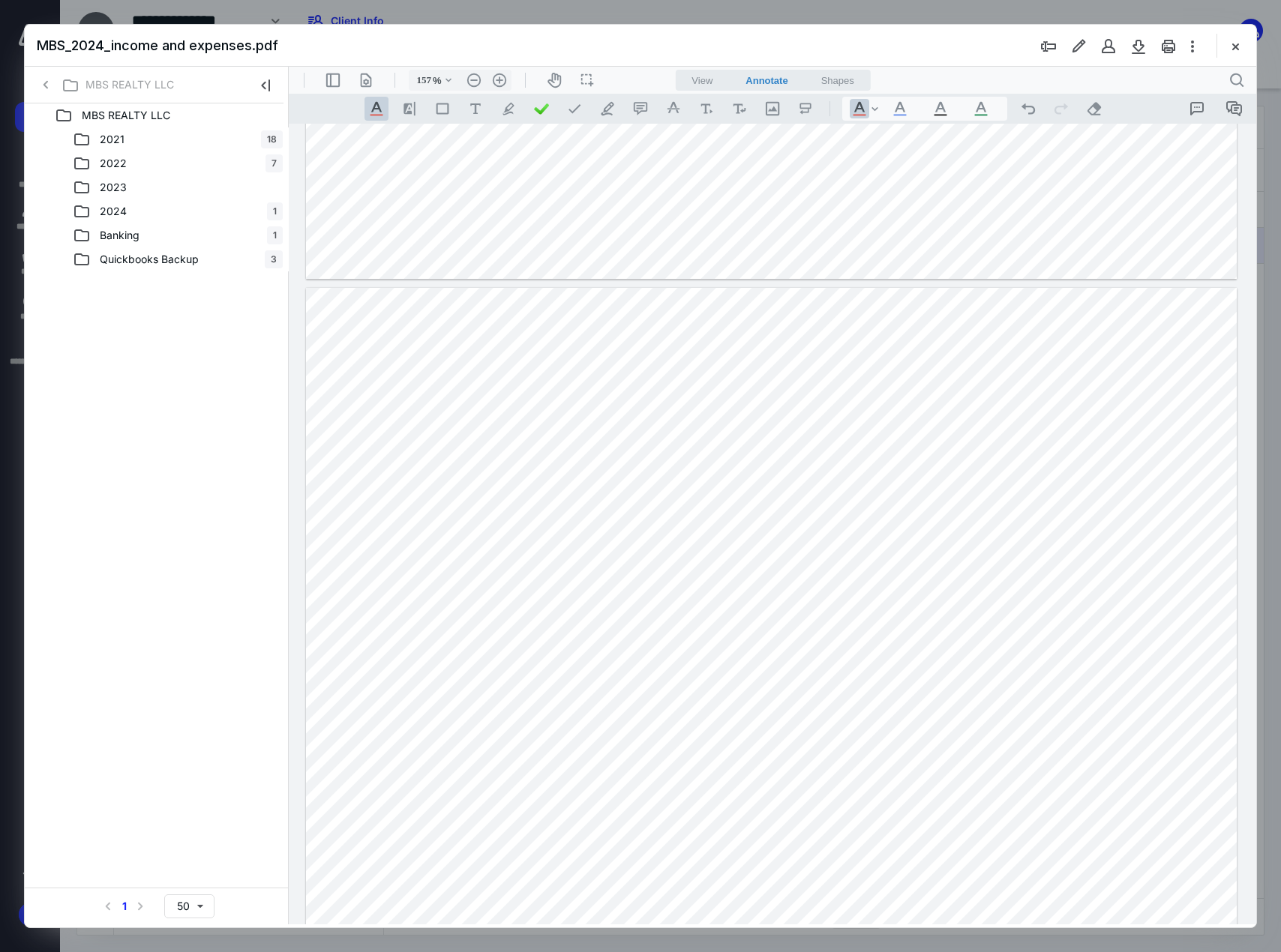 click at bounding box center [771, 647] 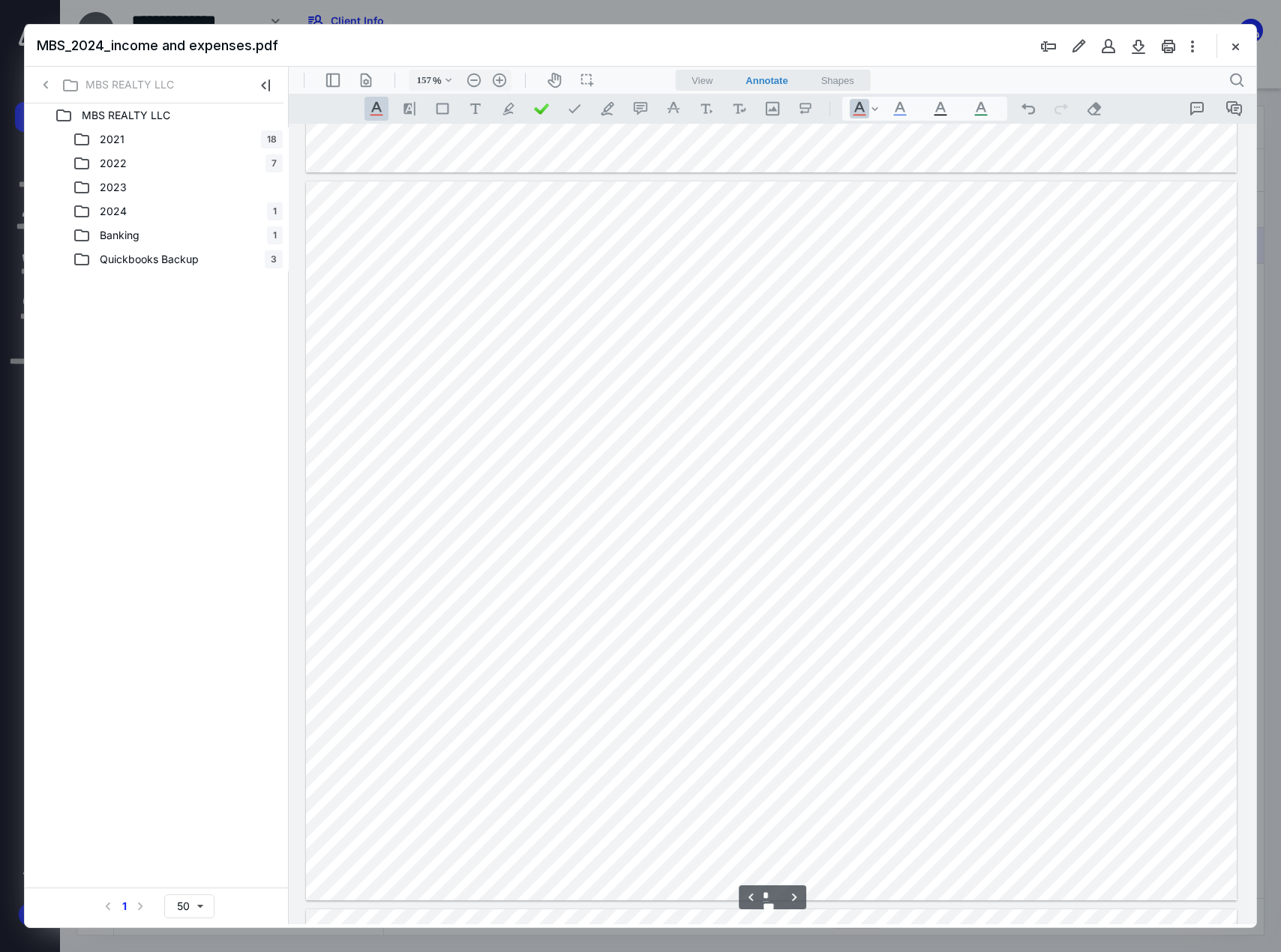 scroll, scrollTop: 375, scrollLeft: 0, axis: vertical 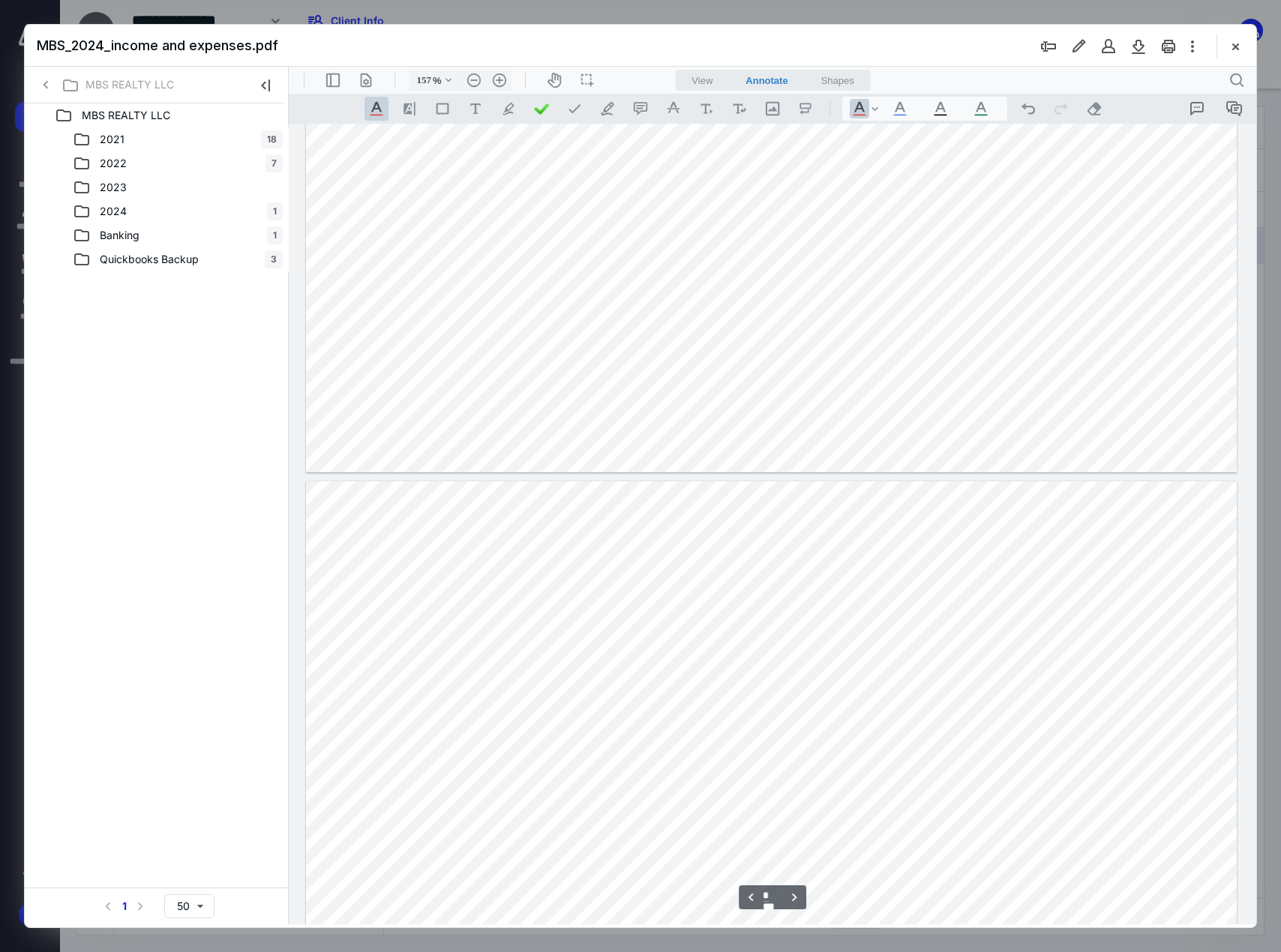 click at bounding box center [771, 112] 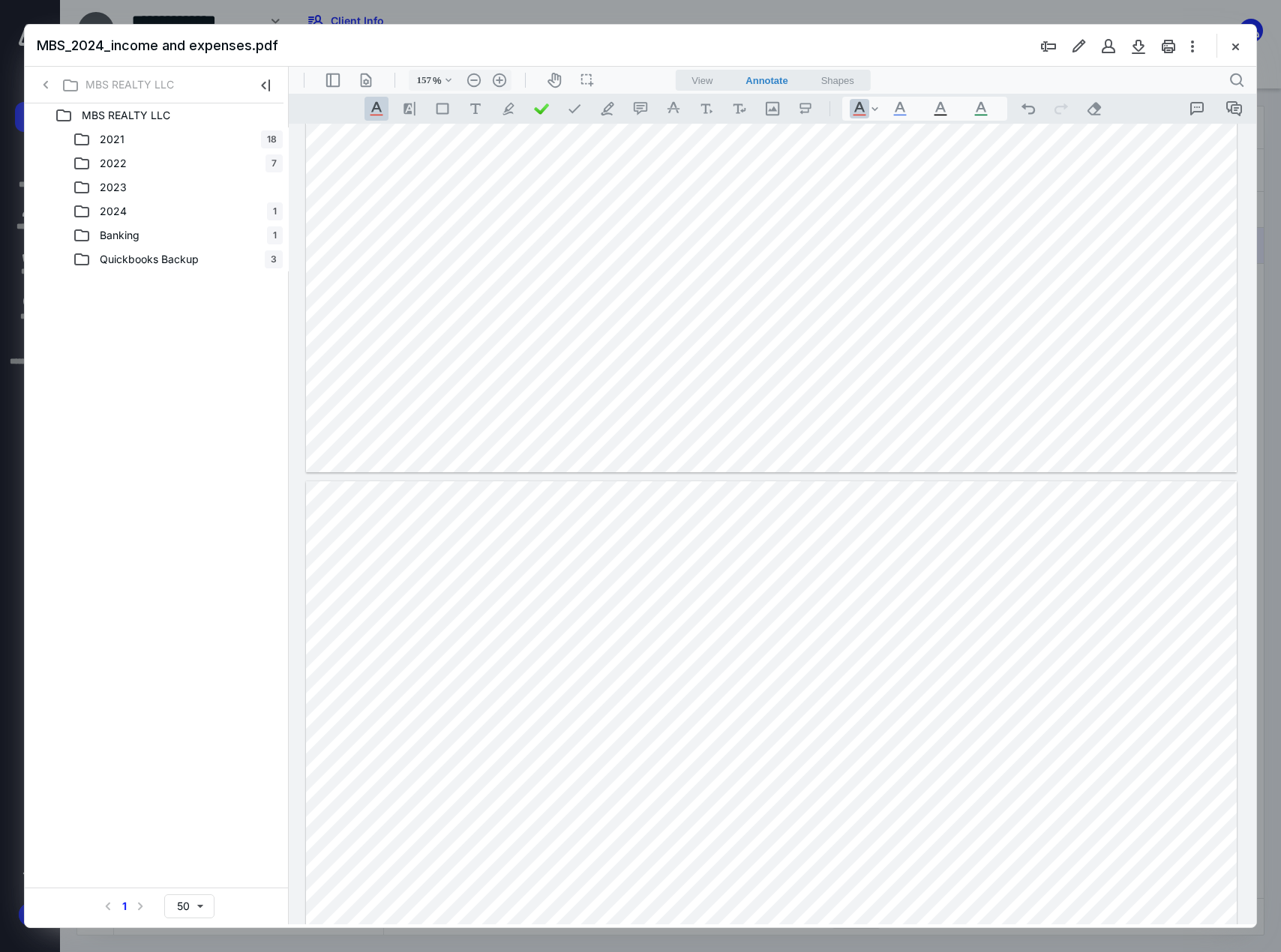 click at bounding box center [771, 112] 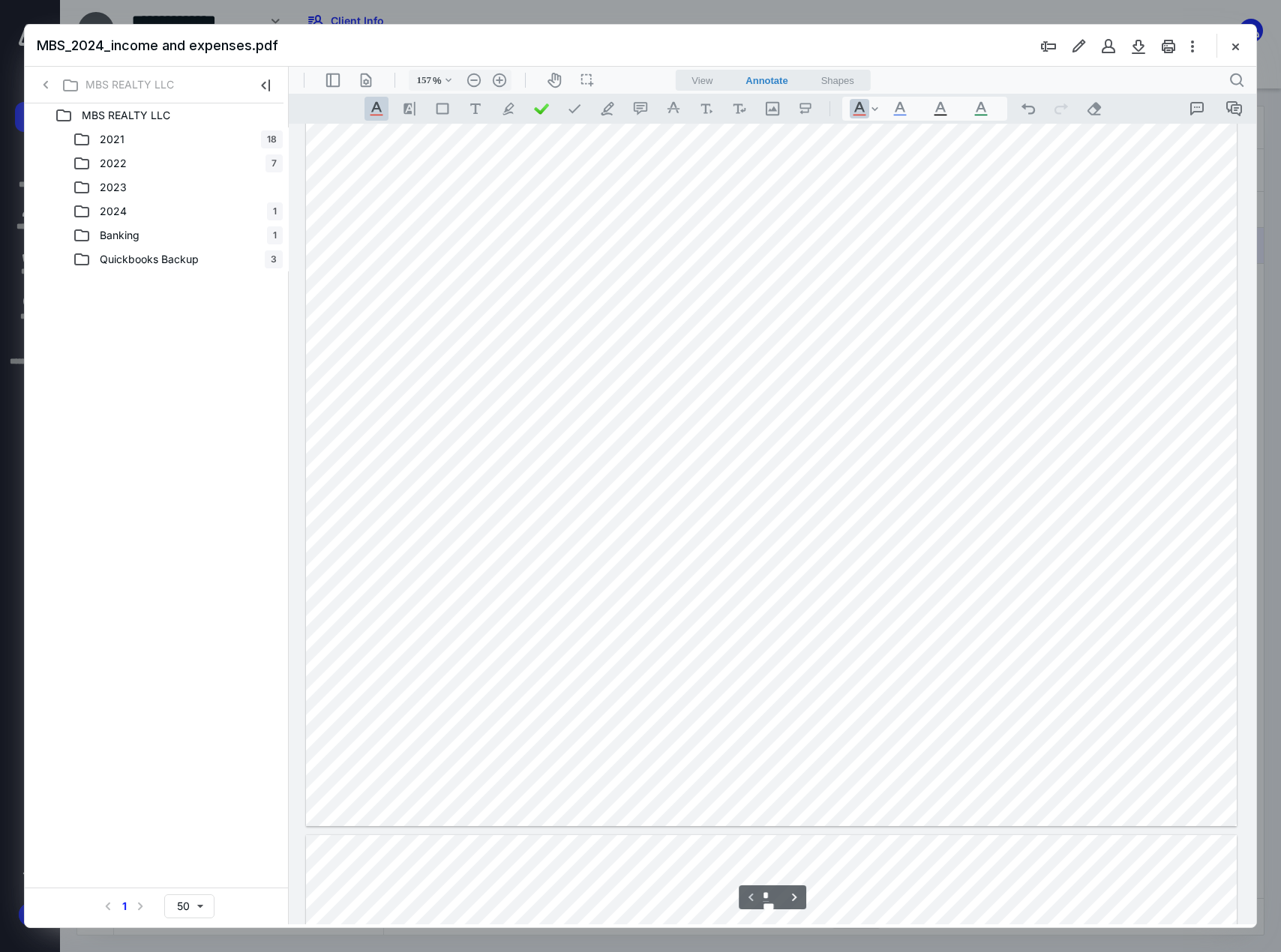scroll, scrollTop: 0, scrollLeft: 0, axis: both 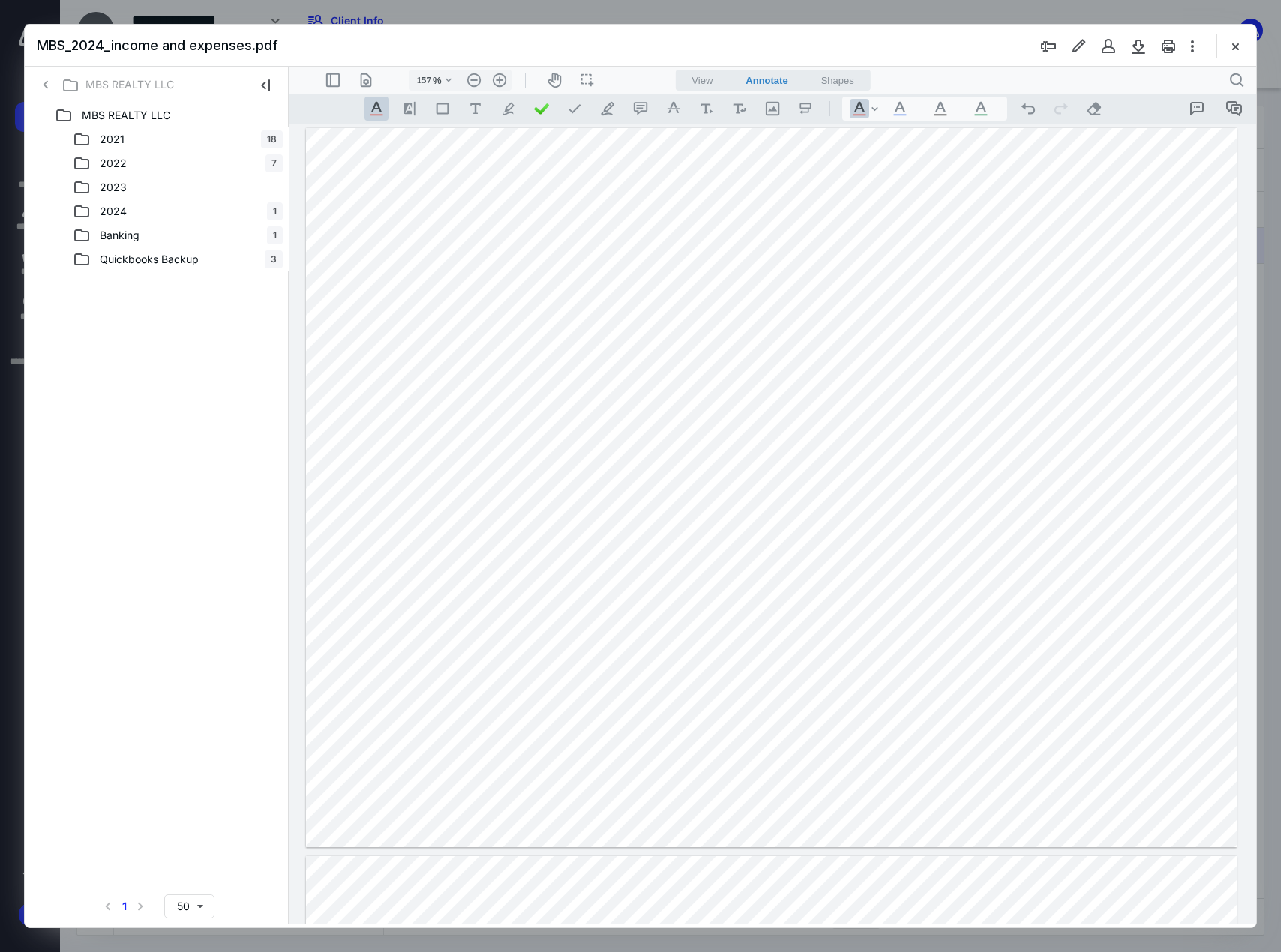 click at bounding box center [771, 487] 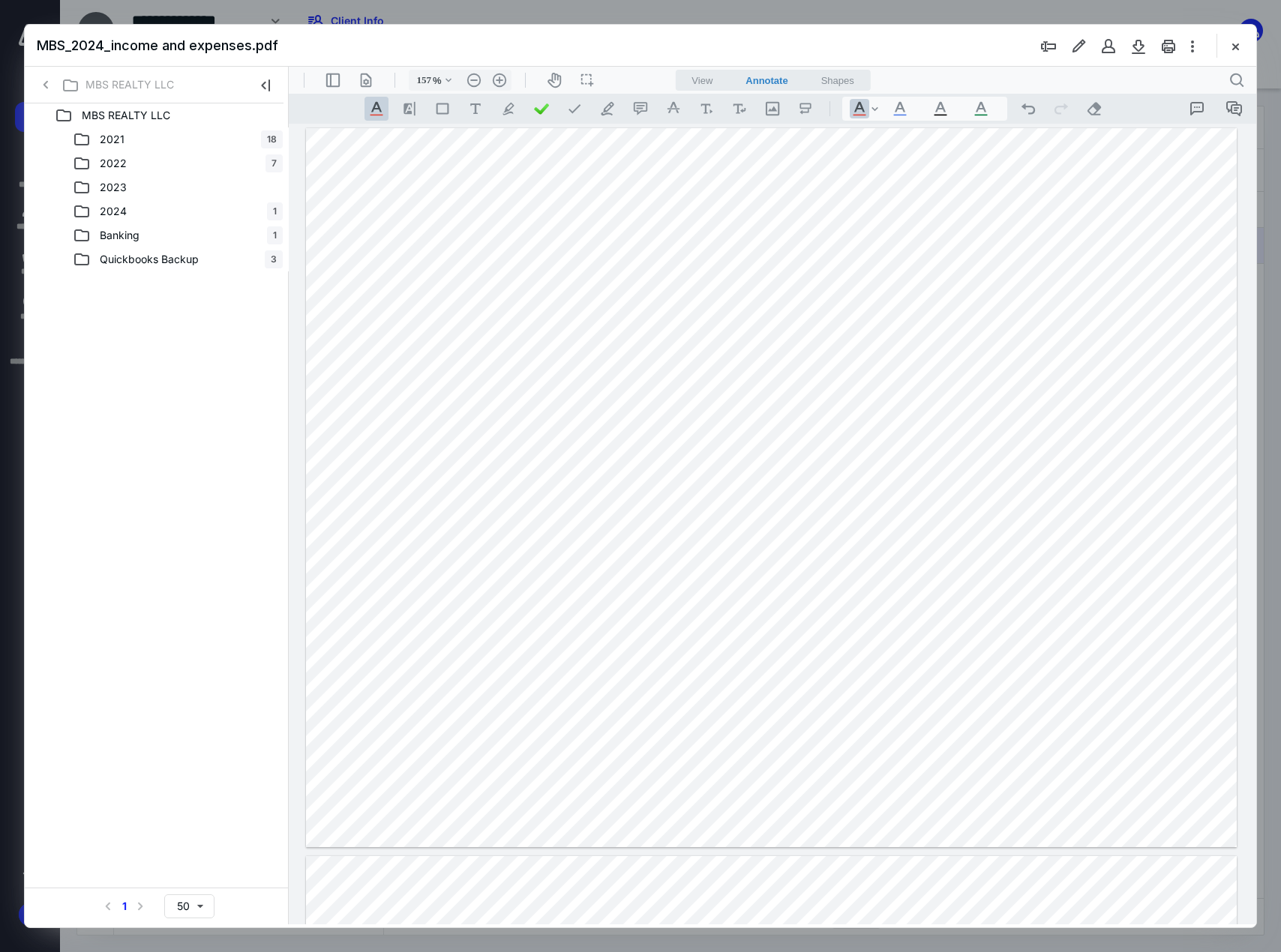click at bounding box center [771, 487] 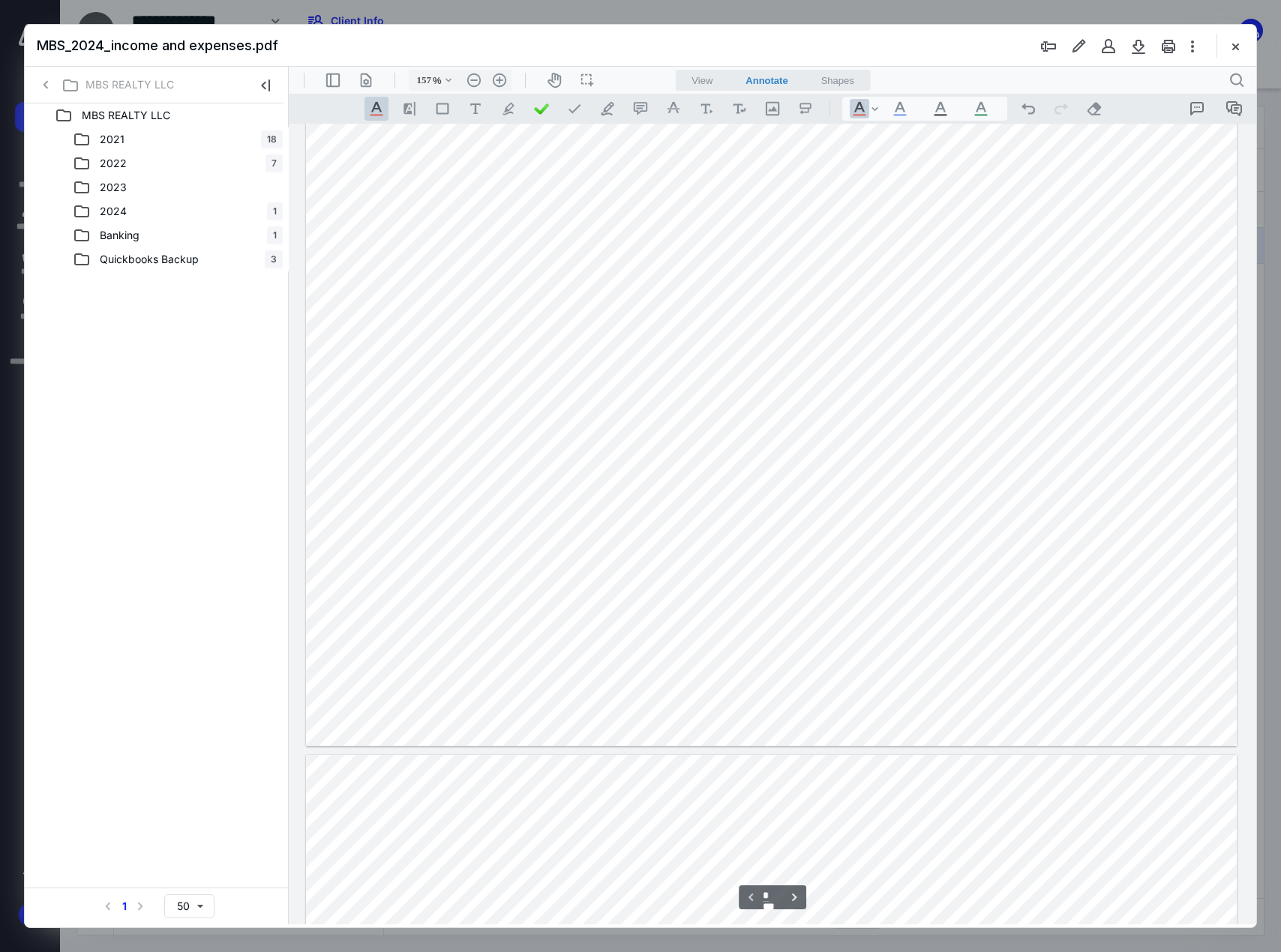 scroll, scrollTop: 75, scrollLeft: 0, axis: vertical 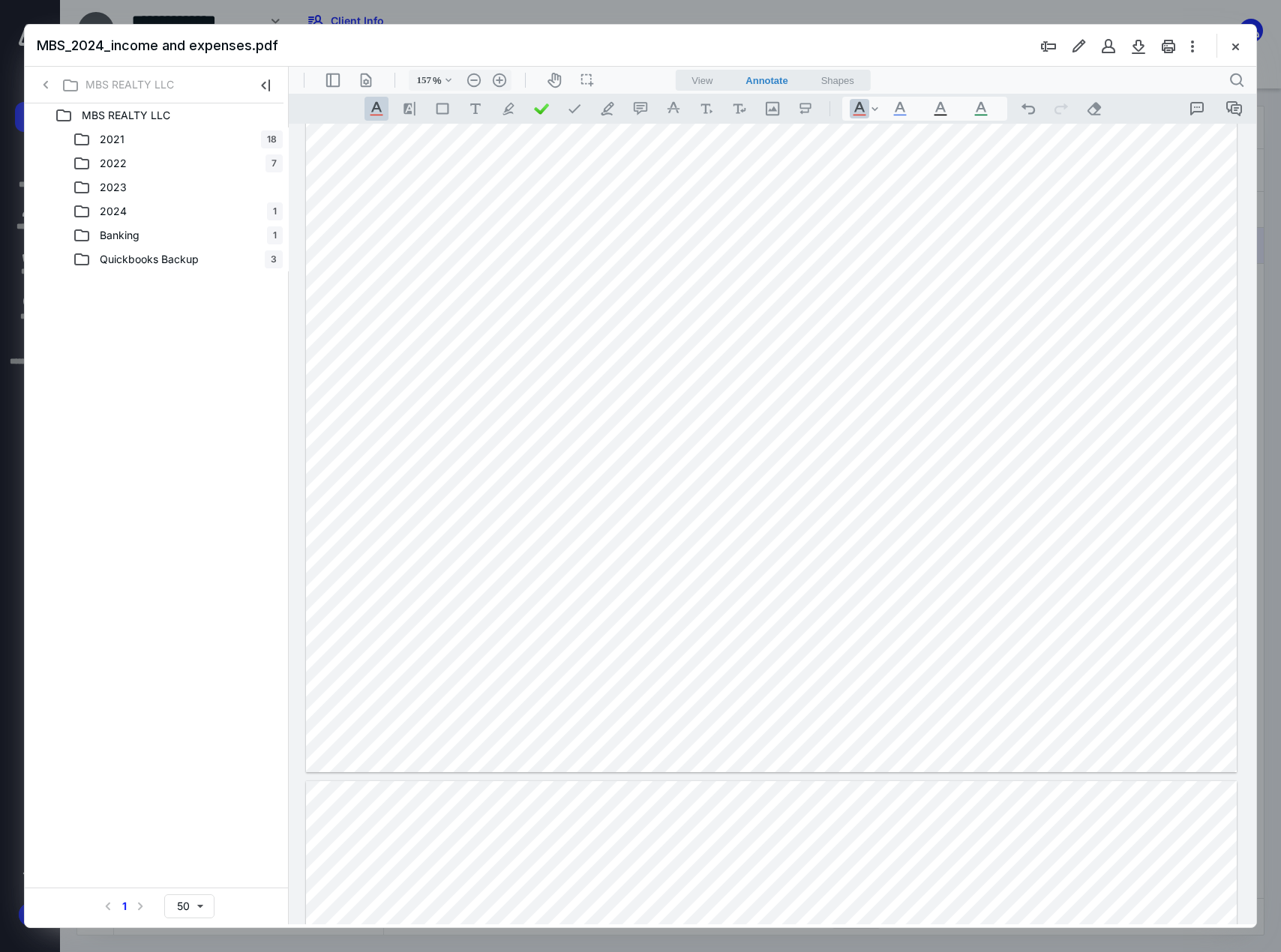 click at bounding box center [771, 412] 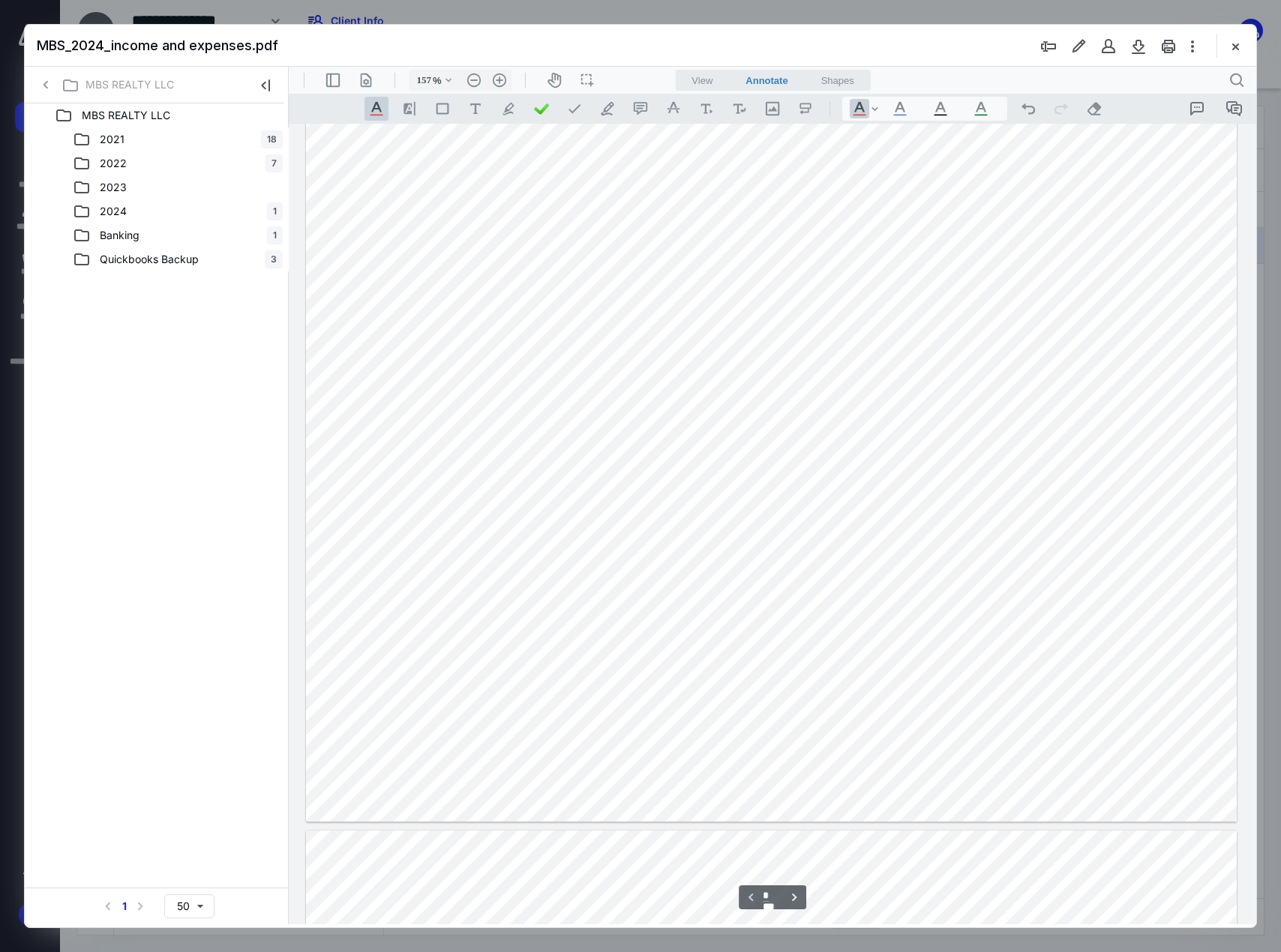 scroll, scrollTop: 0, scrollLeft: 0, axis: both 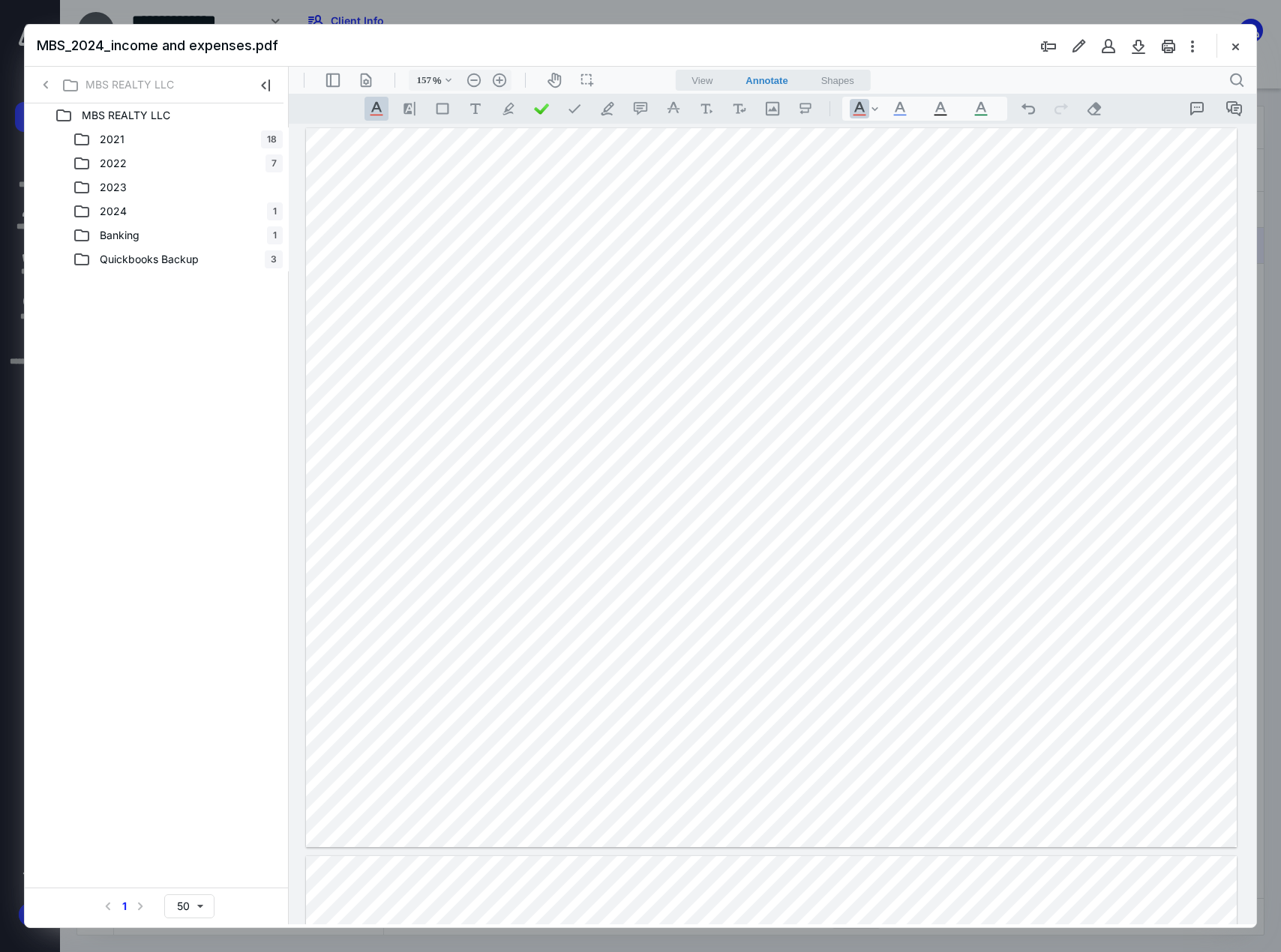 click at bounding box center (771, 487) 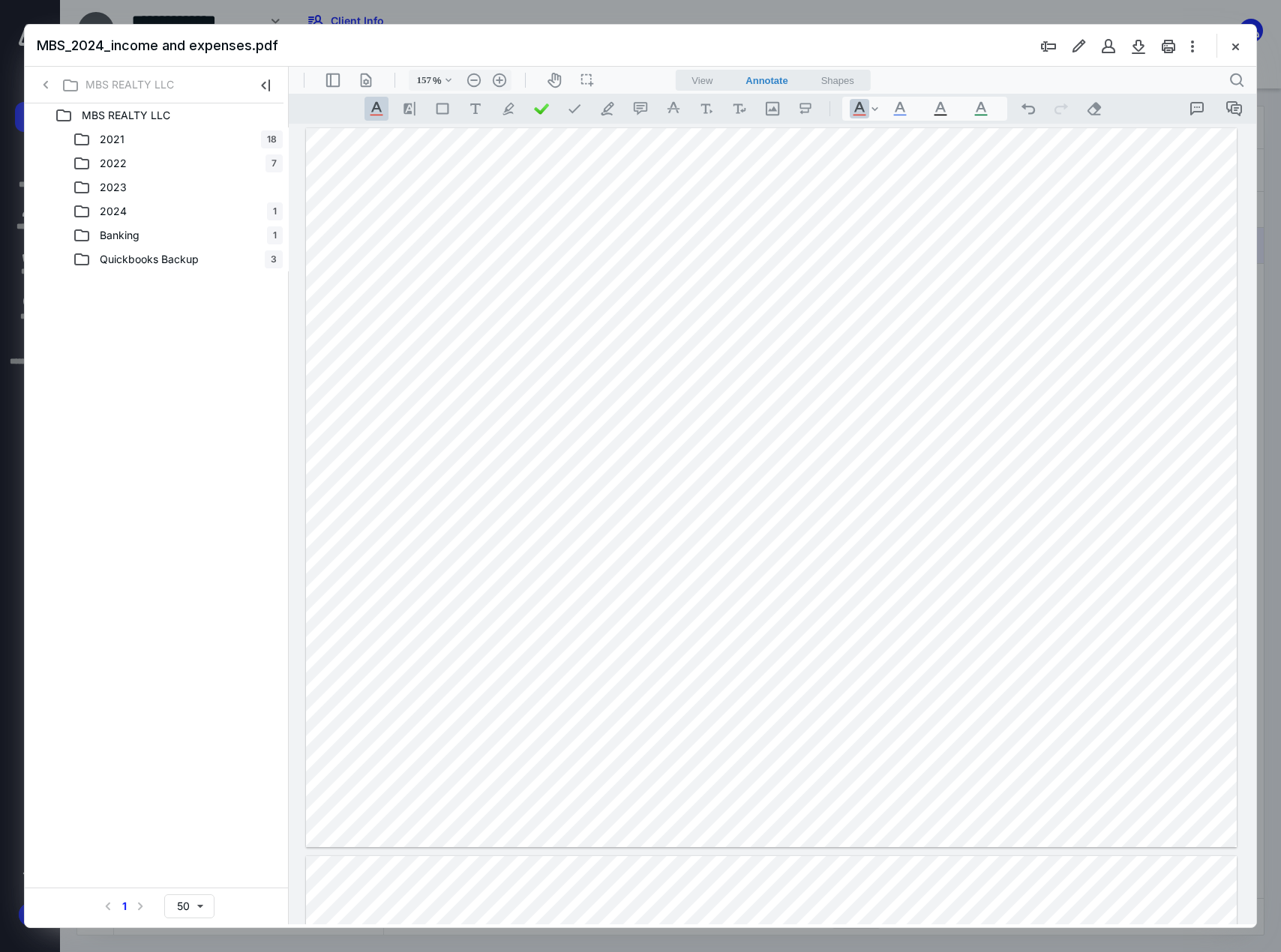 click at bounding box center (771, 487) 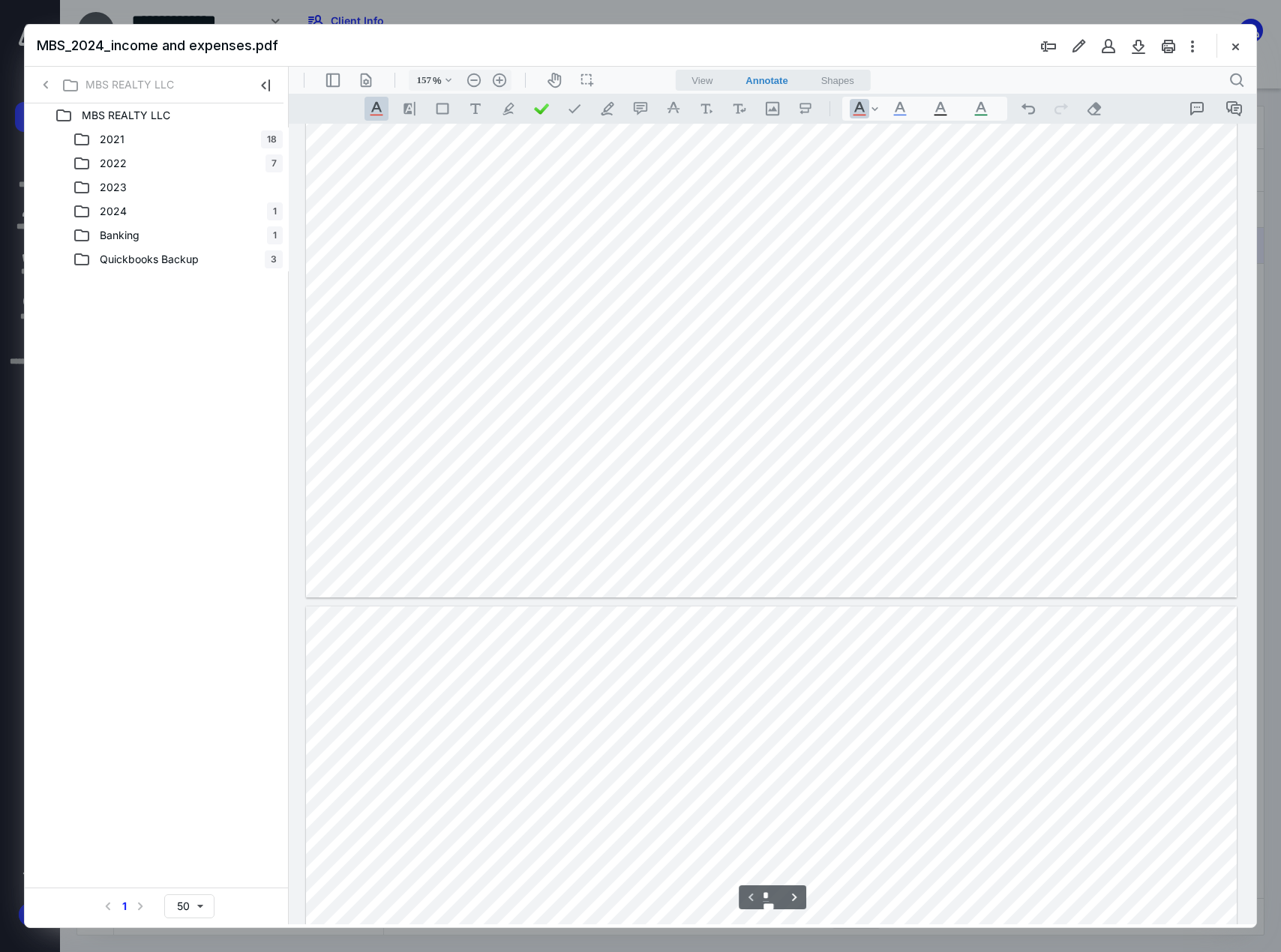 scroll, scrollTop: 225, scrollLeft: 0, axis: vertical 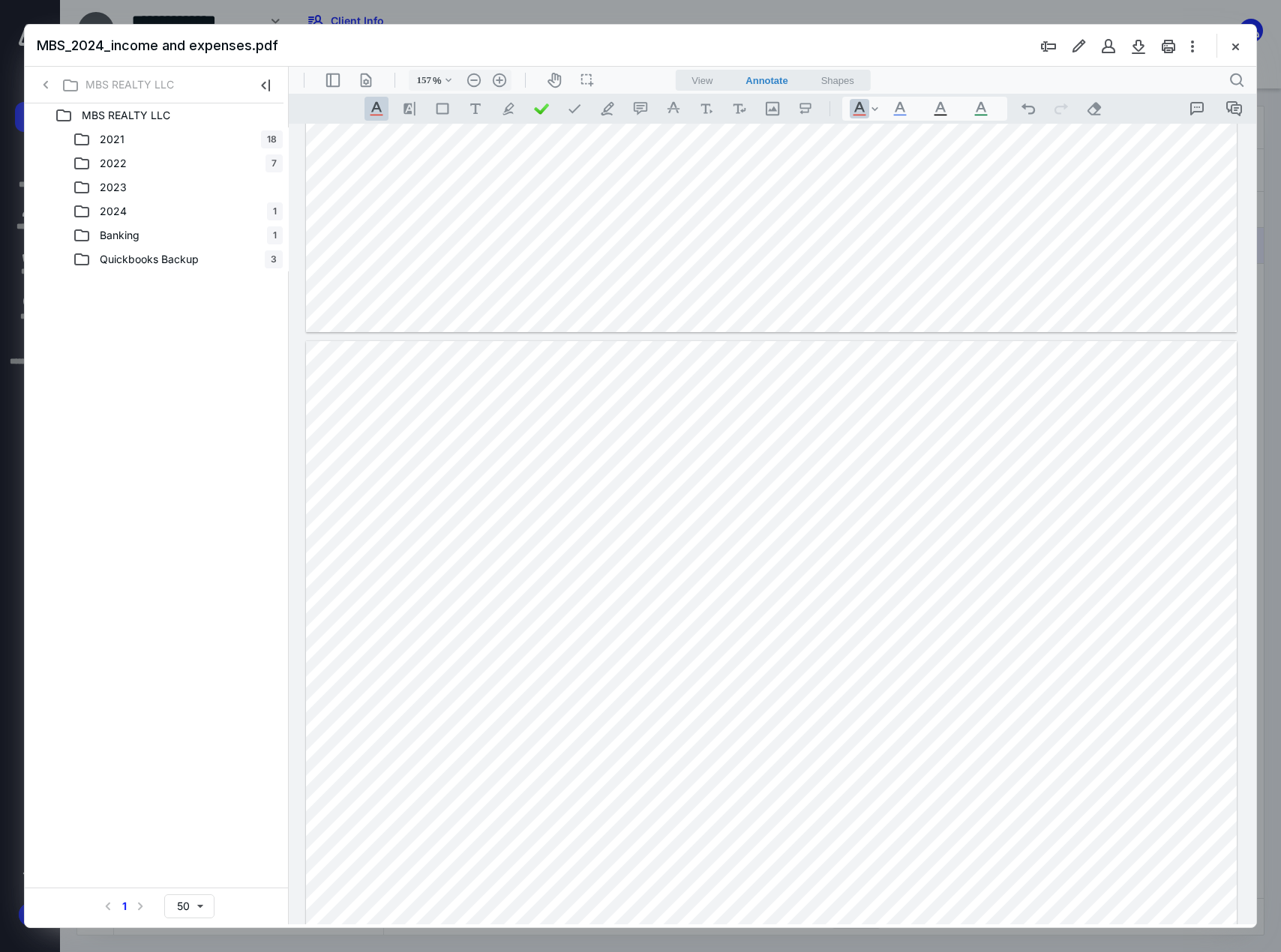 click at bounding box center (771, 700) 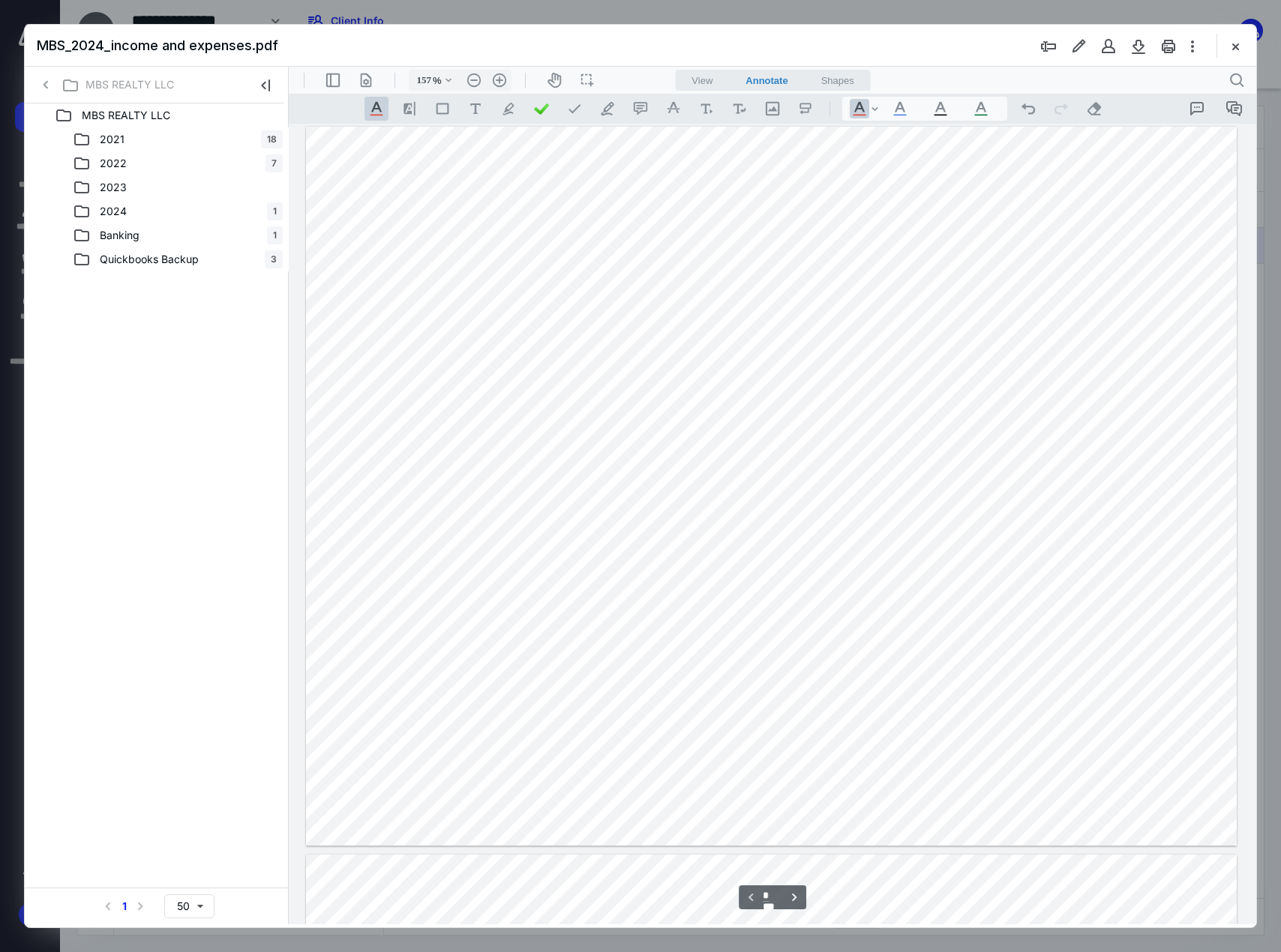 scroll, scrollTop: 0, scrollLeft: 0, axis: both 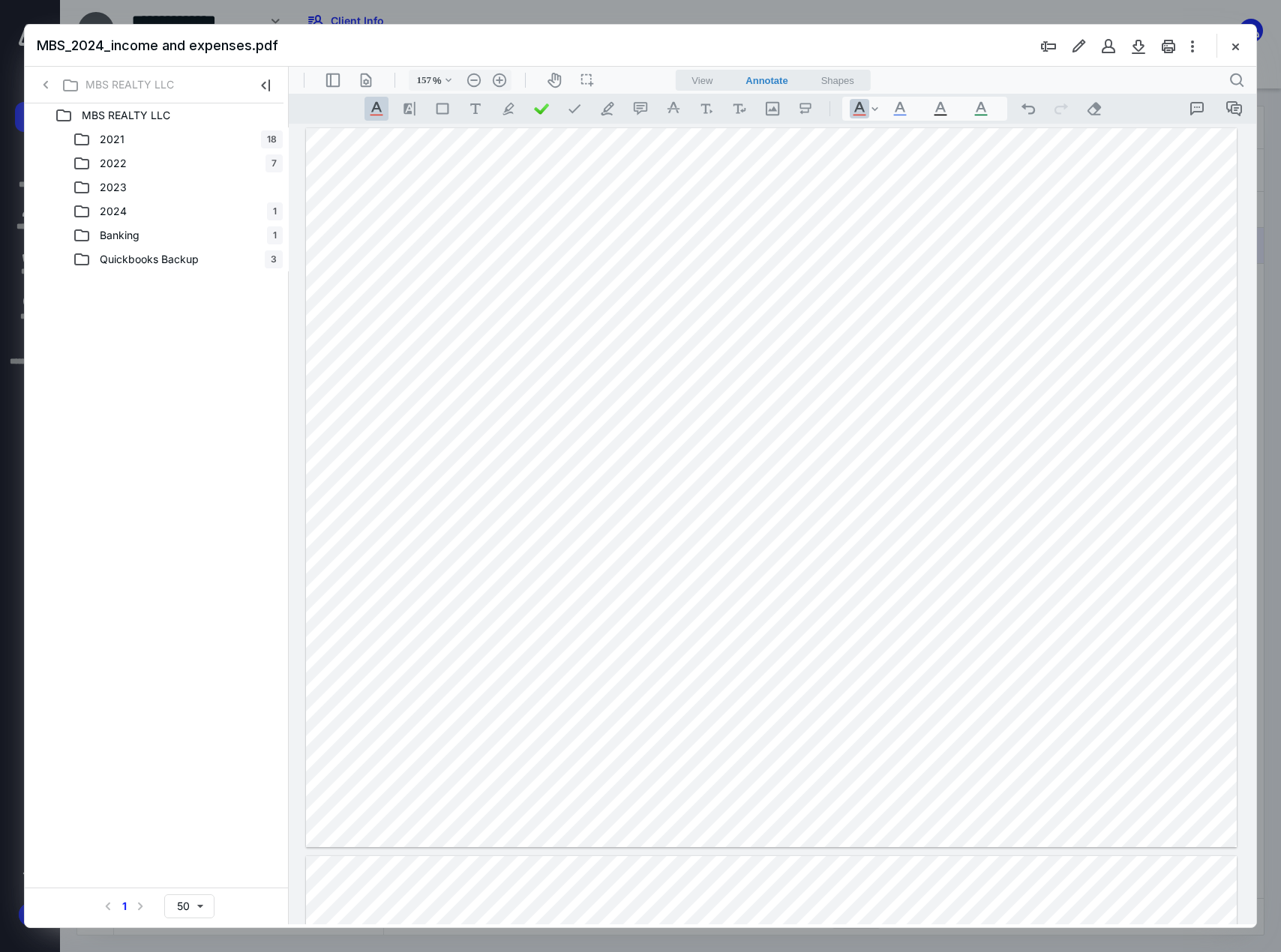 click at bounding box center (771, 487) 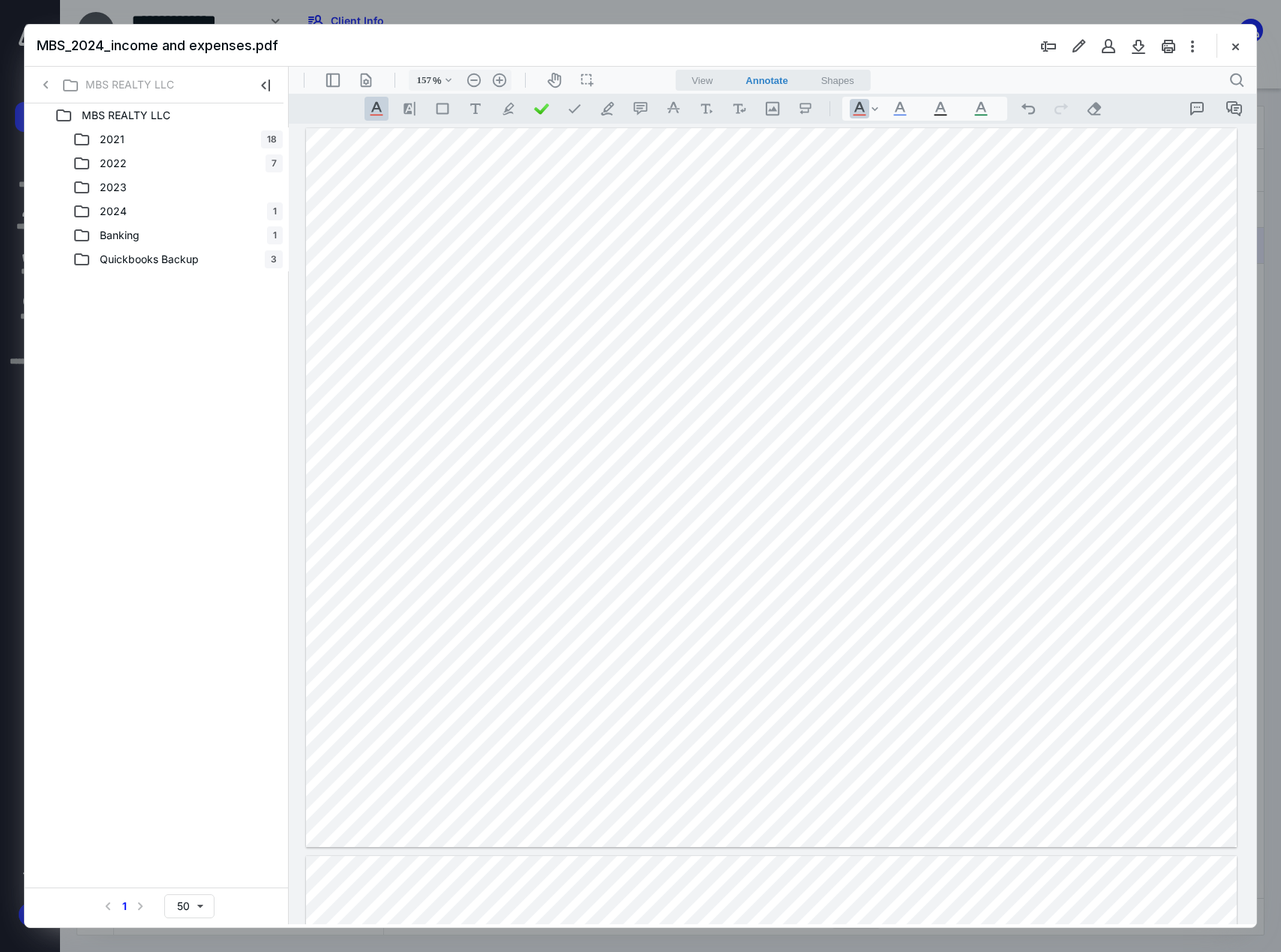 drag, startPoint x: 641, startPoint y: 734, endPoint x: 676, endPoint y: 730, distance: 35.22783 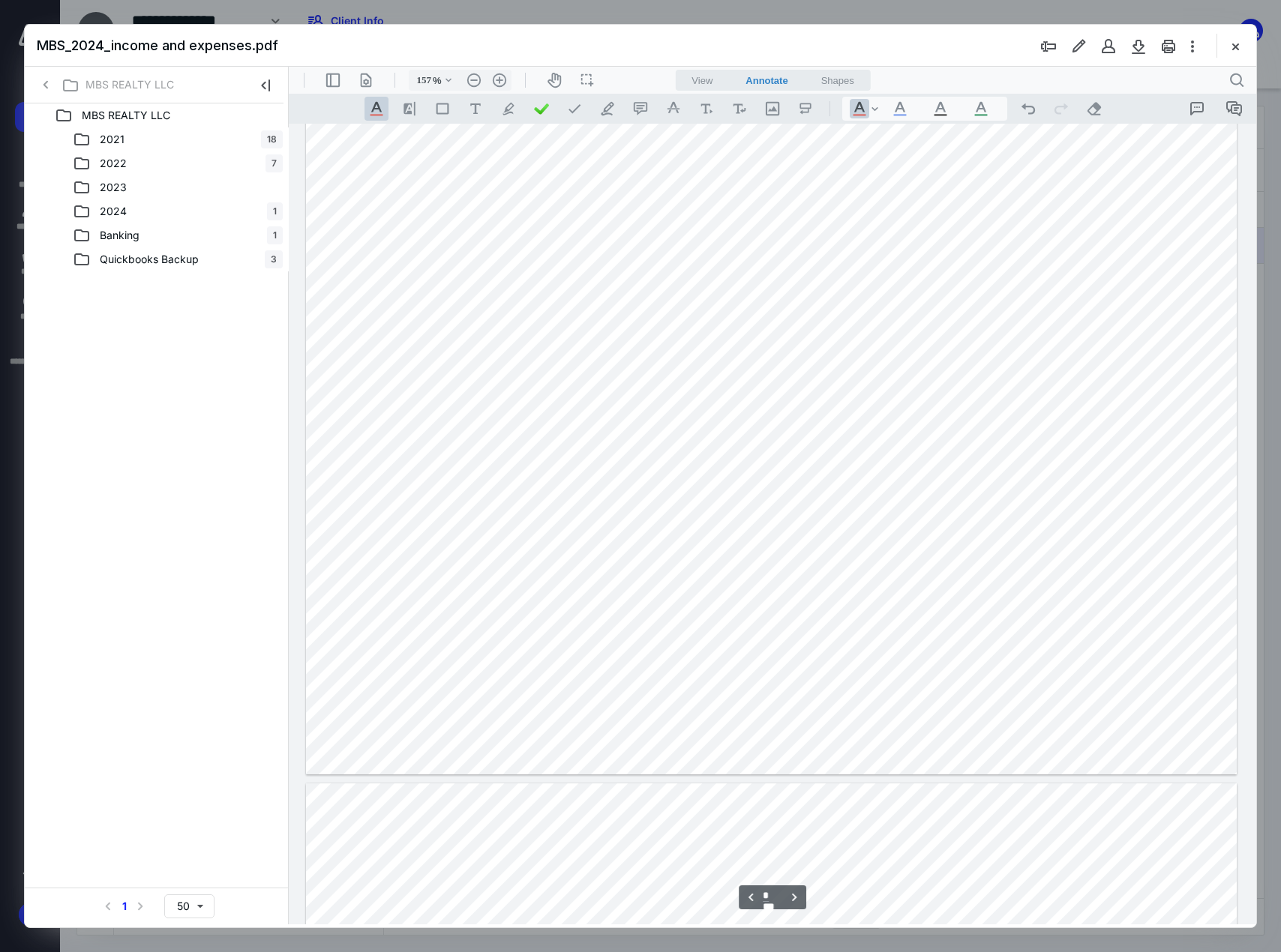 scroll, scrollTop: 825, scrollLeft: 0, axis: vertical 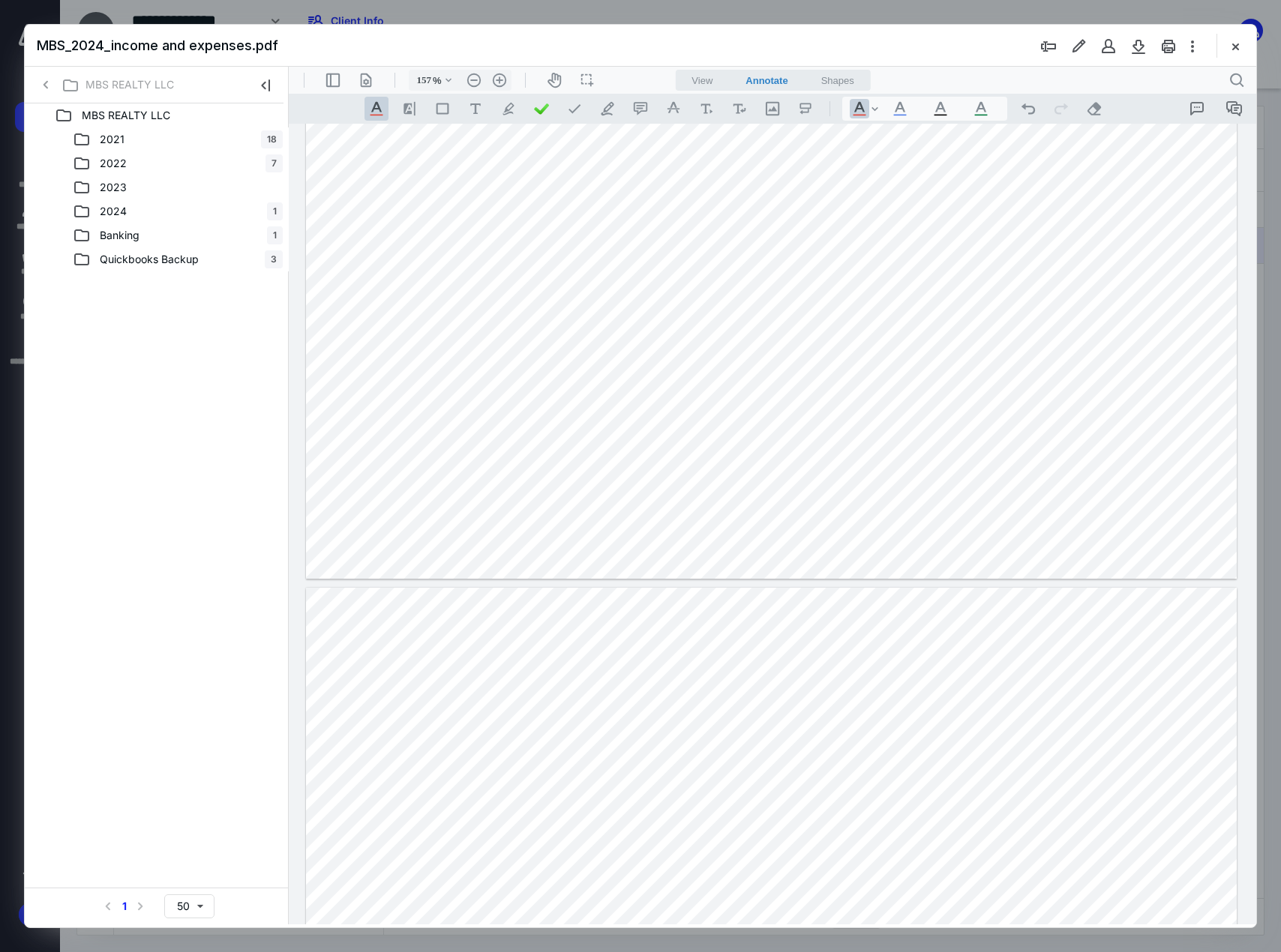 click at bounding box center (771, 947) 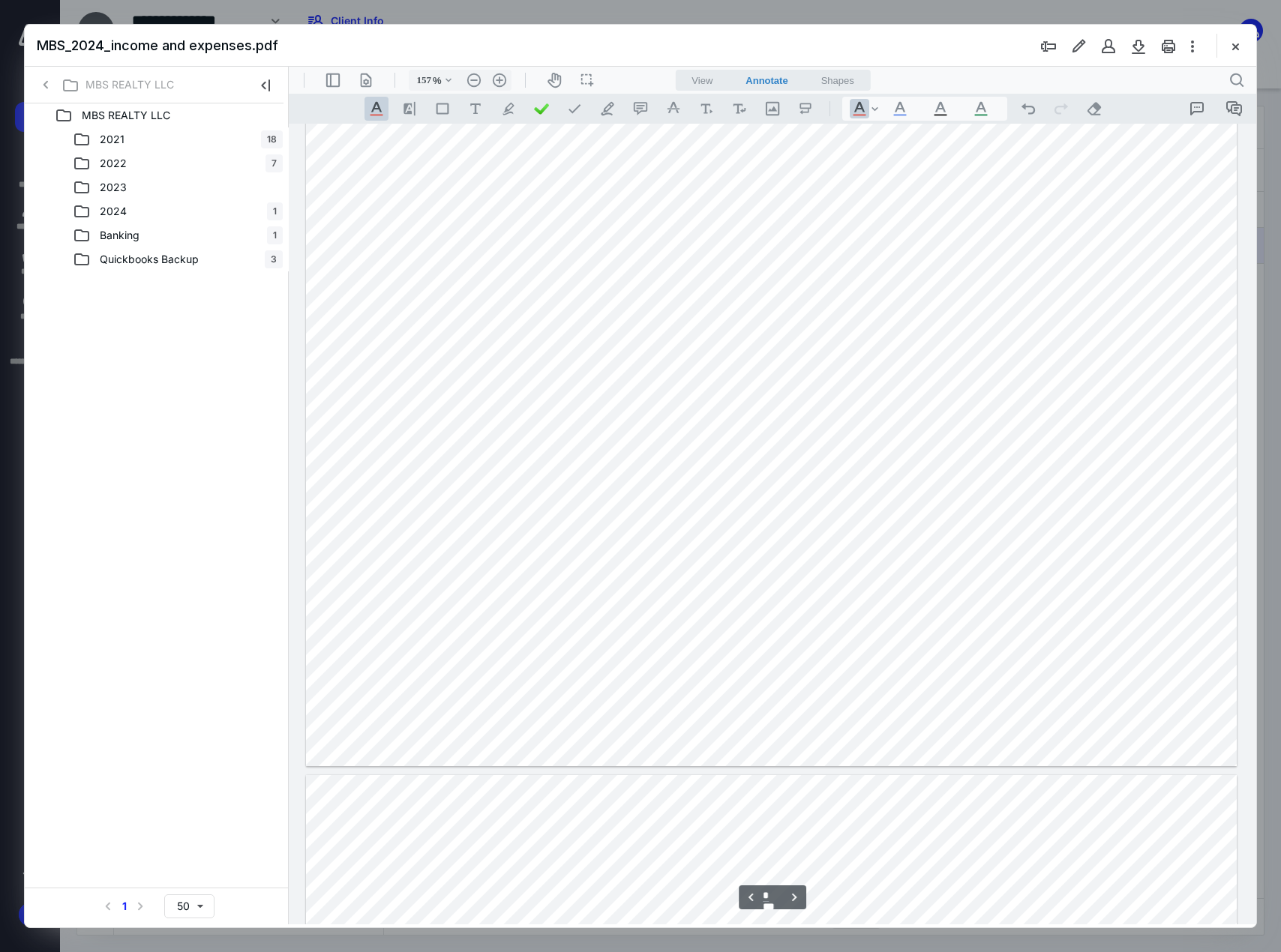 scroll, scrollTop: 750, scrollLeft: 0, axis: vertical 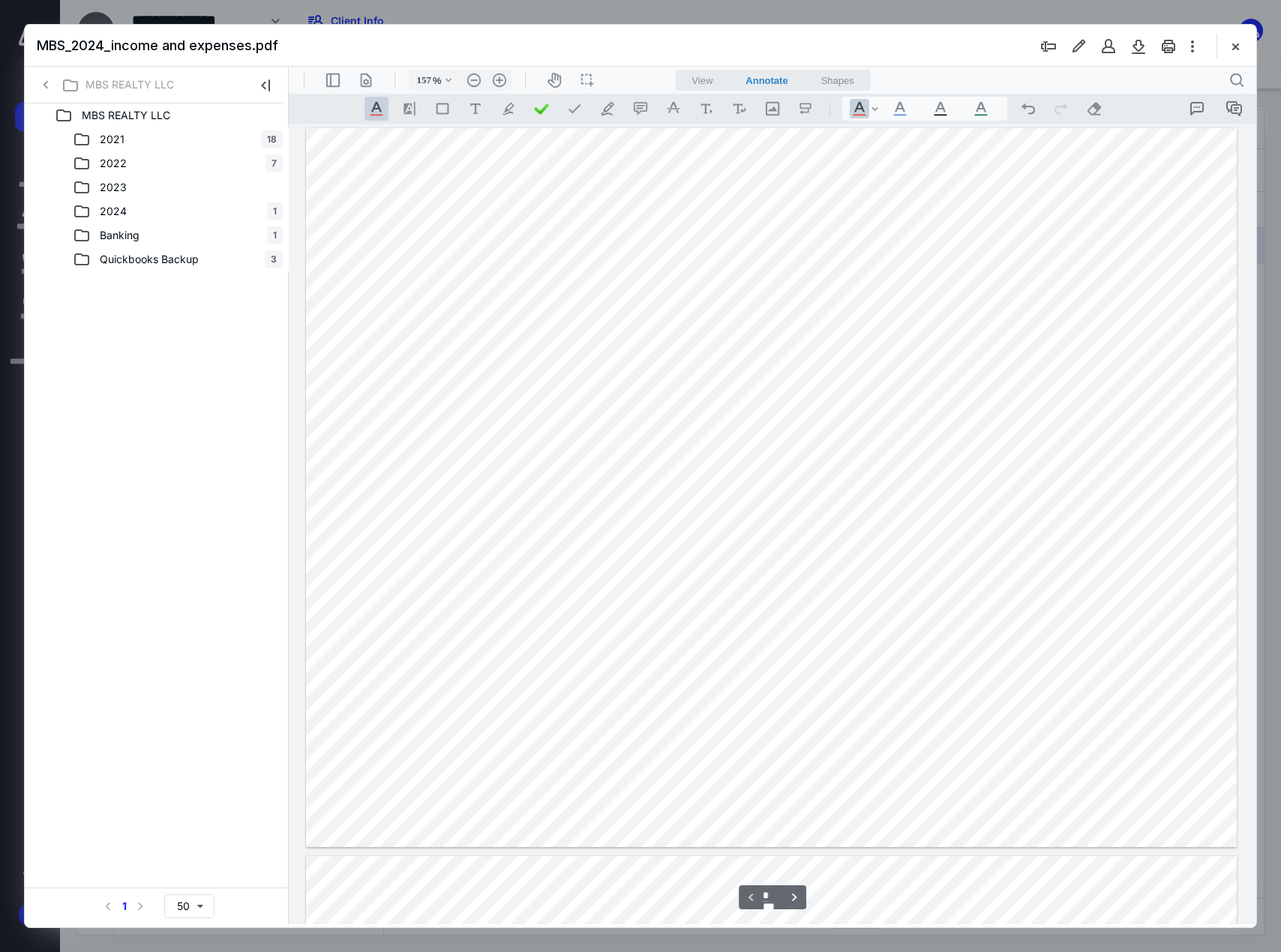 click at bounding box center (771, 487) 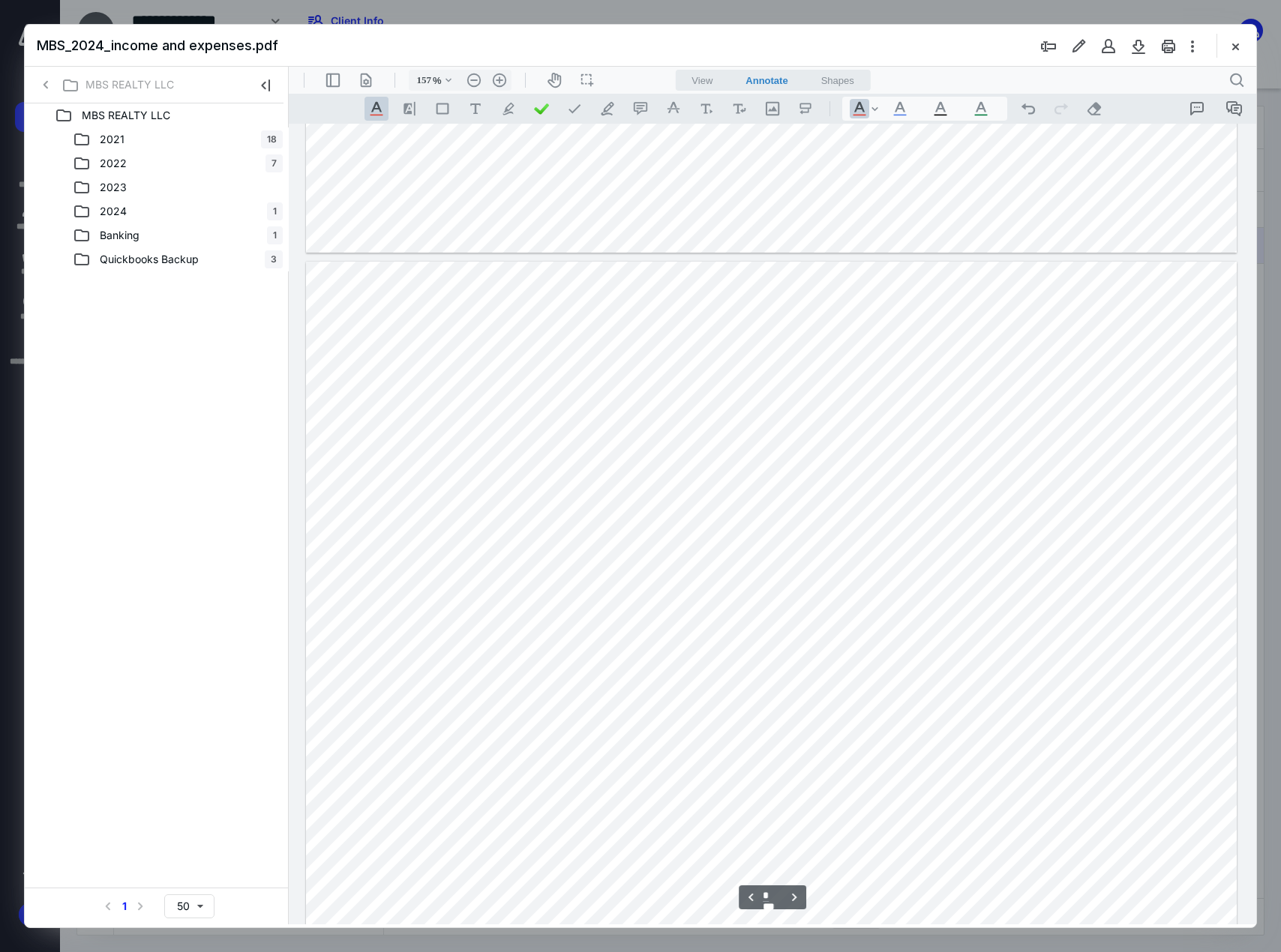 scroll, scrollTop: 2099, scrollLeft: 0, axis: vertical 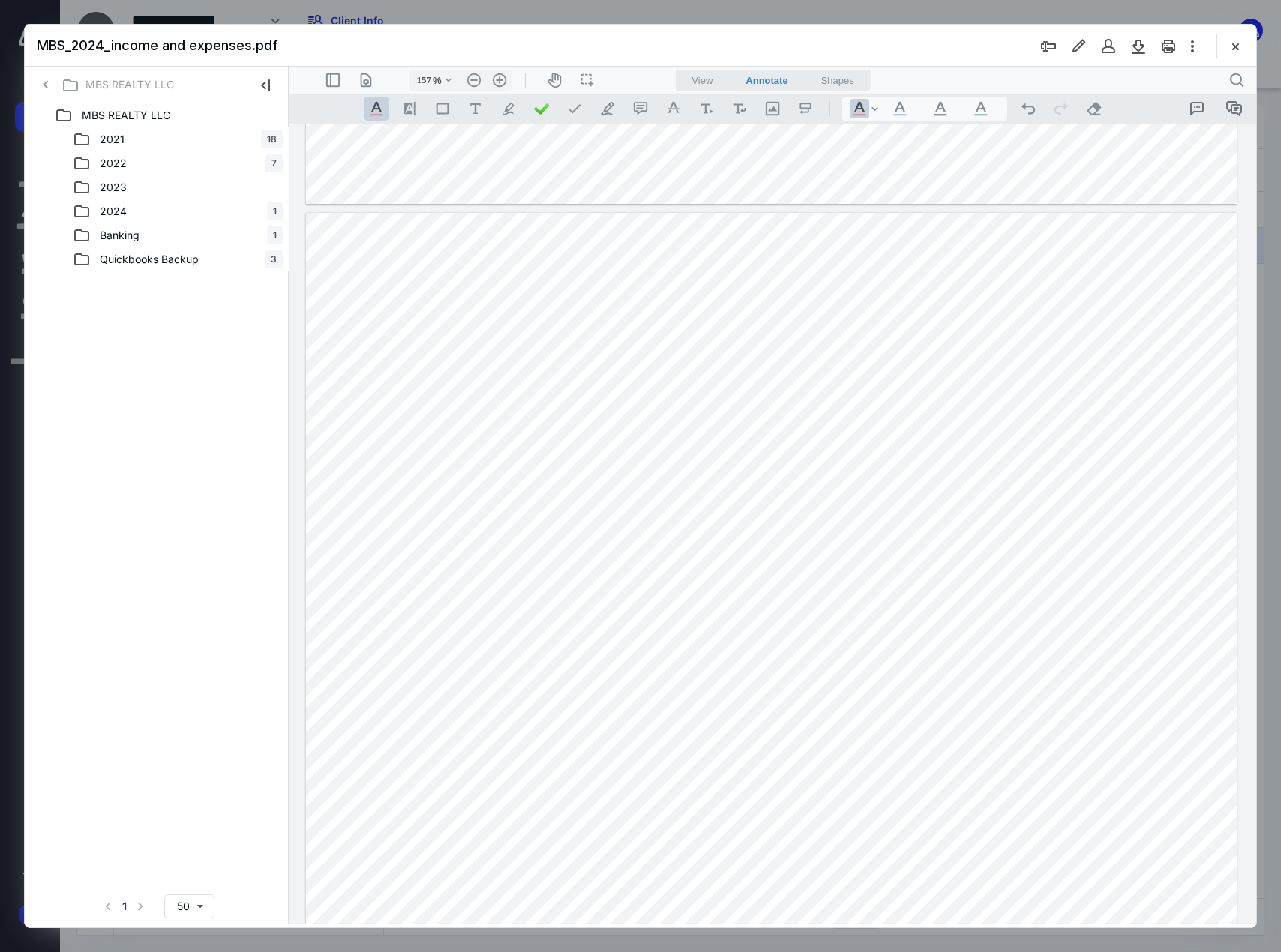 click at bounding box center (771, 572) 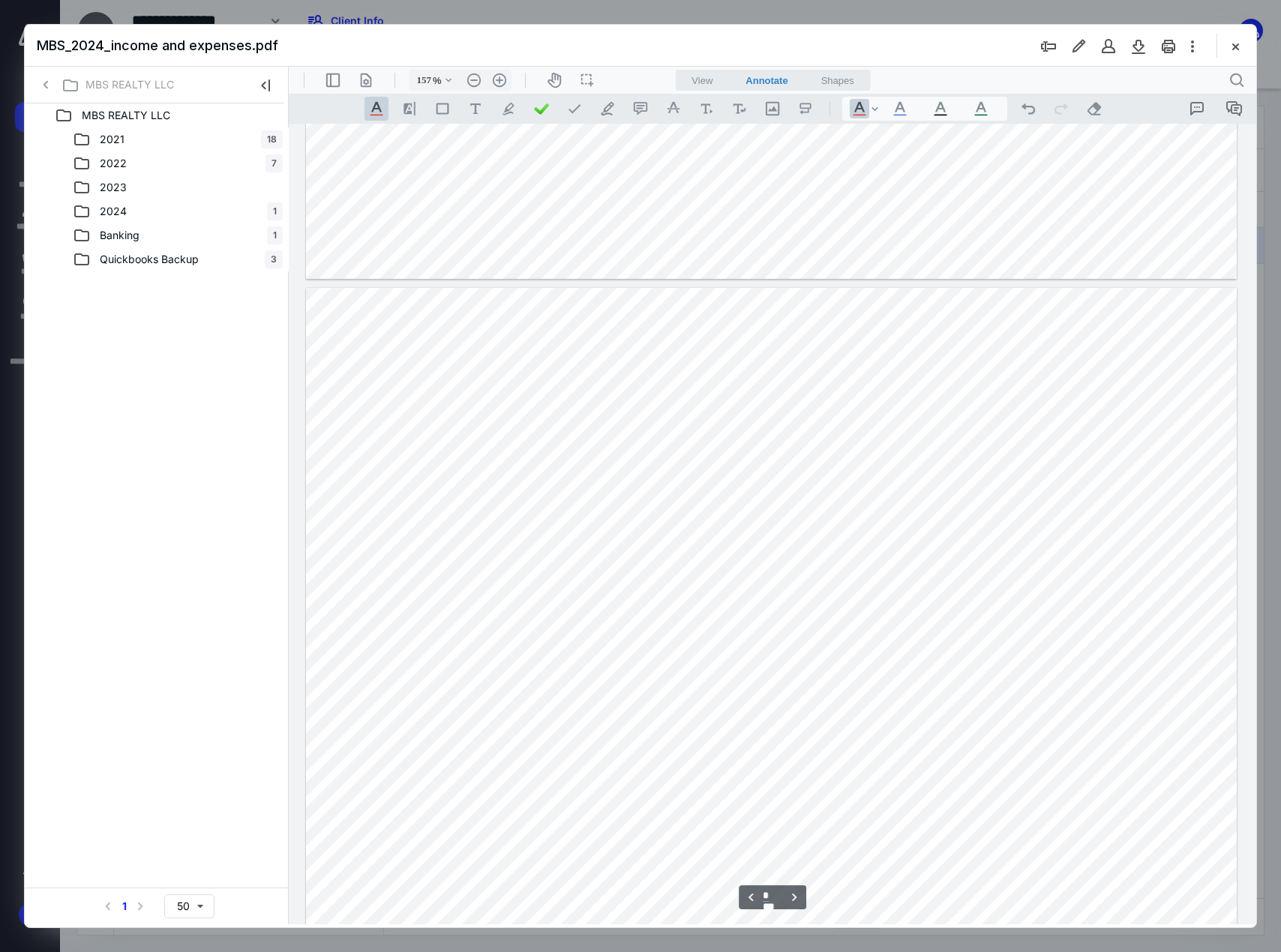scroll, scrollTop: 1949, scrollLeft: 0, axis: vertical 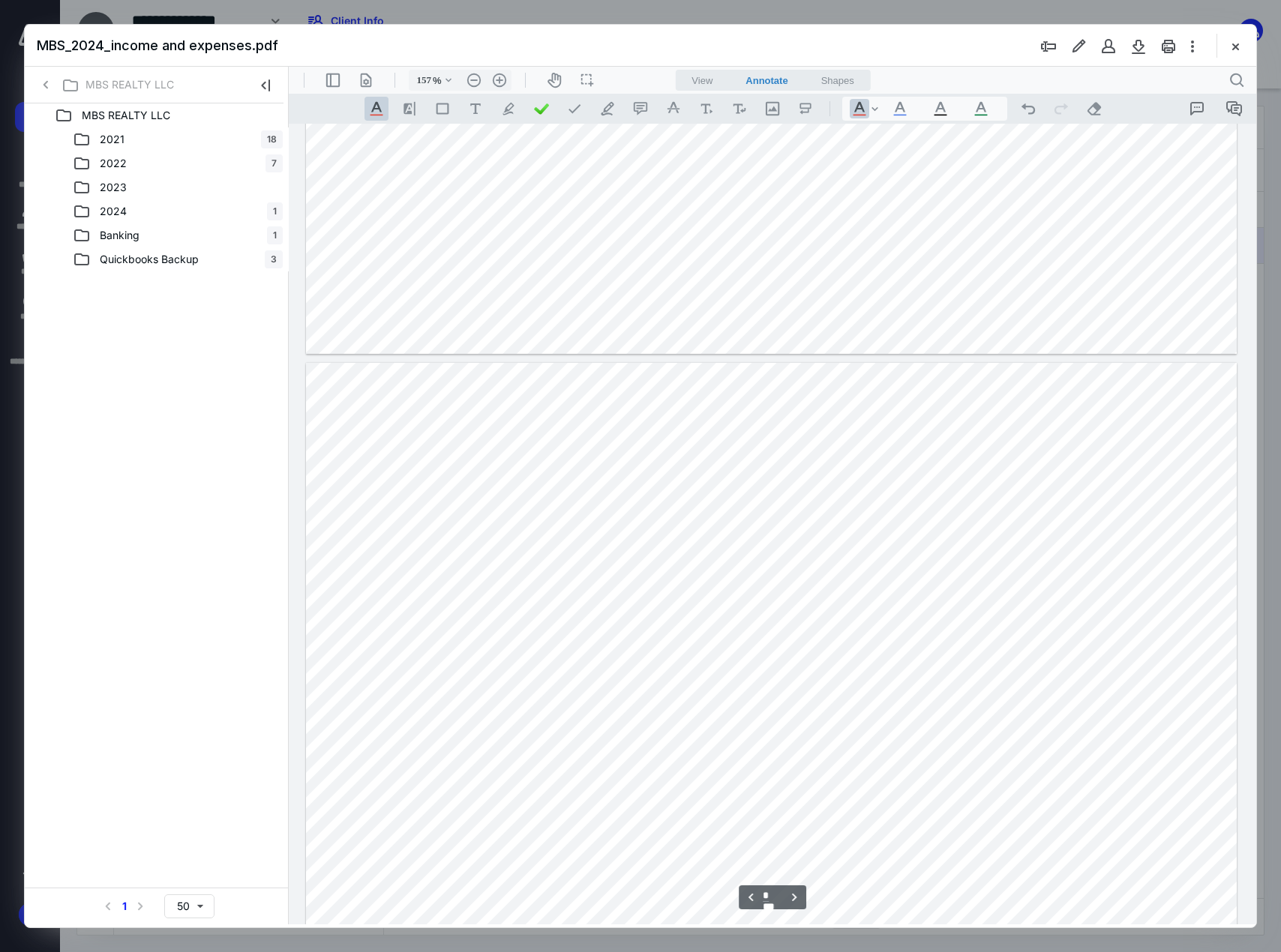 click at bounding box center [771, 722] 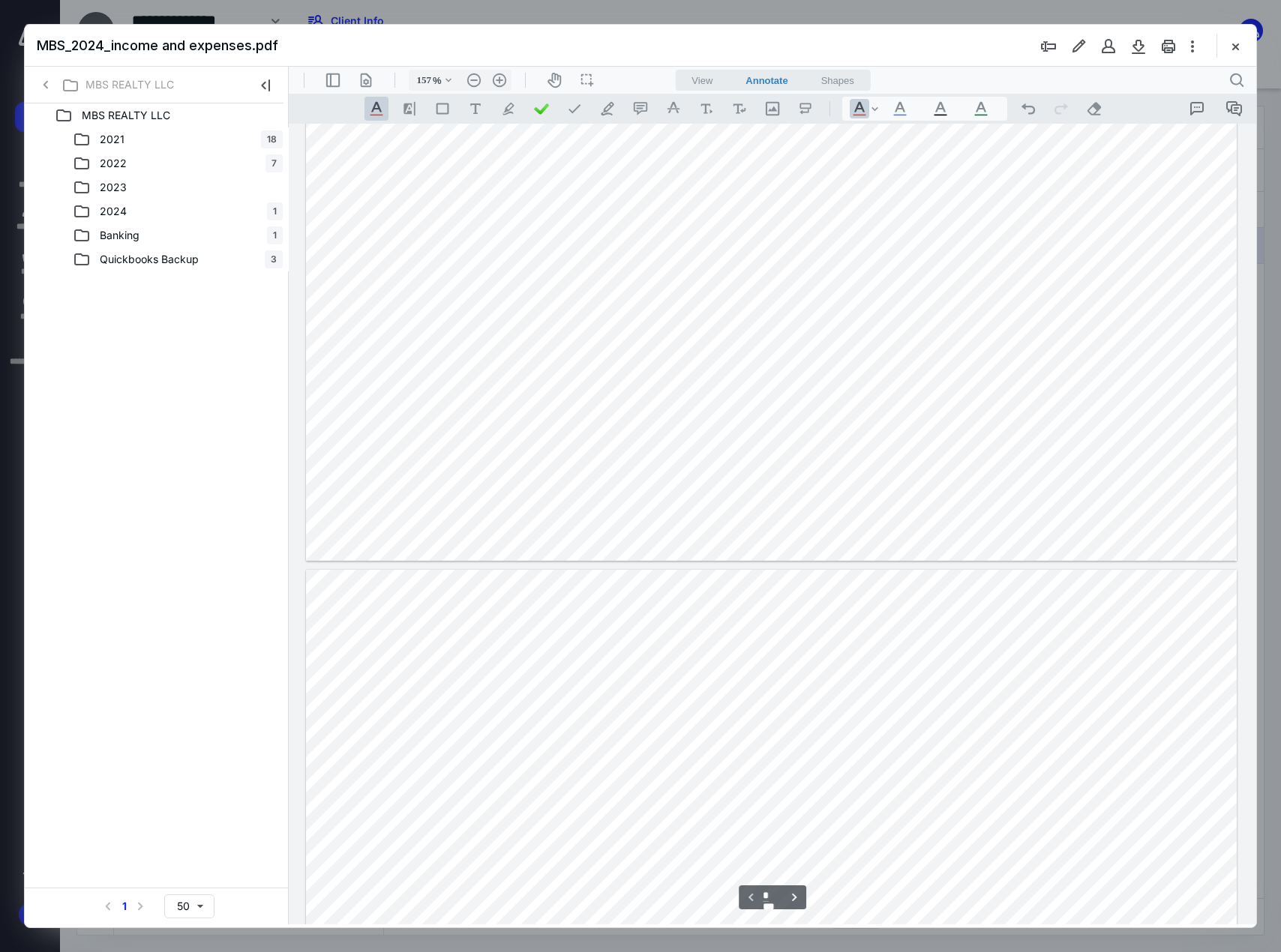 scroll, scrollTop: 225, scrollLeft: 0, axis: vertical 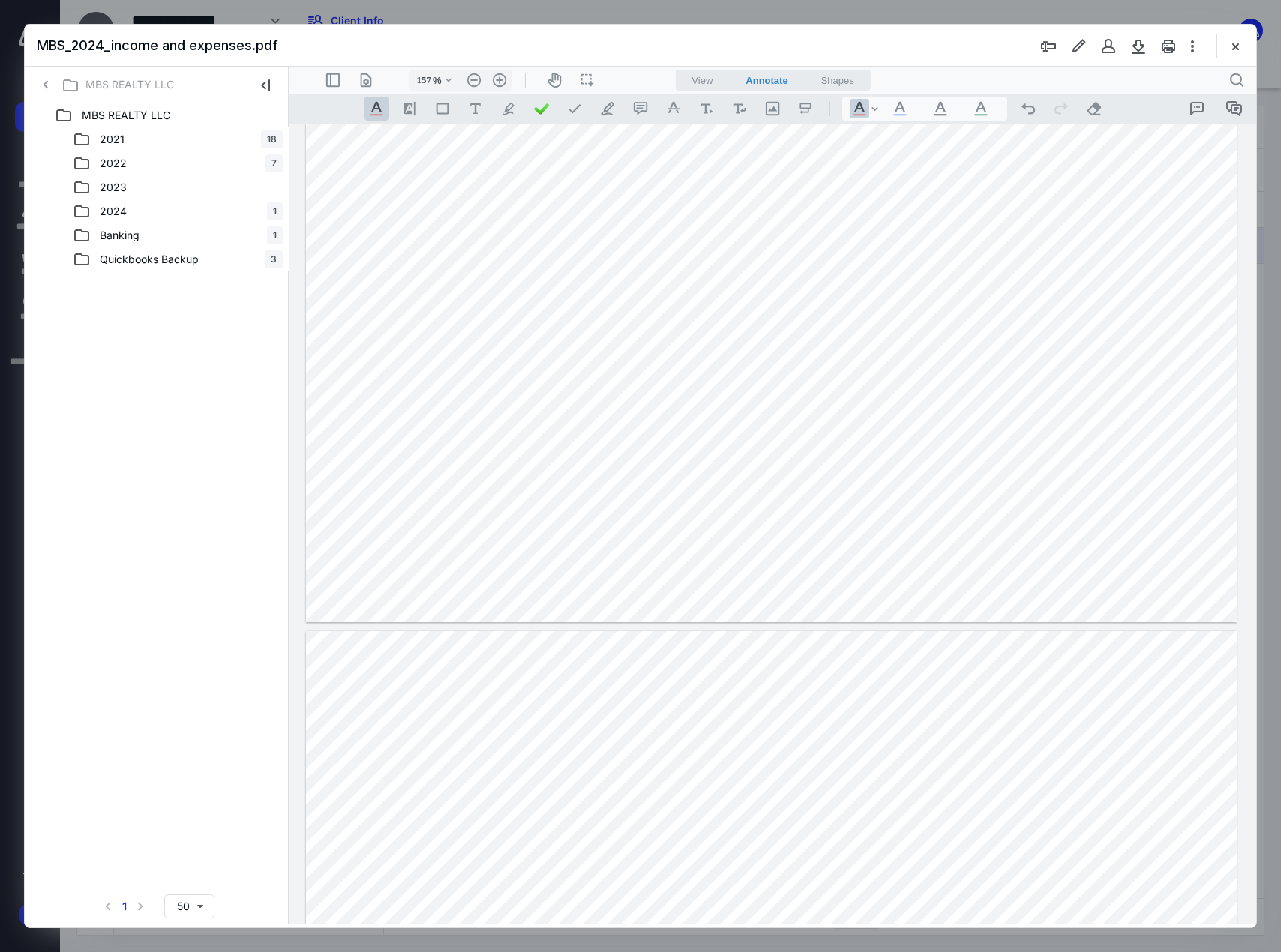 click at bounding box center (771, 262) 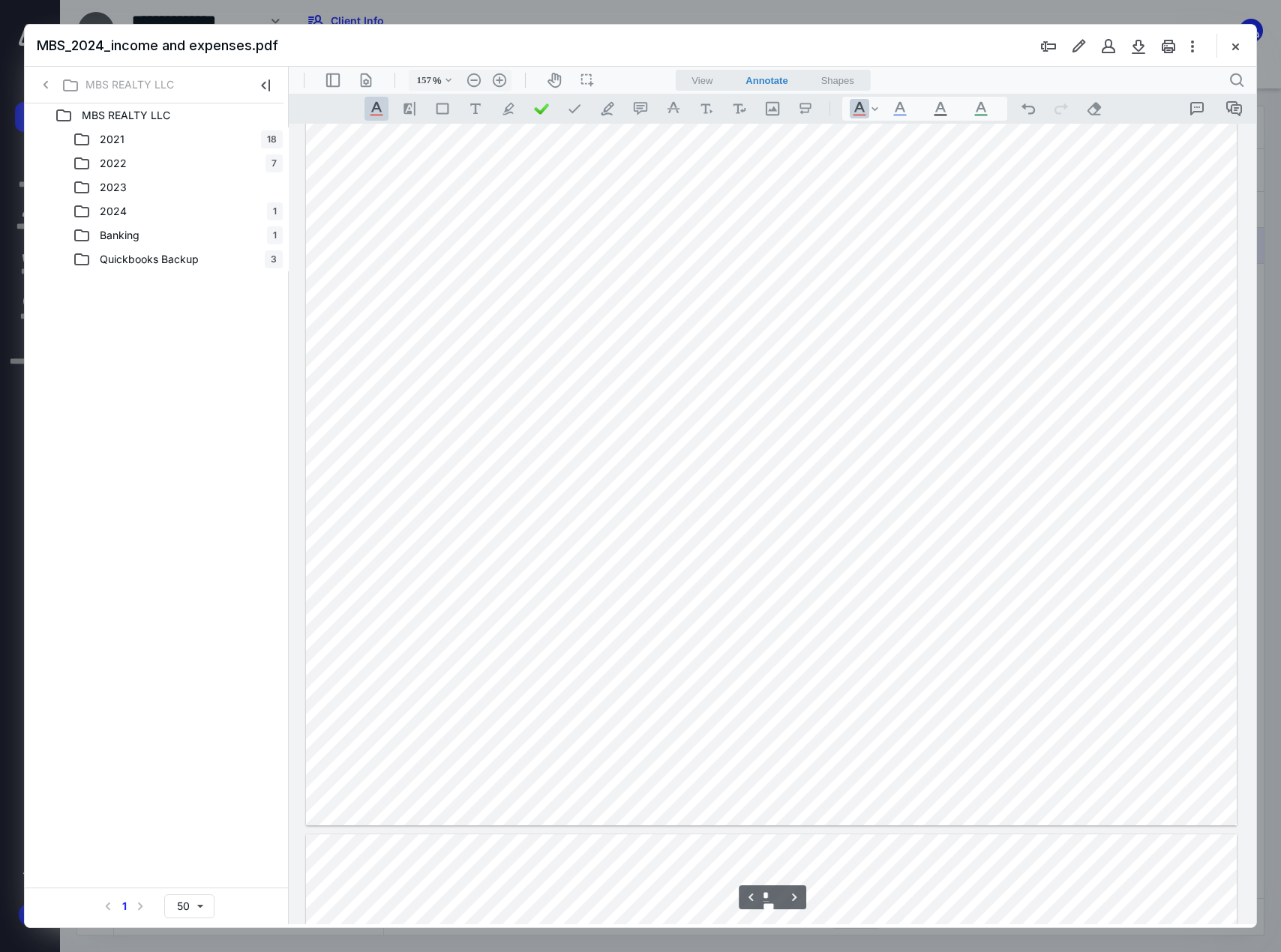 scroll, scrollTop: 974, scrollLeft: 0, axis: vertical 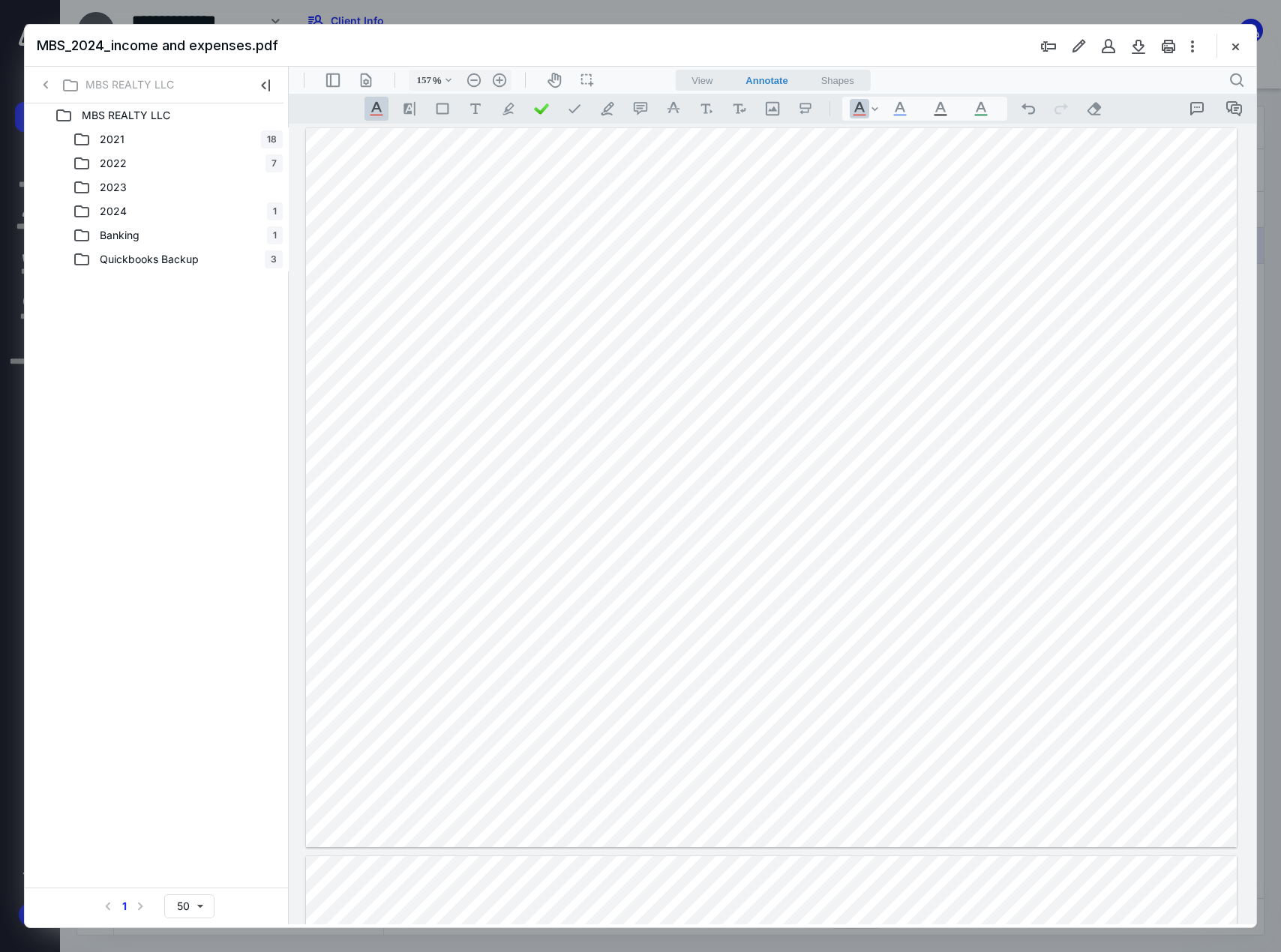 click at bounding box center (771, 487) 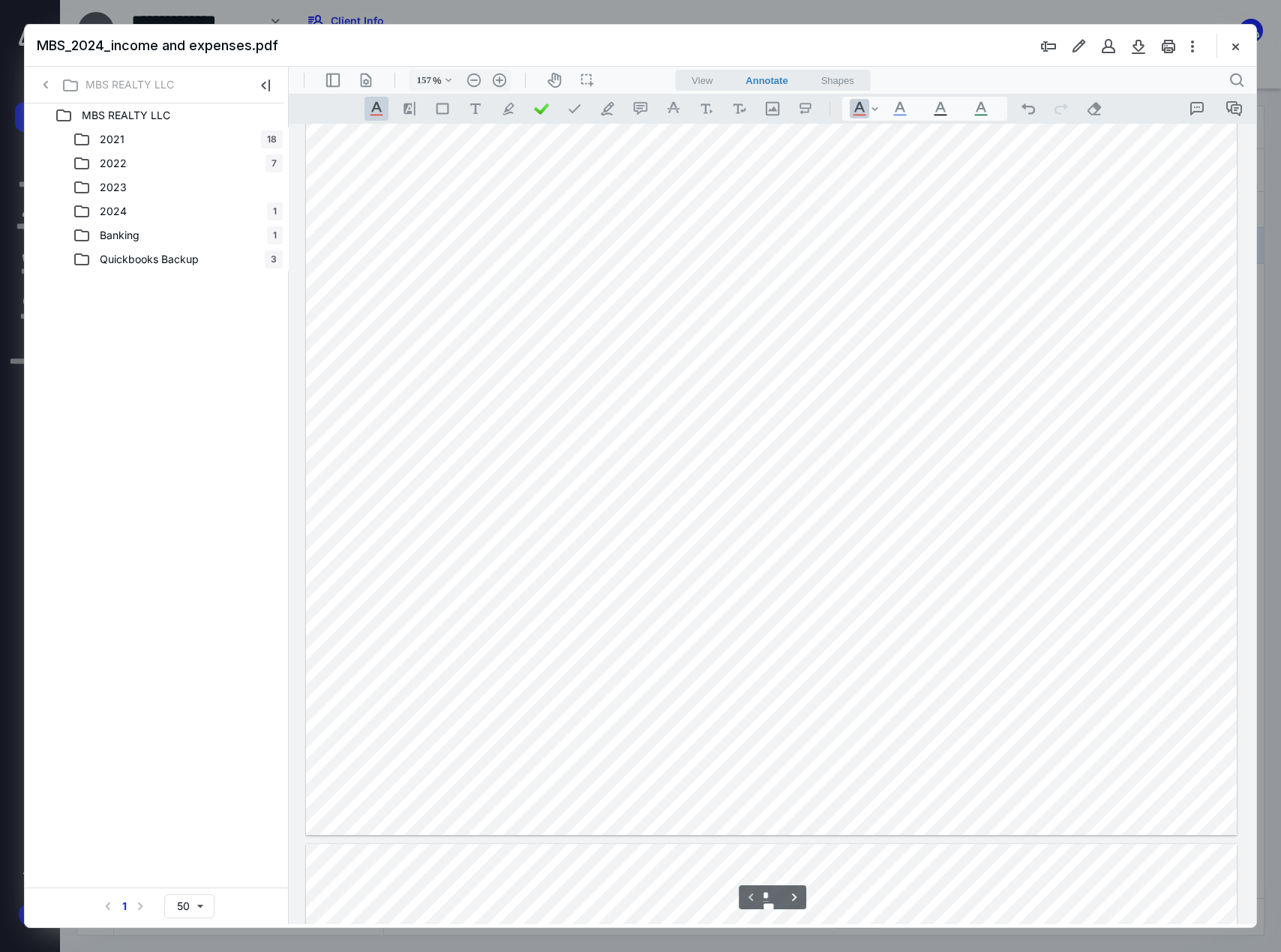 scroll, scrollTop: 0, scrollLeft: 0, axis: both 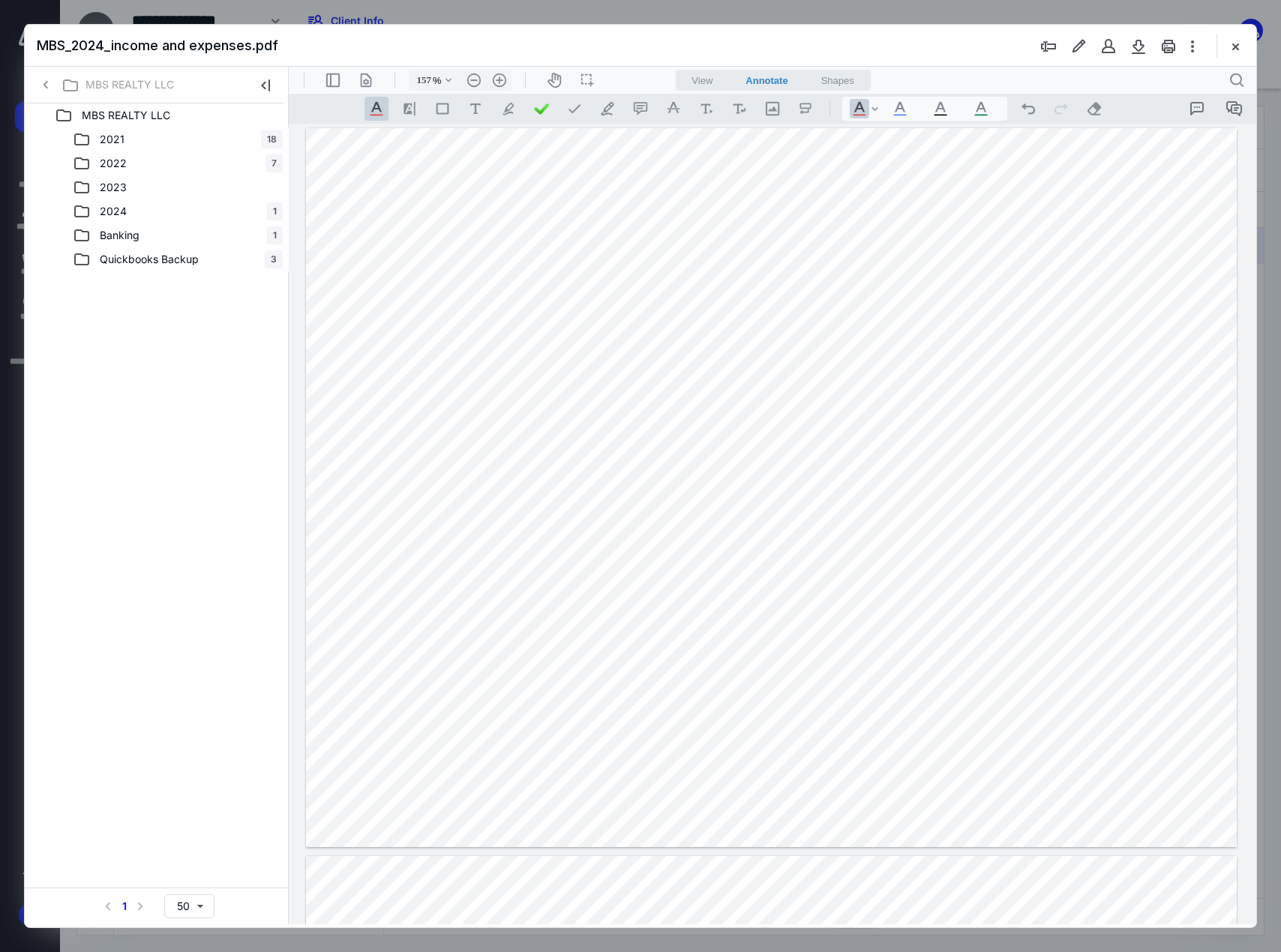 click at bounding box center [771, 487] 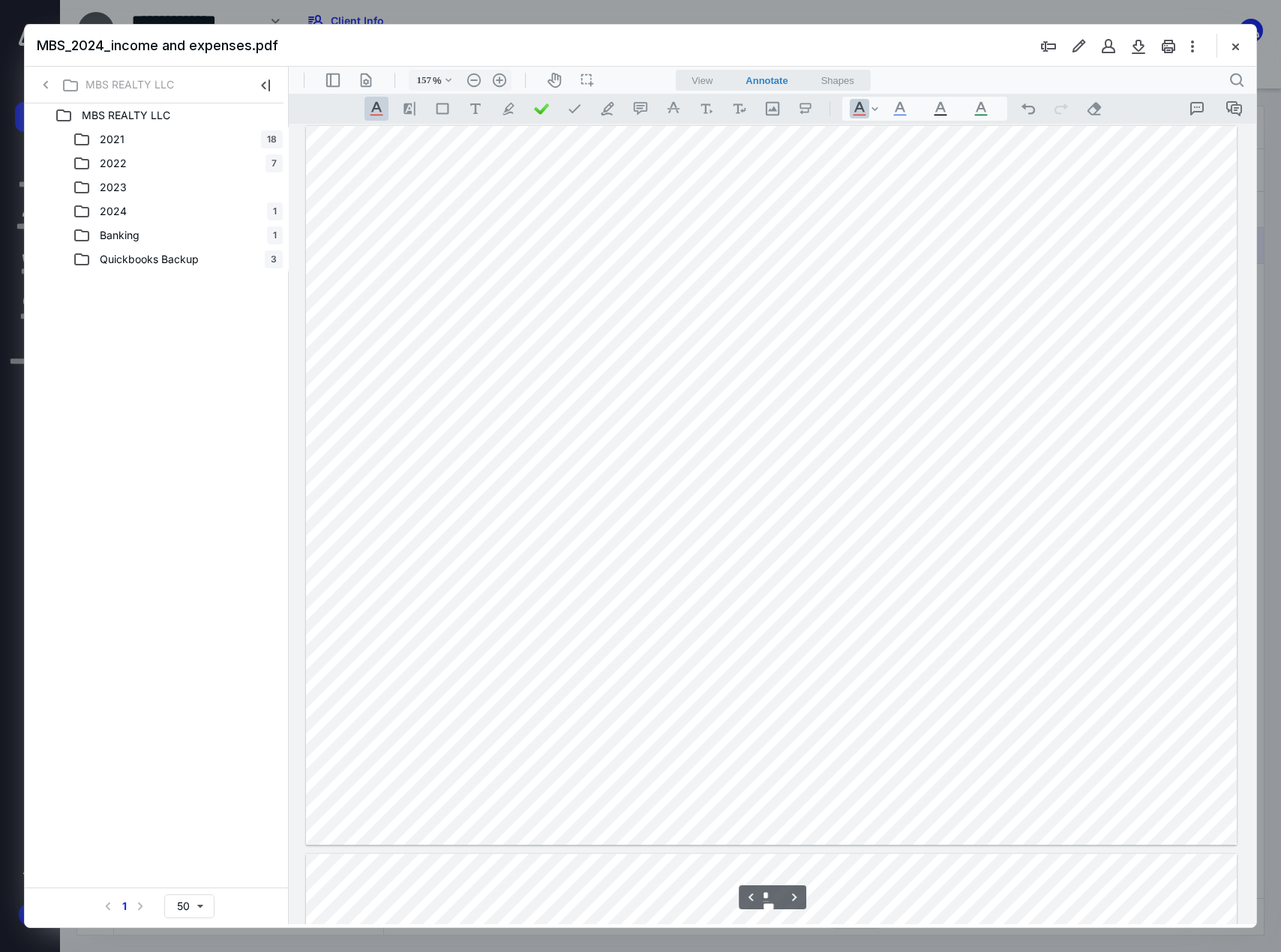 scroll, scrollTop: 2174, scrollLeft: 0, axis: vertical 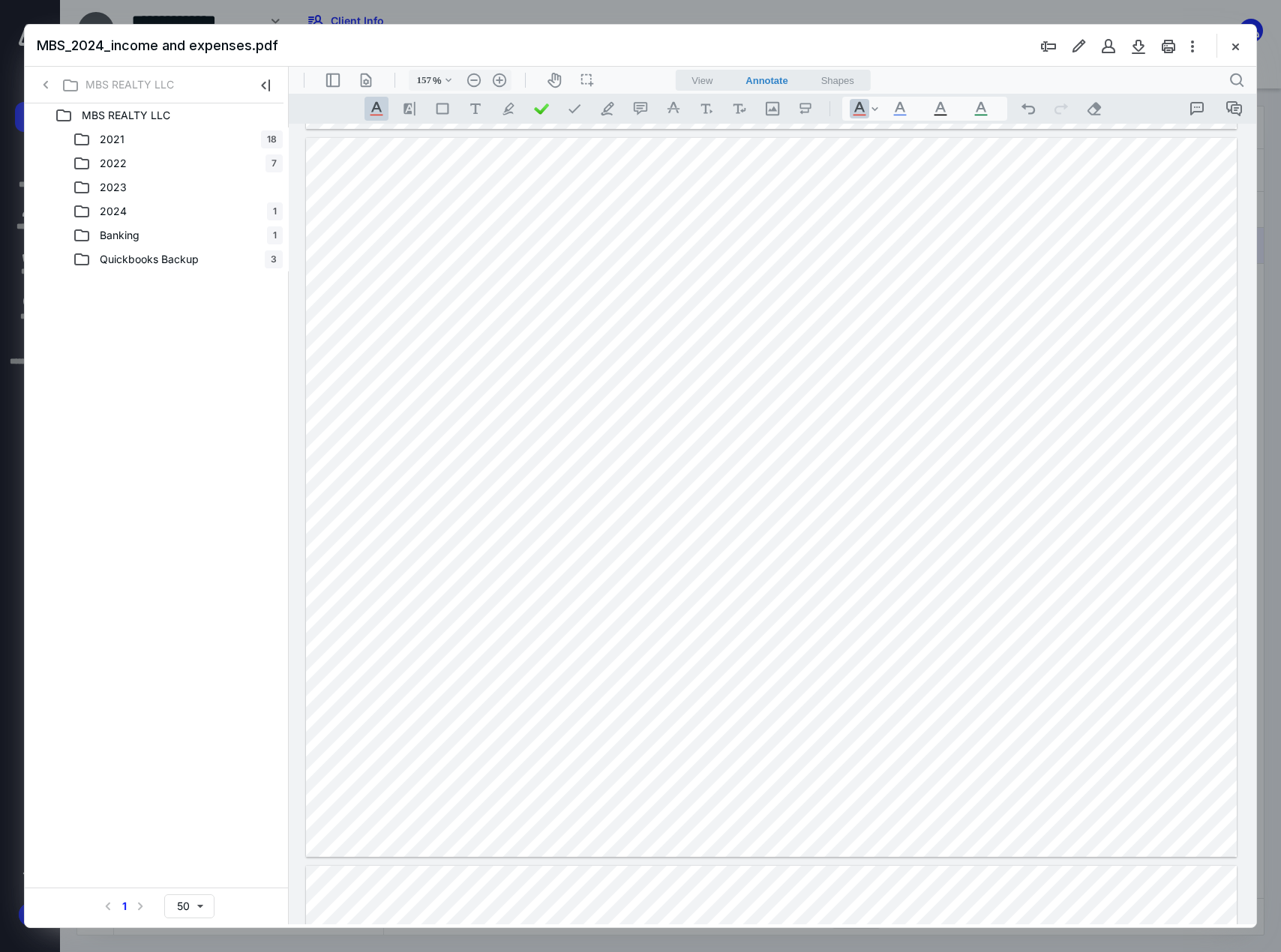 click at bounding box center (771, 497) 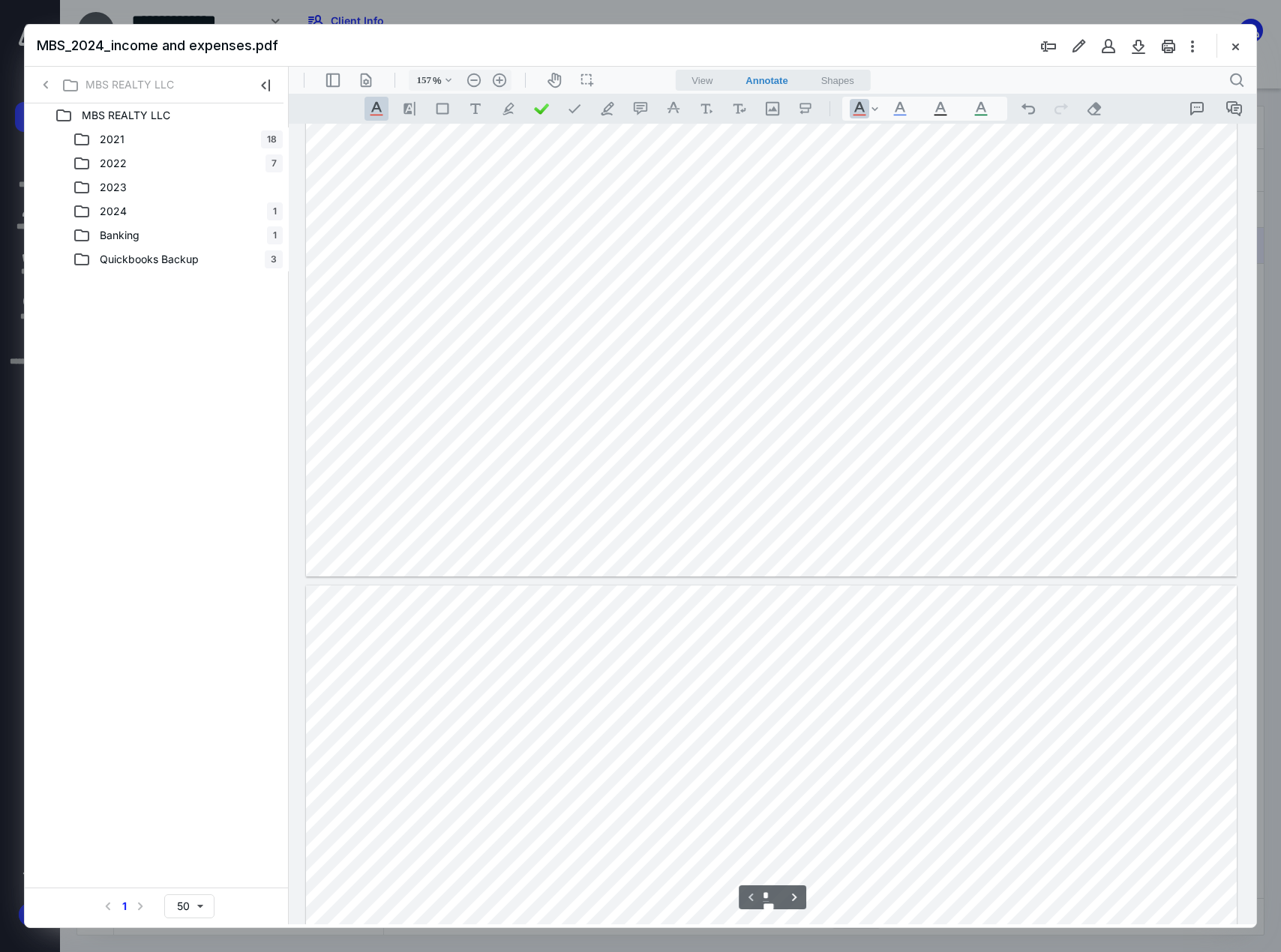 scroll, scrollTop: 150, scrollLeft: 0, axis: vertical 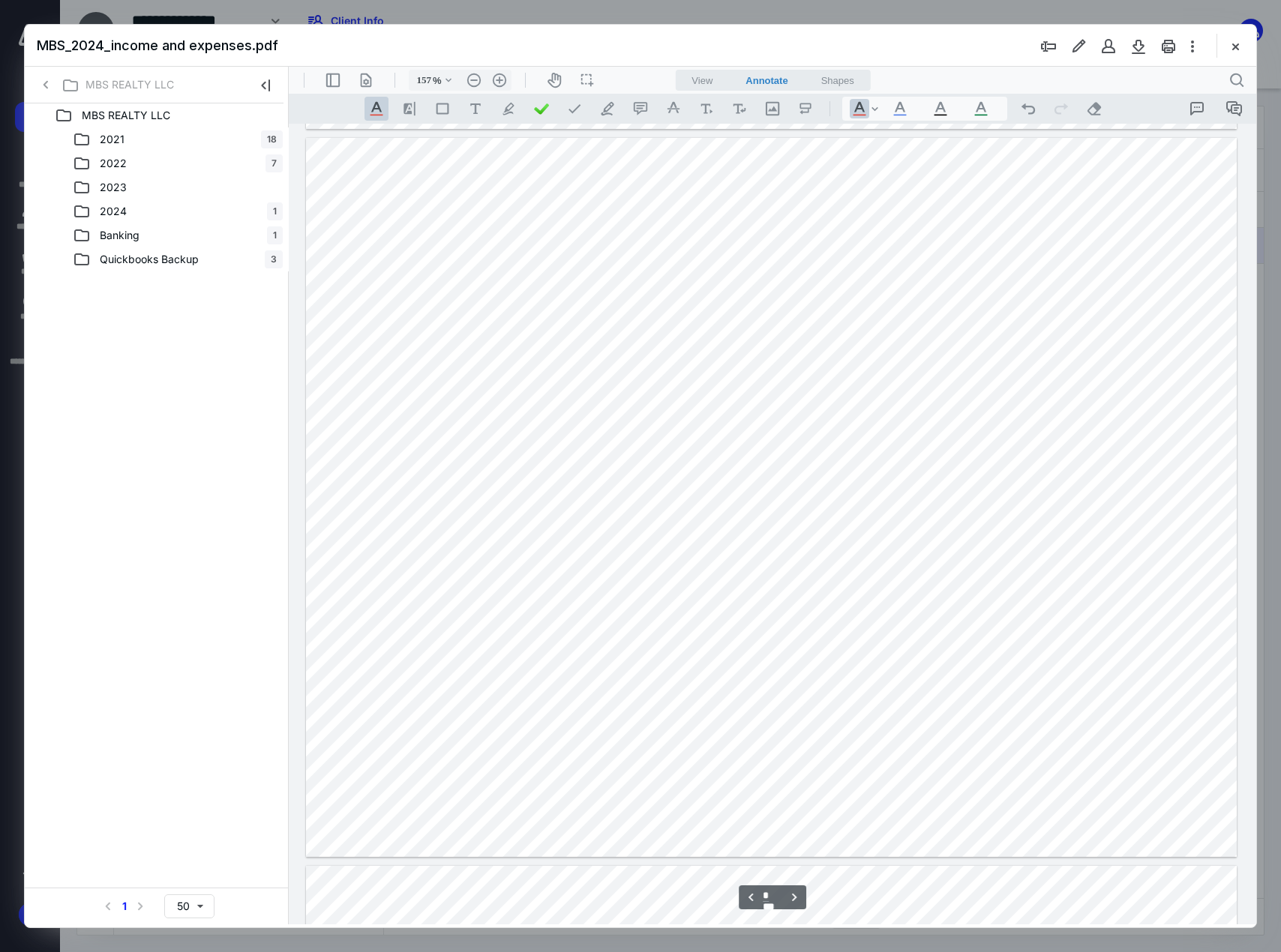 click at bounding box center (771, 497) 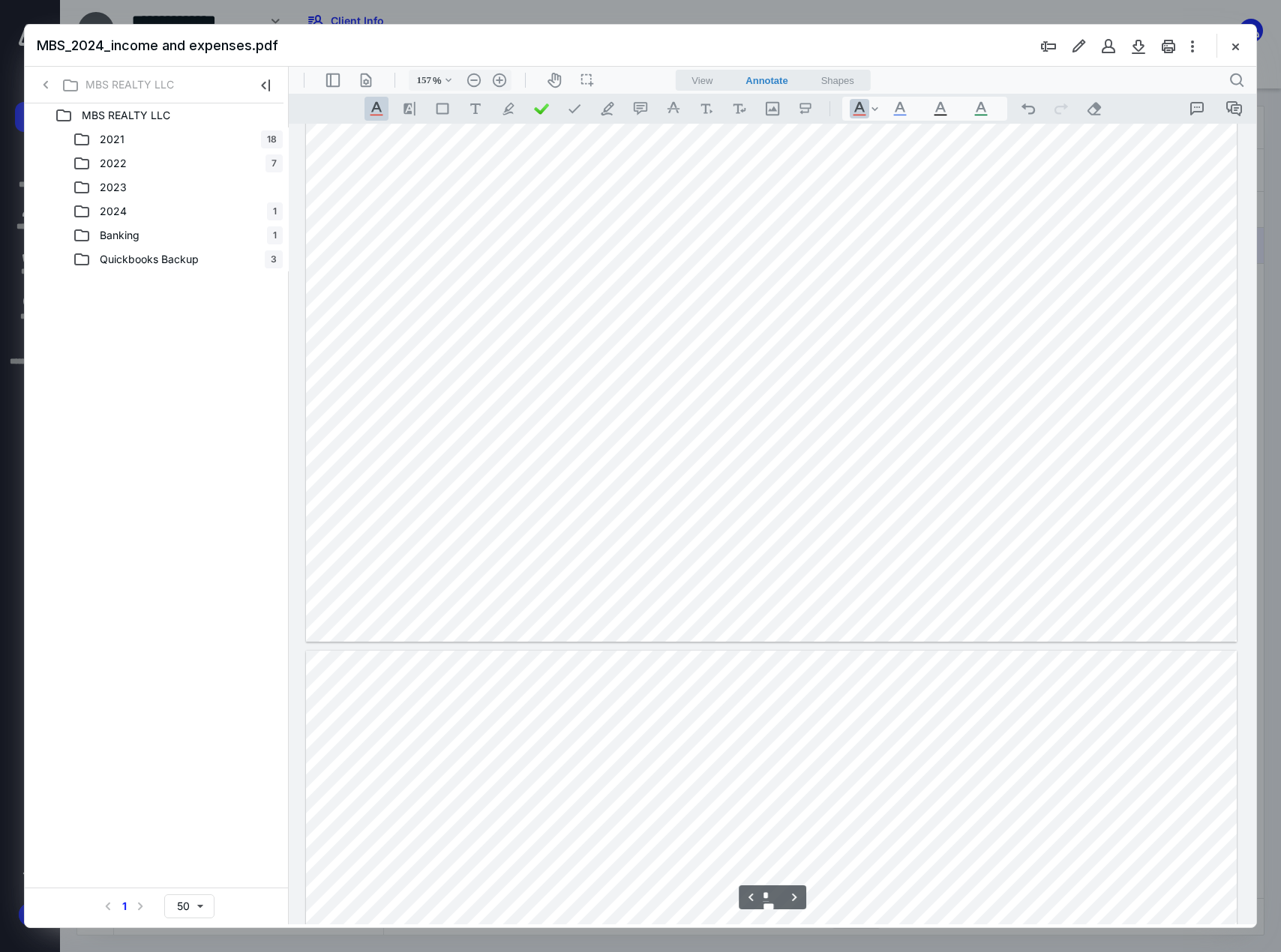 scroll, scrollTop: 2314, scrollLeft: 0, axis: vertical 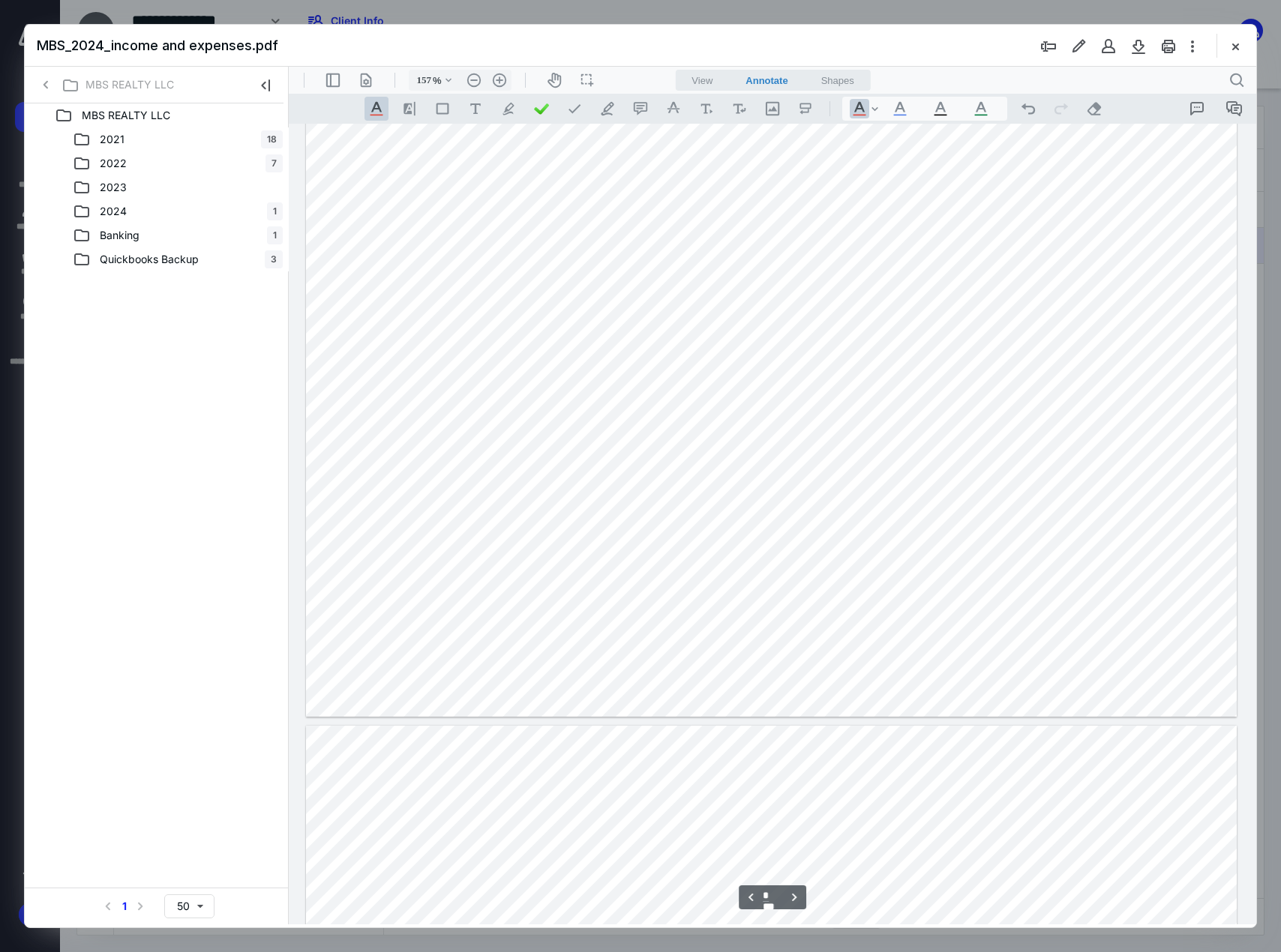 click at bounding box center [771, 357] 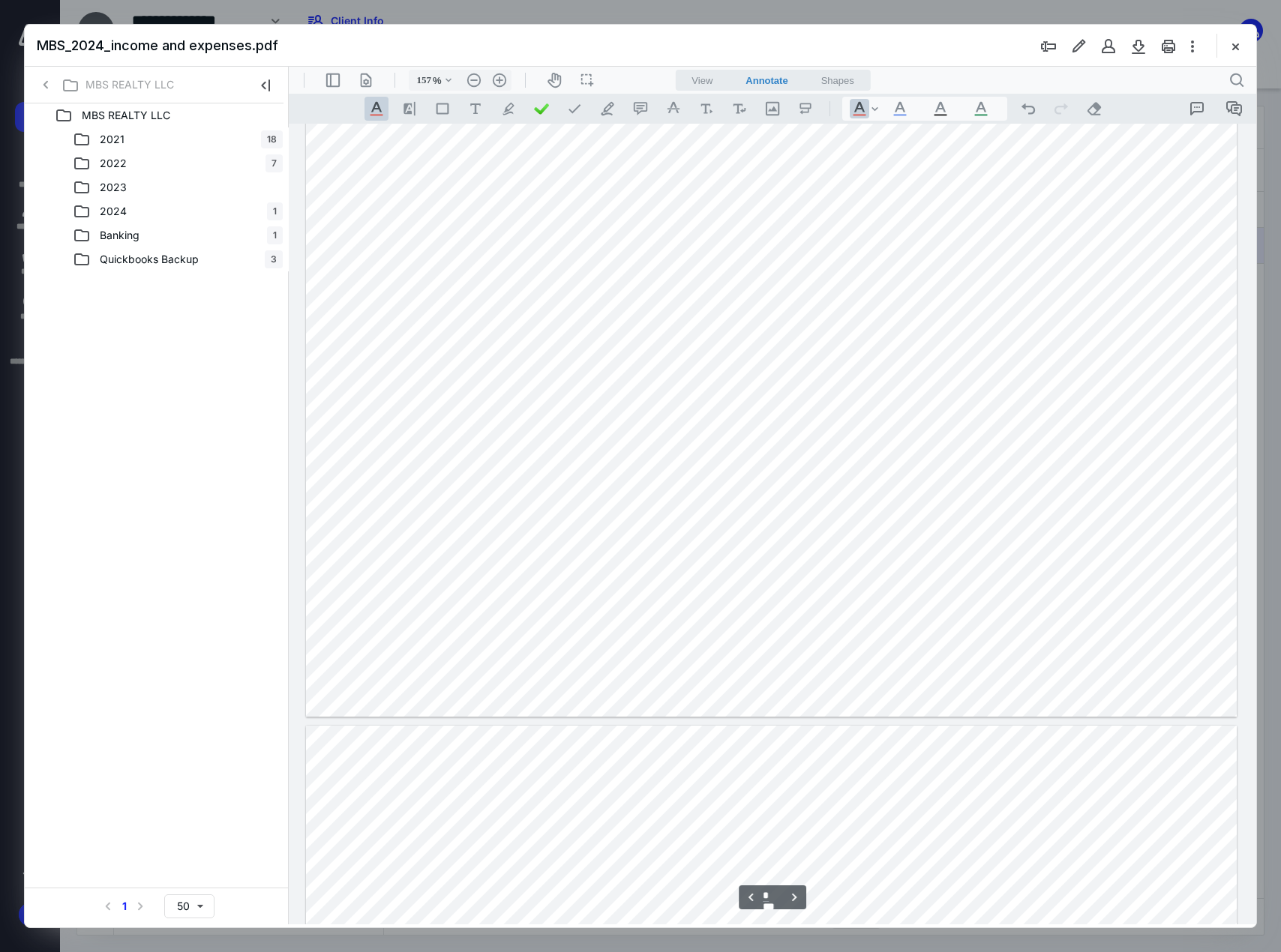 click at bounding box center [771, 357] 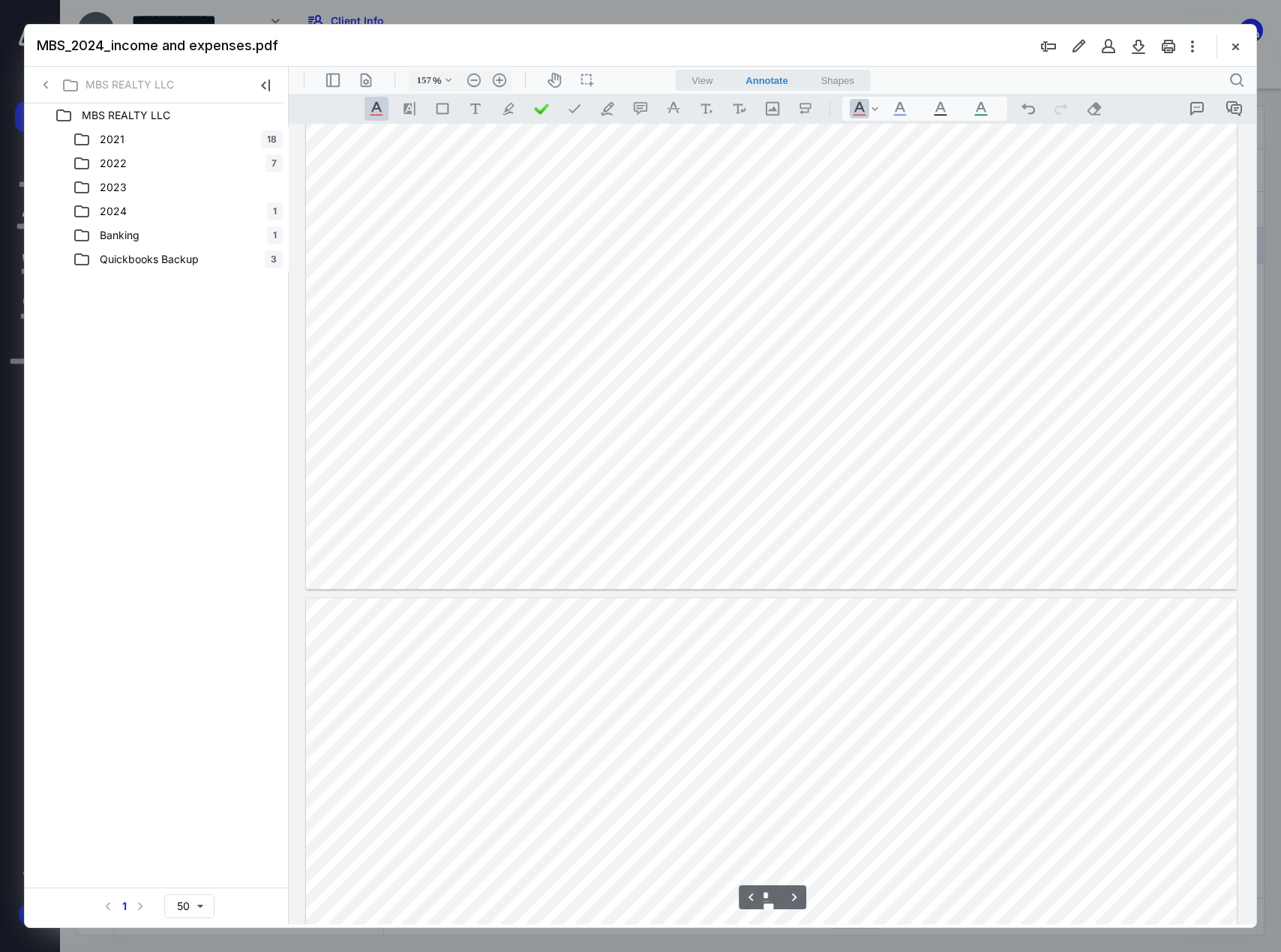 scroll, scrollTop: 965, scrollLeft: 0, axis: vertical 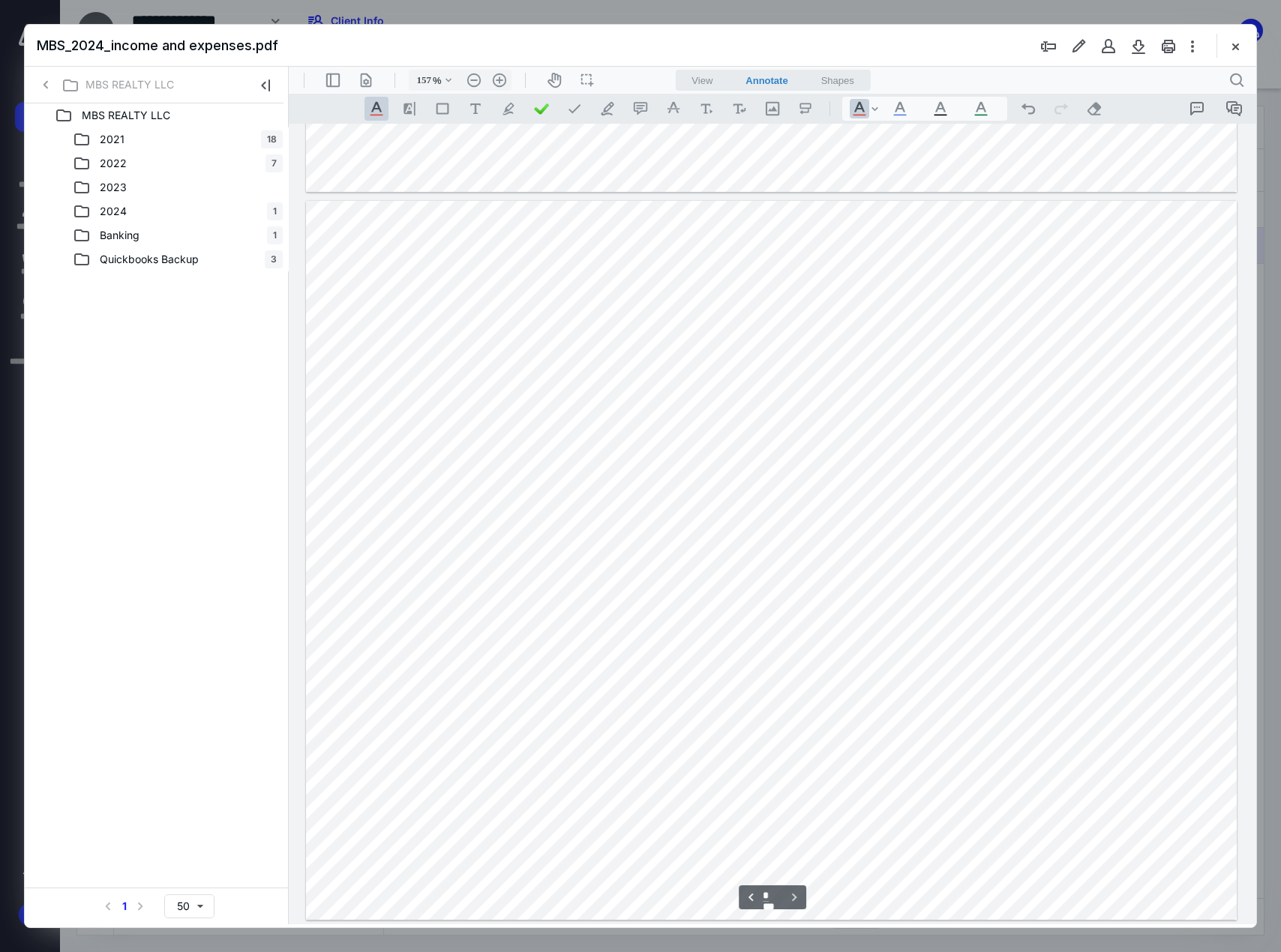 click at bounding box center [771, 560] 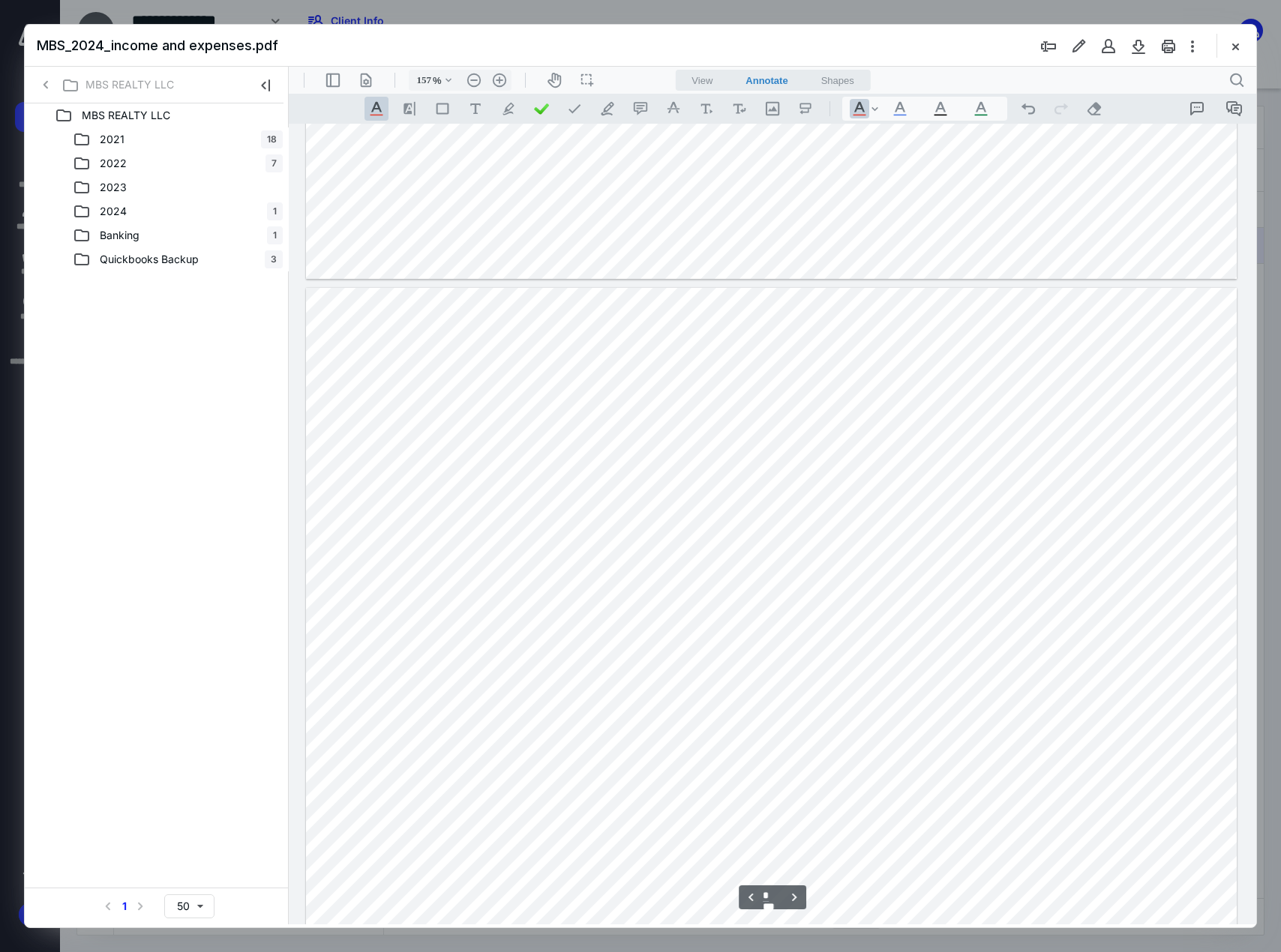 scroll, scrollTop: 665, scrollLeft: 0, axis: vertical 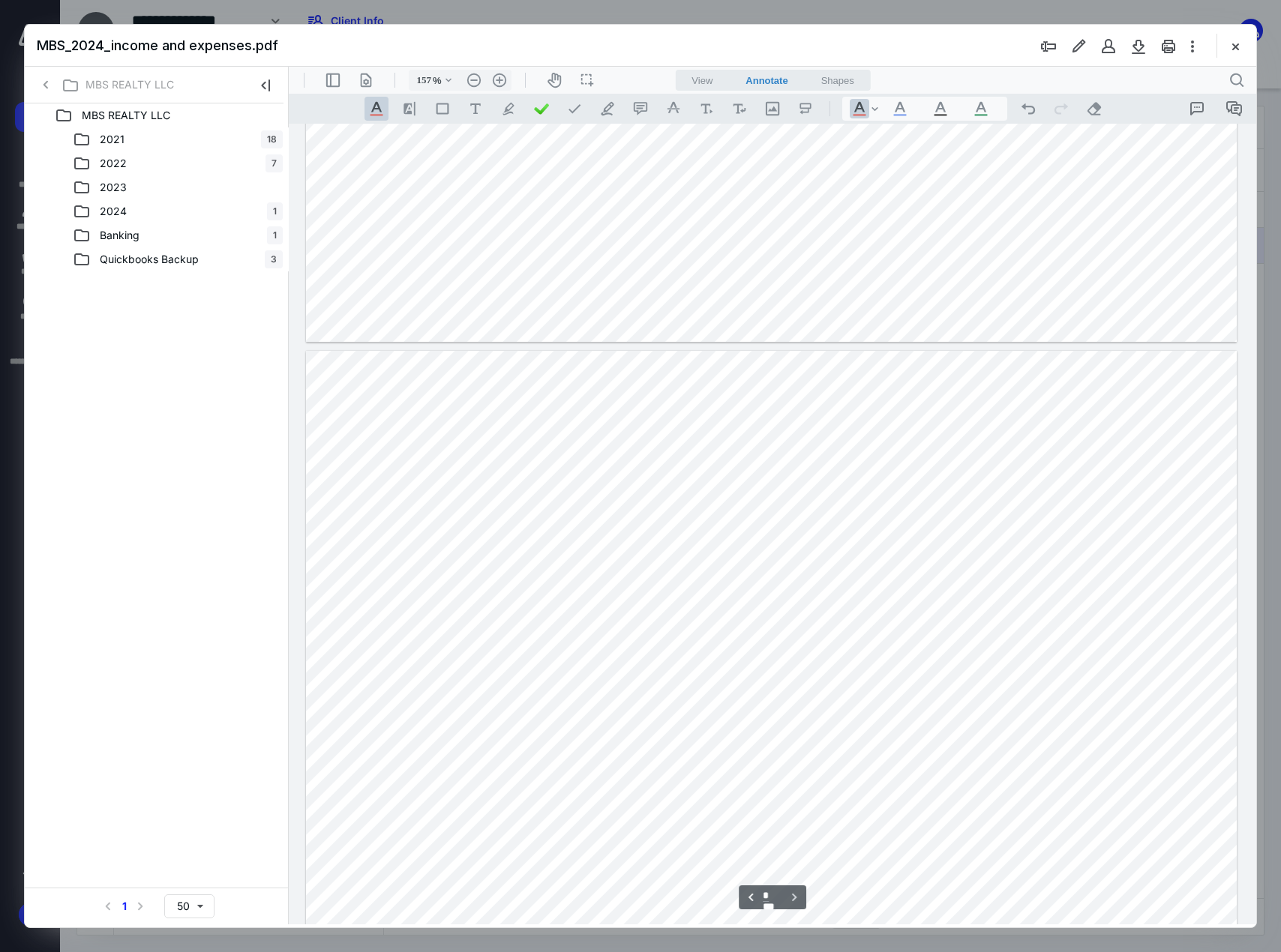 click at bounding box center (771, 710) 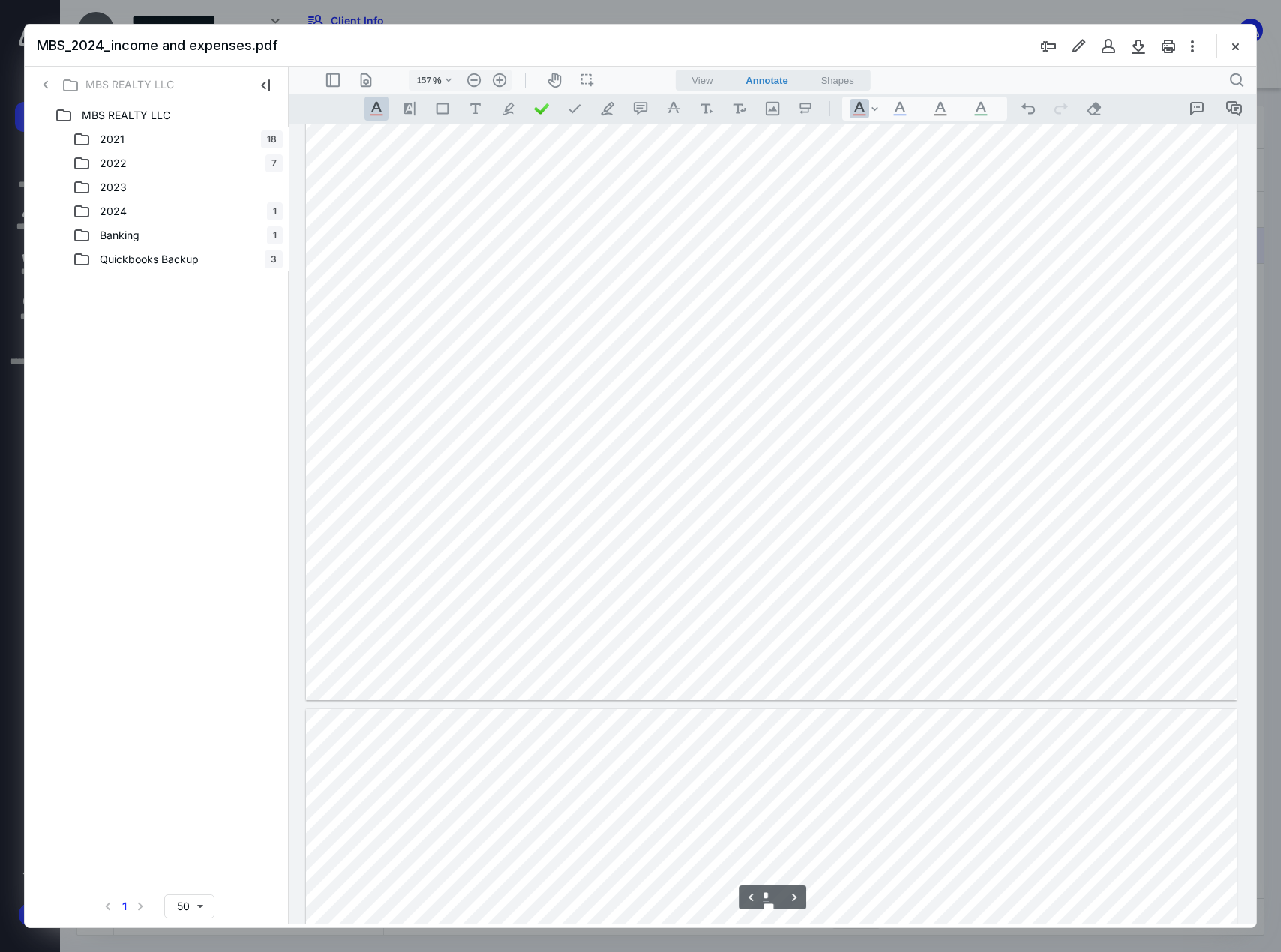 scroll, scrollTop: 2314, scrollLeft: 0, axis: vertical 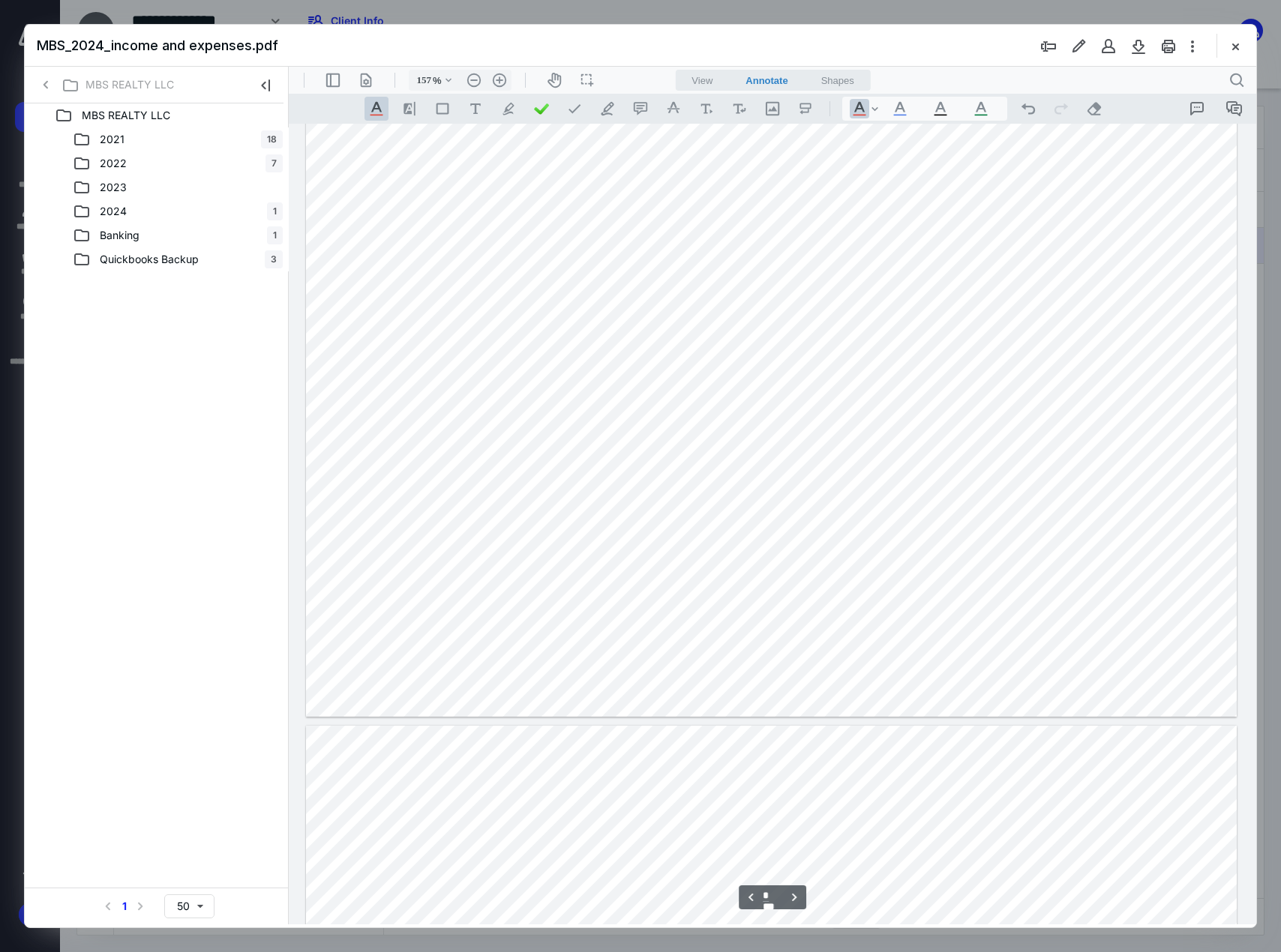 click at bounding box center [771, 357] 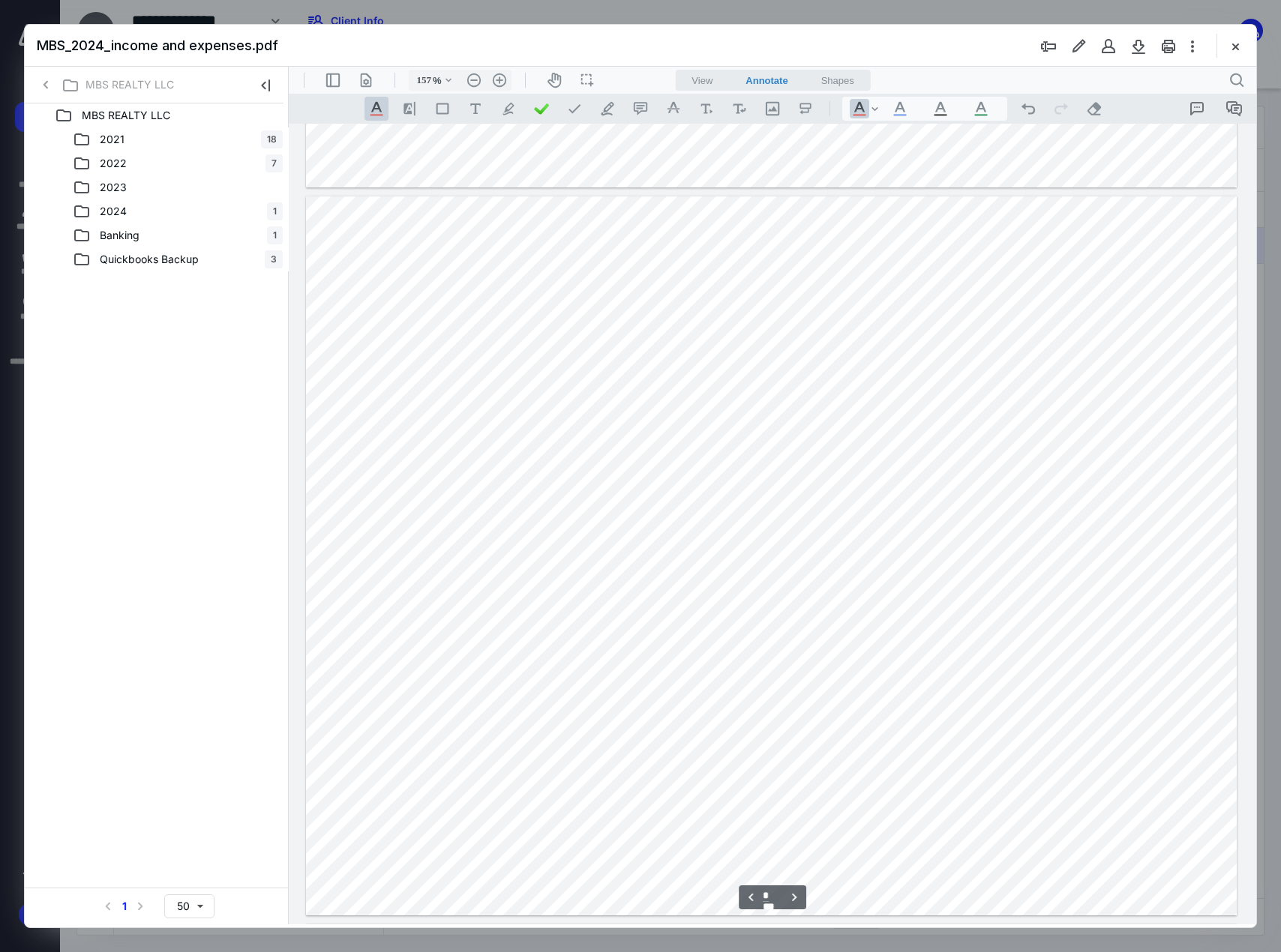scroll, scrollTop: 590, scrollLeft: 0, axis: vertical 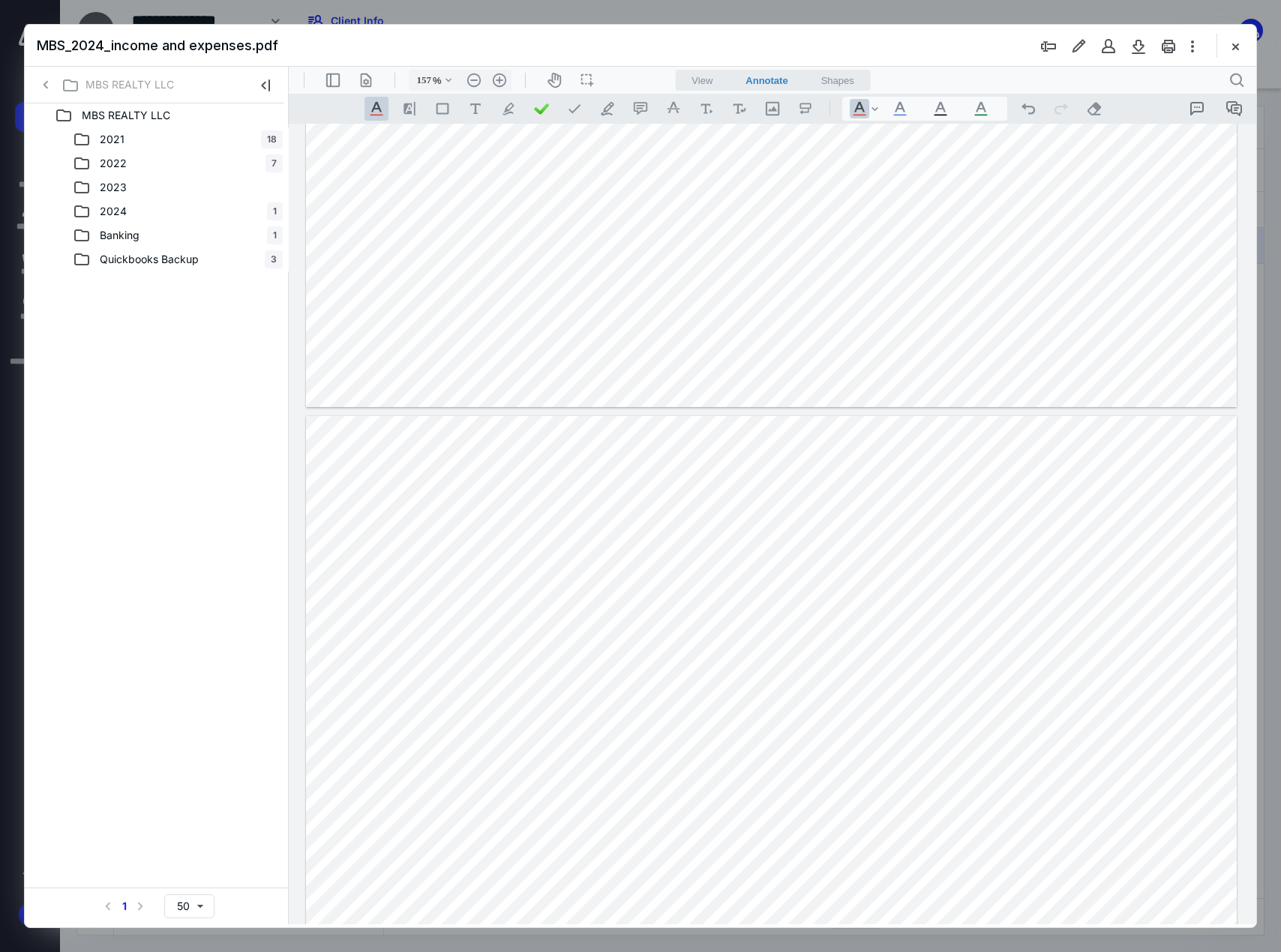 click at bounding box center [771, 775] 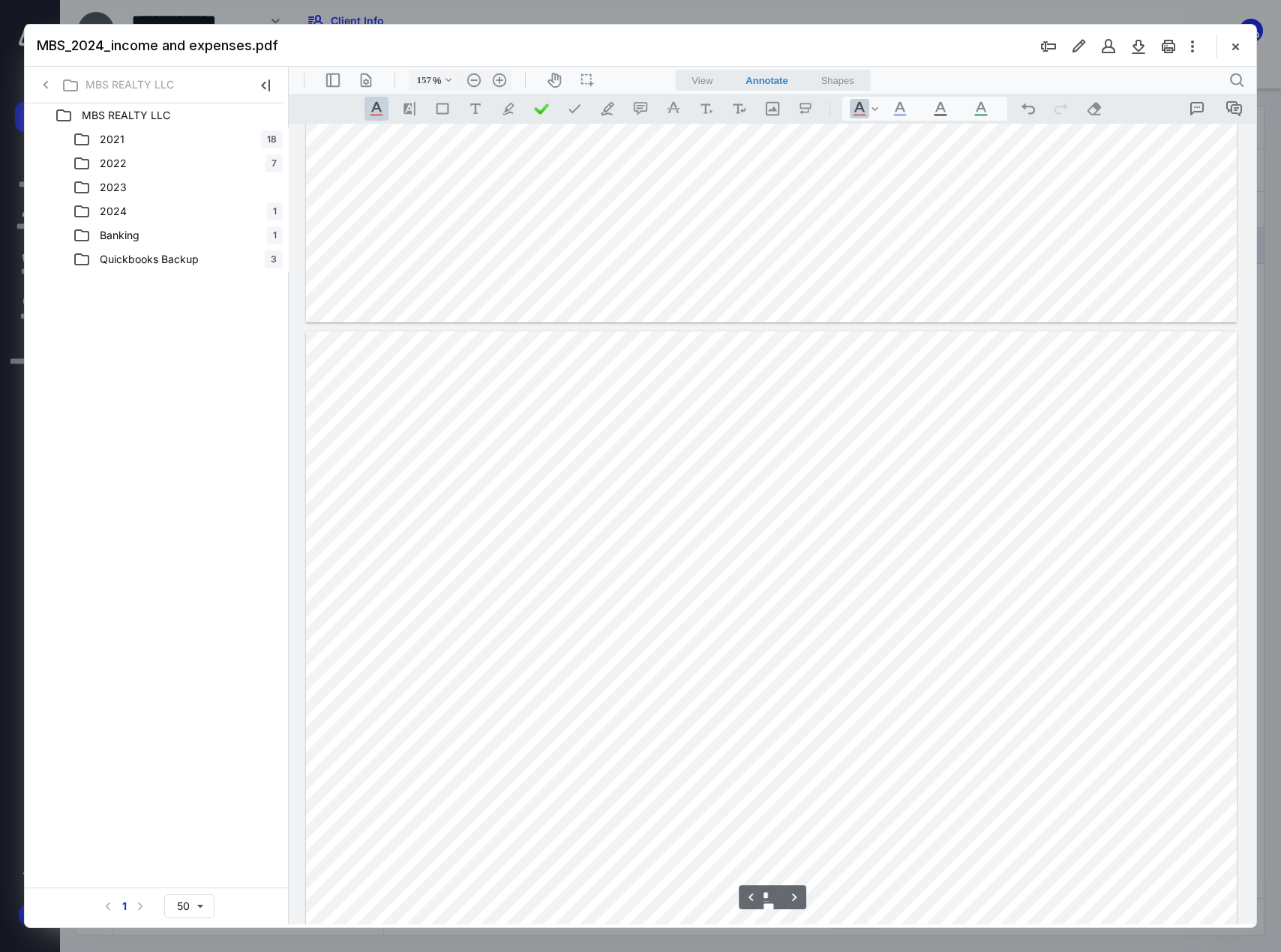 scroll, scrollTop: 300, scrollLeft: 0, axis: vertical 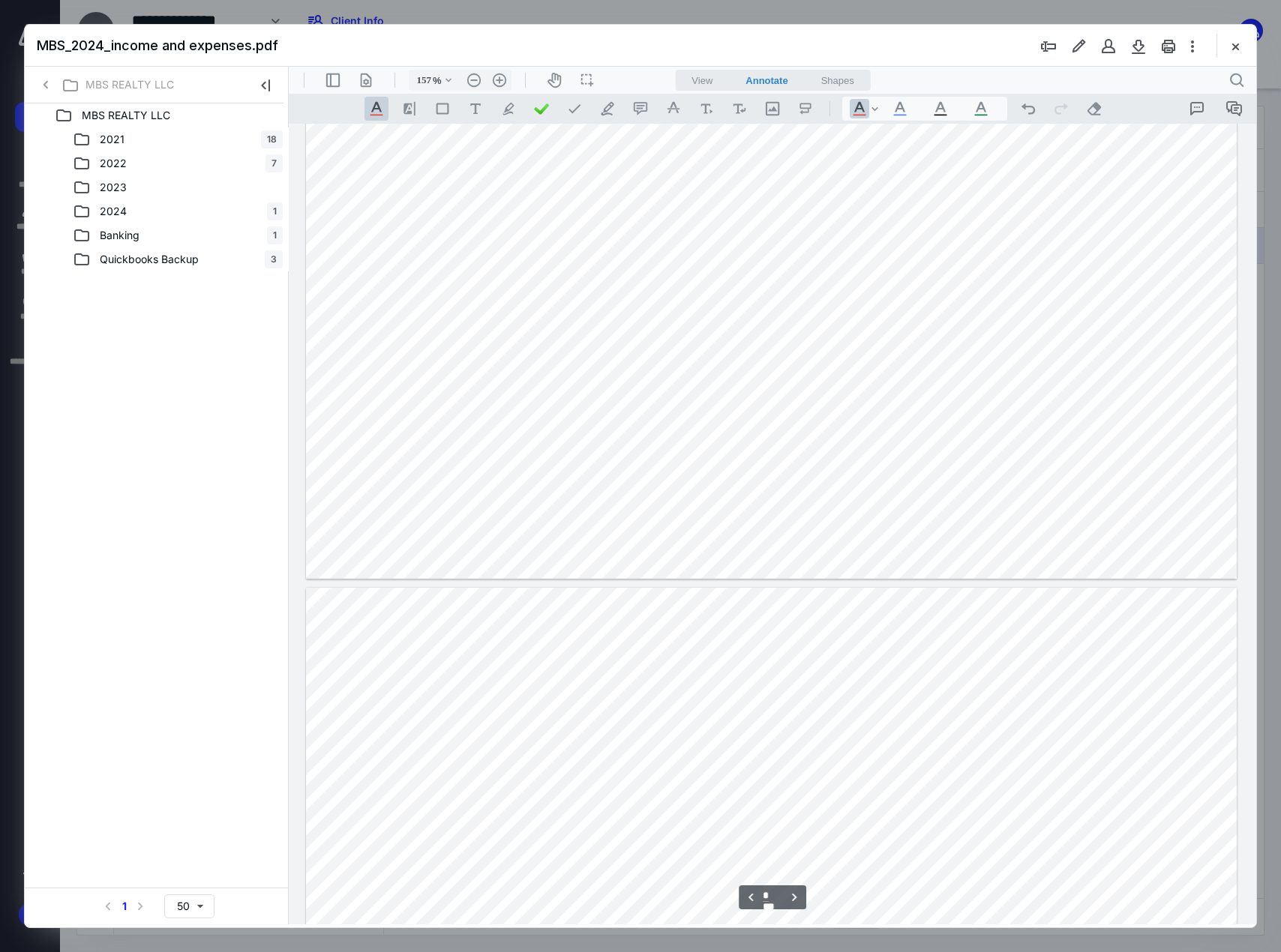 click at bounding box center (771, 947) 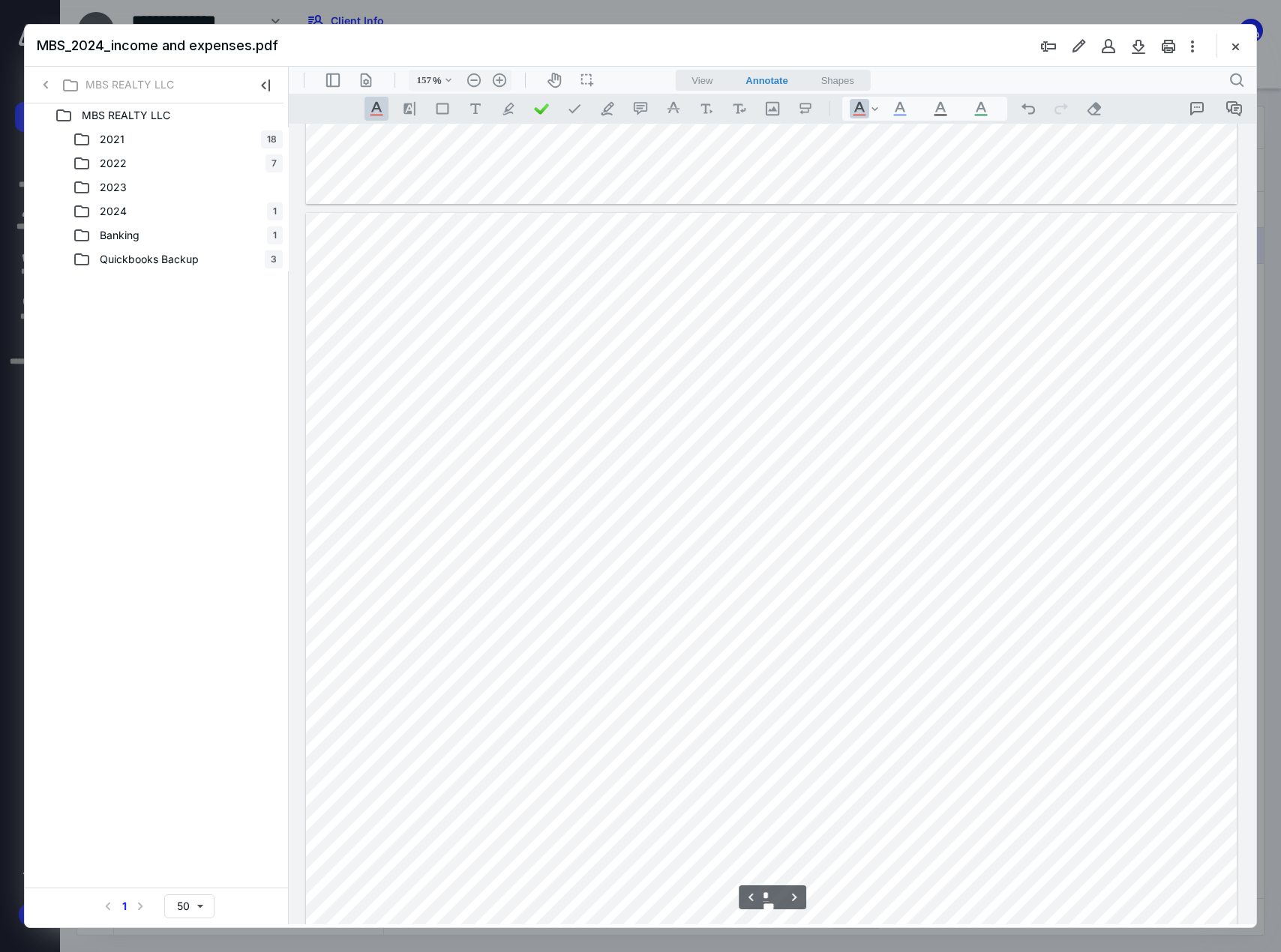 scroll, scrollTop: 2474, scrollLeft: 0, axis: vertical 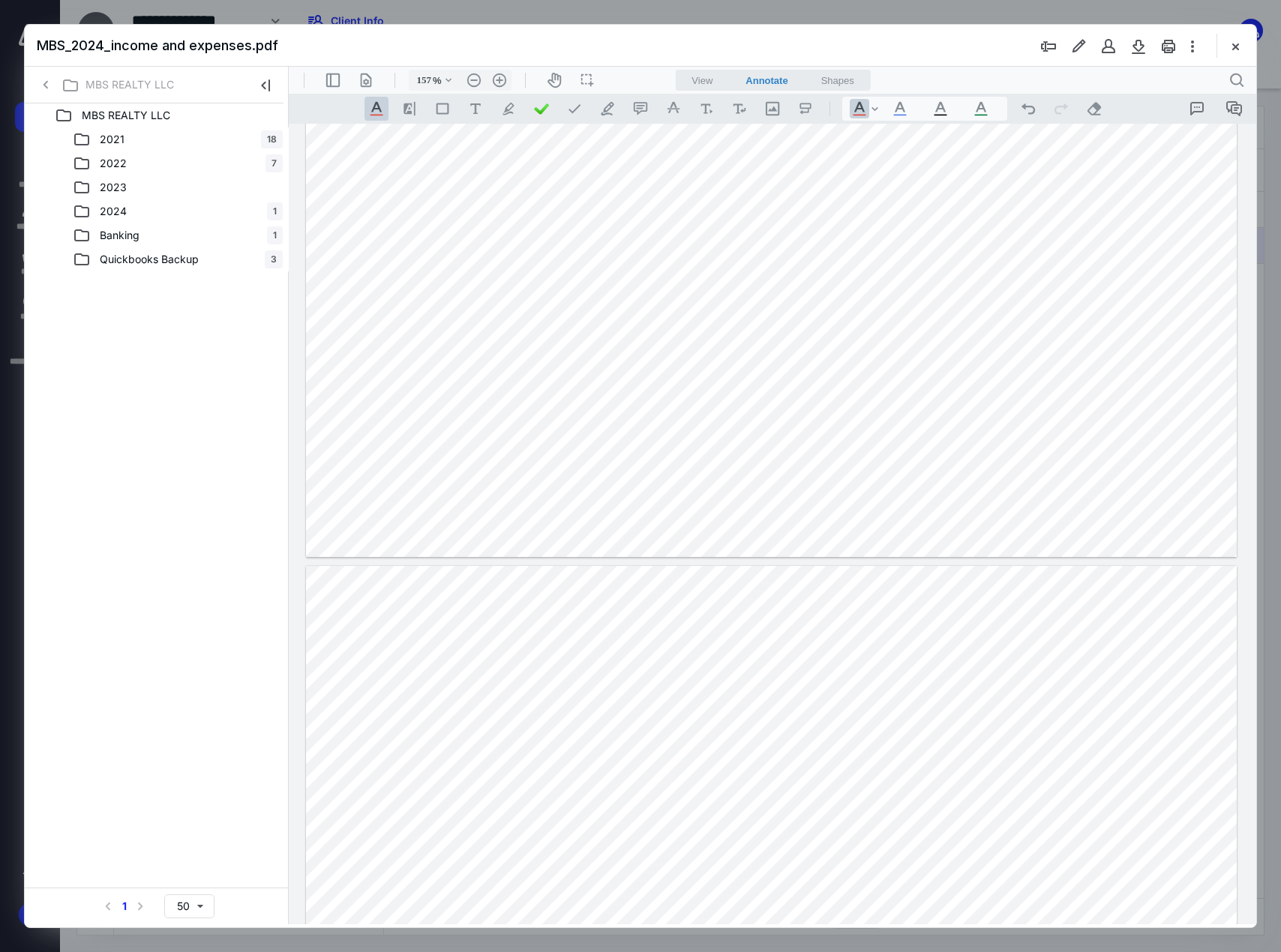 drag, startPoint x: 543, startPoint y: 672, endPoint x: 536, endPoint y: 678, distance: 9.219544 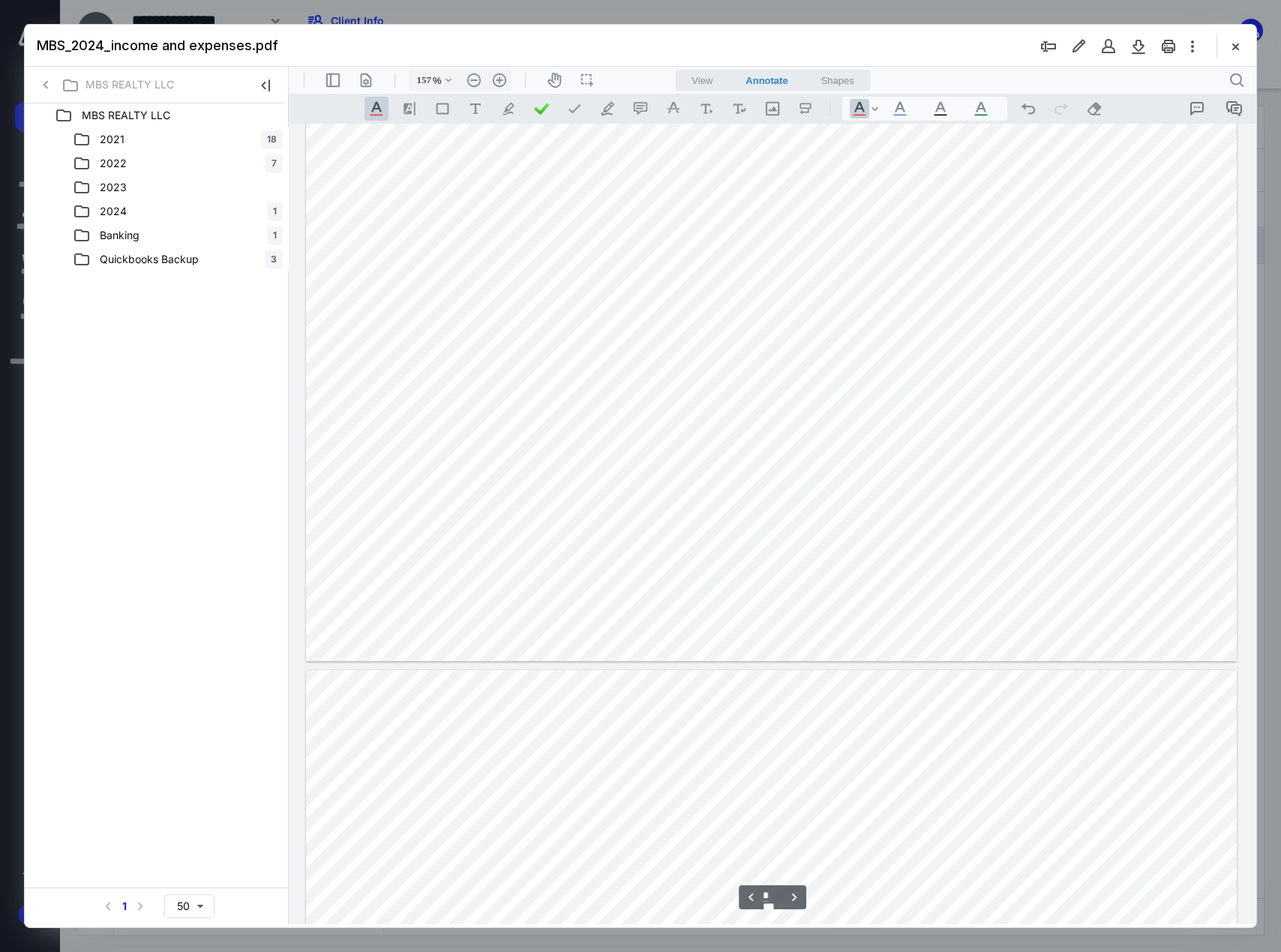 scroll, scrollTop: 1639, scrollLeft: 0, axis: vertical 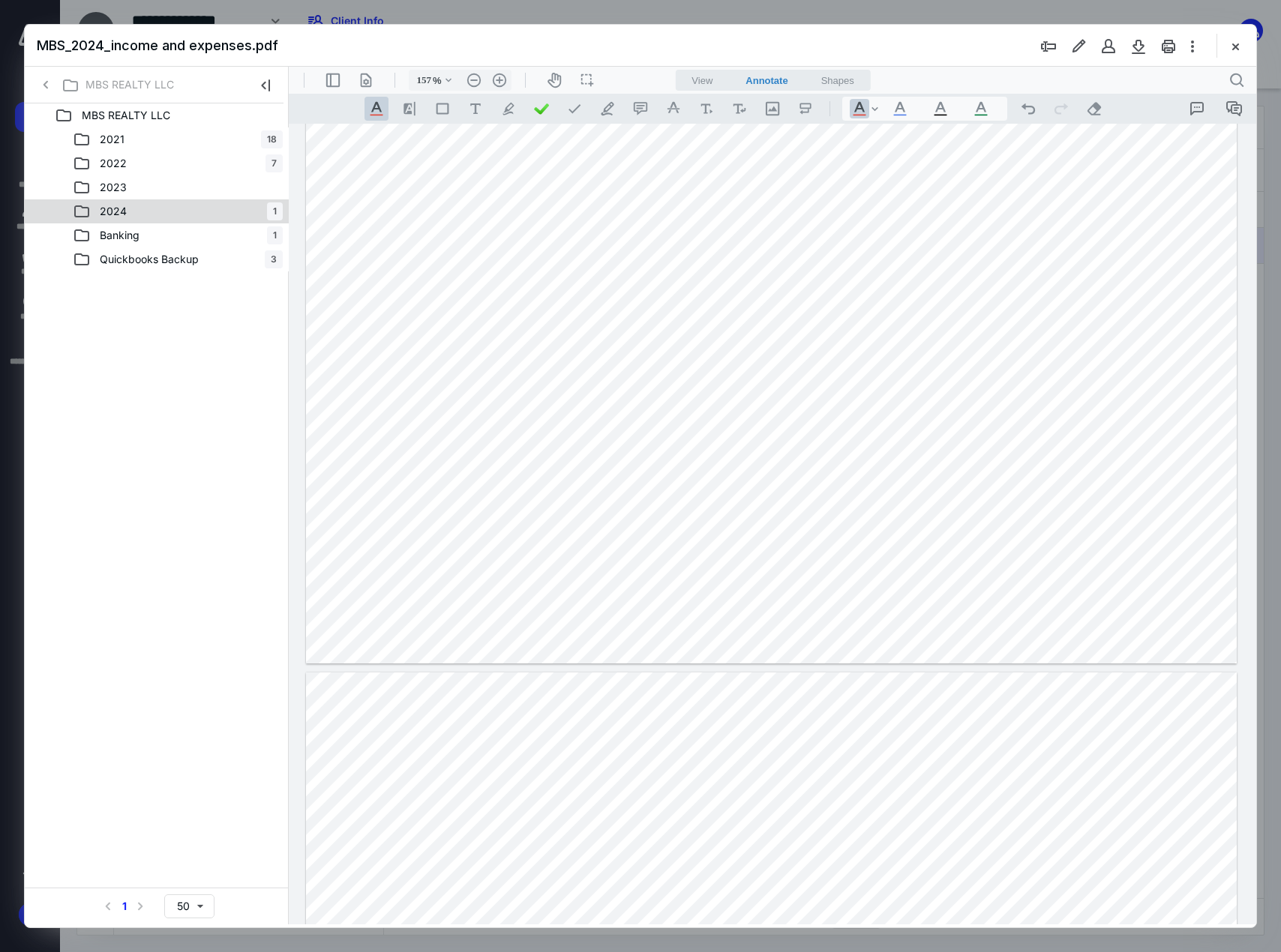 click on "2024 1" at bounding box center [178, 211] 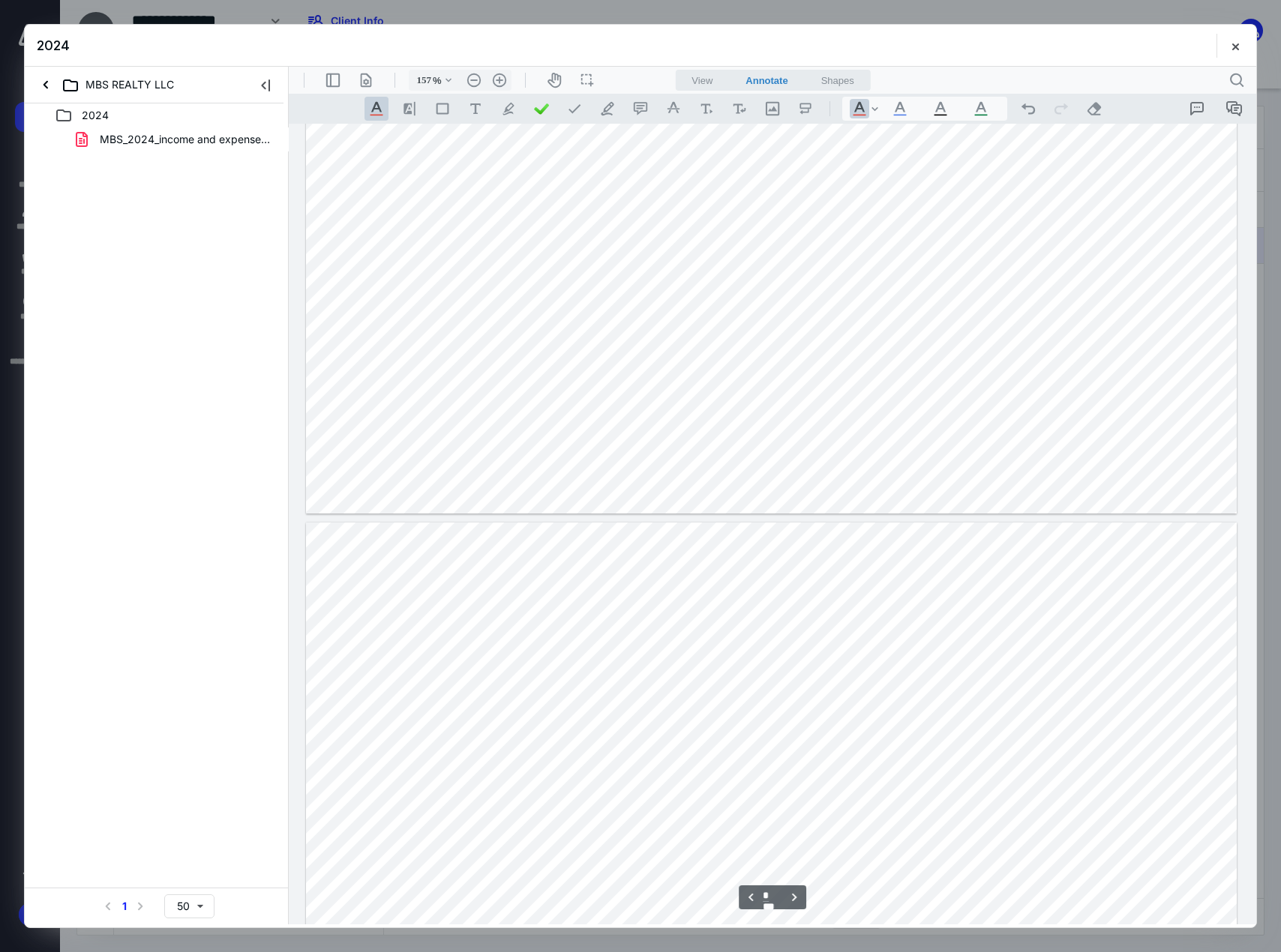scroll, scrollTop: 1864, scrollLeft: 0, axis: vertical 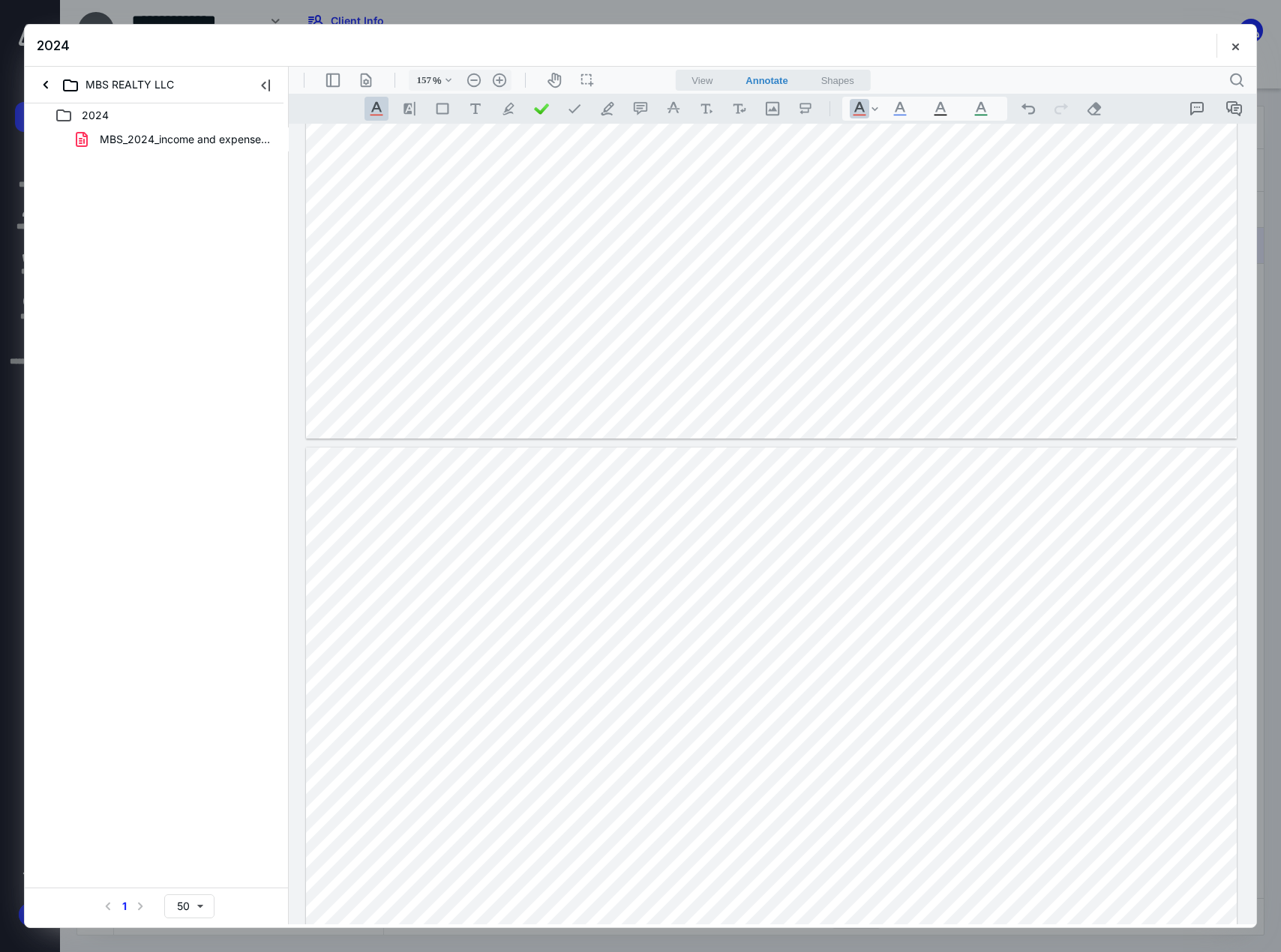 click at bounding box center (771, 807) 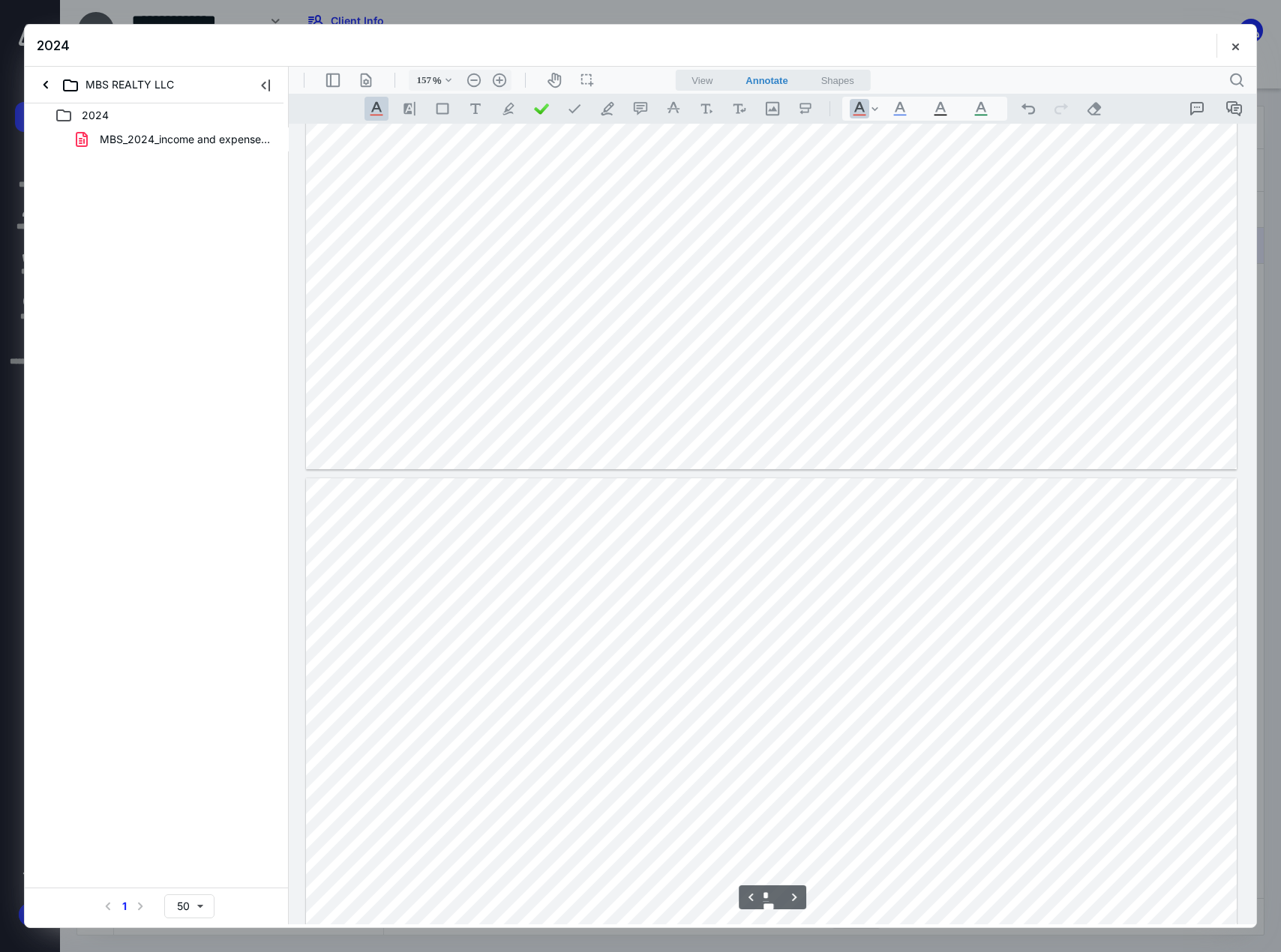 scroll, scrollTop: 2839, scrollLeft: 0, axis: vertical 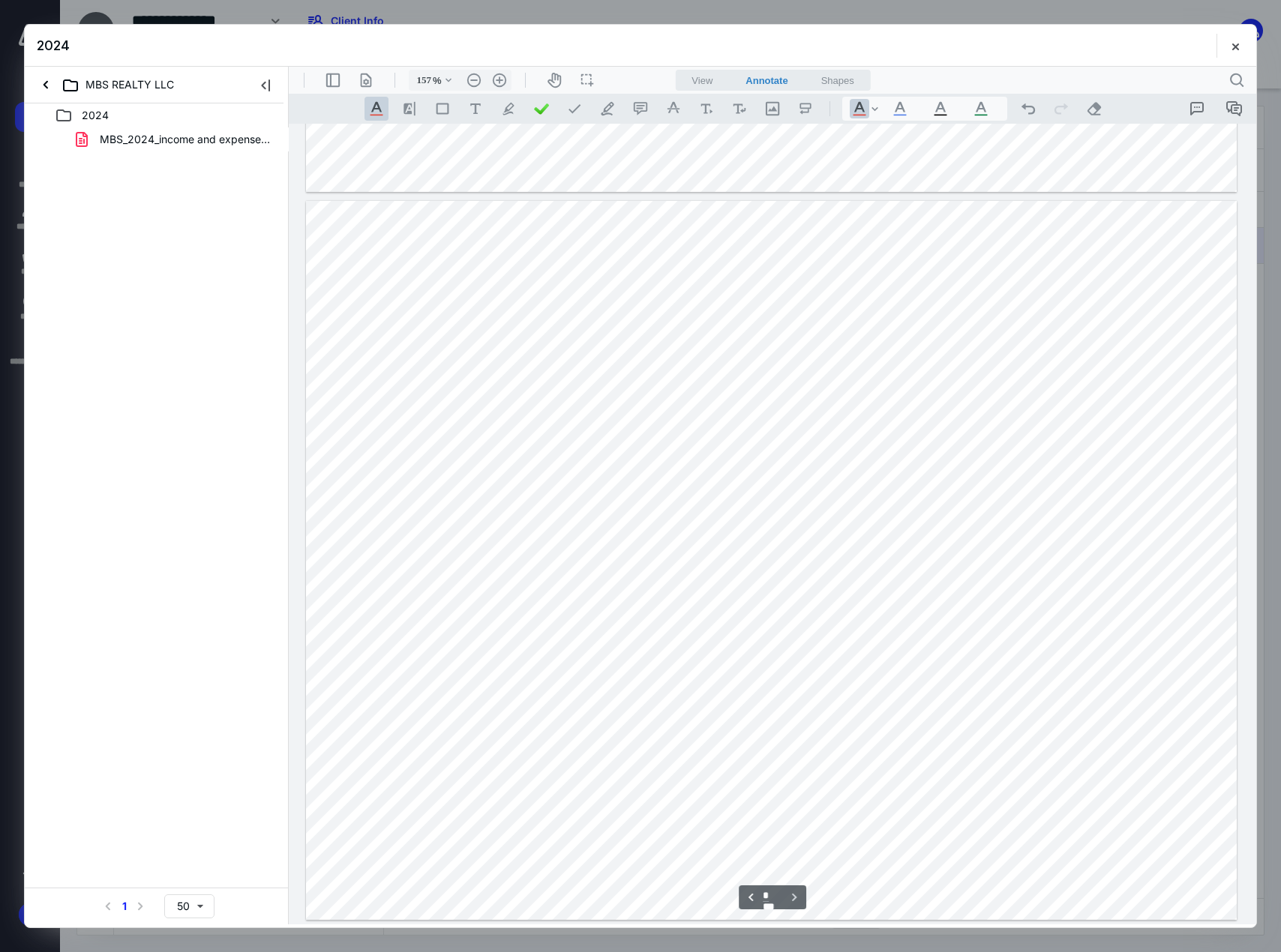 click at bounding box center (771, 560) 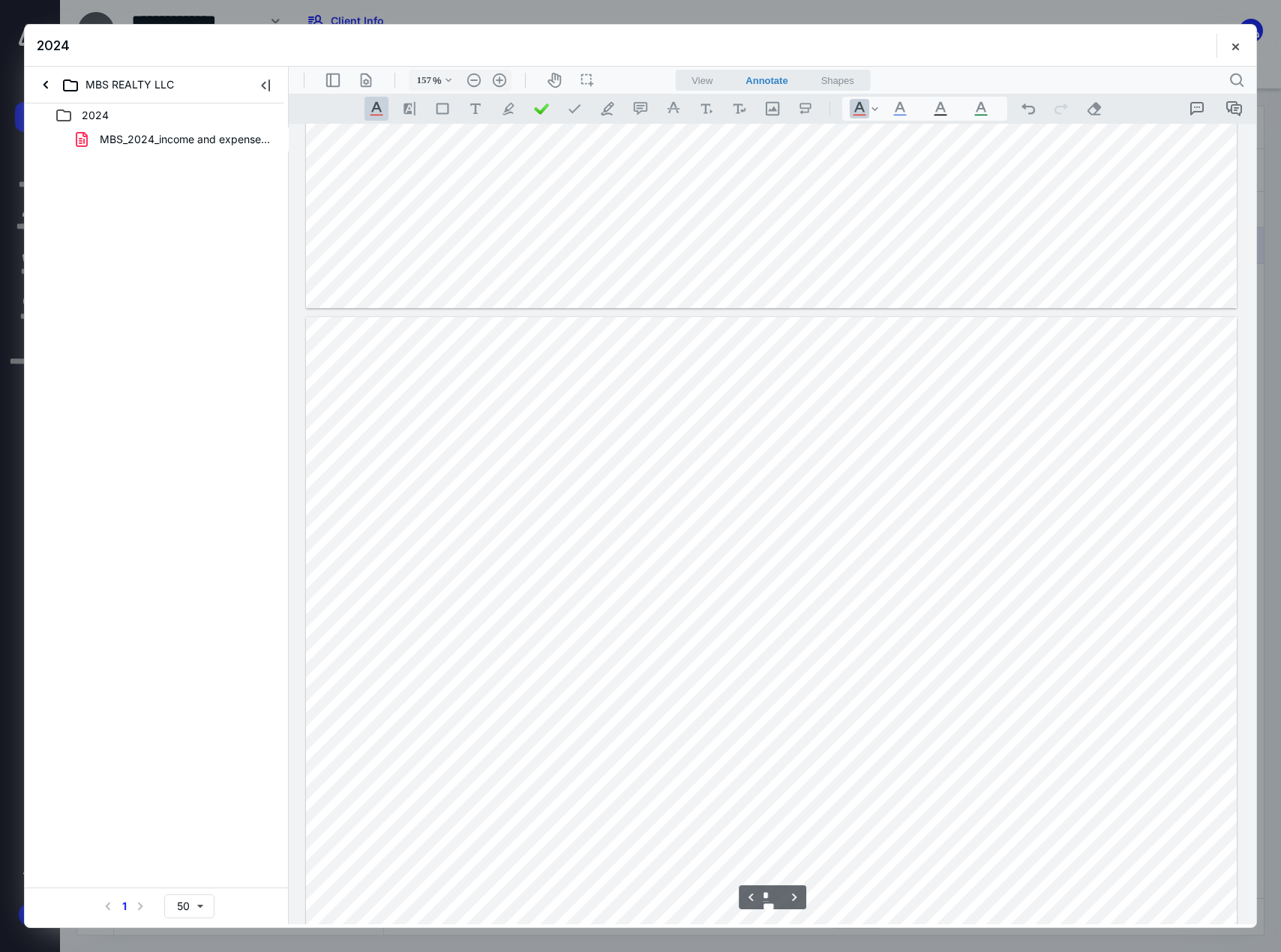 scroll, scrollTop: 1265, scrollLeft: 0, axis: vertical 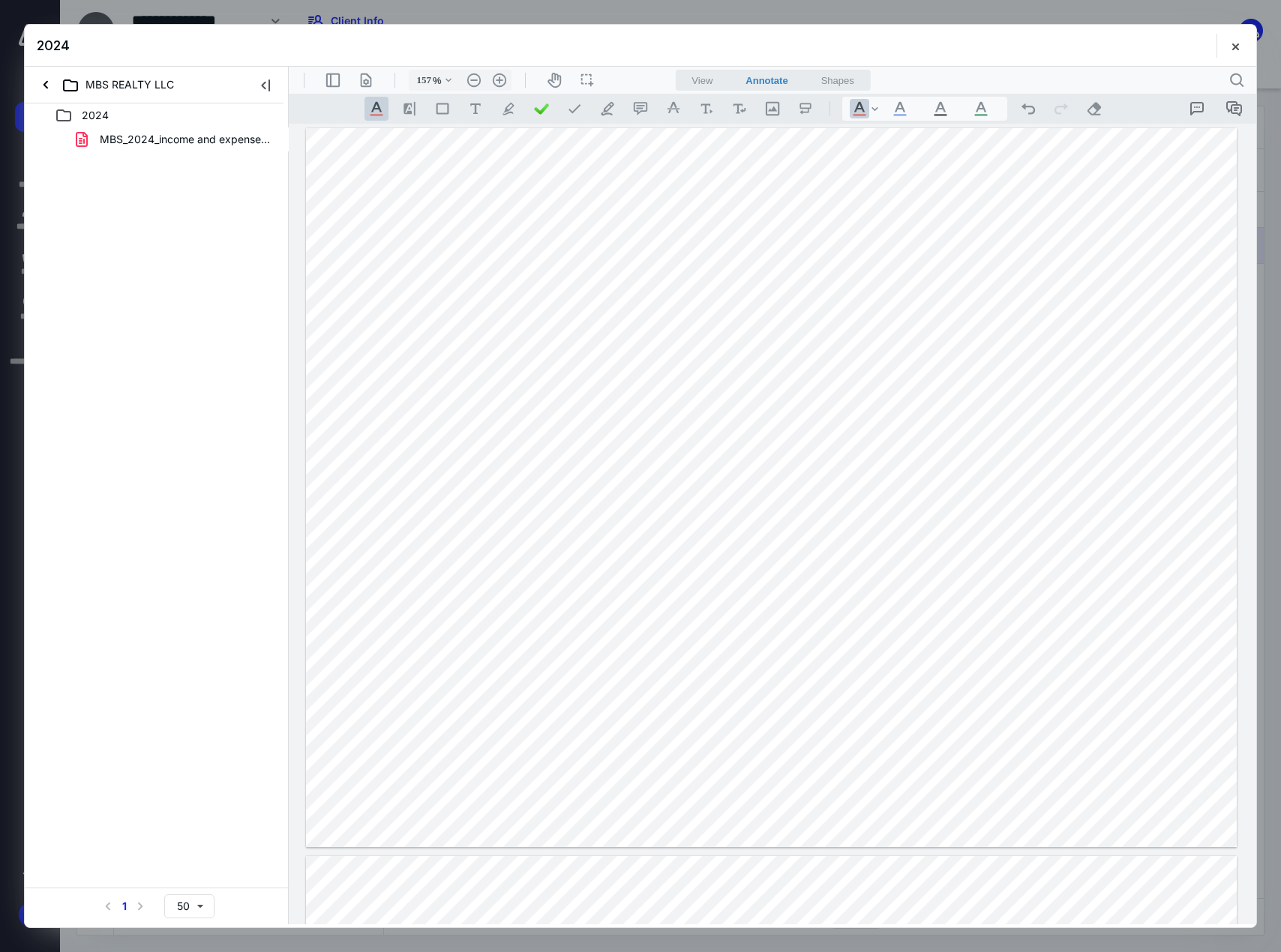 click at bounding box center [771, 487] 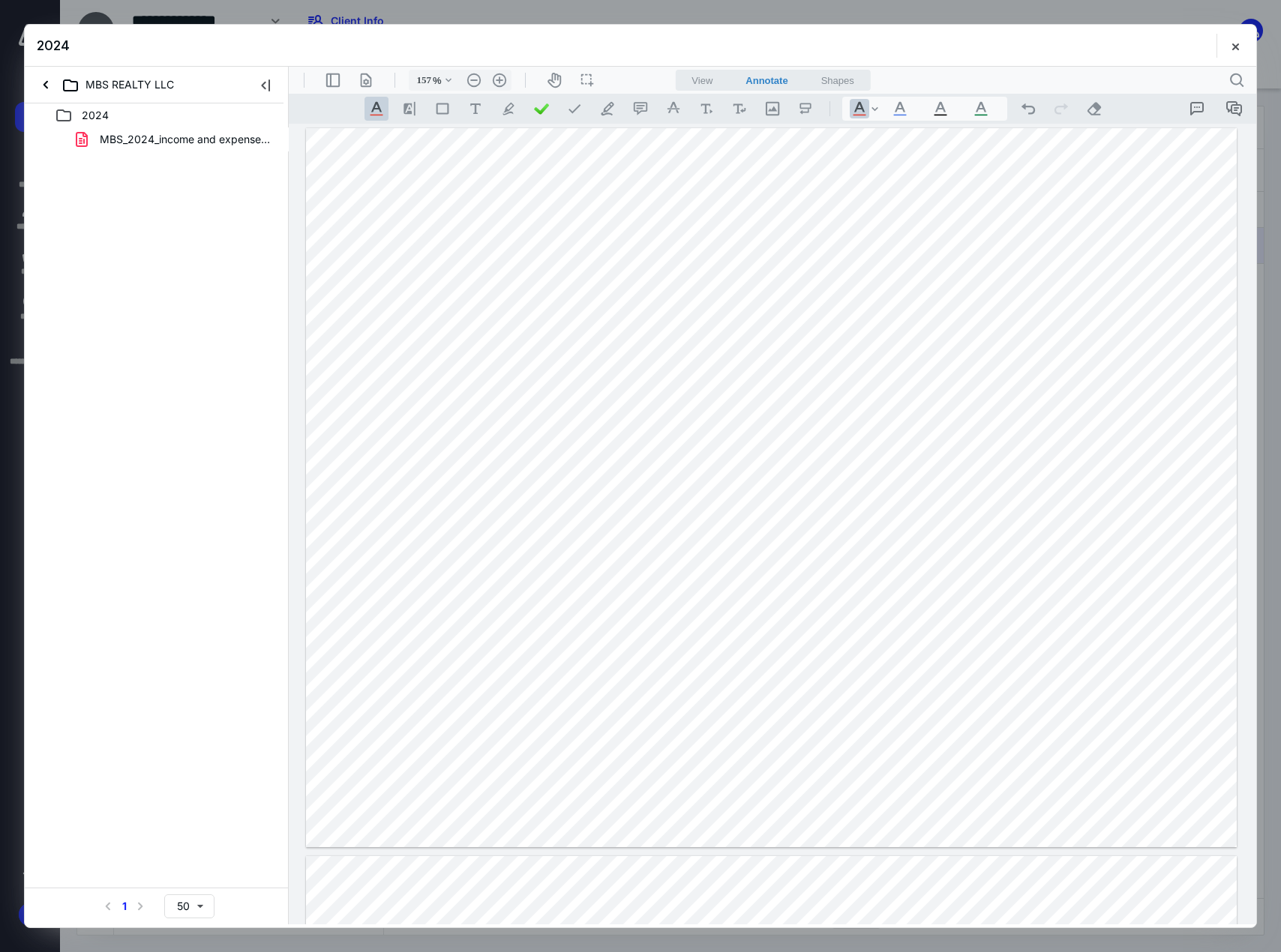 click at bounding box center (771, 487) 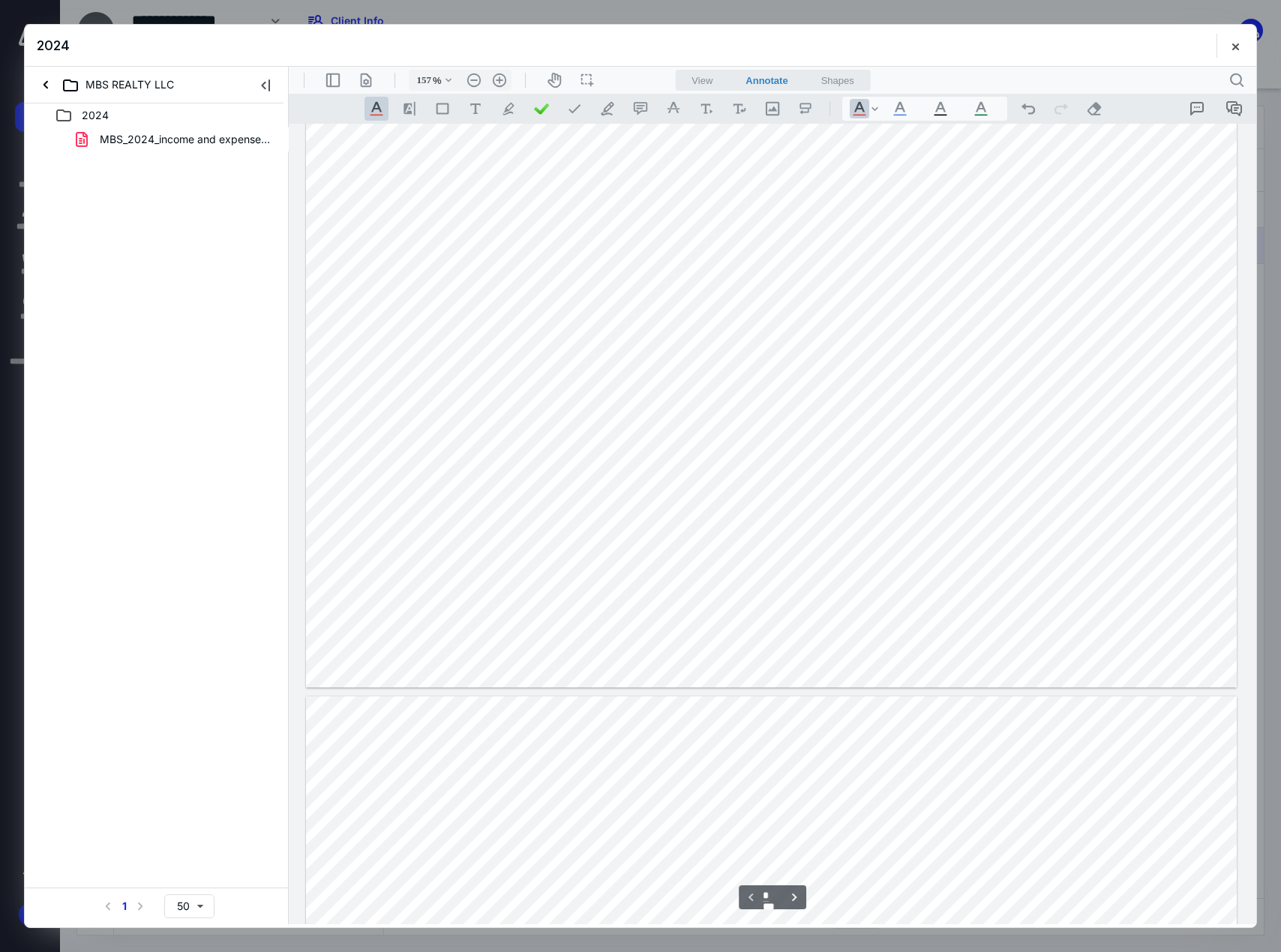 scroll, scrollTop: 225, scrollLeft: 0, axis: vertical 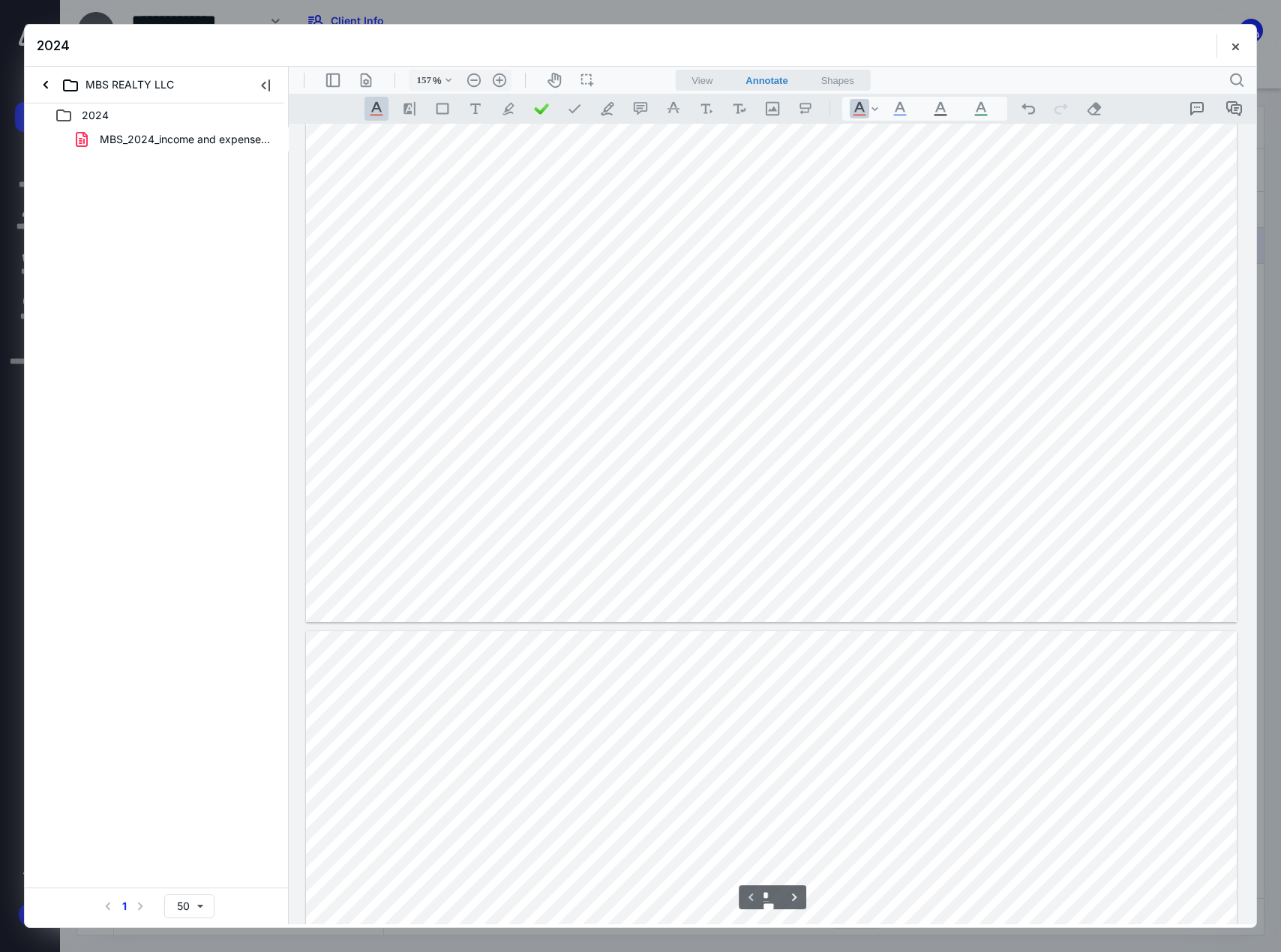 click at bounding box center [771, 262] 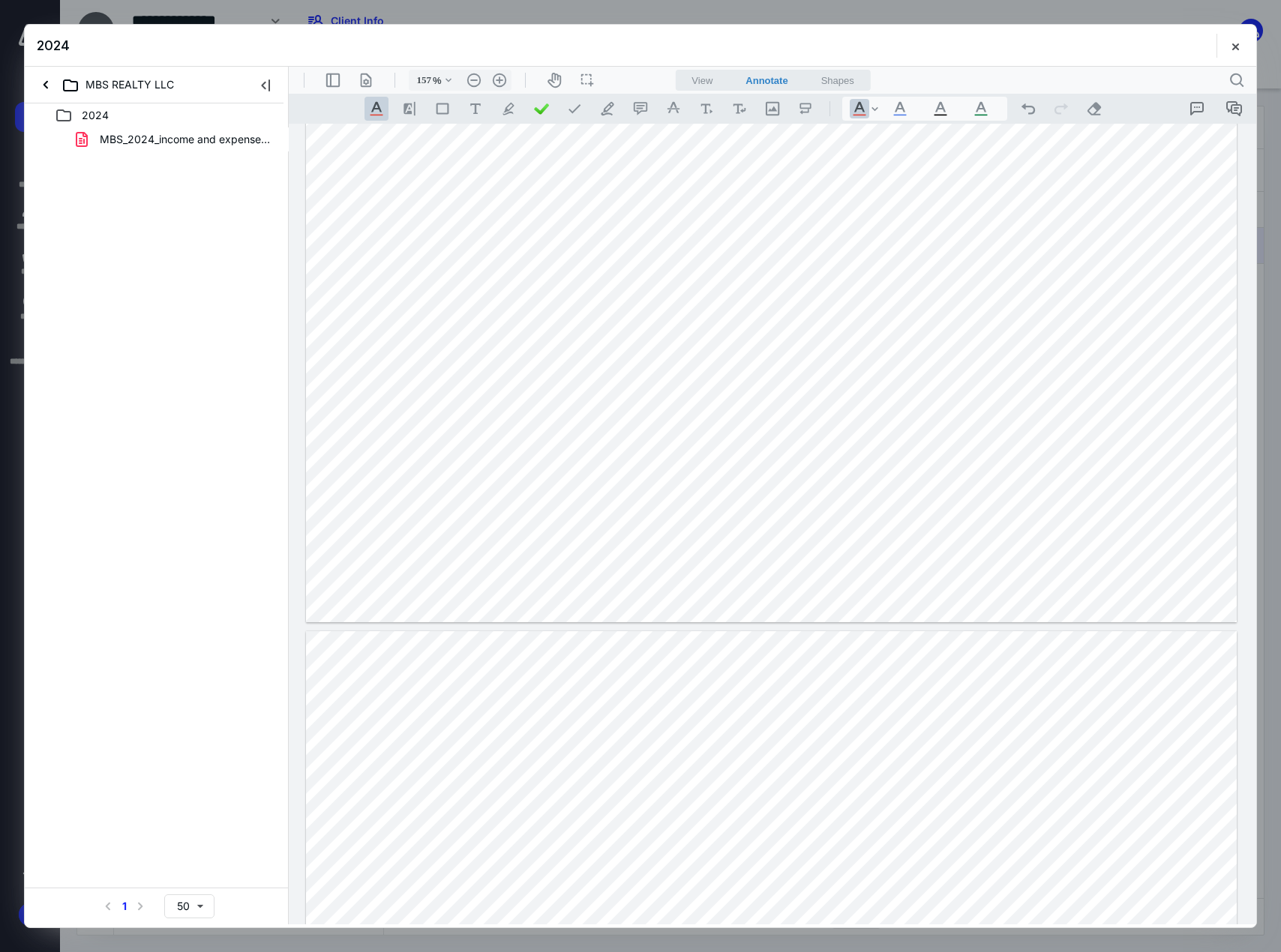 click at bounding box center [771, 262] 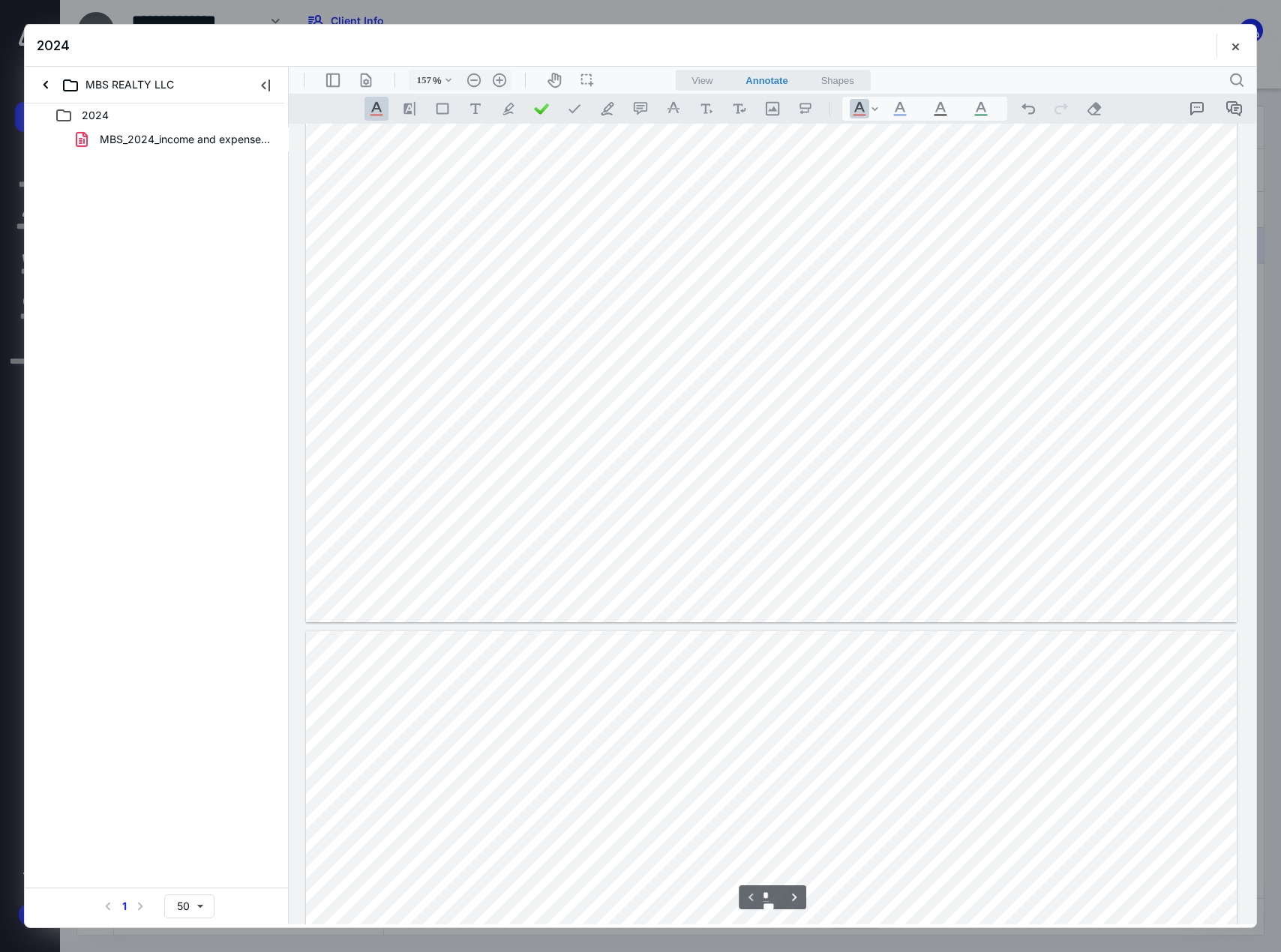 scroll, scrollTop: 525, scrollLeft: 0, axis: vertical 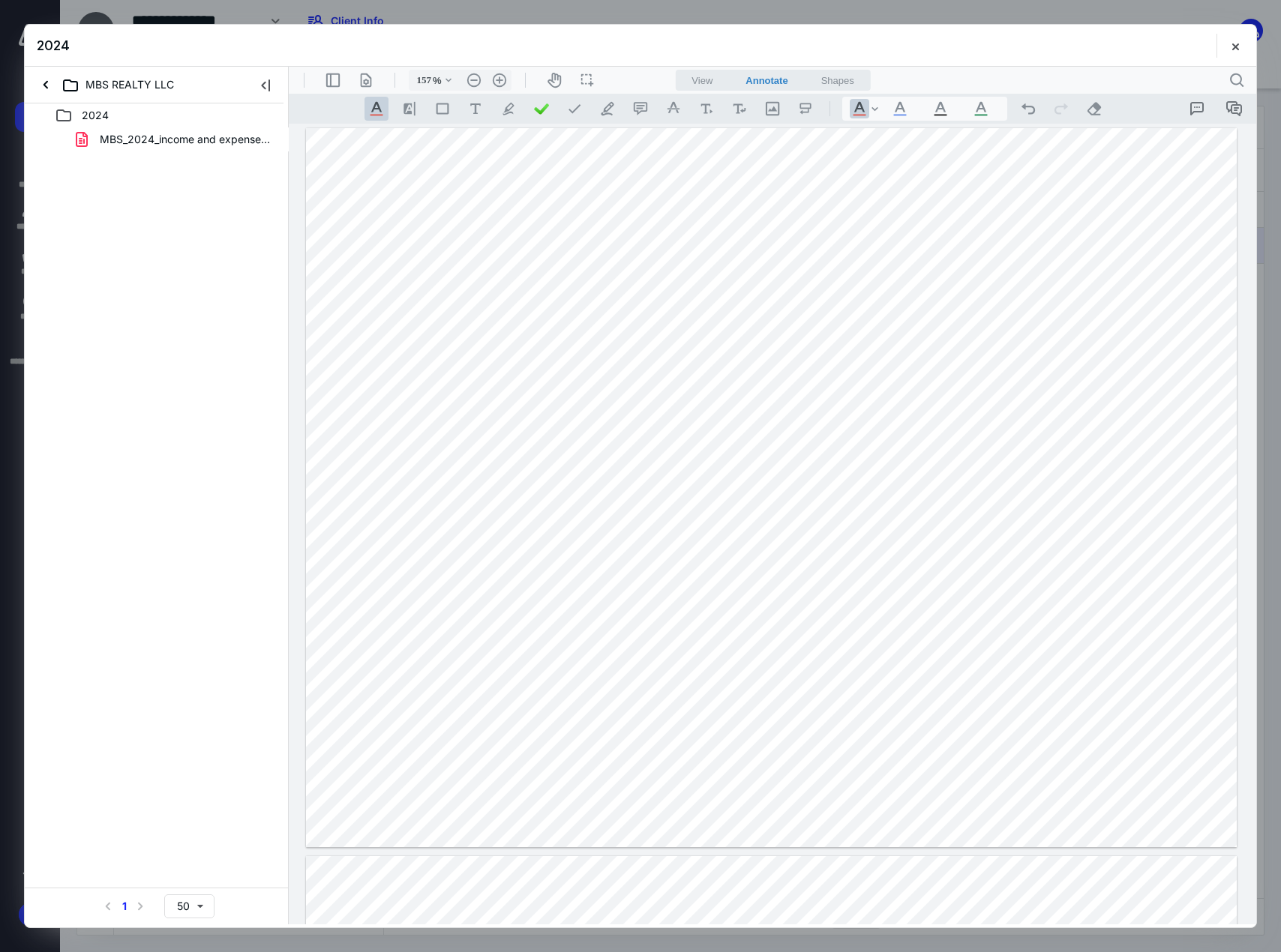 click at bounding box center [771, 487] 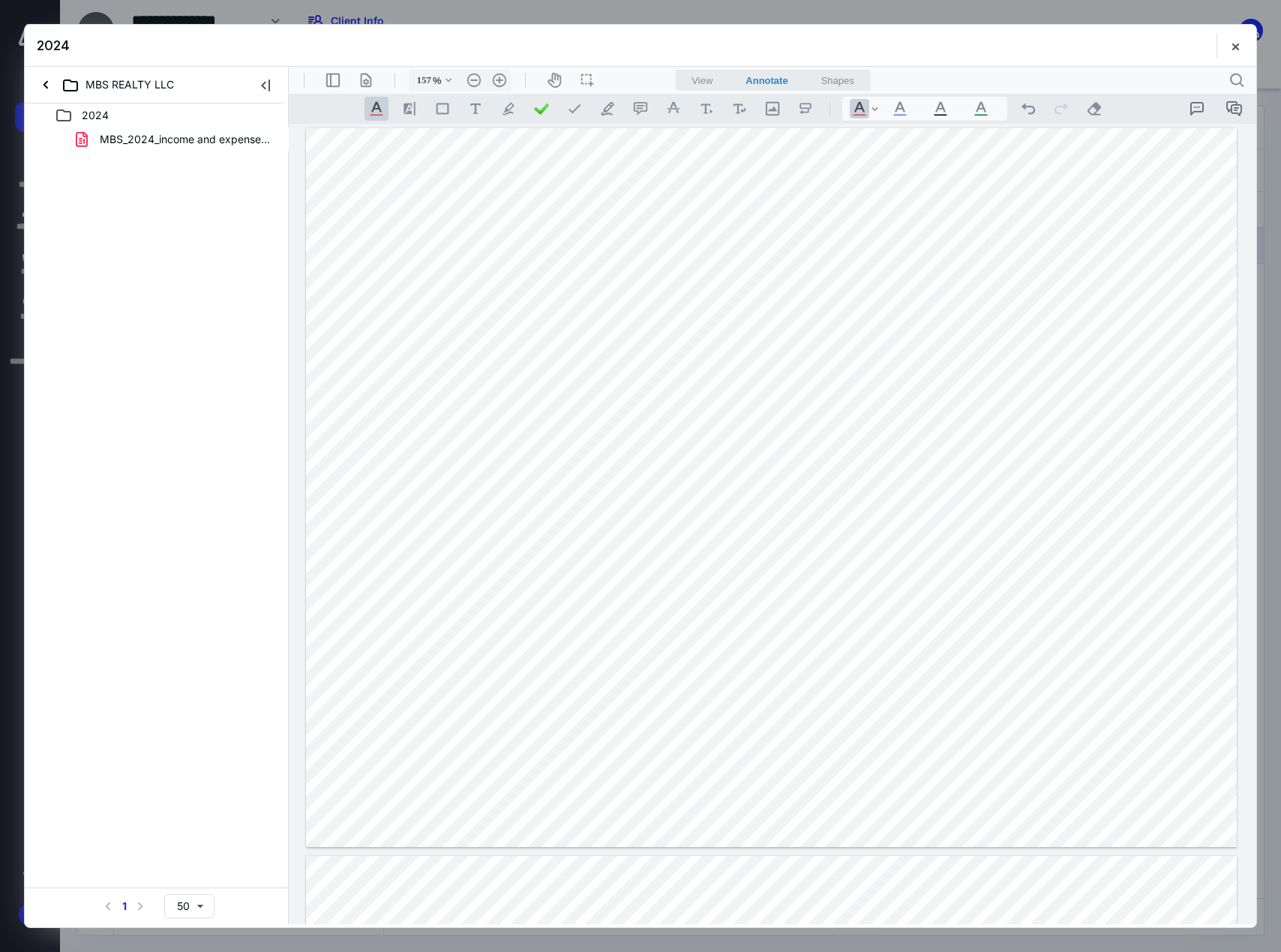 click at bounding box center [771, 487] 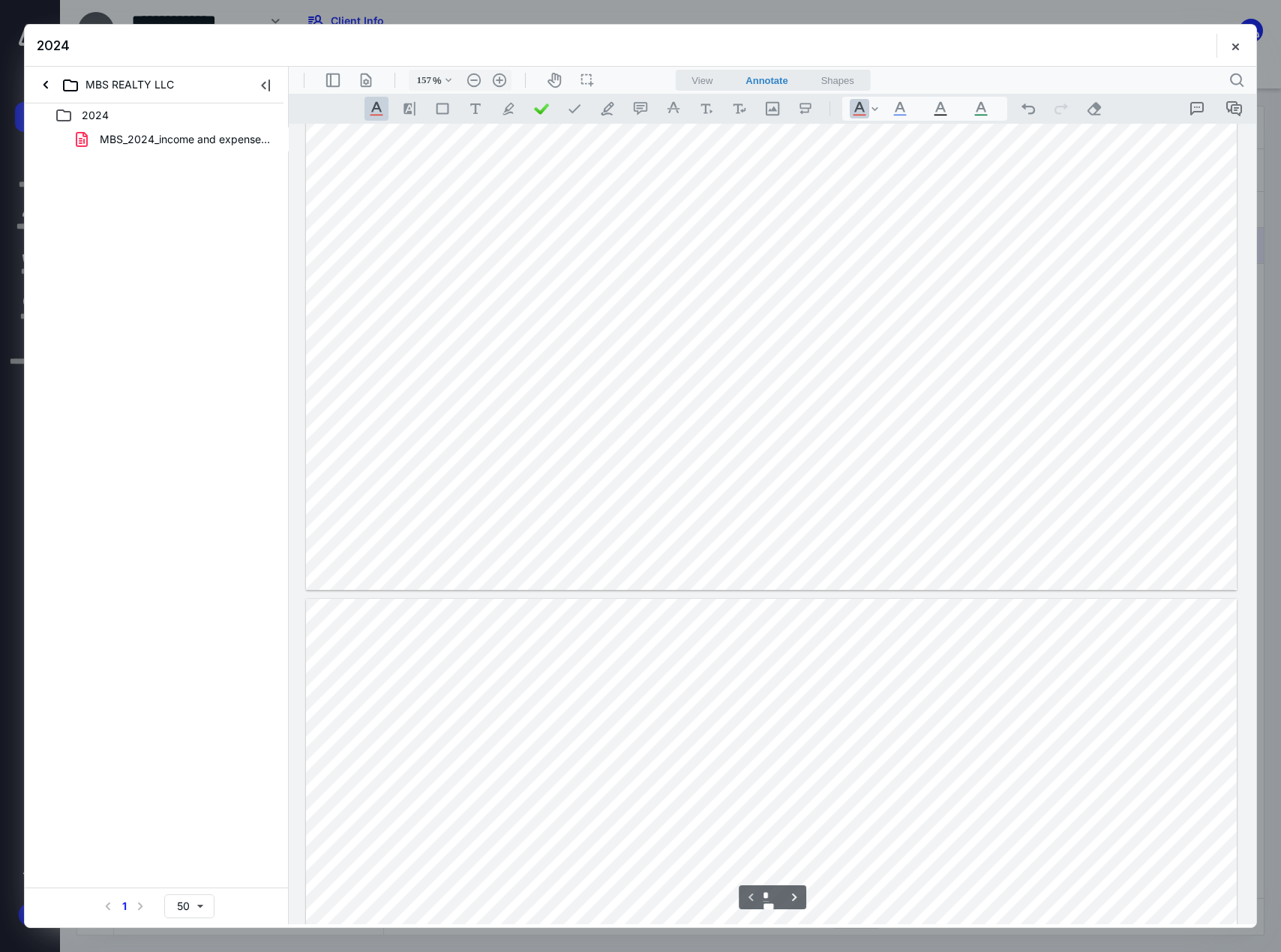 scroll, scrollTop: 225, scrollLeft: 0, axis: vertical 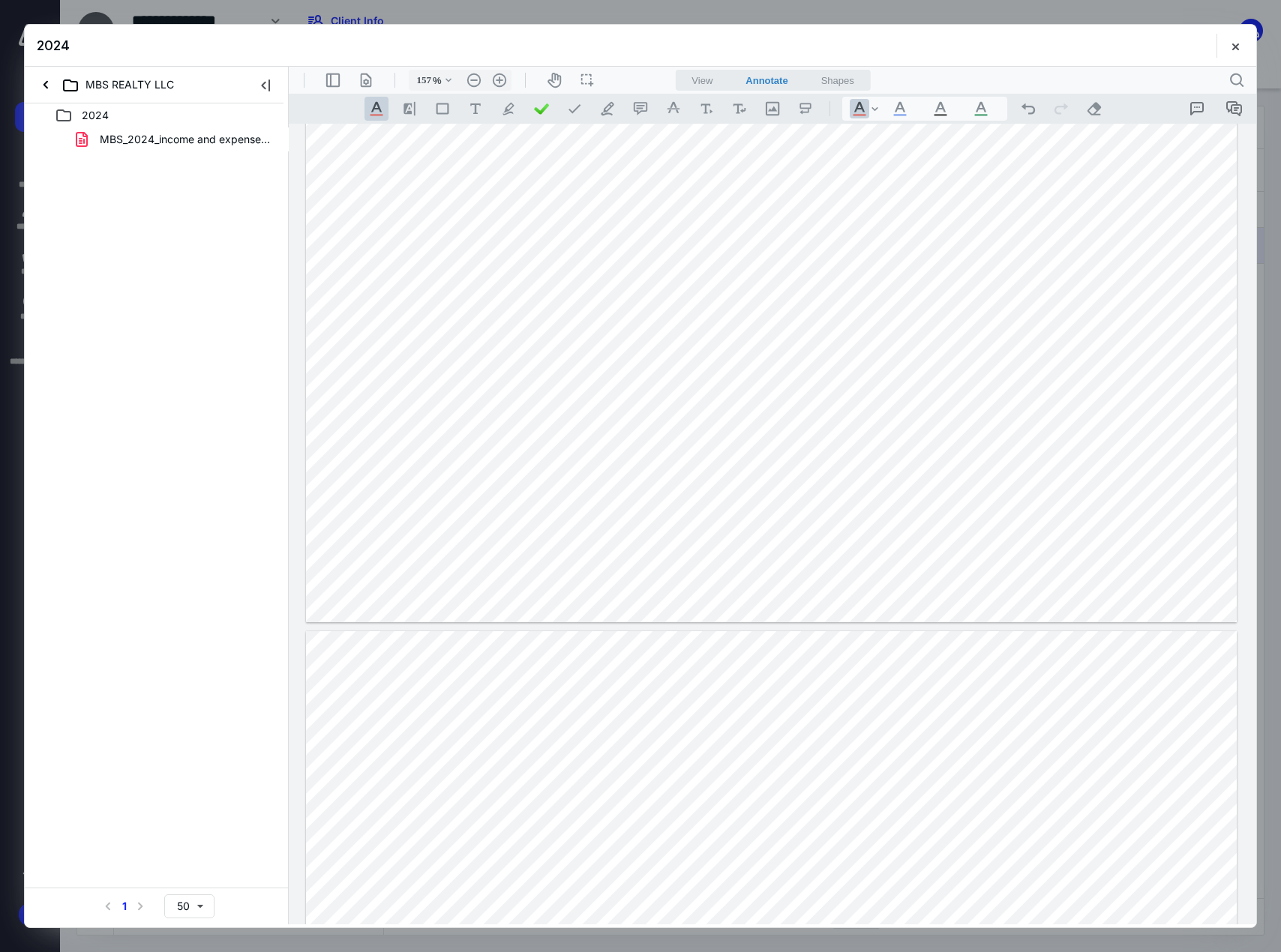 click at bounding box center (771, 262) 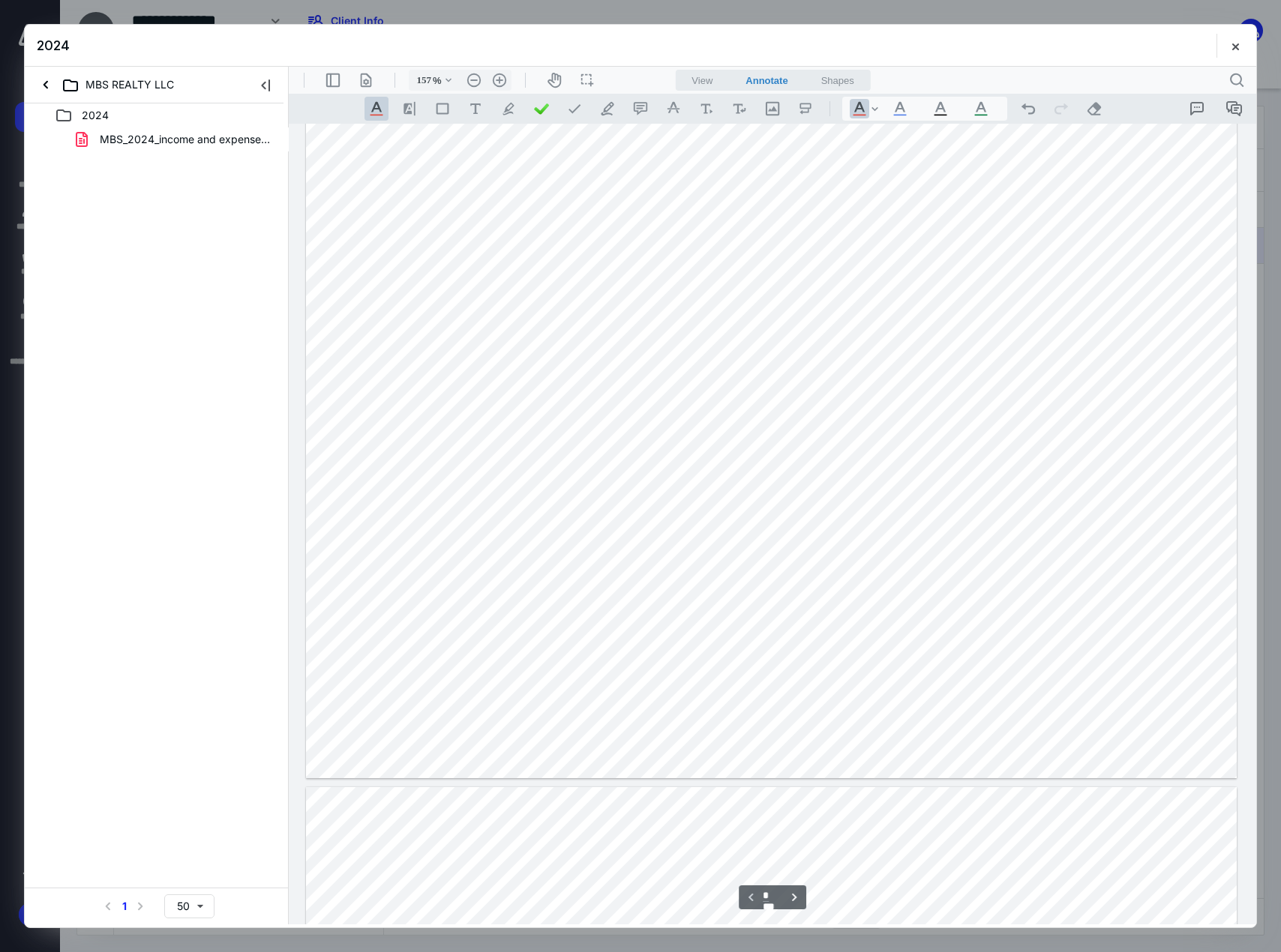 scroll, scrollTop: 0, scrollLeft: 0, axis: both 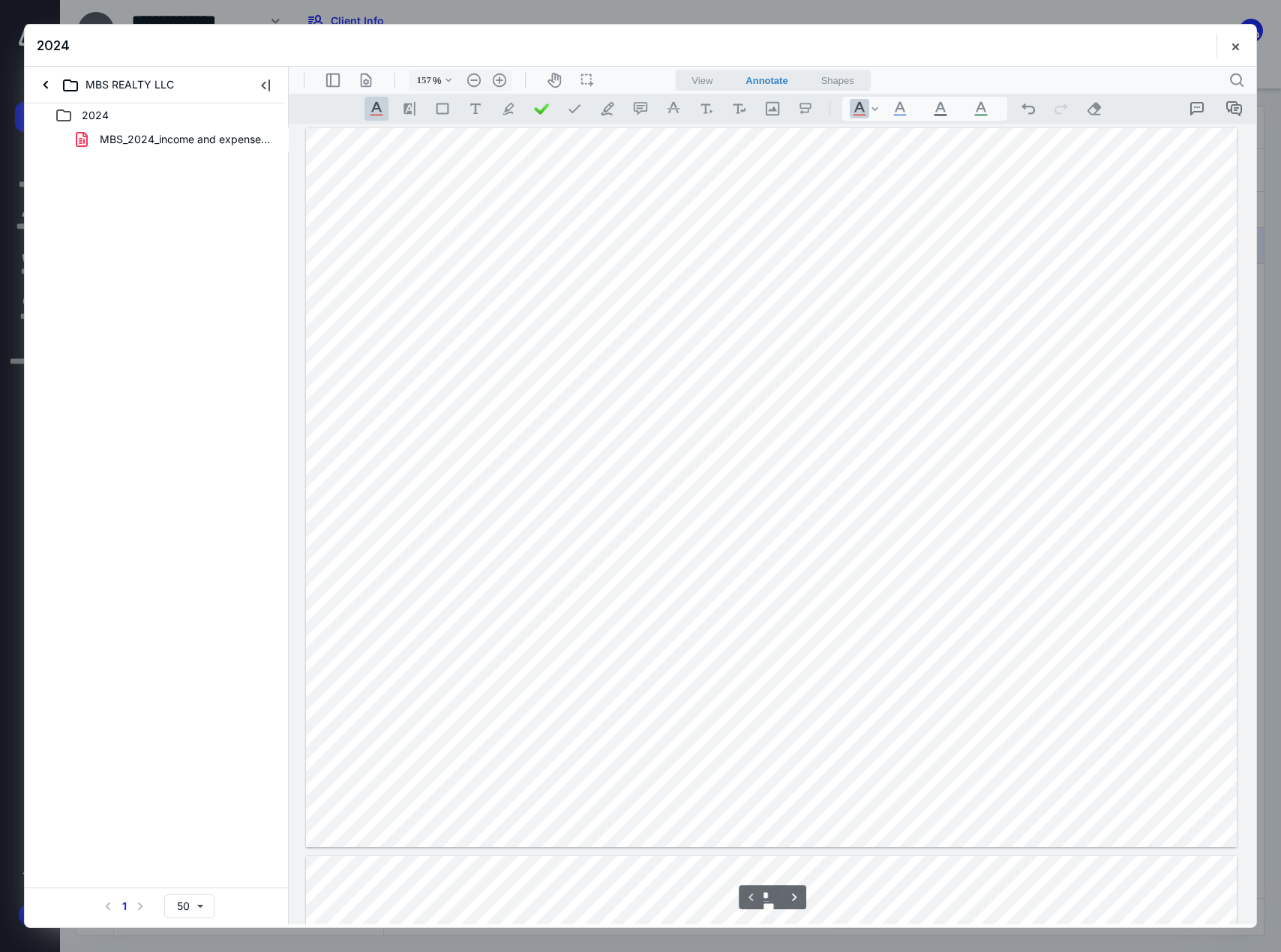click at bounding box center (771, 487) 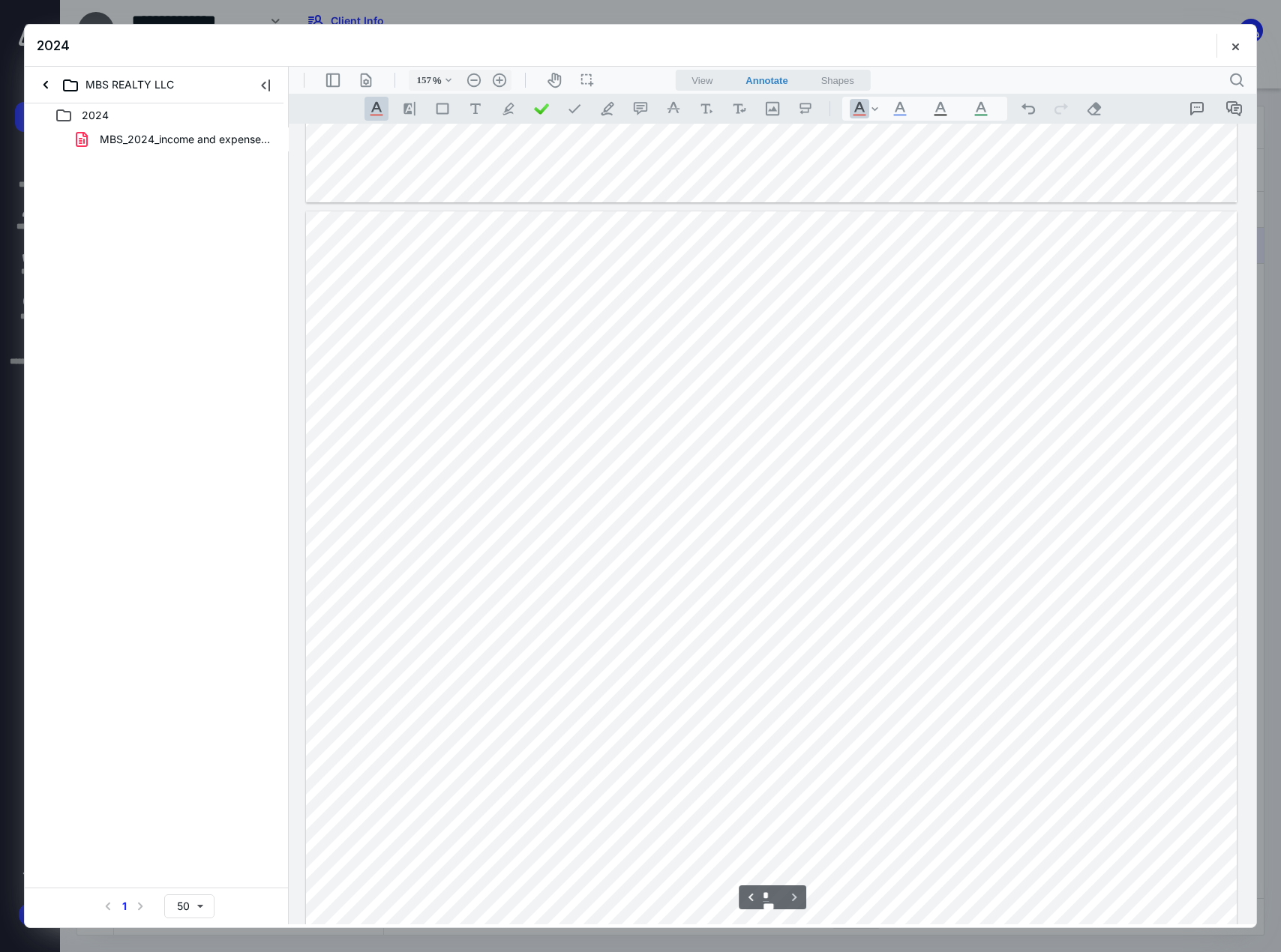 scroll, scrollTop: 2839, scrollLeft: 0, axis: vertical 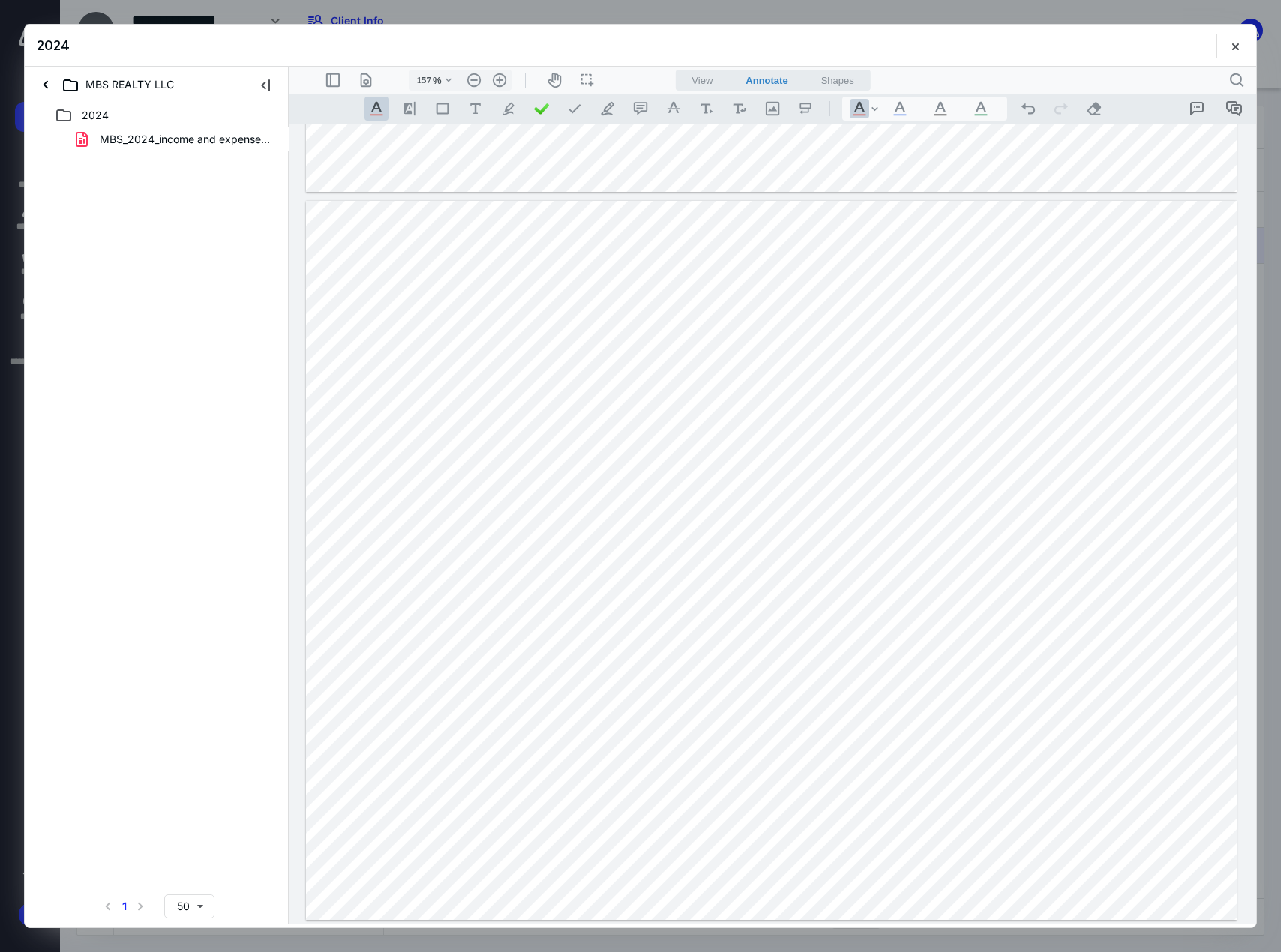 click at bounding box center [771, 560] 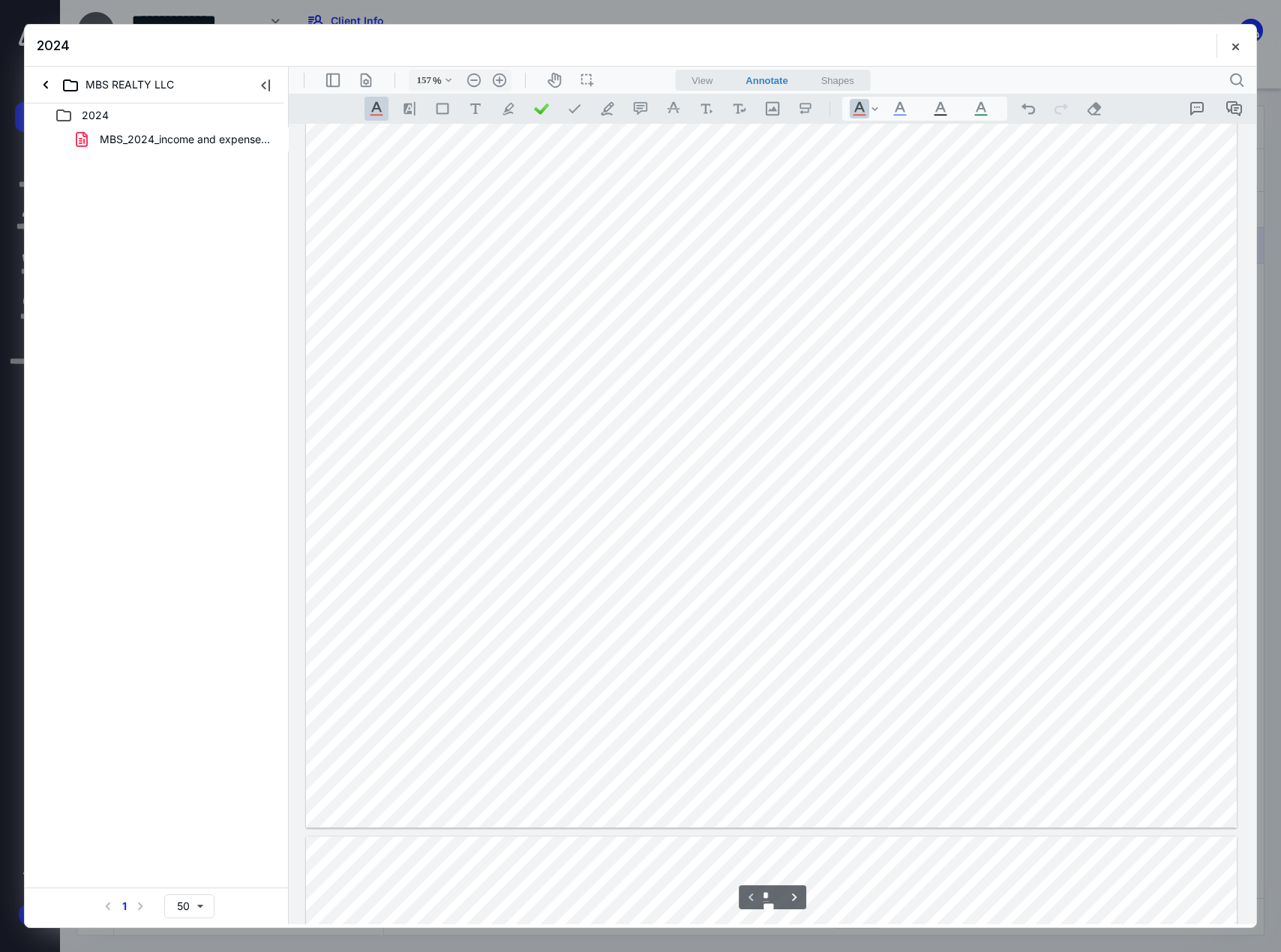scroll, scrollTop: 0, scrollLeft: 0, axis: both 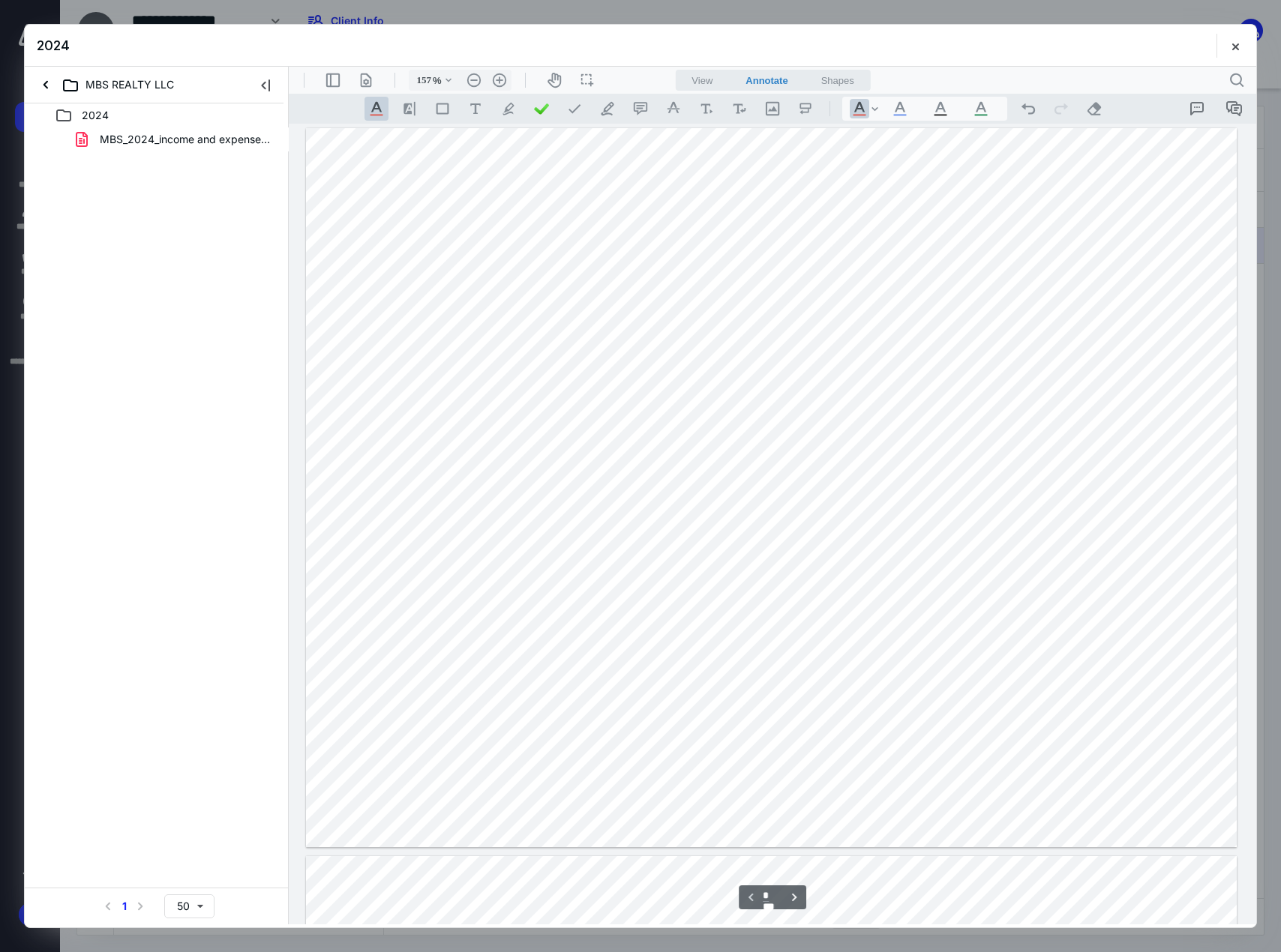 click at bounding box center (771, 487) 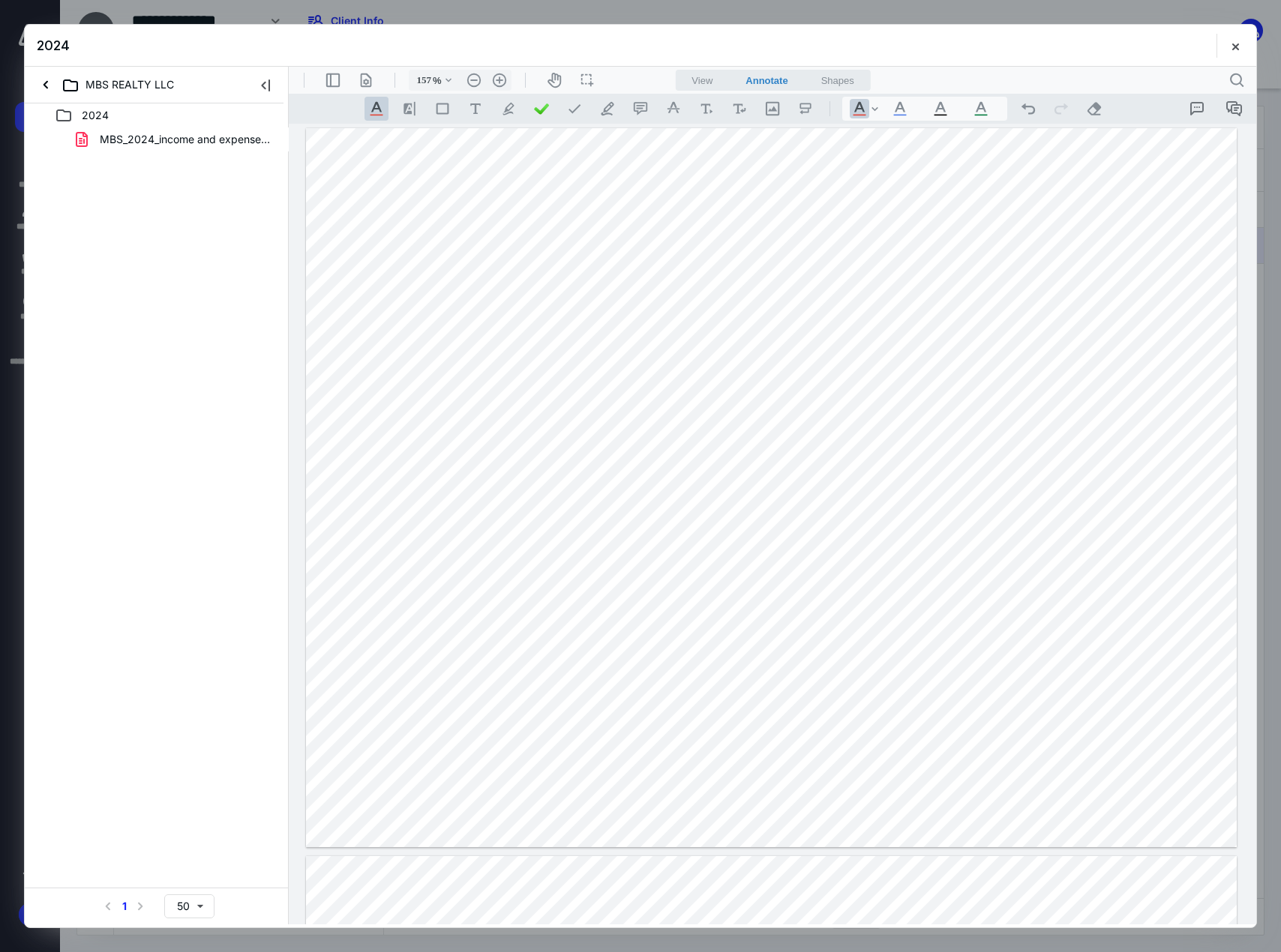 click at bounding box center (771, 487) 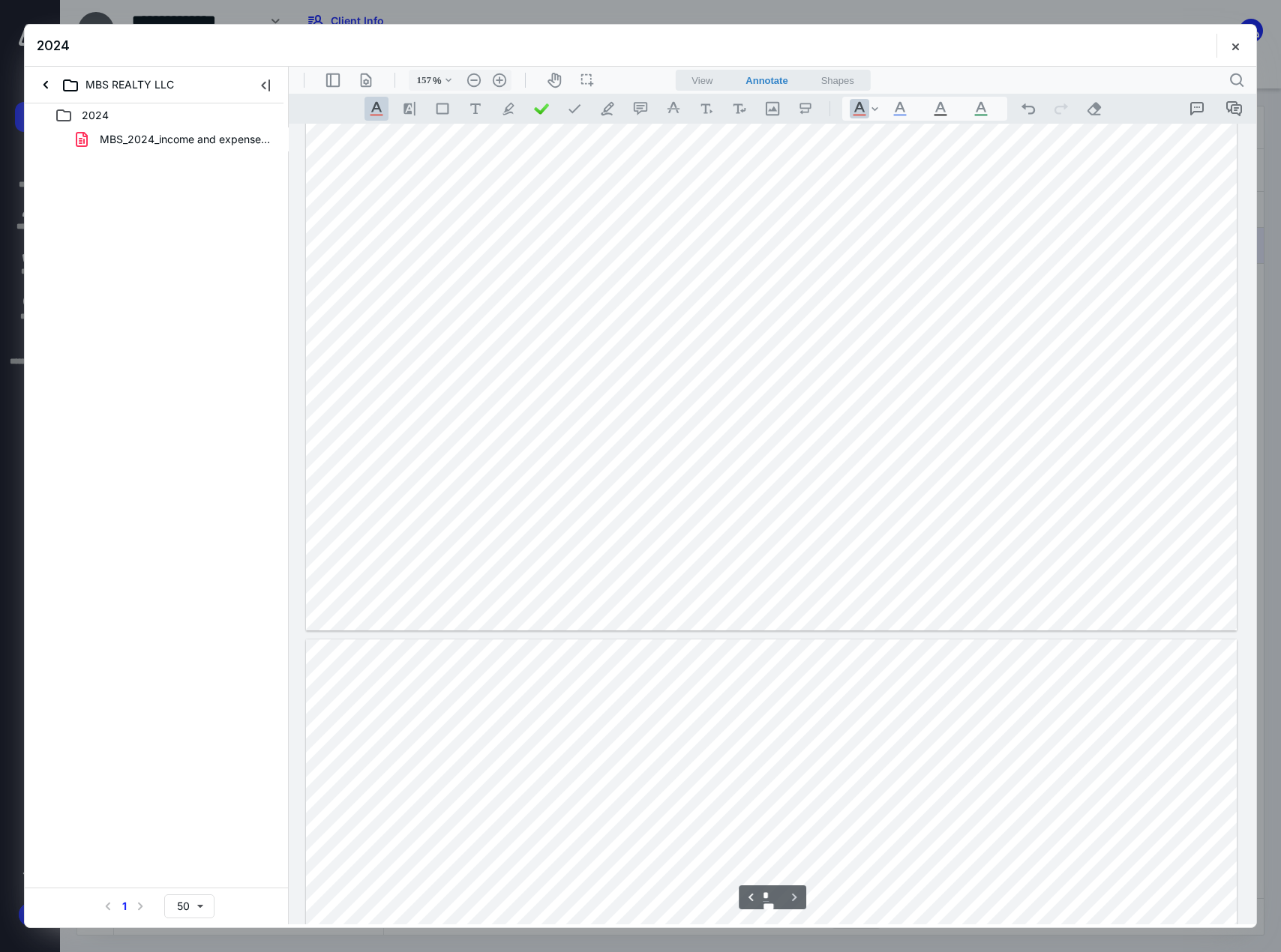 scroll, scrollTop: 2624, scrollLeft: 0, axis: vertical 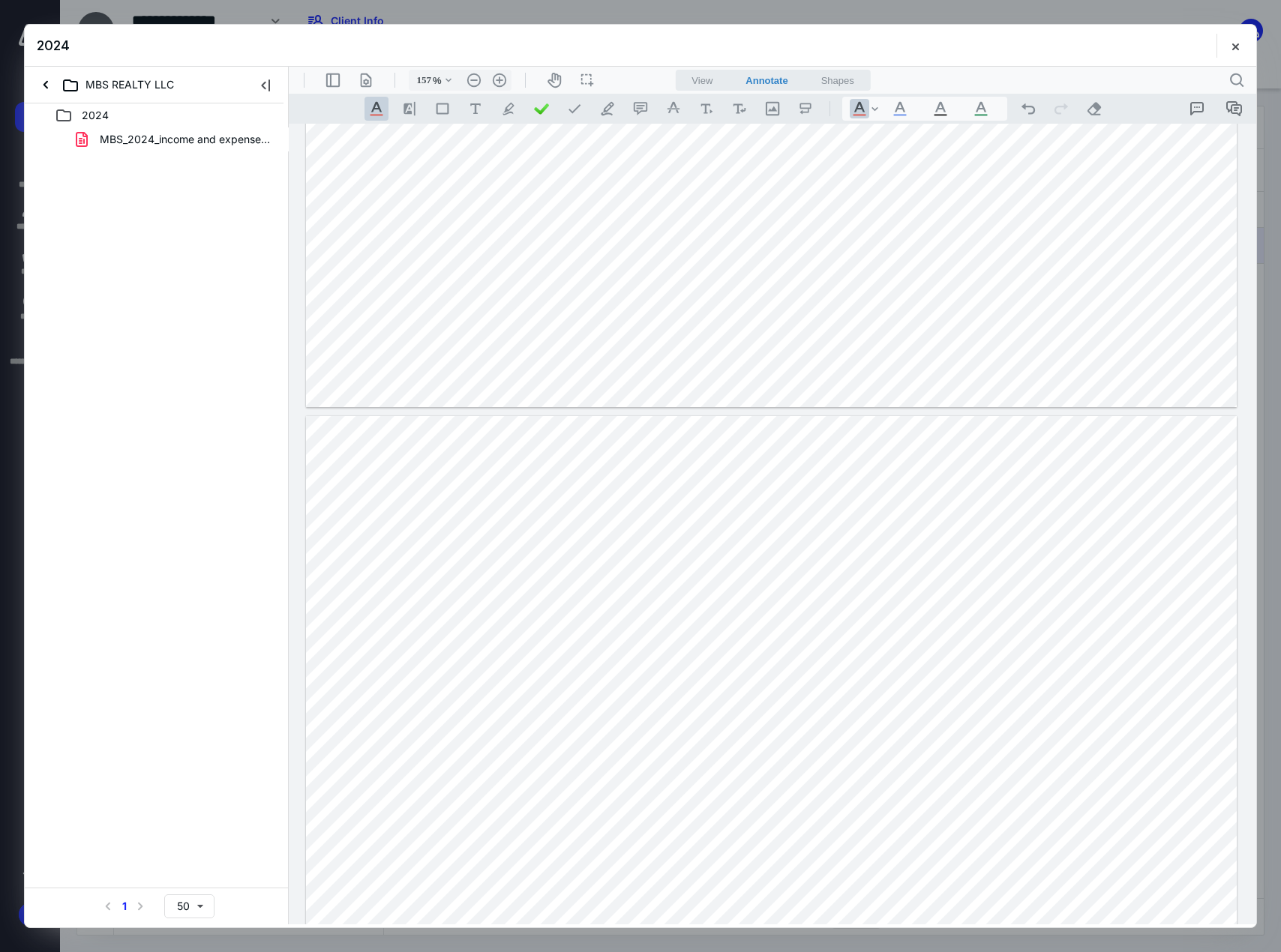 click at bounding box center [771, 775] 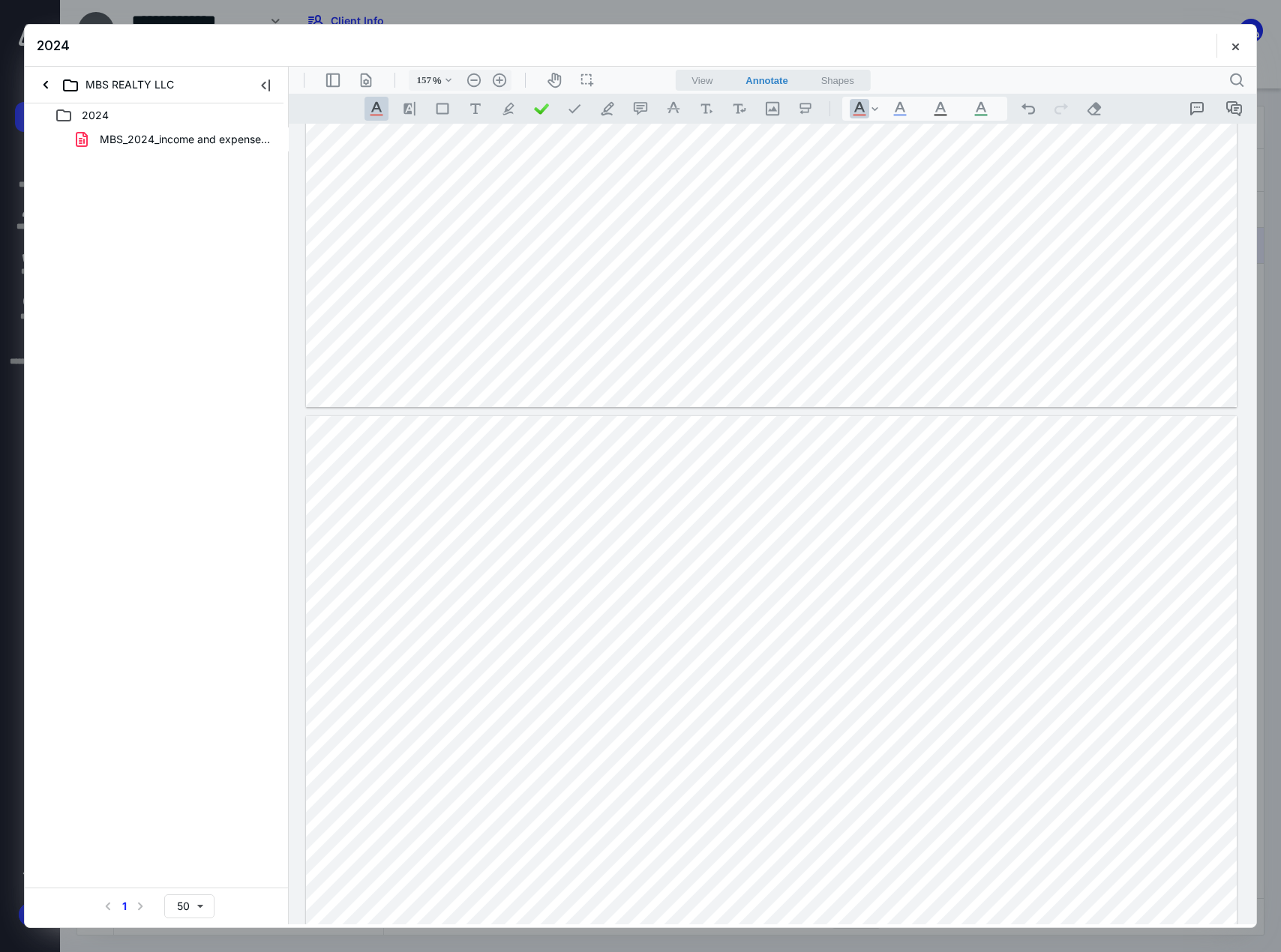 click at bounding box center (771, 775) 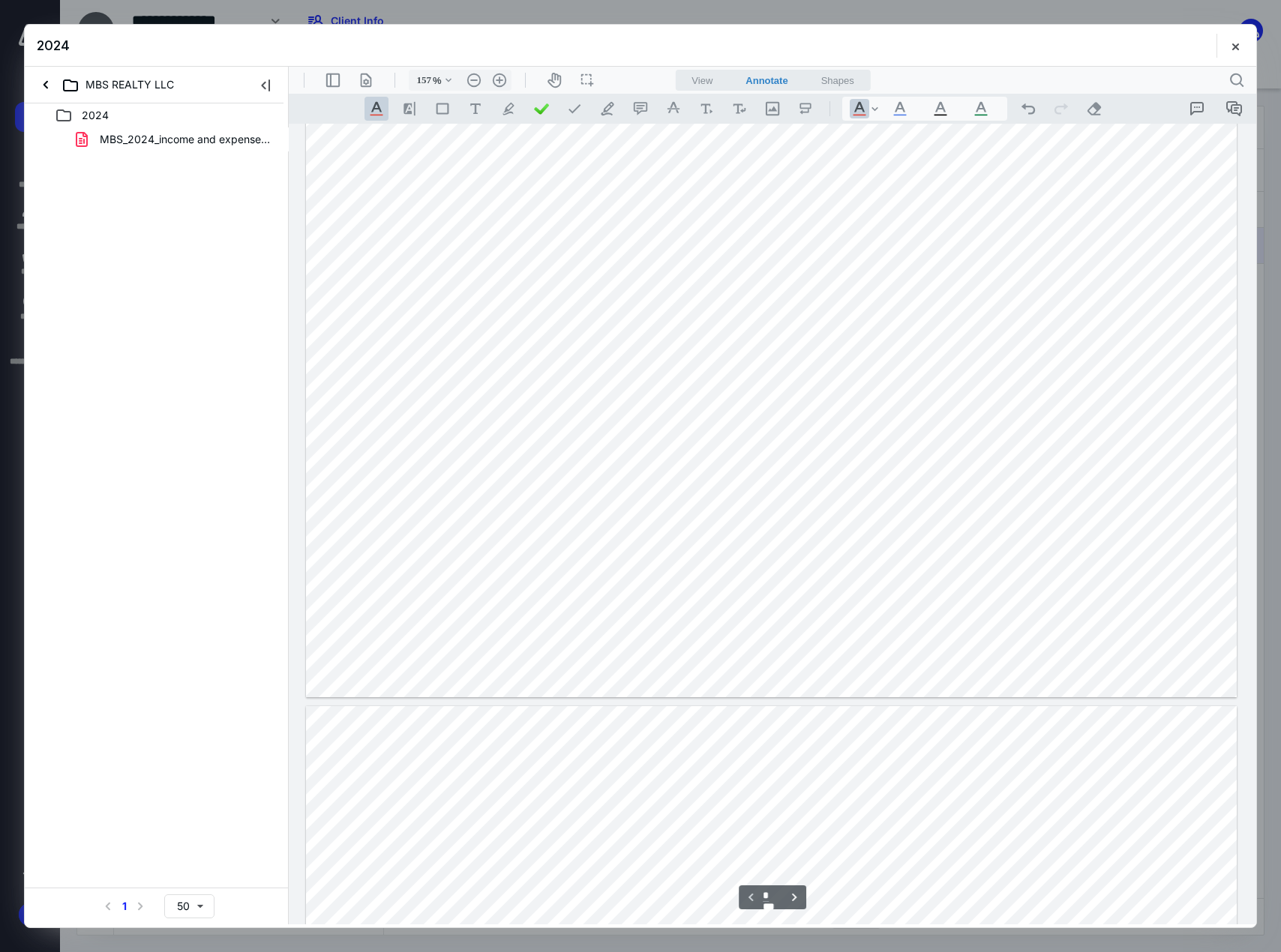 scroll, scrollTop: 0, scrollLeft: 0, axis: both 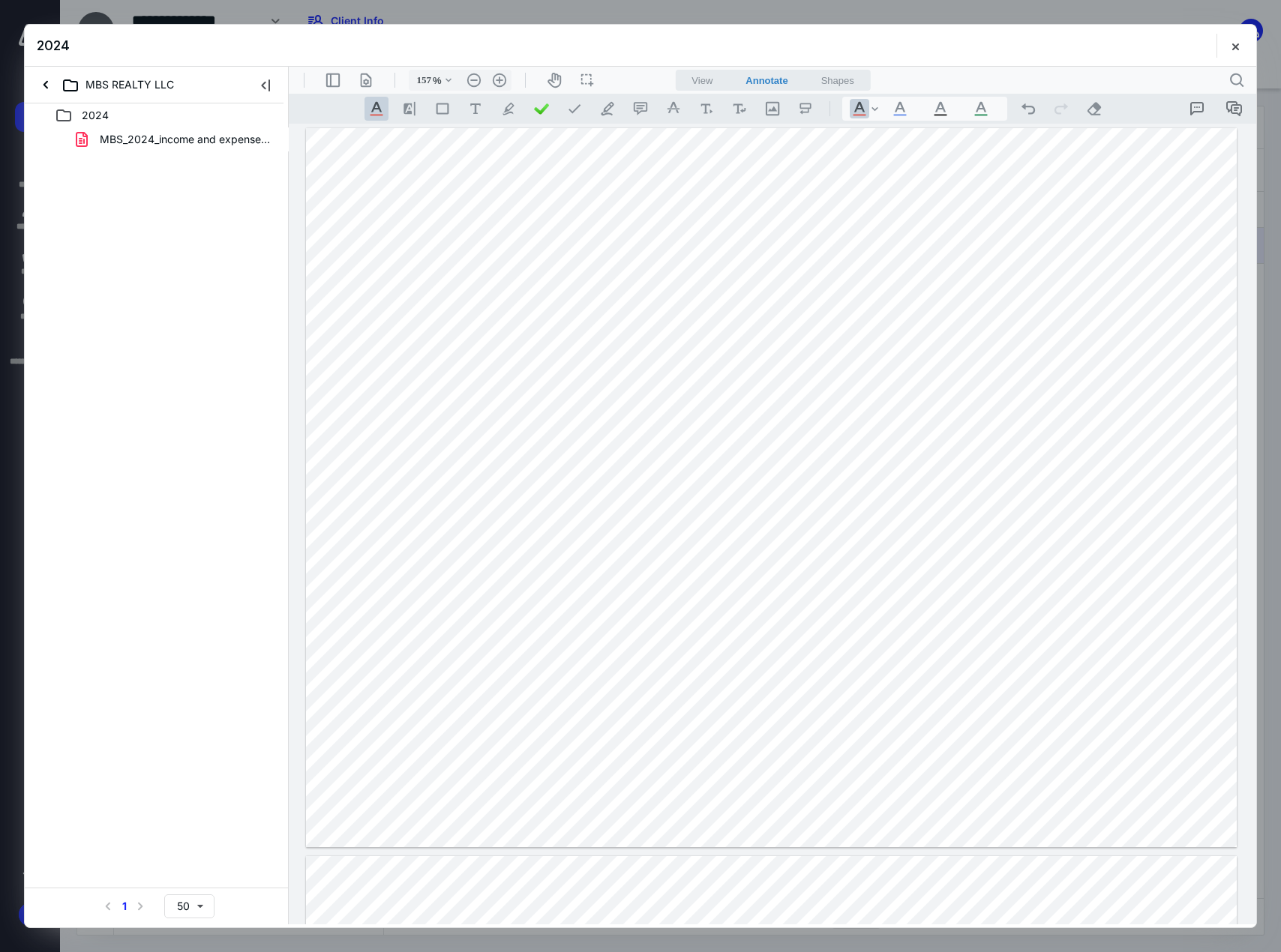 click at bounding box center [771, 487] 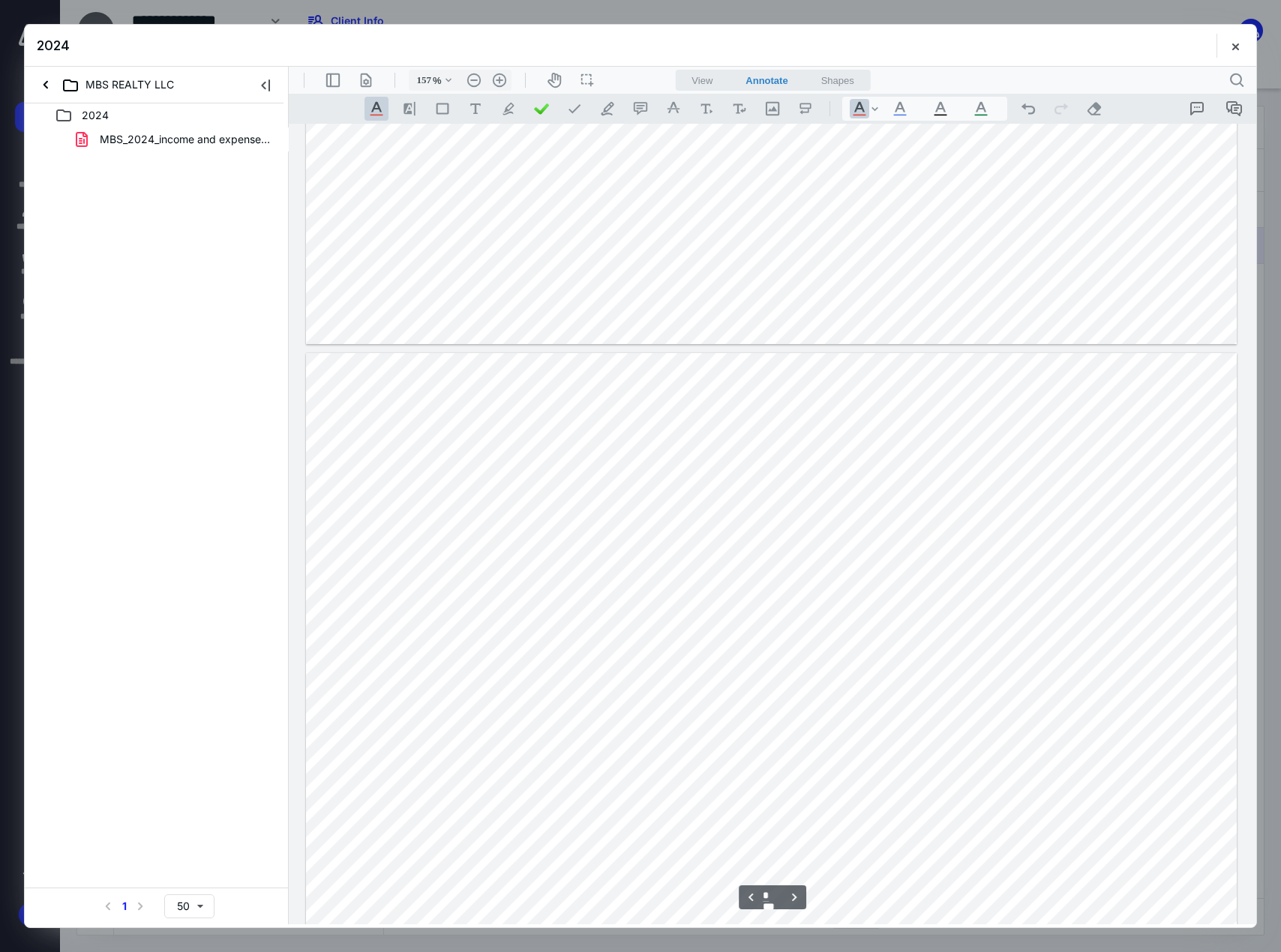 scroll, scrollTop: 2764, scrollLeft: 0, axis: vertical 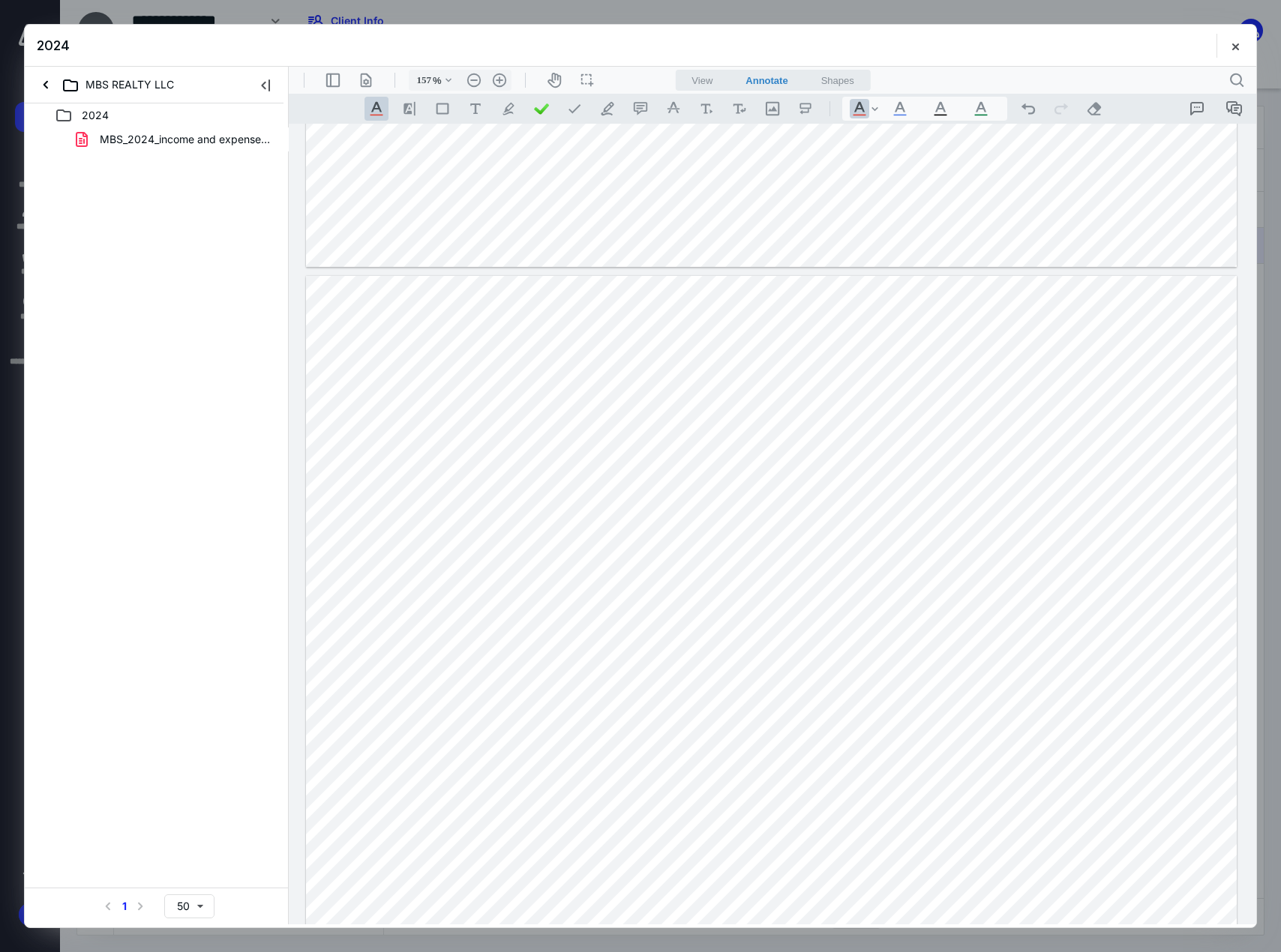 click at bounding box center [771, 635] 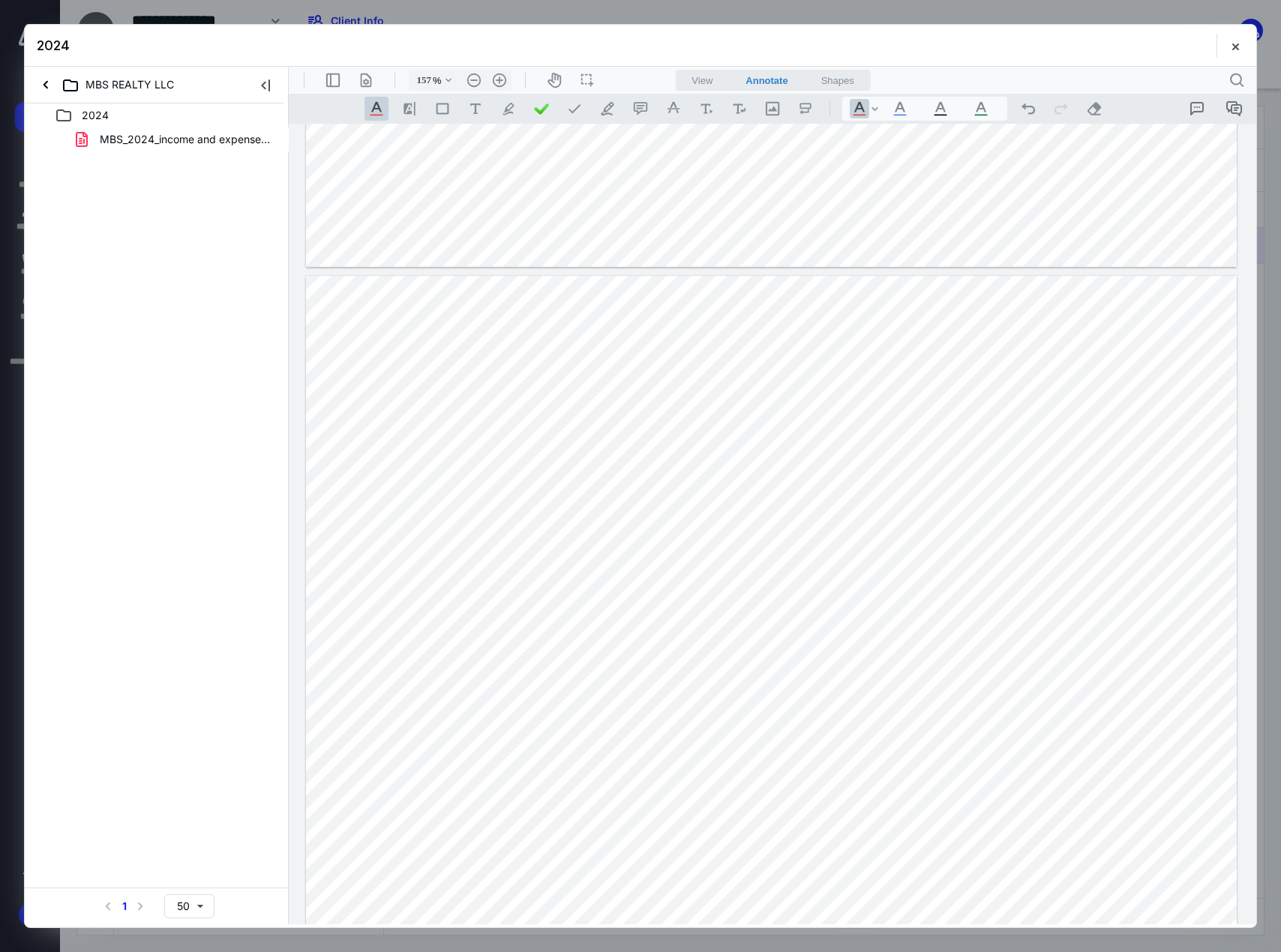 click at bounding box center [771, 635] 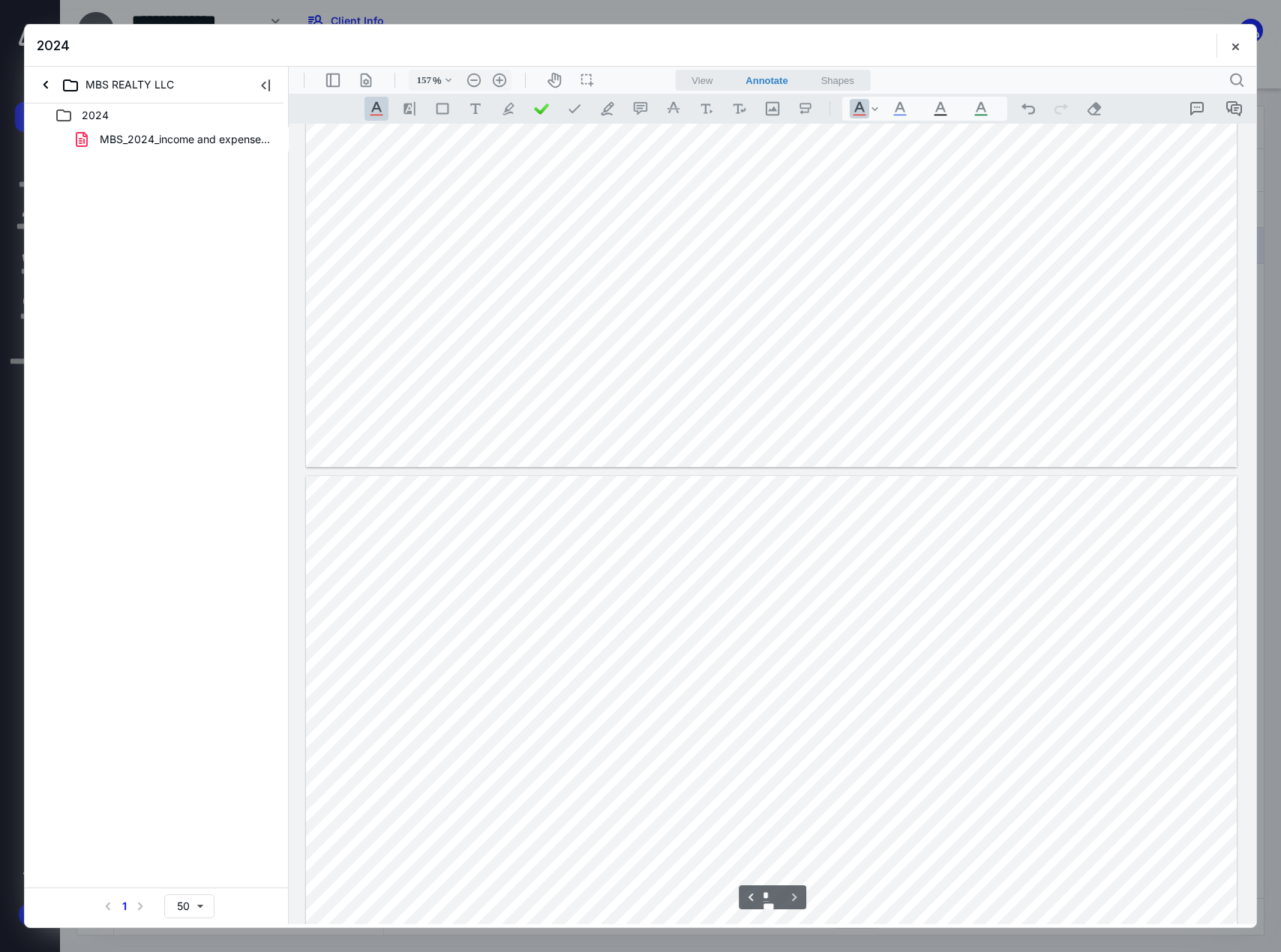 scroll, scrollTop: 2689, scrollLeft: 0, axis: vertical 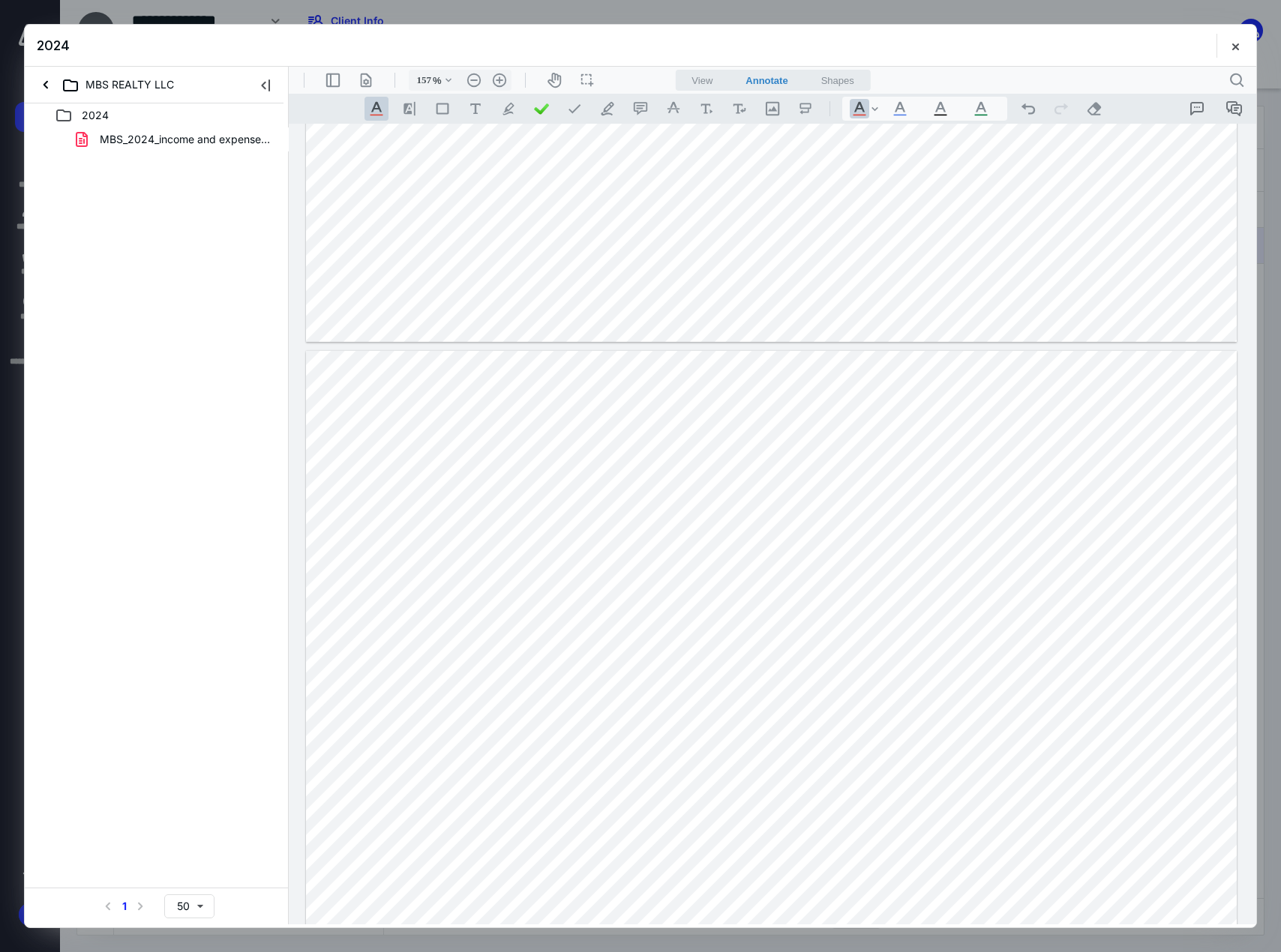 drag, startPoint x: 595, startPoint y: 825, endPoint x: 602, endPoint y: 795, distance: 30.805844 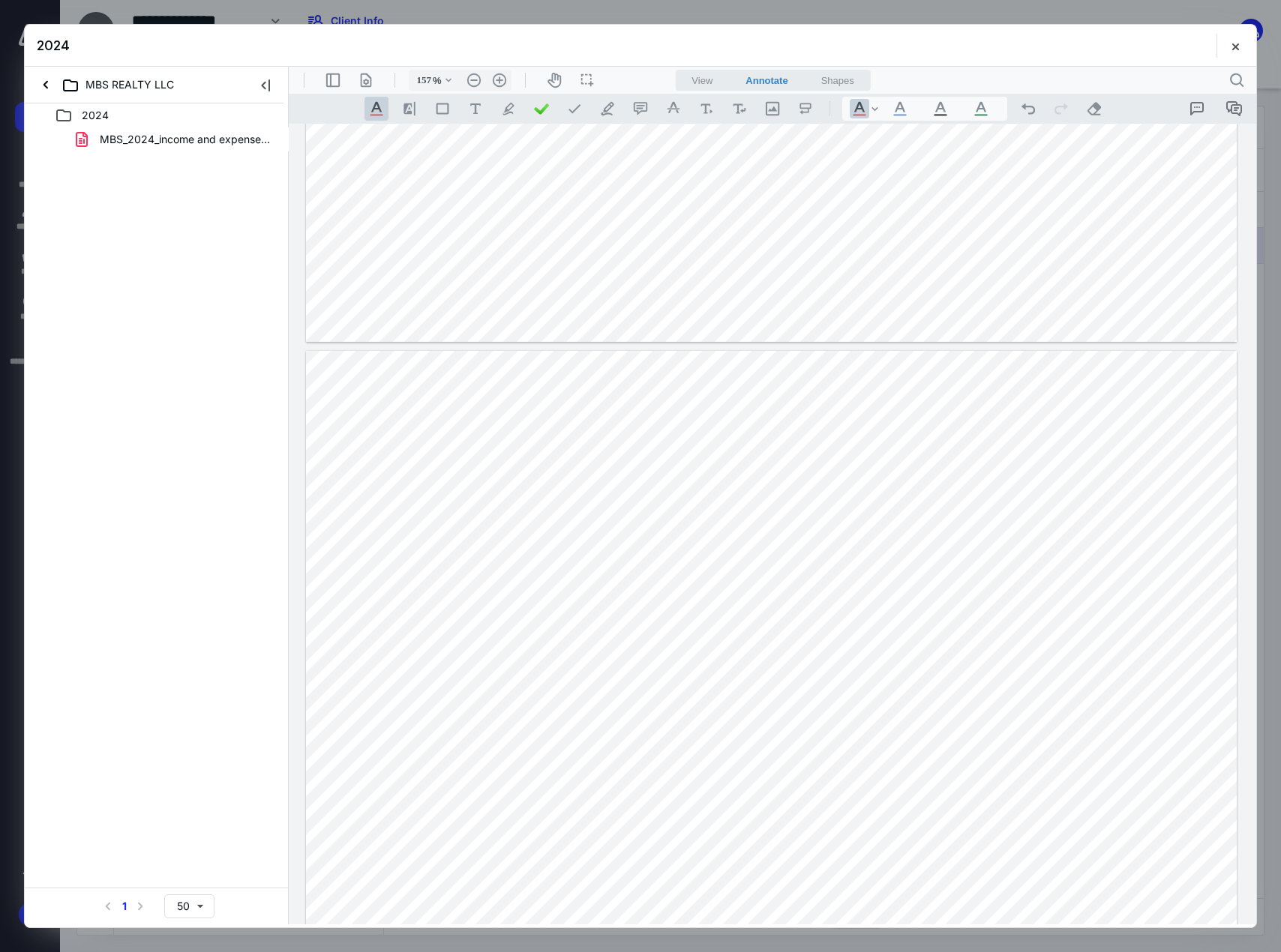 click at bounding box center [771, 710] 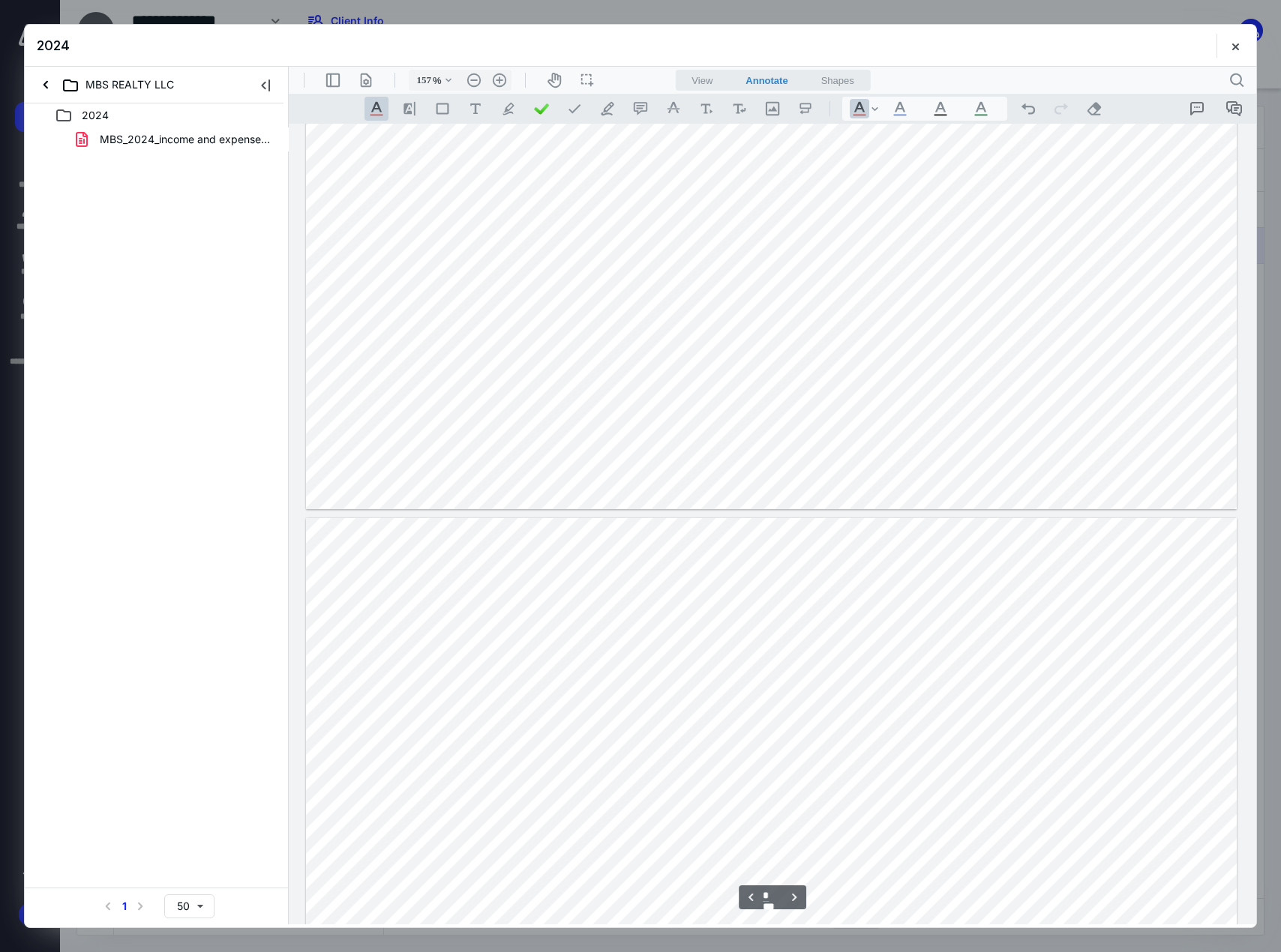 scroll, scrollTop: 1789, scrollLeft: 0, axis: vertical 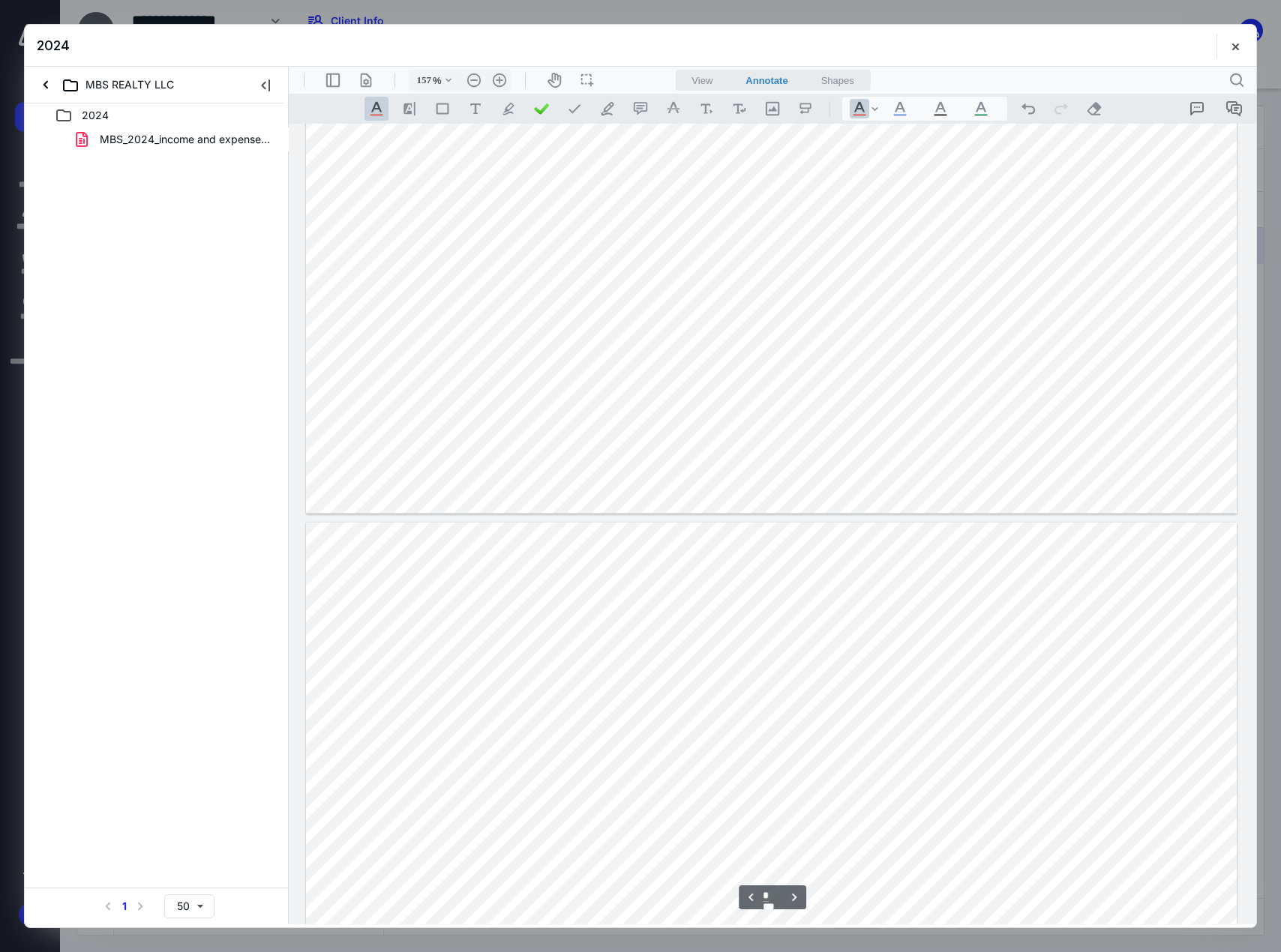 click at bounding box center [771, 882] 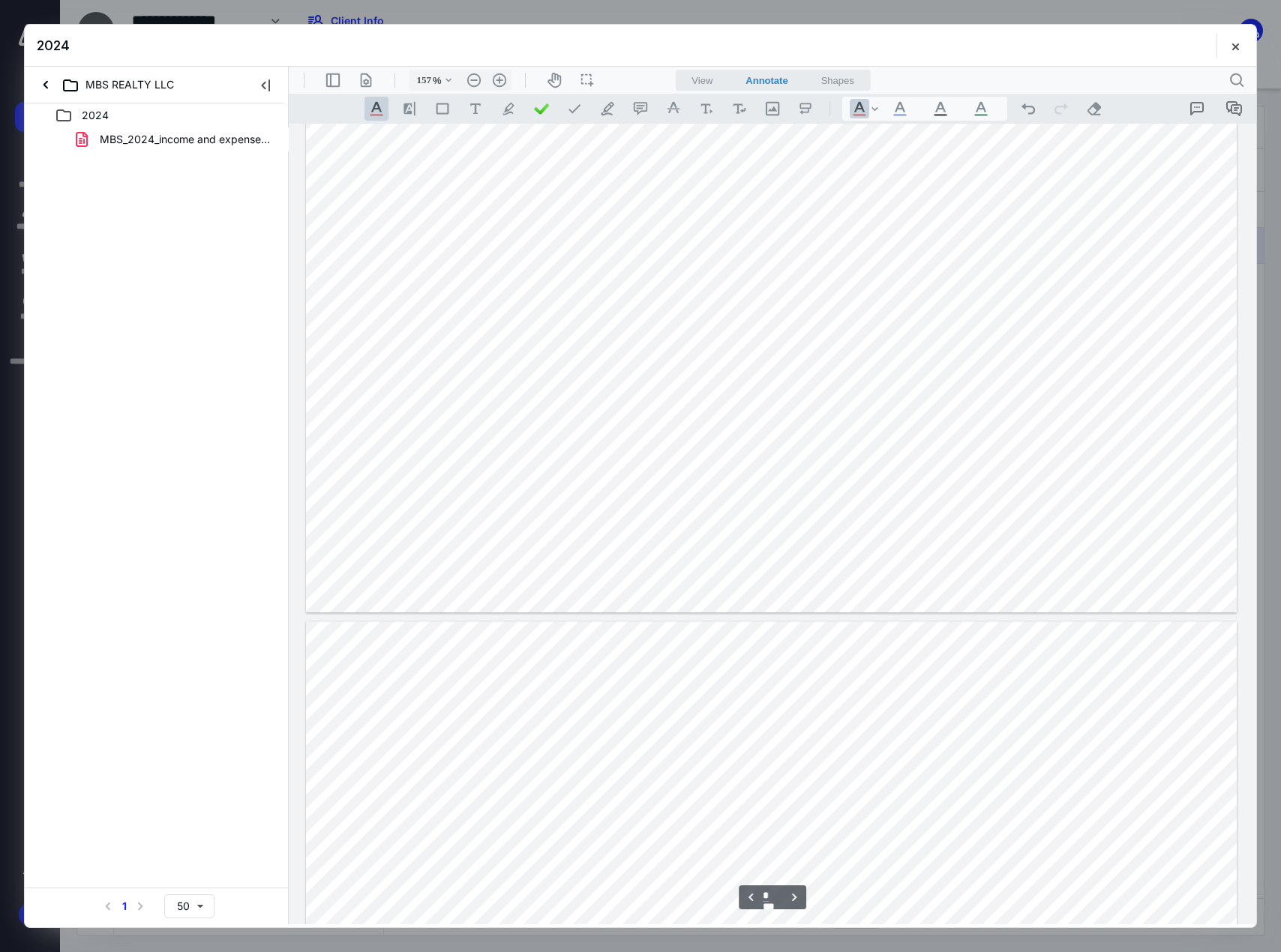 scroll, scrollTop: 965, scrollLeft: 0, axis: vertical 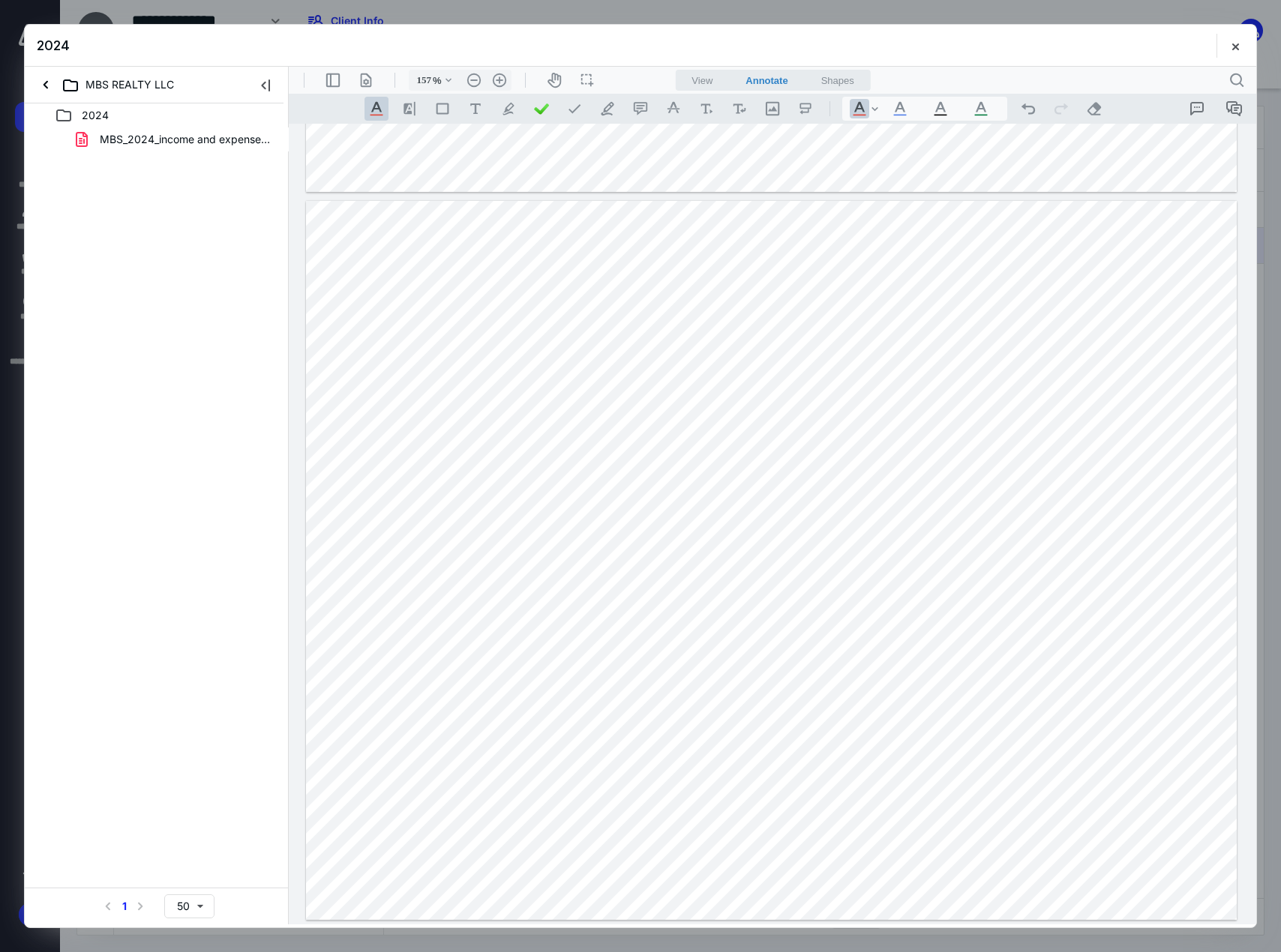 click at bounding box center (771, 560) 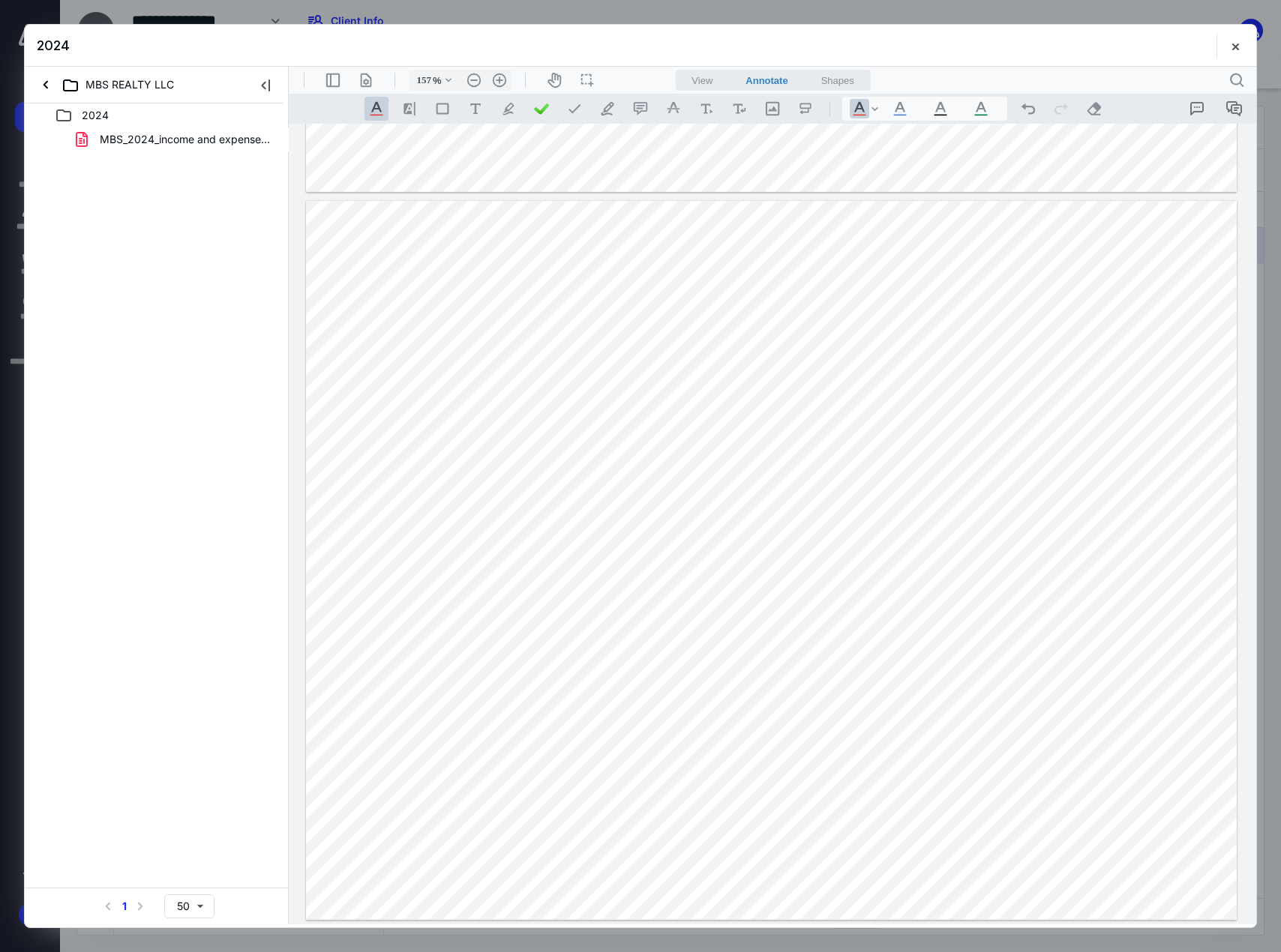 drag, startPoint x: 595, startPoint y: 781, endPoint x: 633, endPoint y: 782, distance: 38.013156 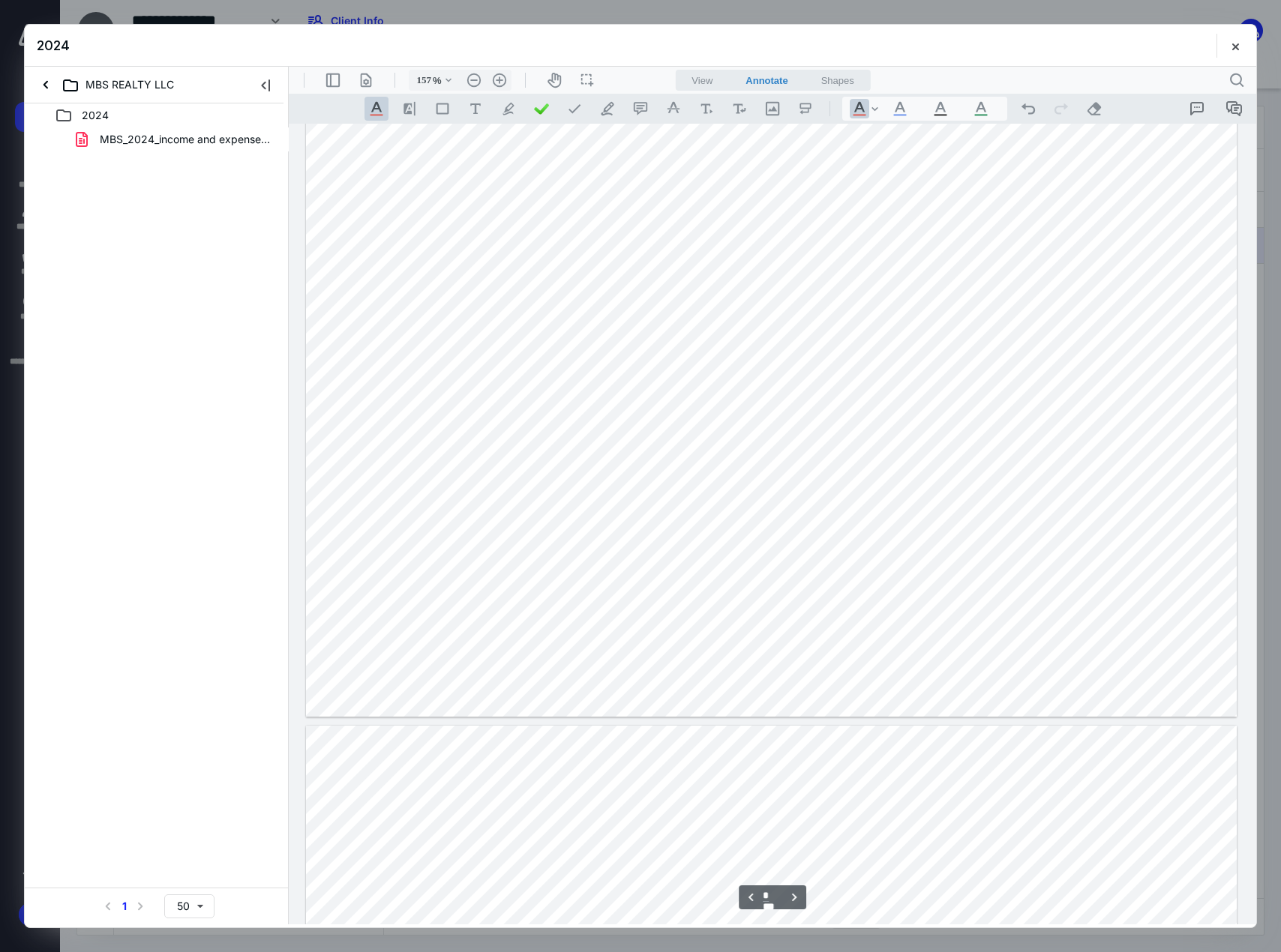 scroll, scrollTop: 2239, scrollLeft: 0, axis: vertical 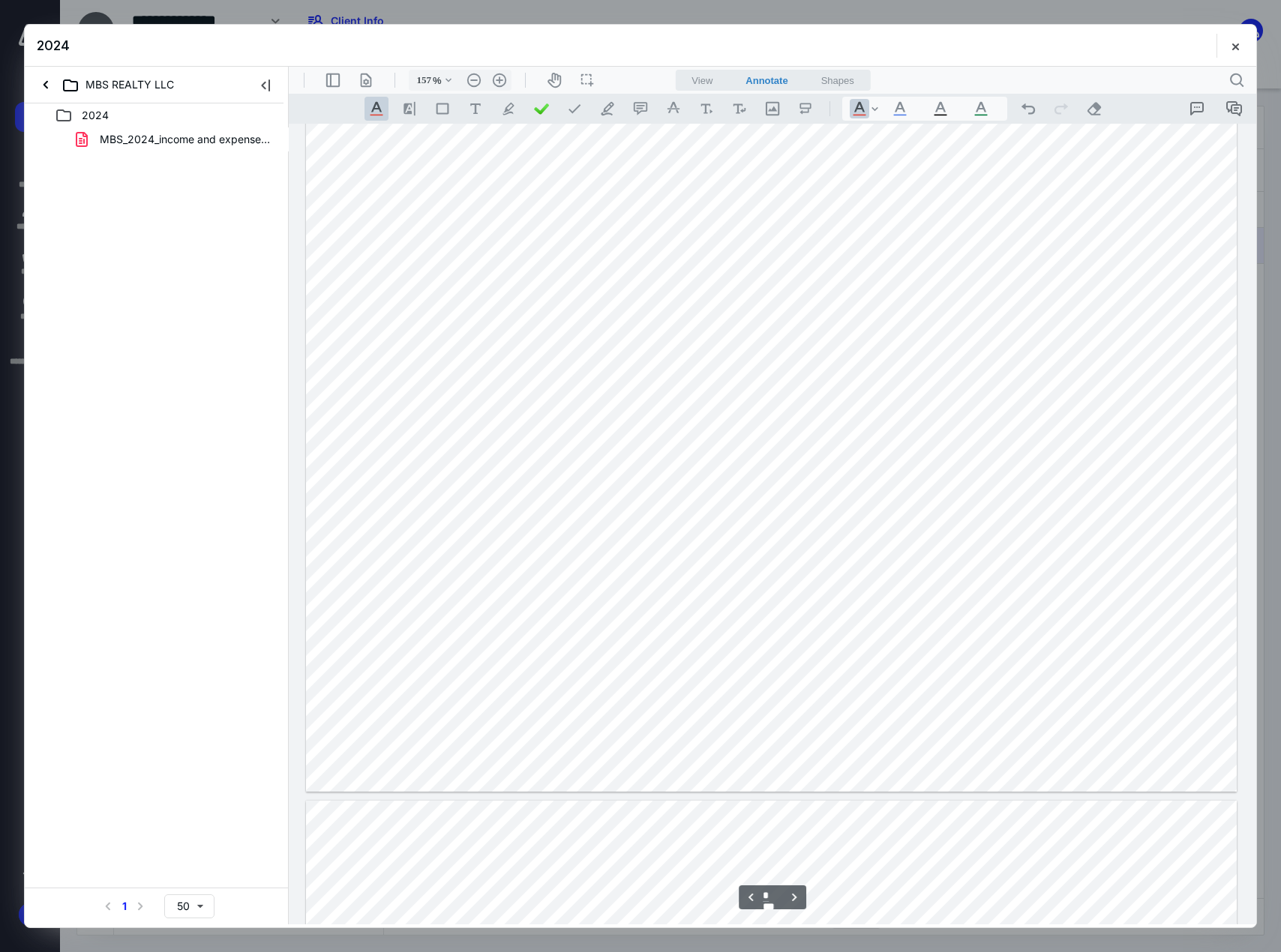 click at bounding box center [771, 432] 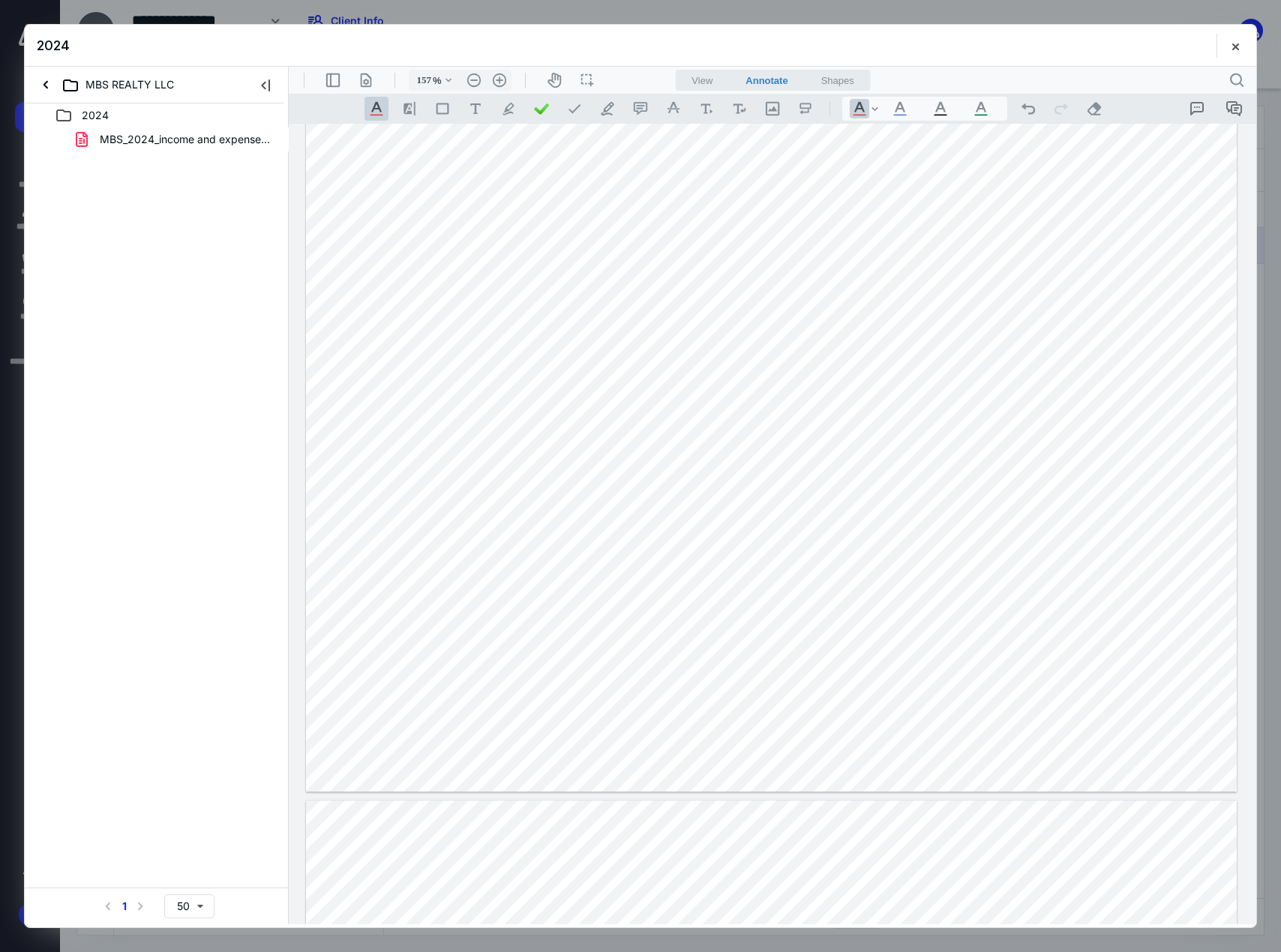 click at bounding box center (771, 432) 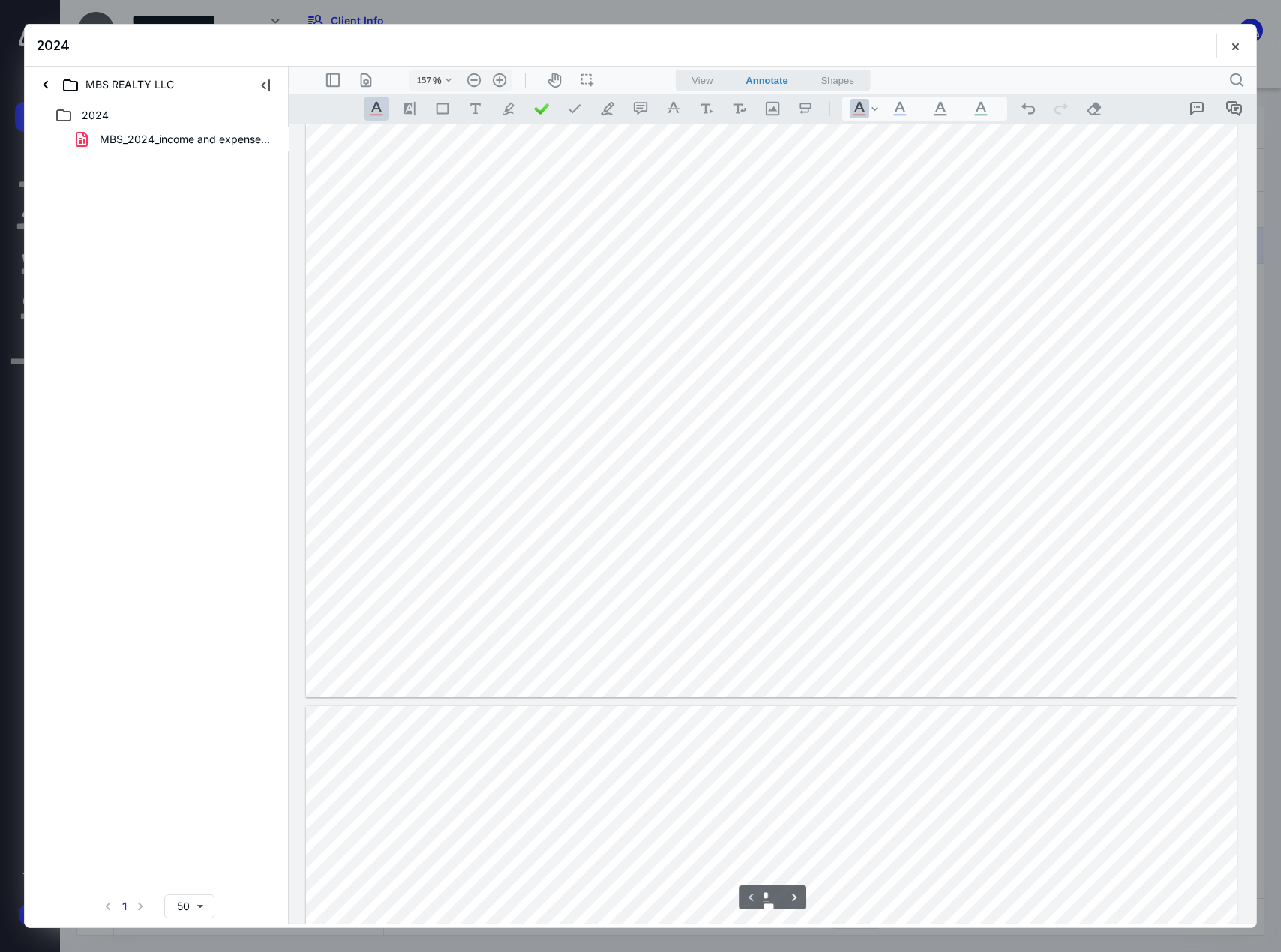 scroll, scrollTop: 300, scrollLeft: 0, axis: vertical 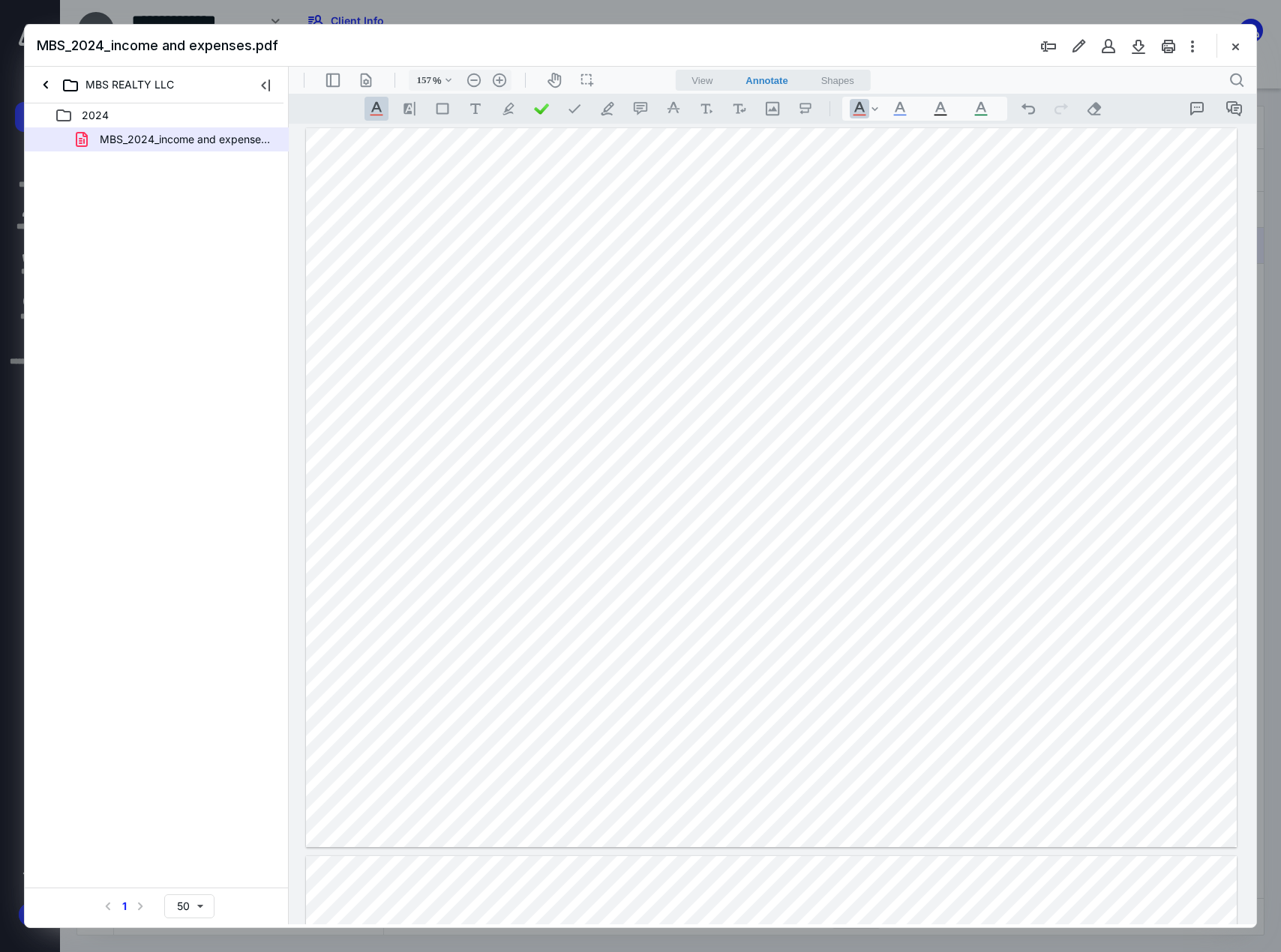 click at bounding box center (771, 487) 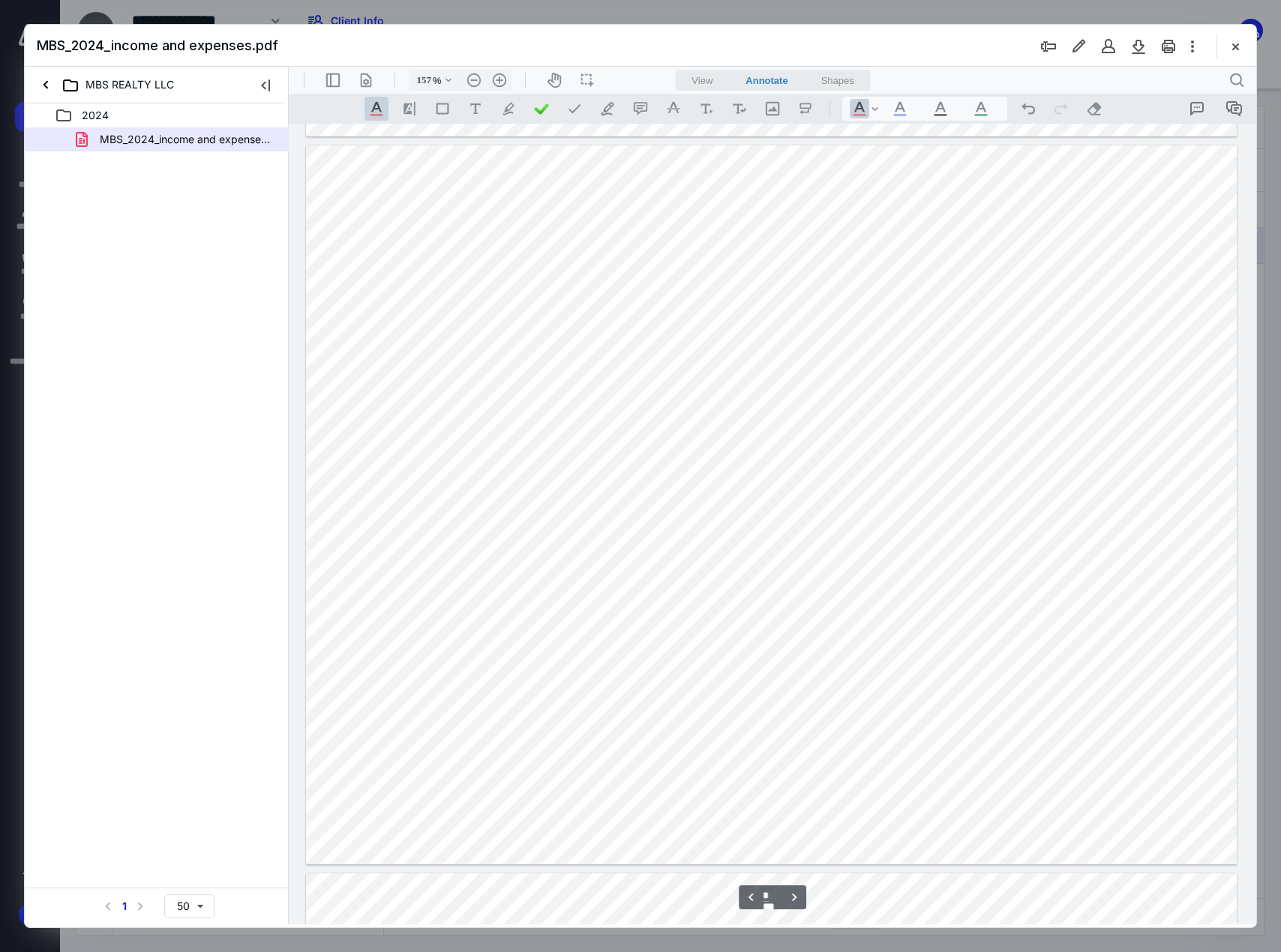 scroll, scrollTop: 2164, scrollLeft: 0, axis: vertical 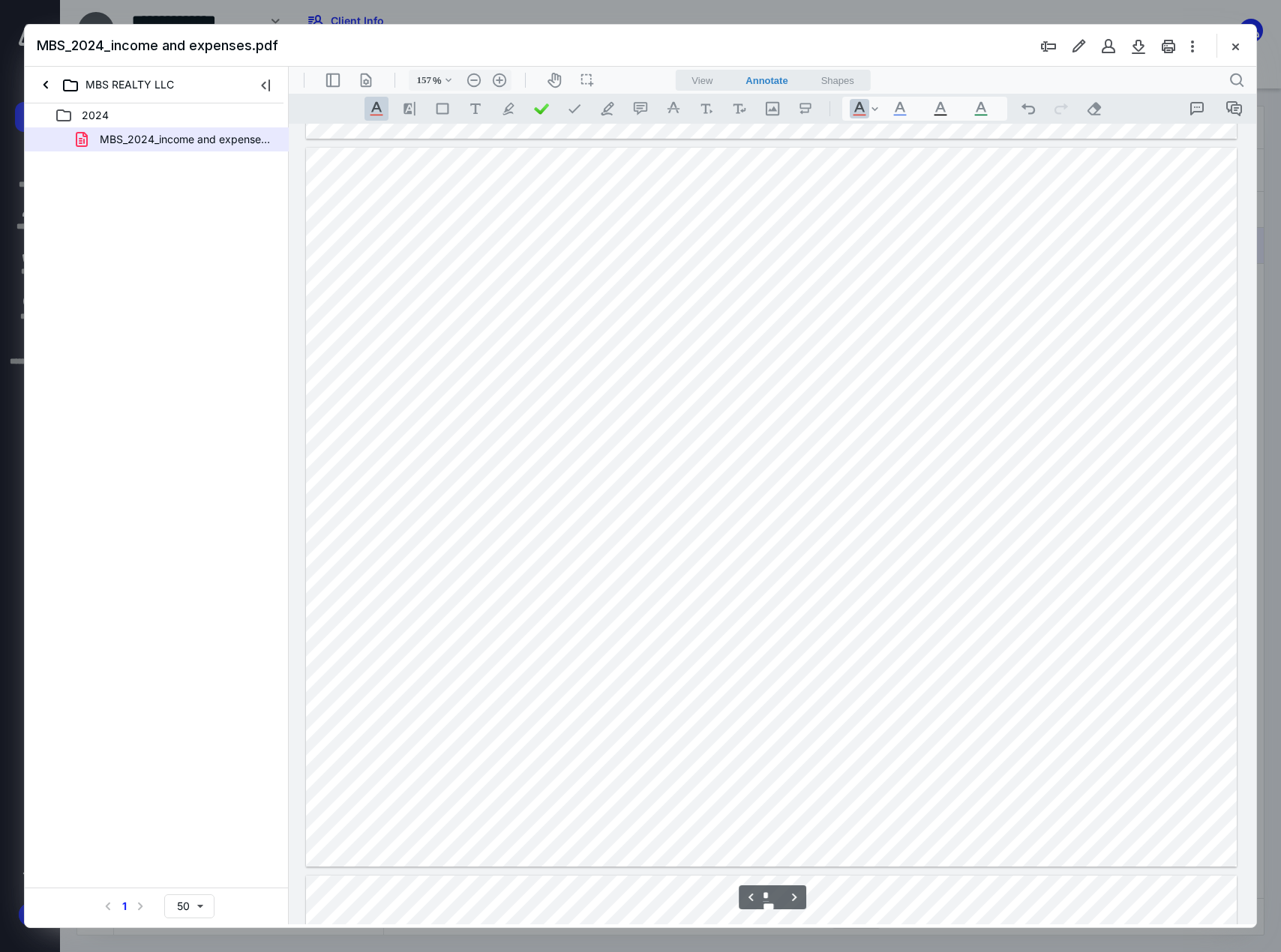 click at bounding box center (771, 507) 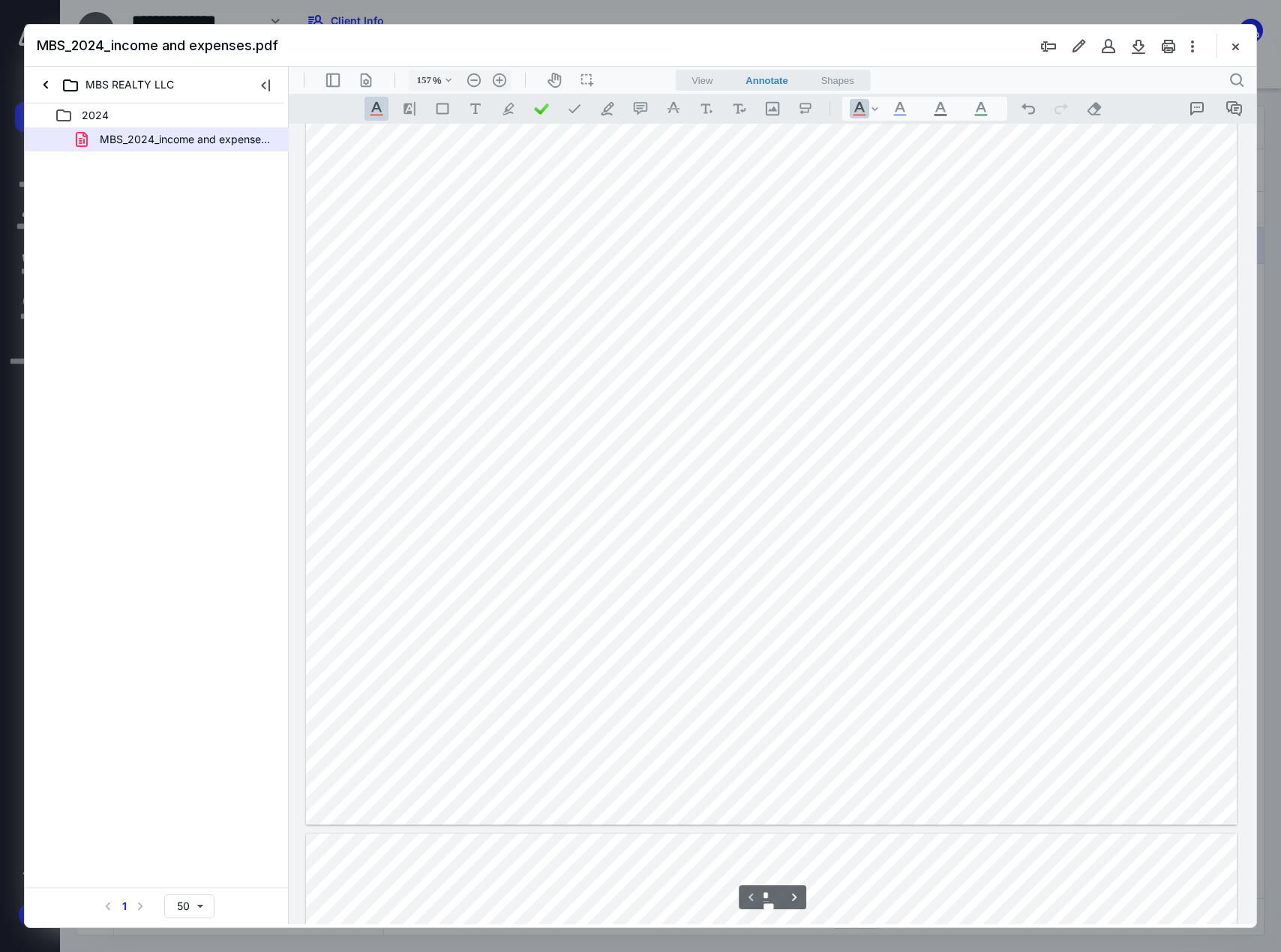 scroll, scrollTop: 0, scrollLeft: 0, axis: both 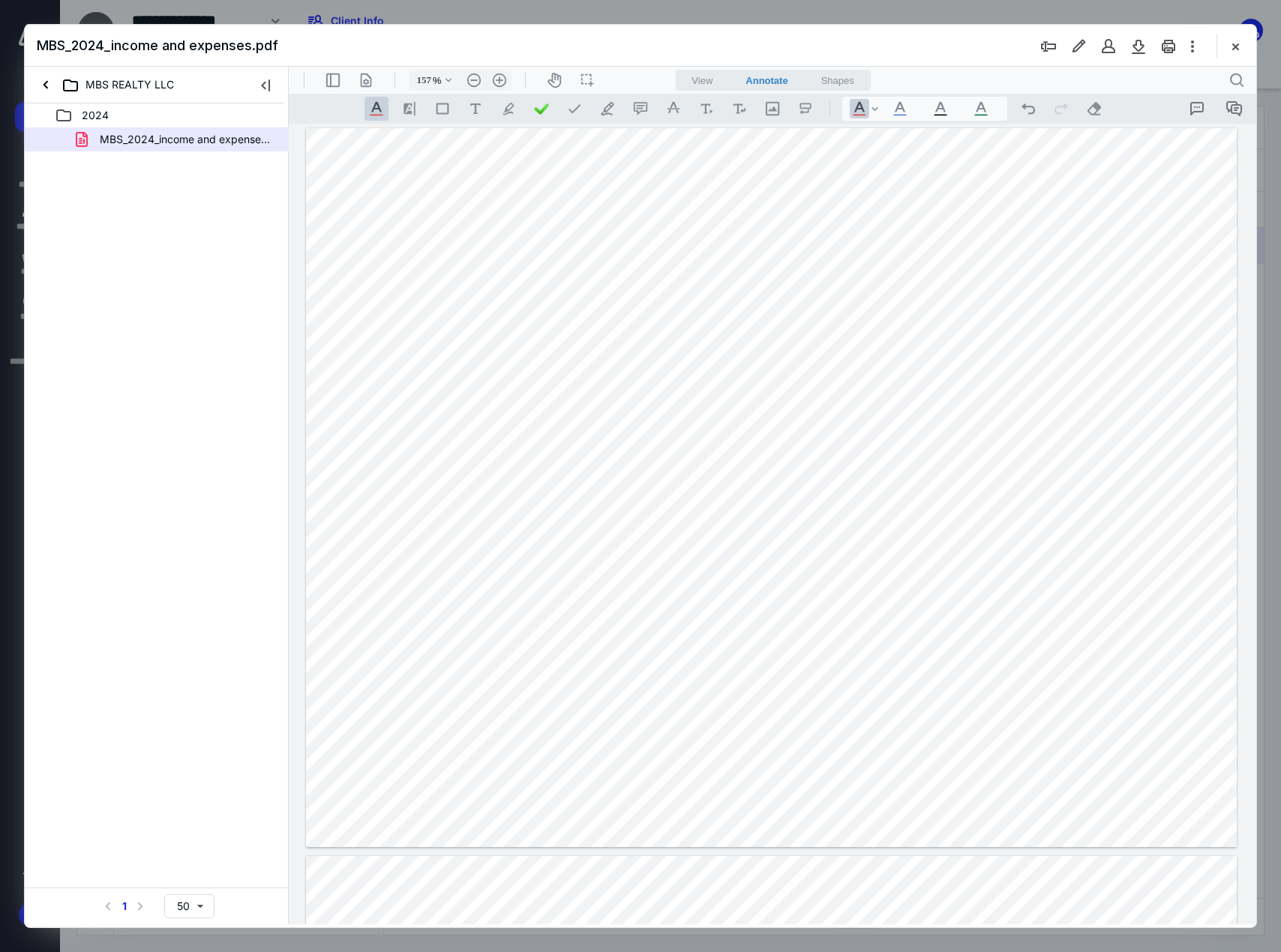 click at bounding box center (771, 487) 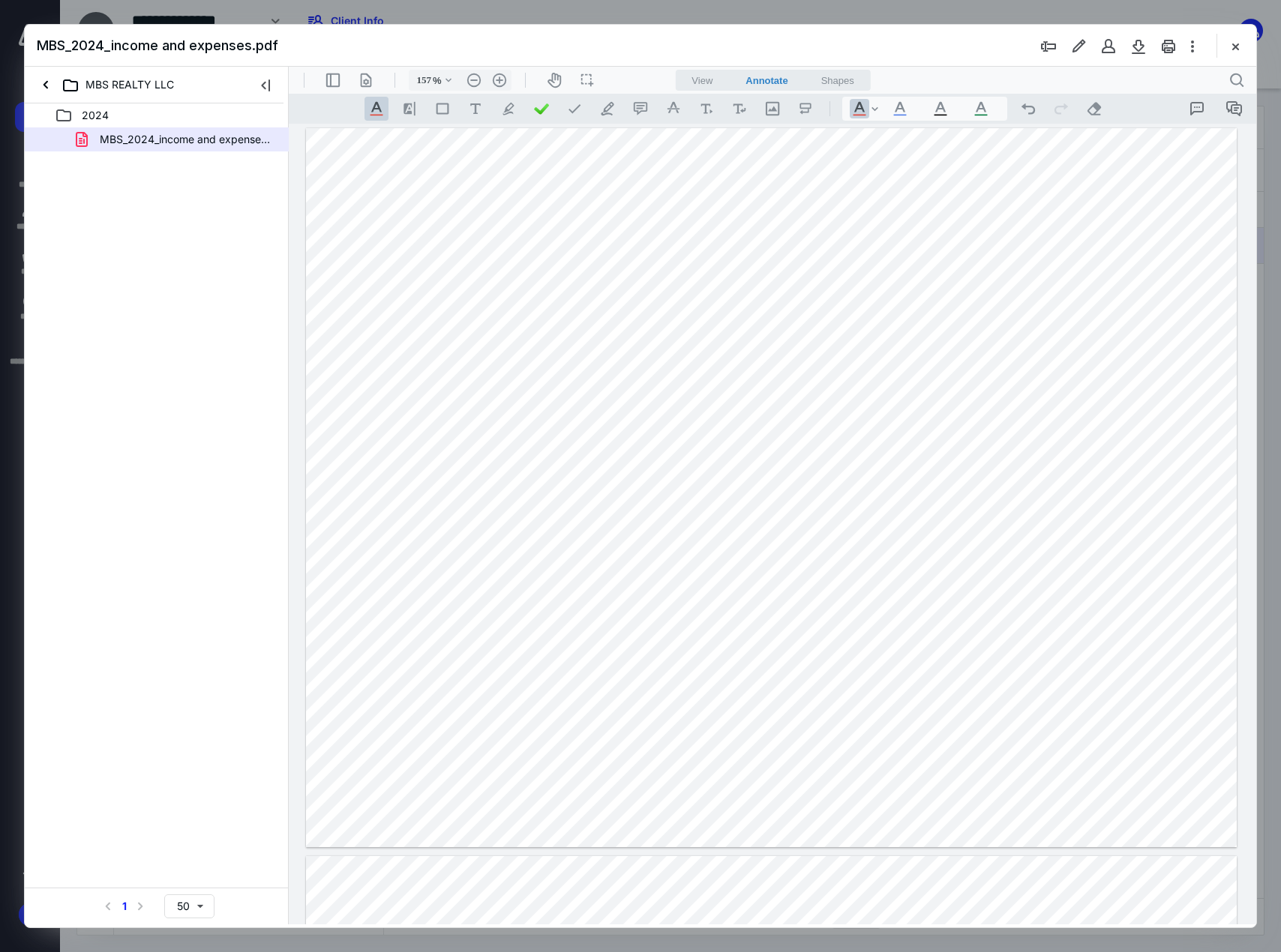 click at bounding box center (771, 487) 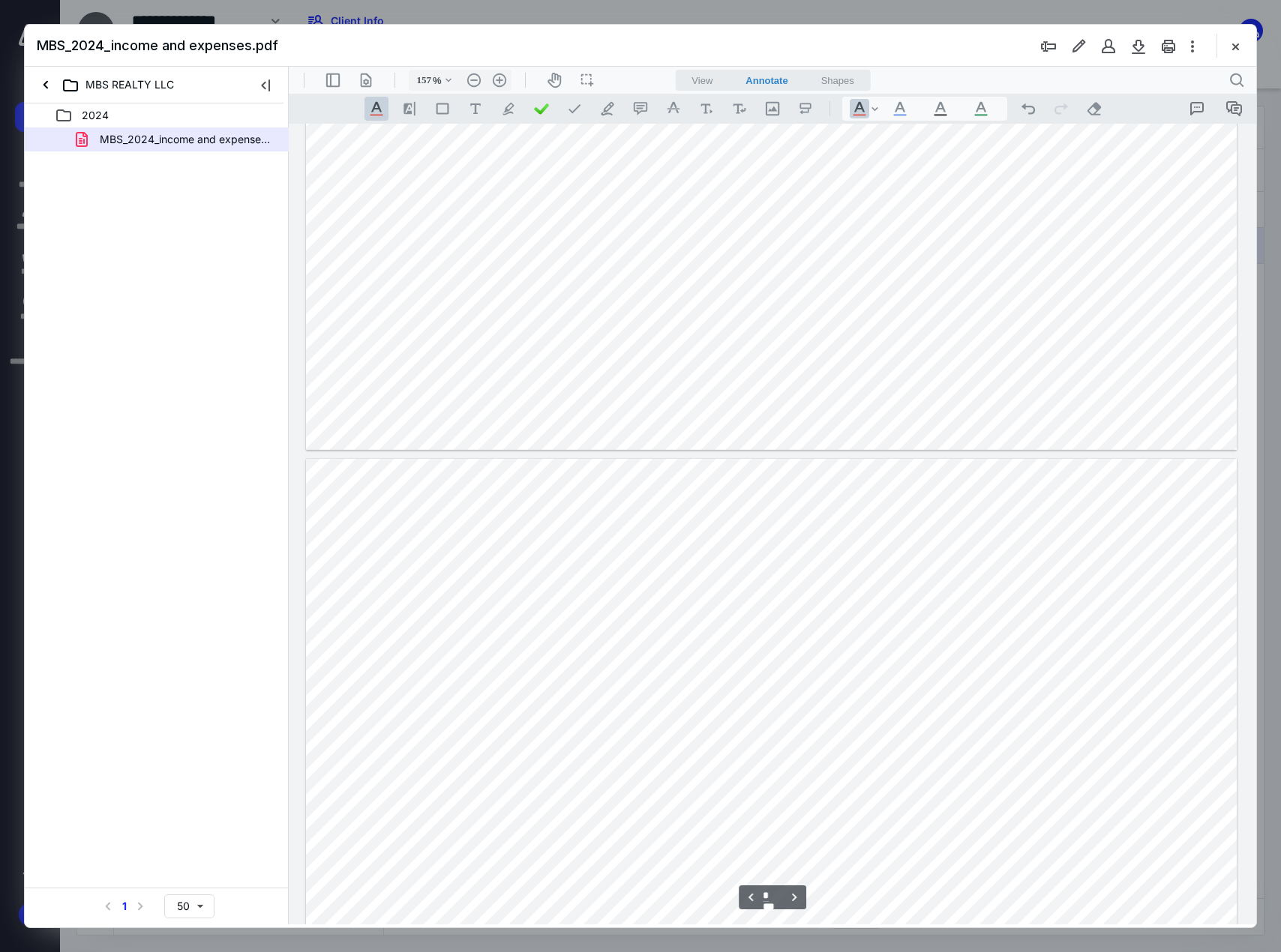 scroll, scrollTop: 525, scrollLeft: 0, axis: vertical 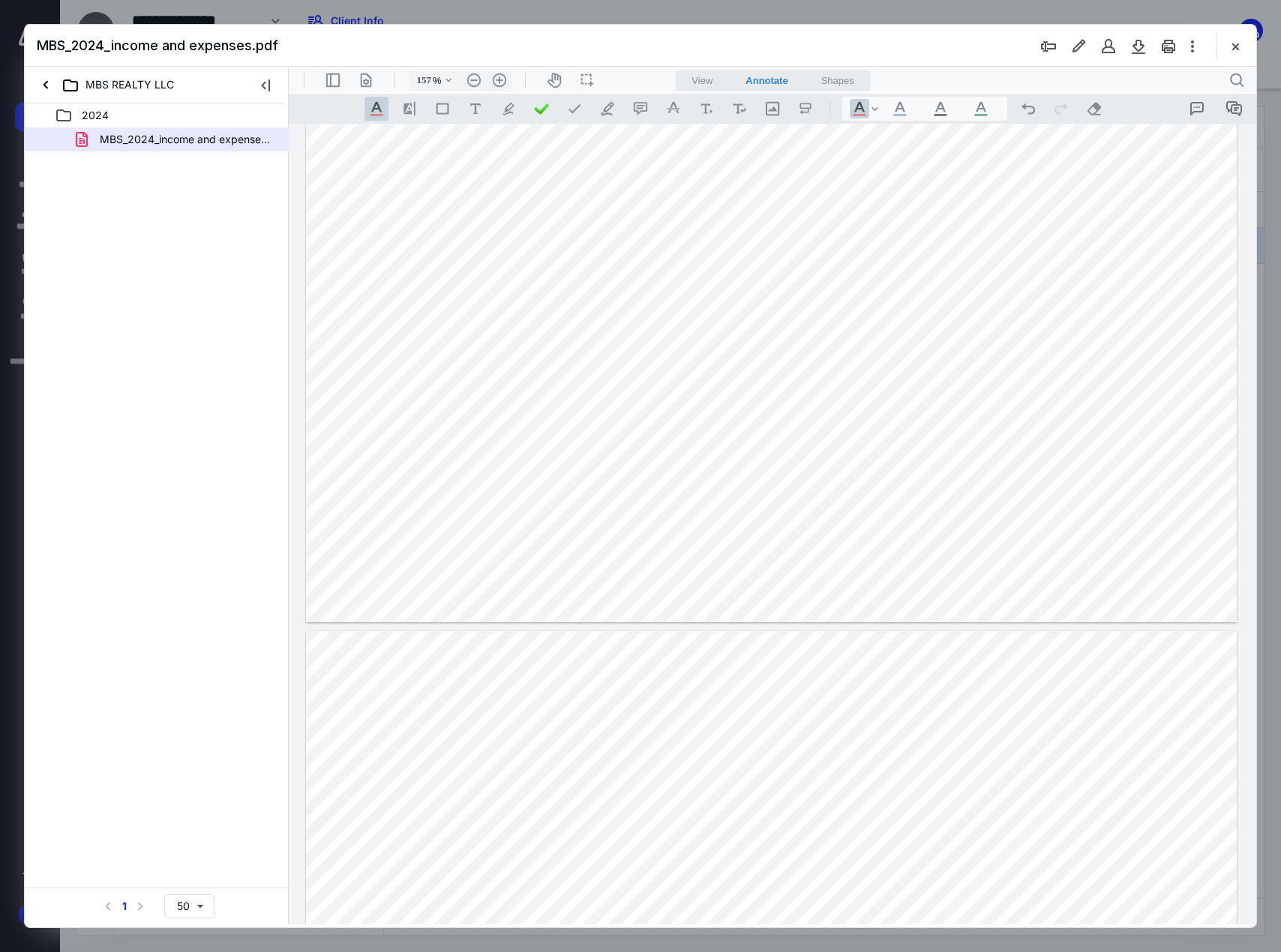 click at bounding box center (772, 1718) 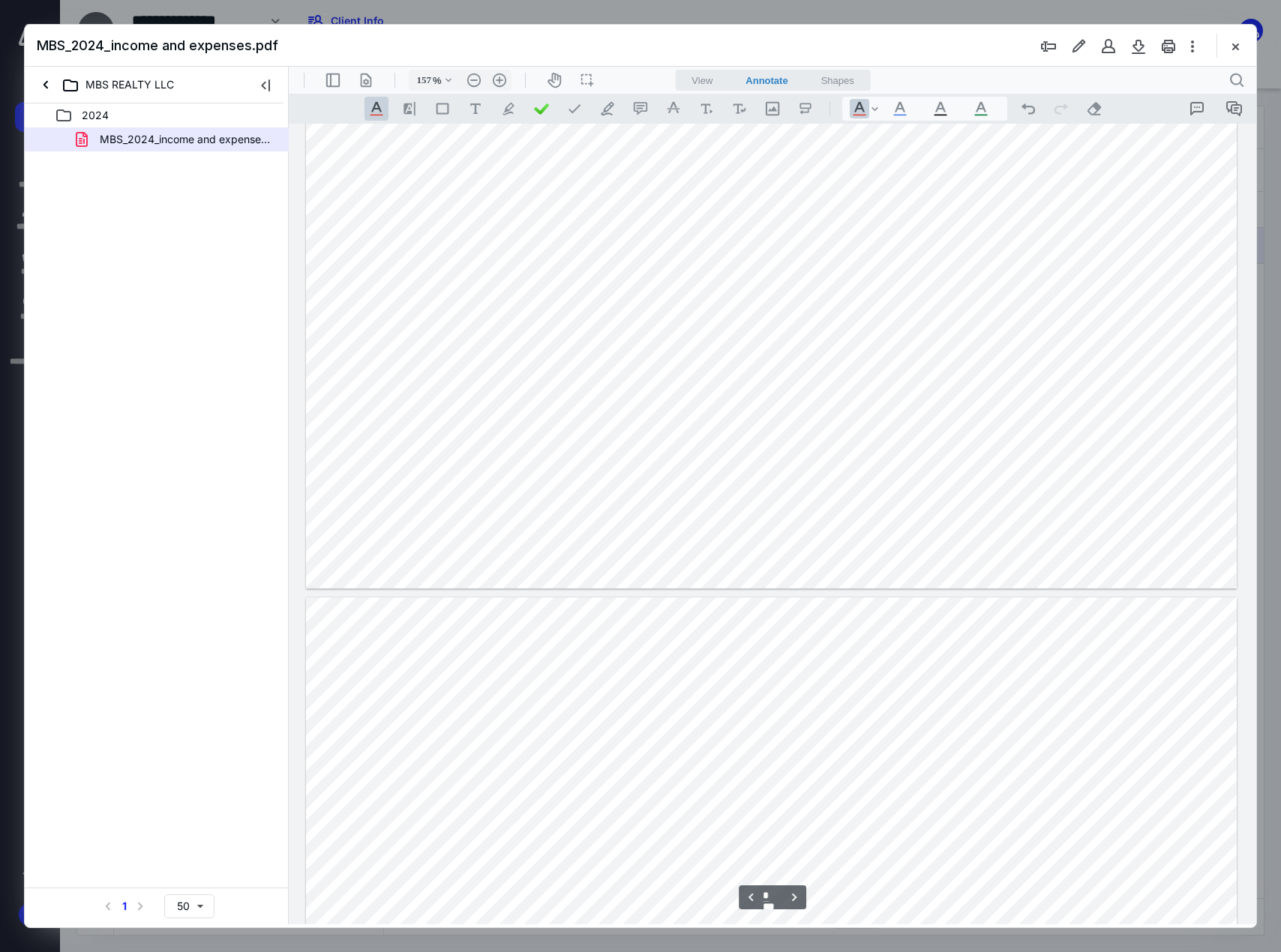 scroll, scrollTop: 1639, scrollLeft: 0, axis: vertical 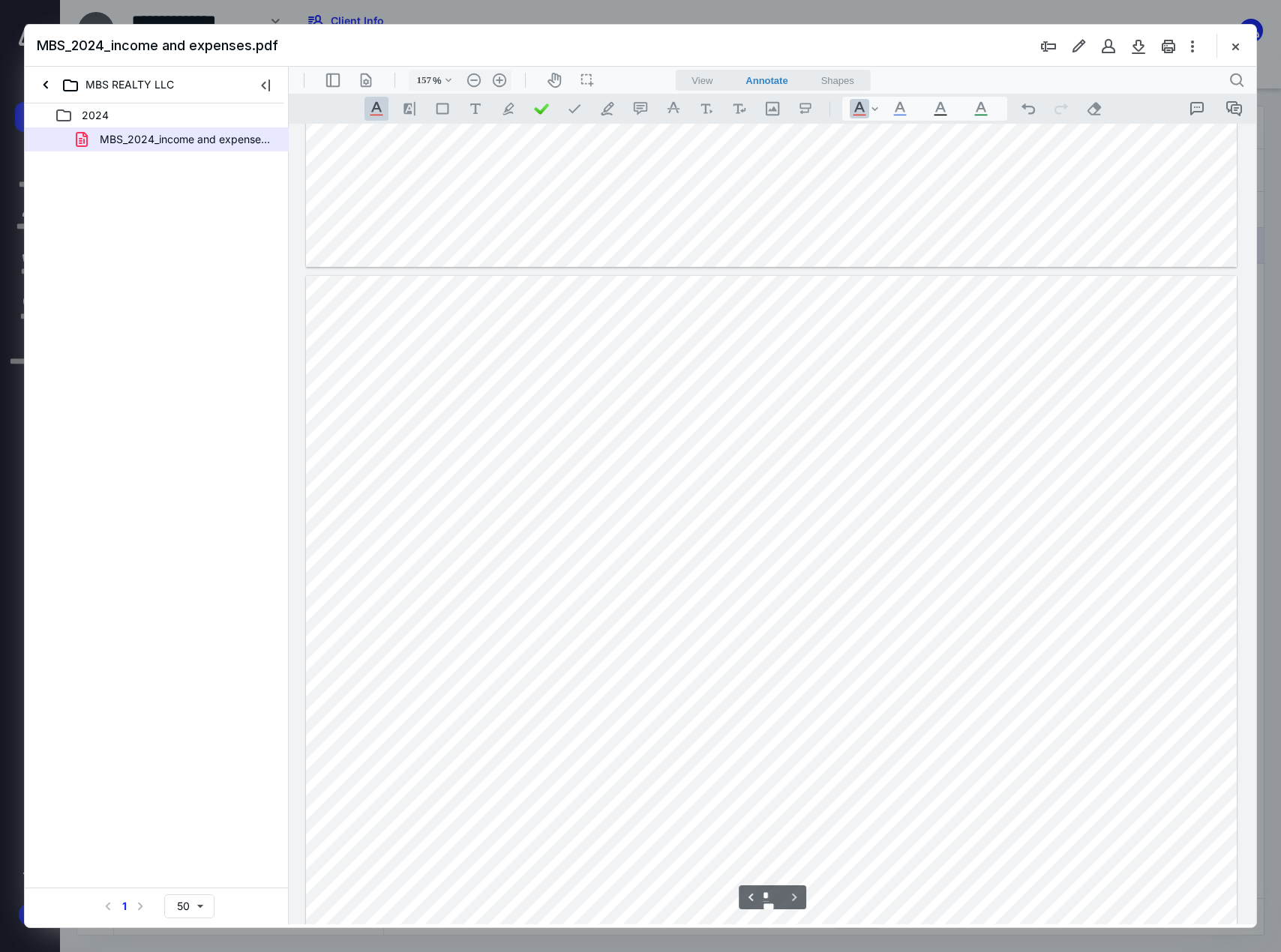 click at bounding box center (771, 635) 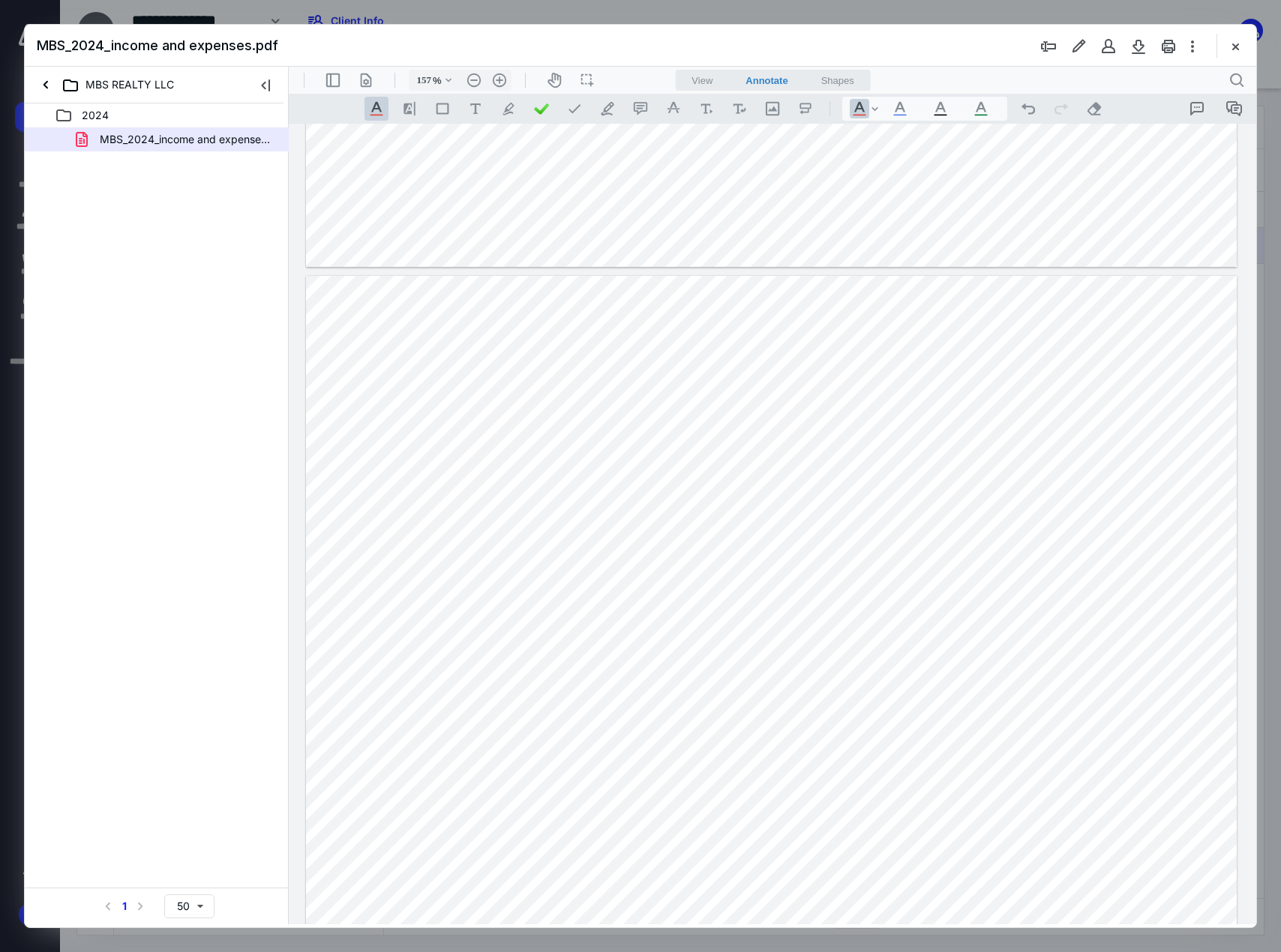 drag, startPoint x: 676, startPoint y: 639, endPoint x: 737, endPoint y: 645, distance: 61.29437 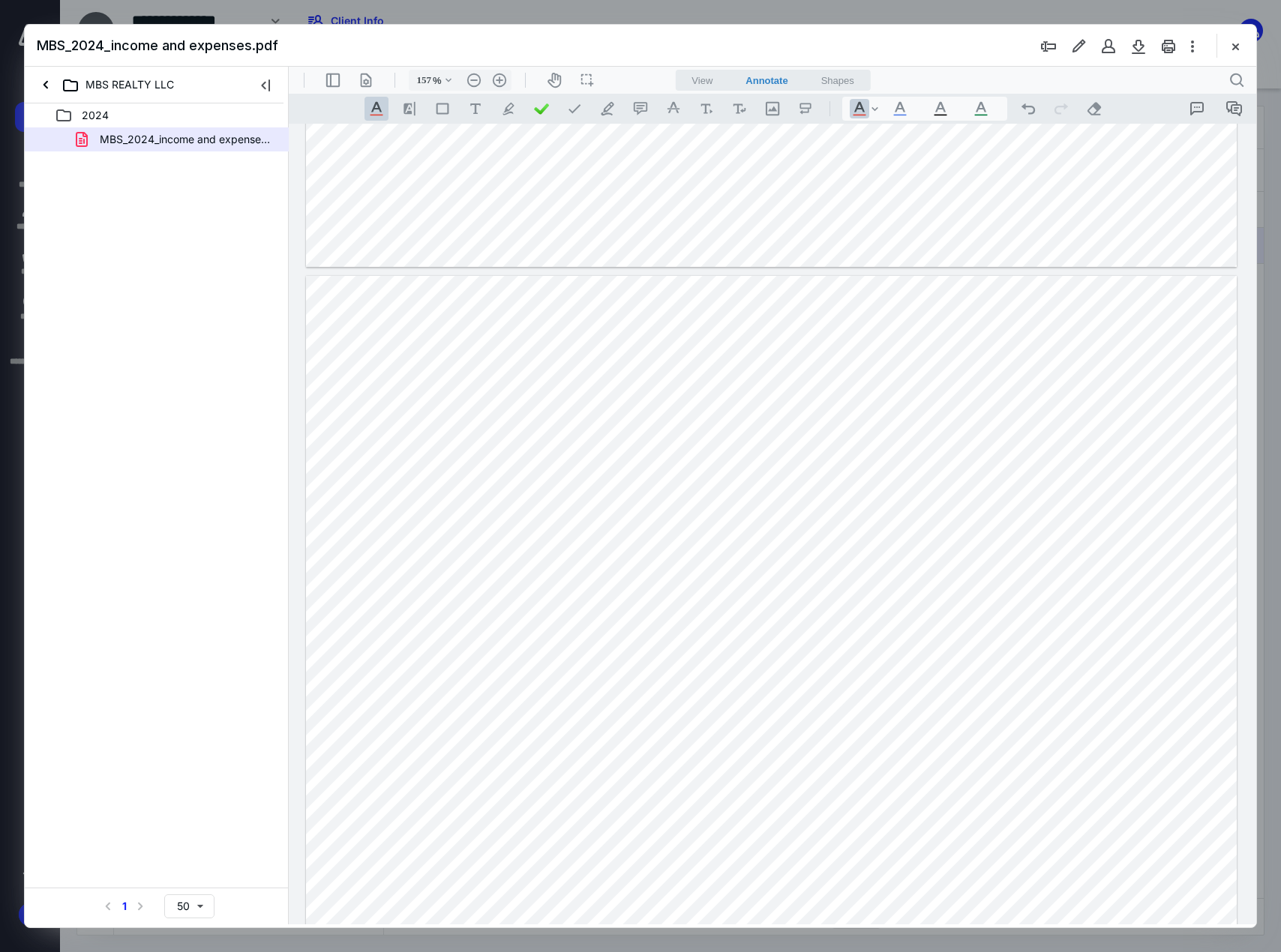 drag, startPoint x: 588, startPoint y: 761, endPoint x: 597, endPoint y: 759, distance: 9.219544 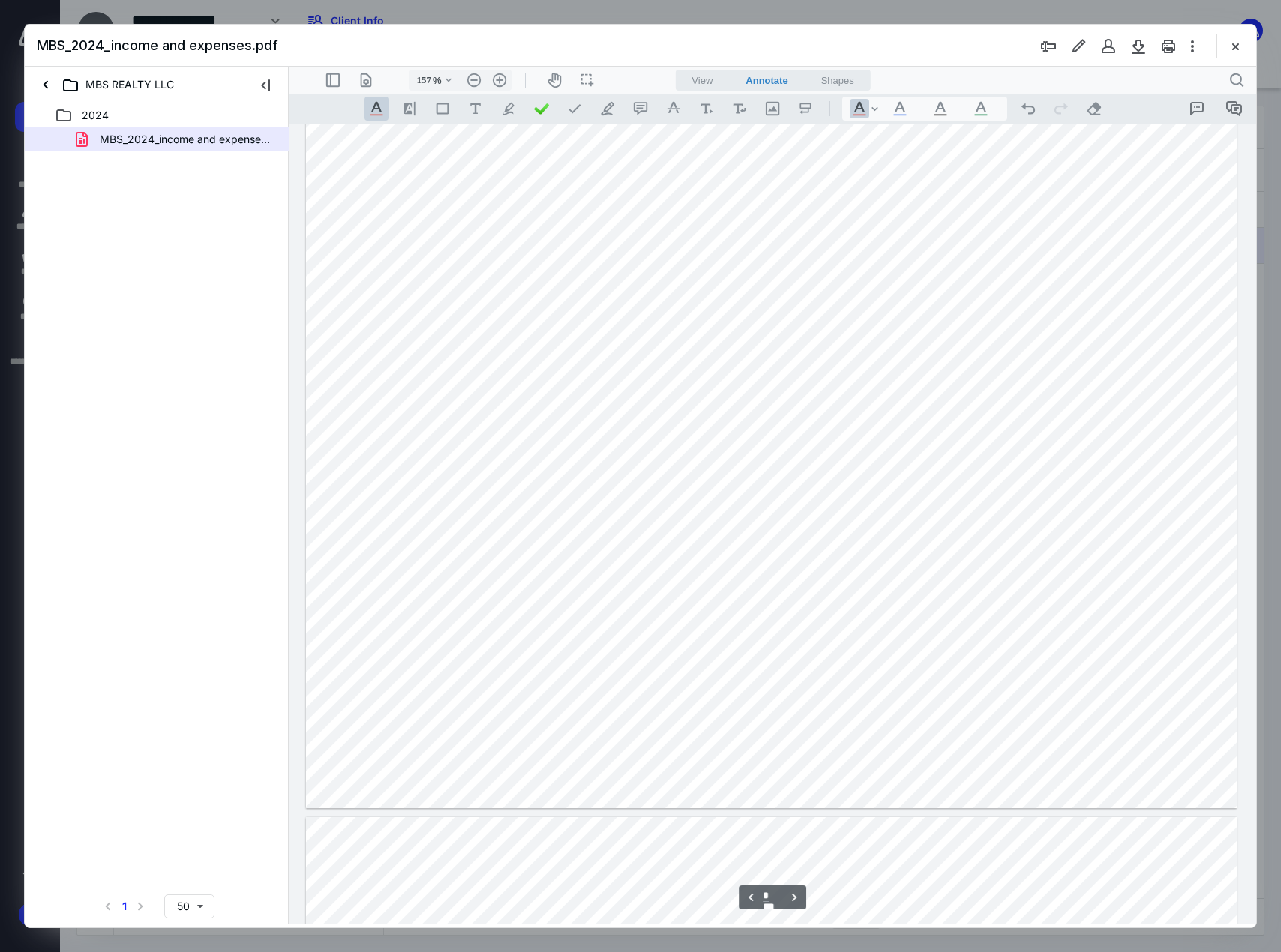 scroll, scrollTop: 2164, scrollLeft: 0, axis: vertical 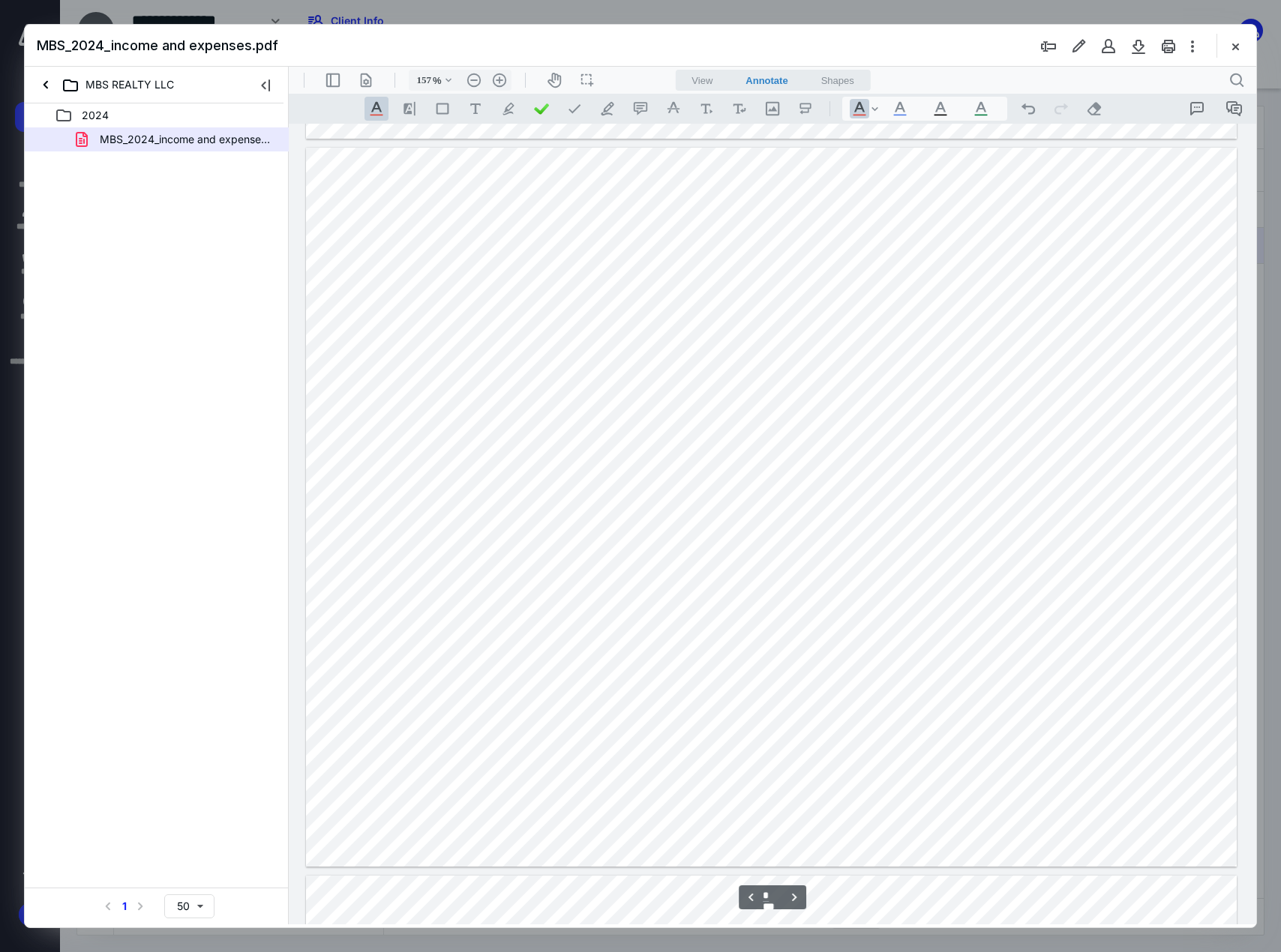 click at bounding box center [771, 507] 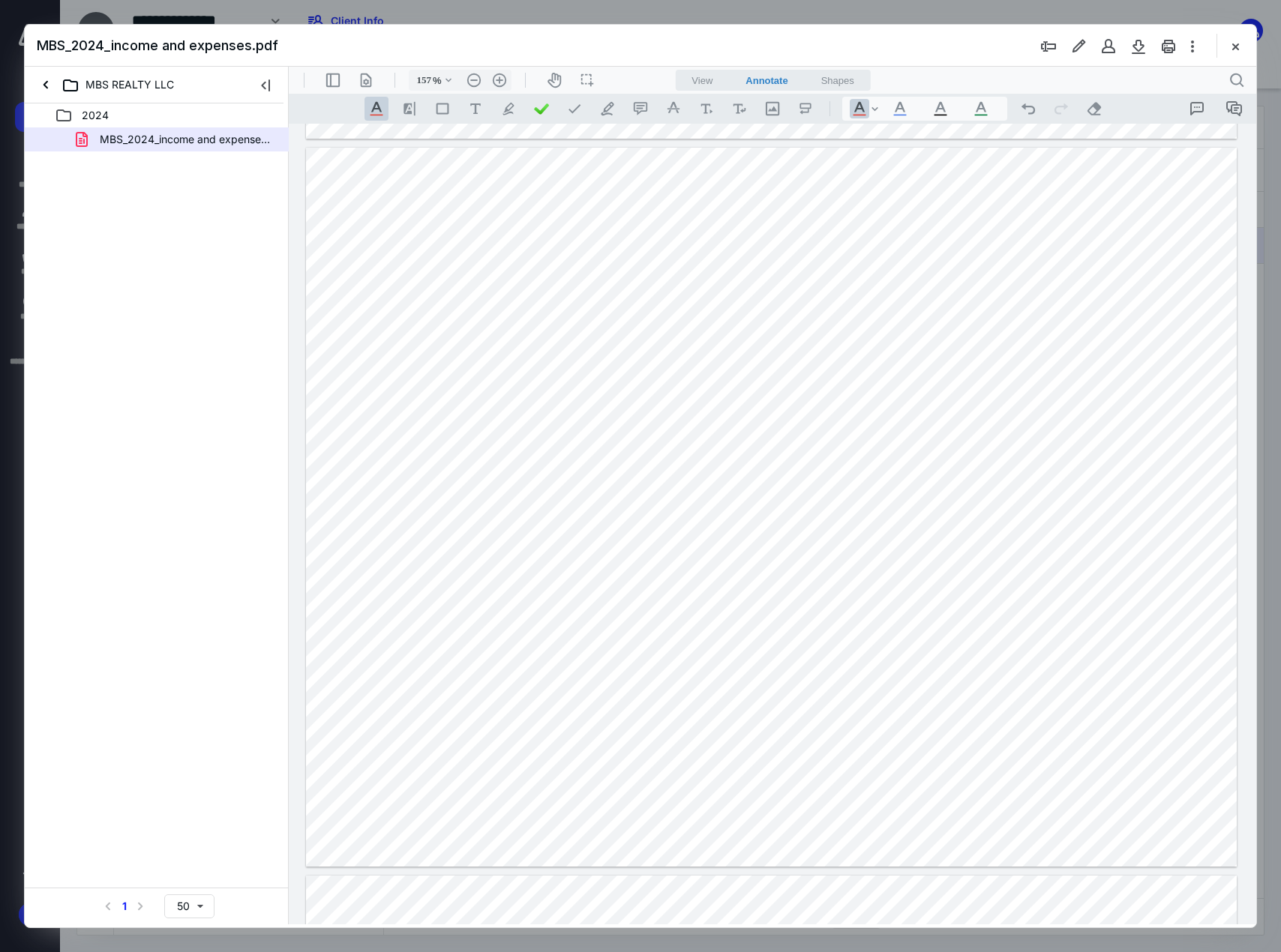 click at bounding box center (771, 507) 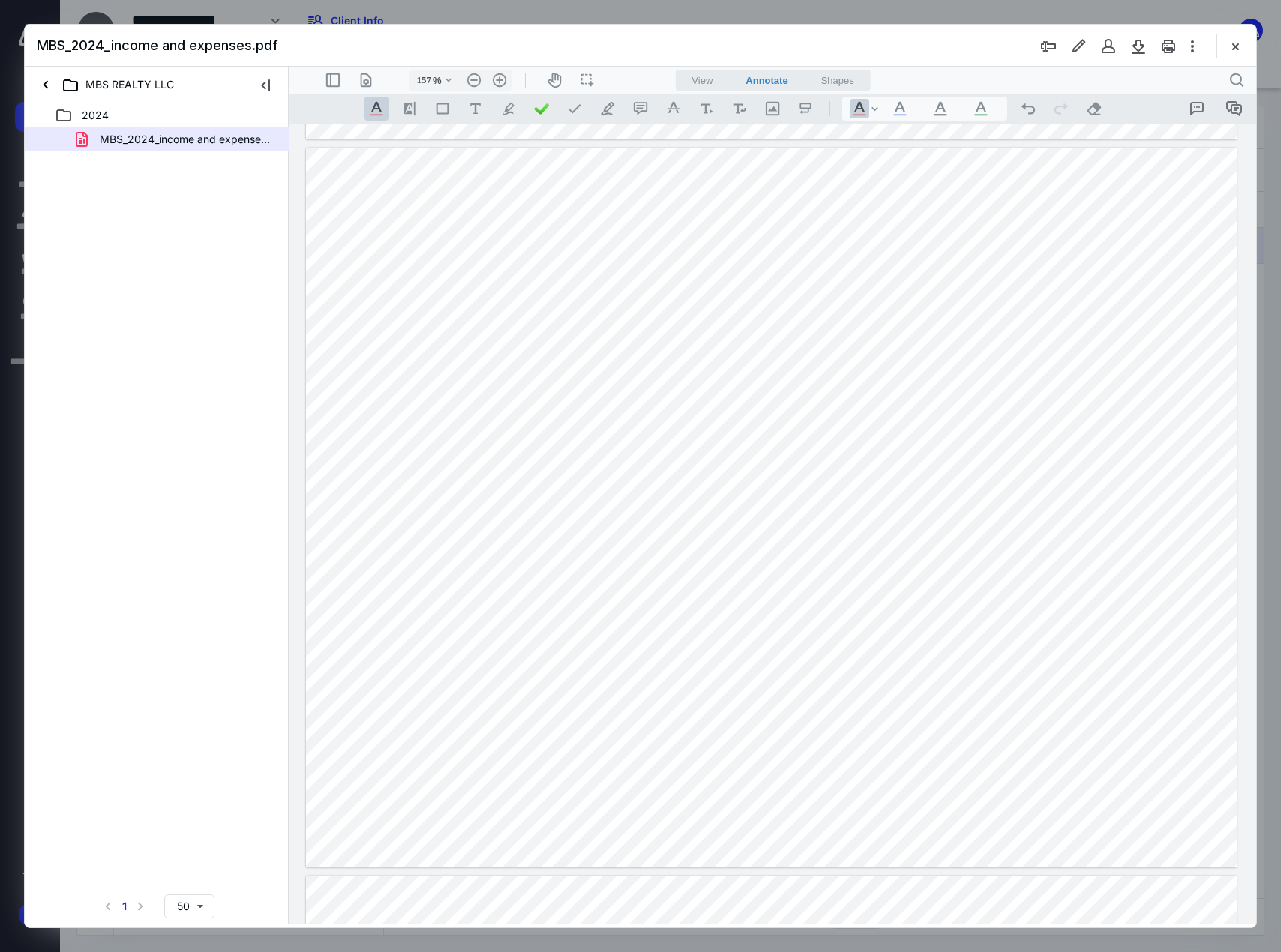 drag, startPoint x: 502, startPoint y: 710, endPoint x: 706, endPoint y: 671, distance: 207.69449 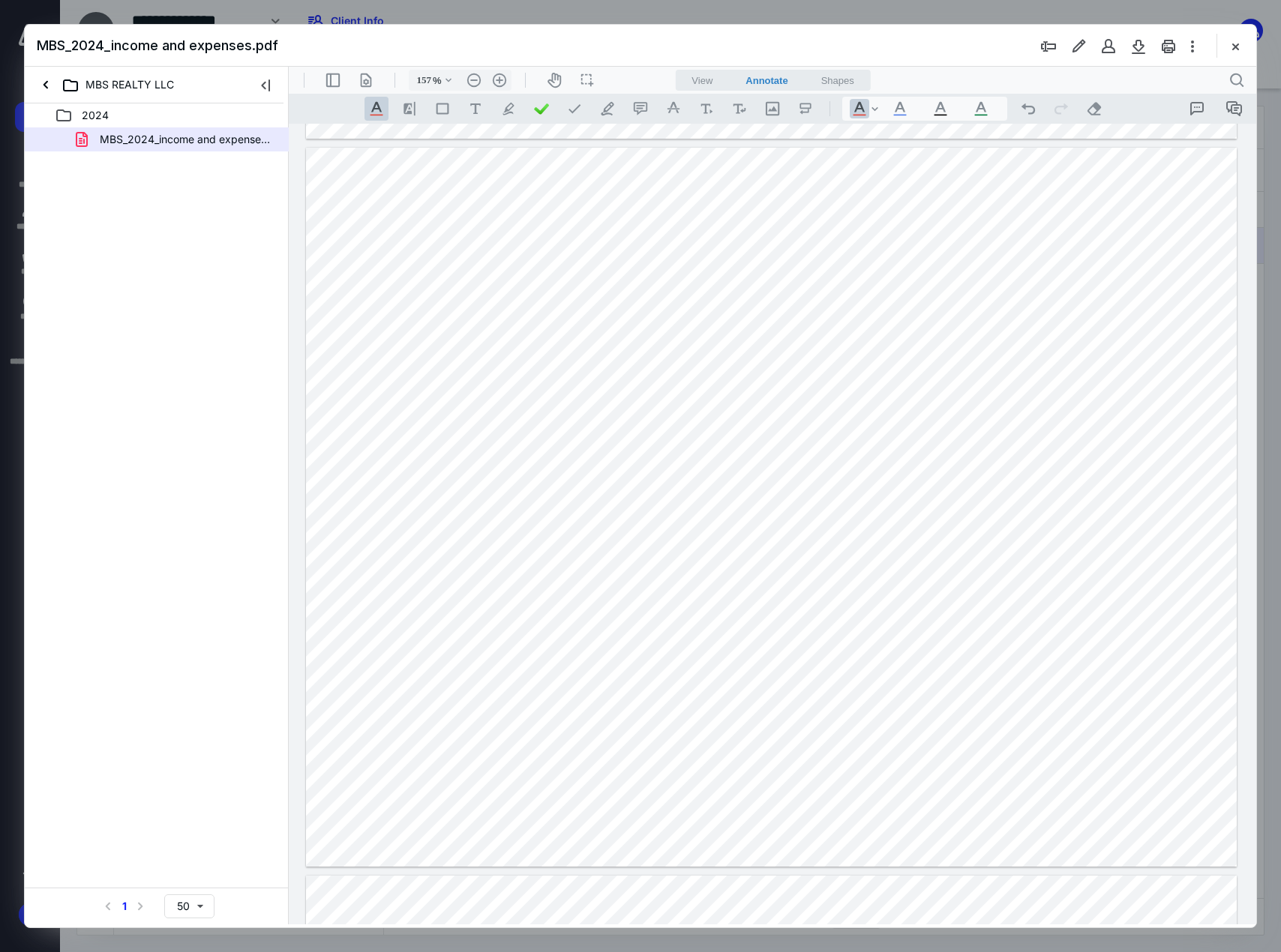 click at bounding box center [771, 507] 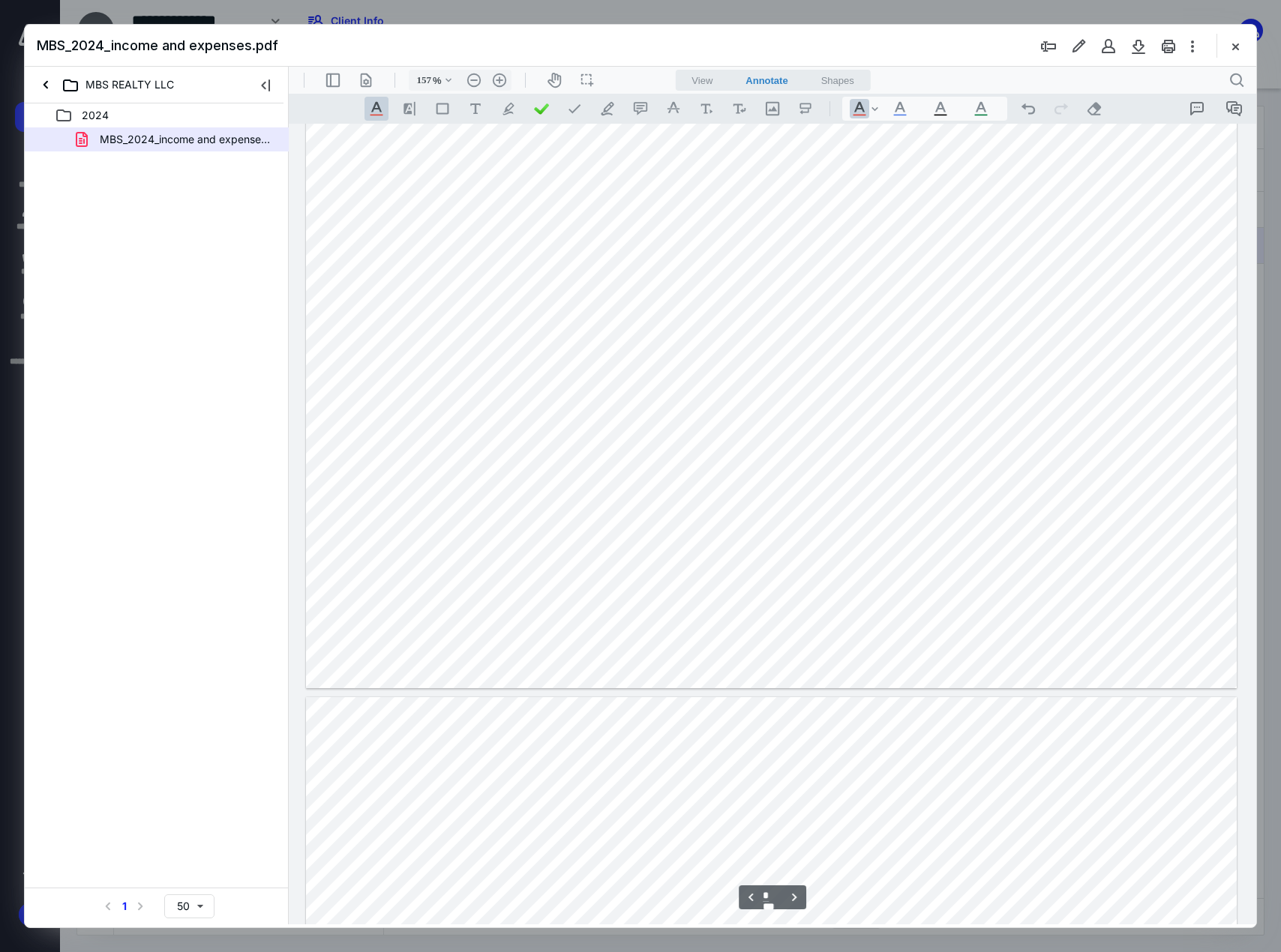 scroll, scrollTop: 2389, scrollLeft: 0, axis: vertical 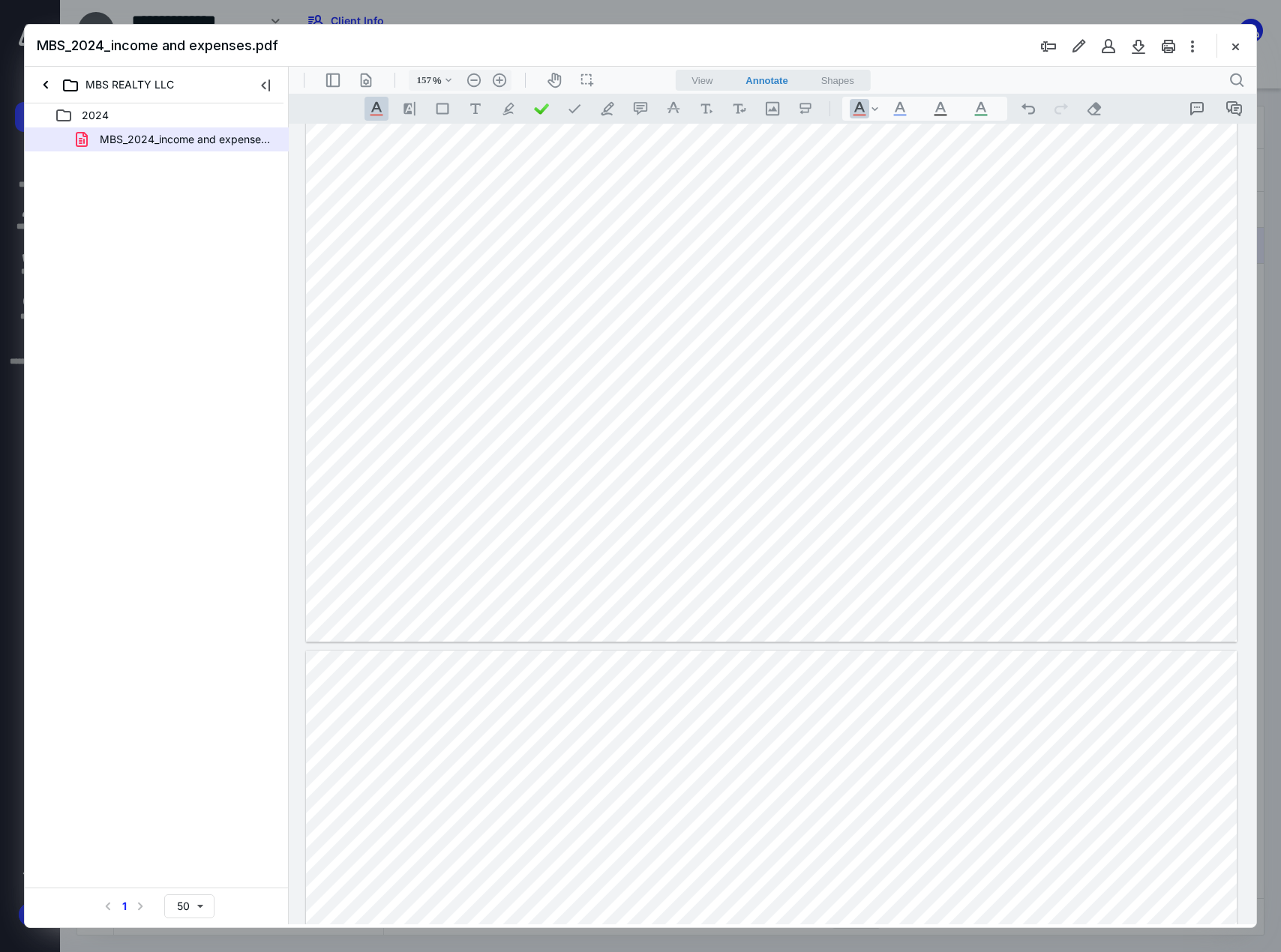 click at bounding box center [771, 282] 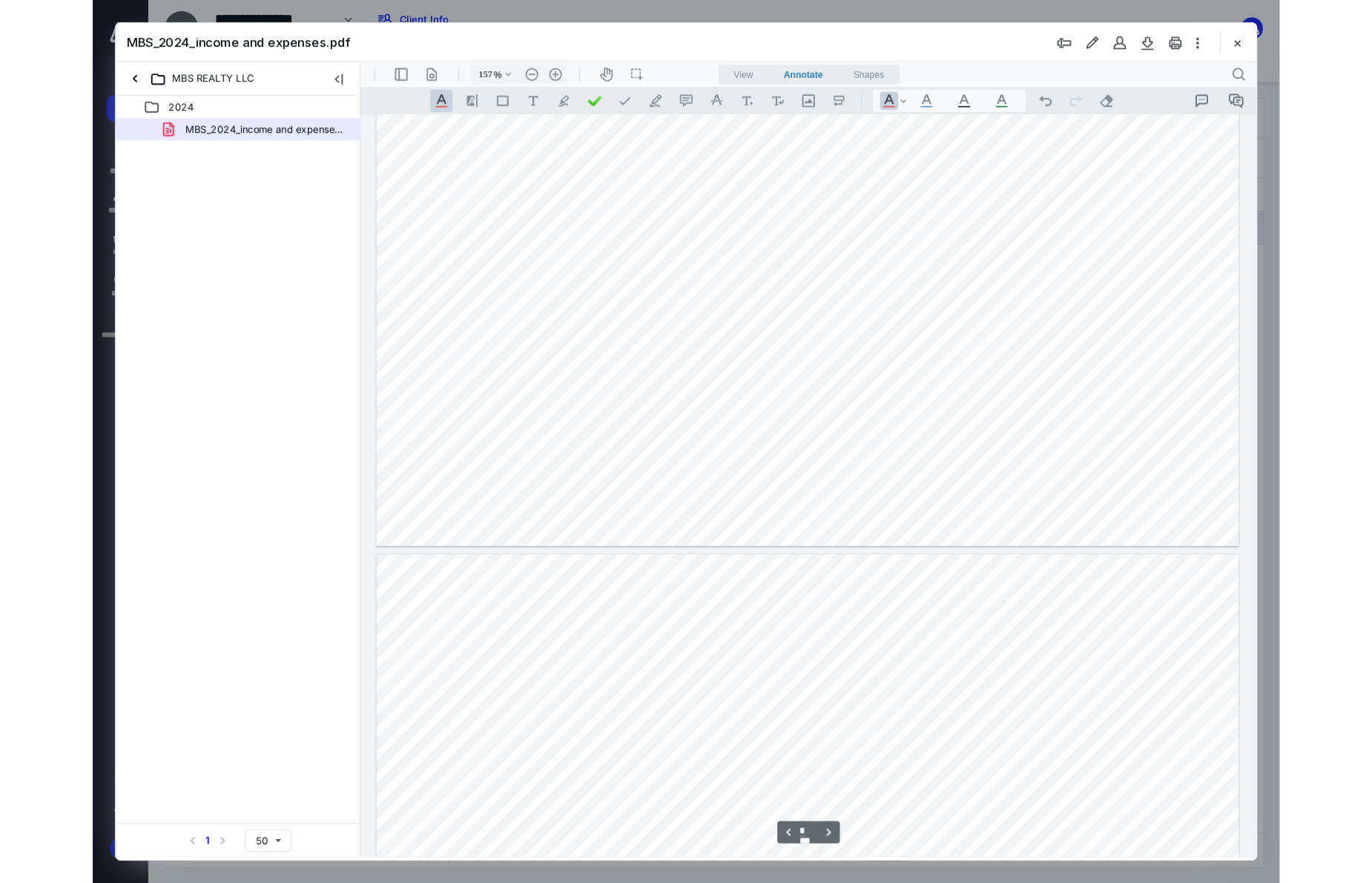 scroll, scrollTop: 1623, scrollLeft: 0, axis: vertical 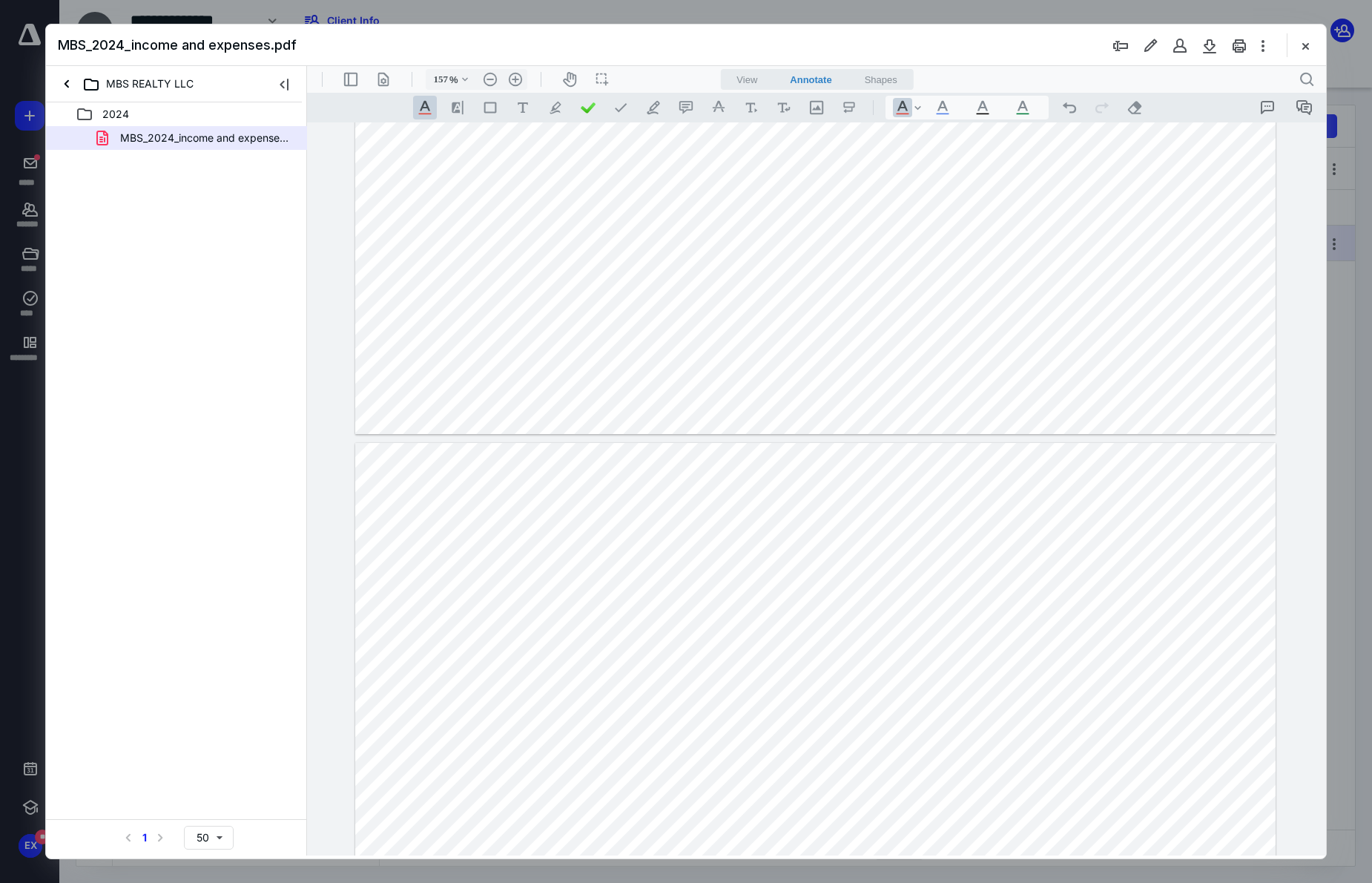 click at bounding box center [815, 798] 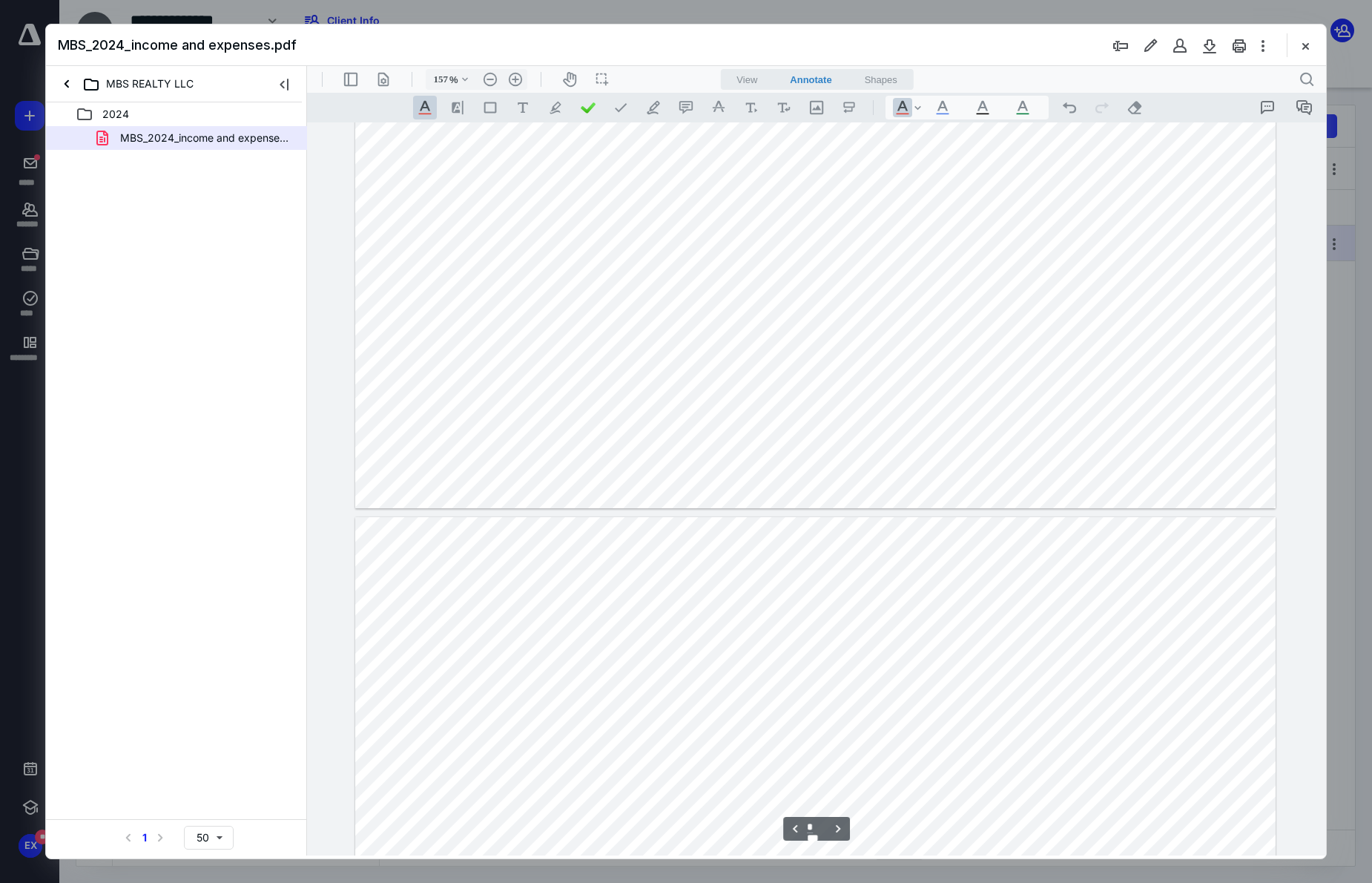 scroll, scrollTop: 1697, scrollLeft: 0, axis: vertical 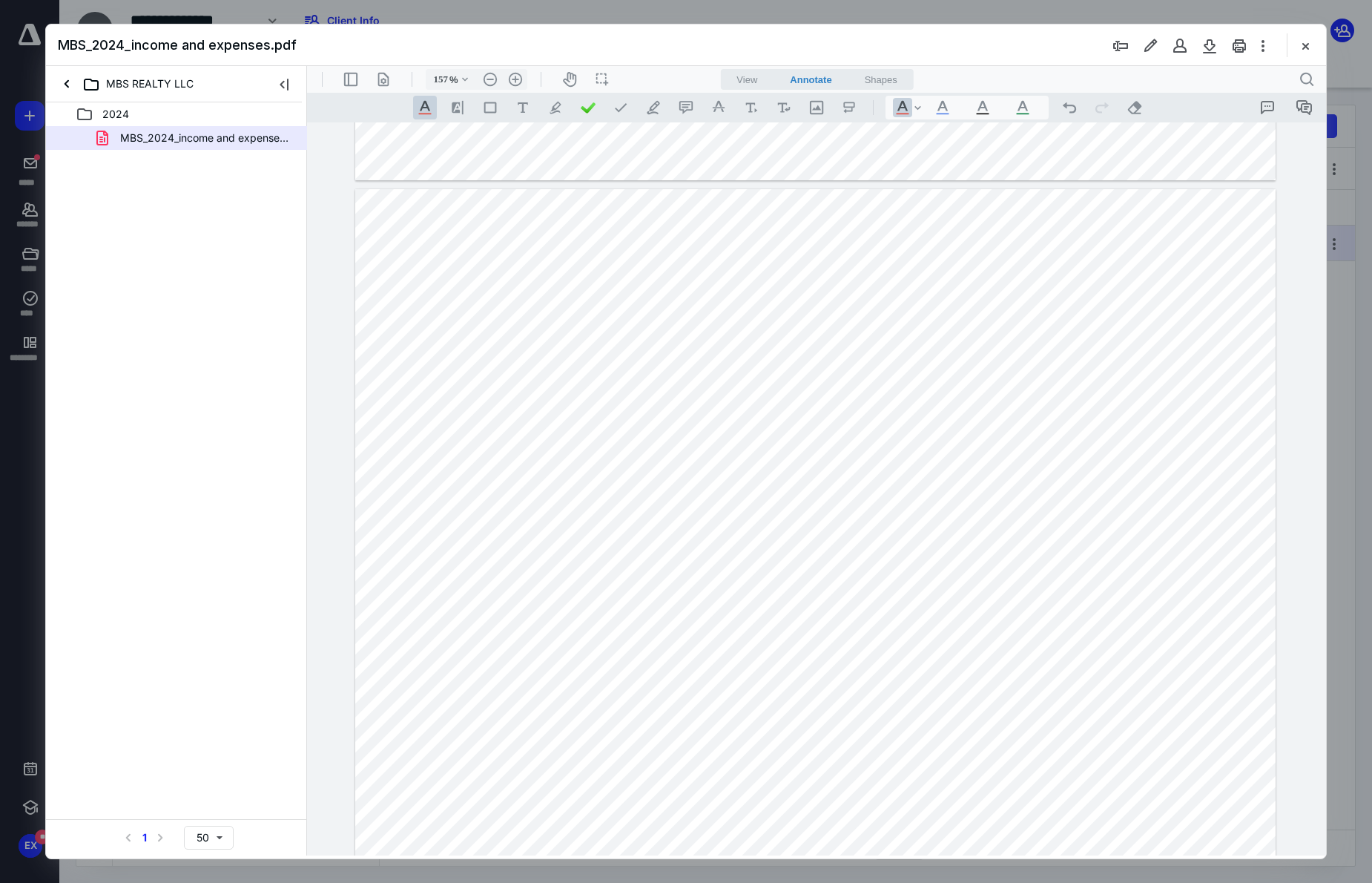 click at bounding box center [815, 545] 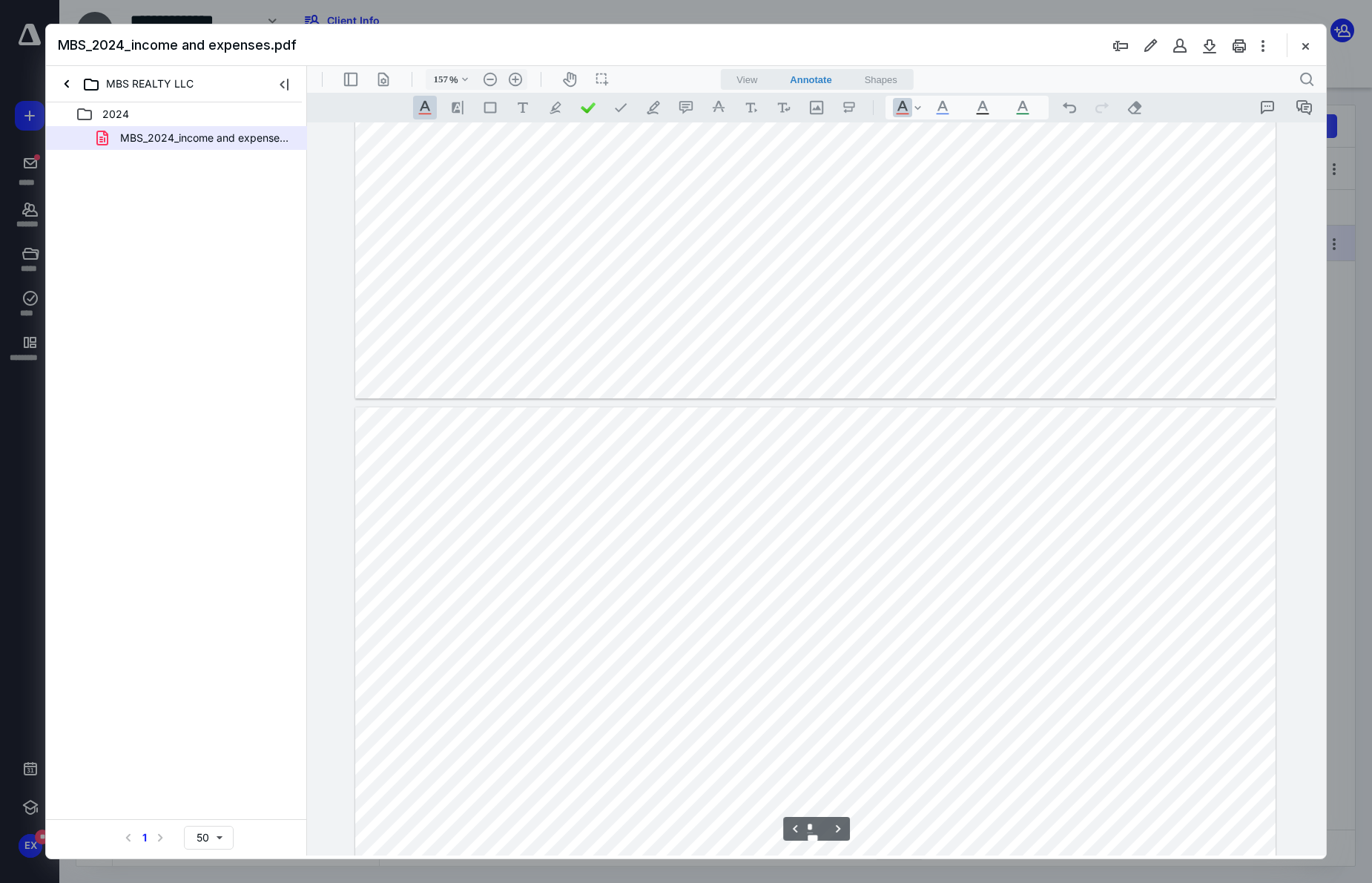 scroll, scrollTop: 1855, scrollLeft: 0, axis: vertical 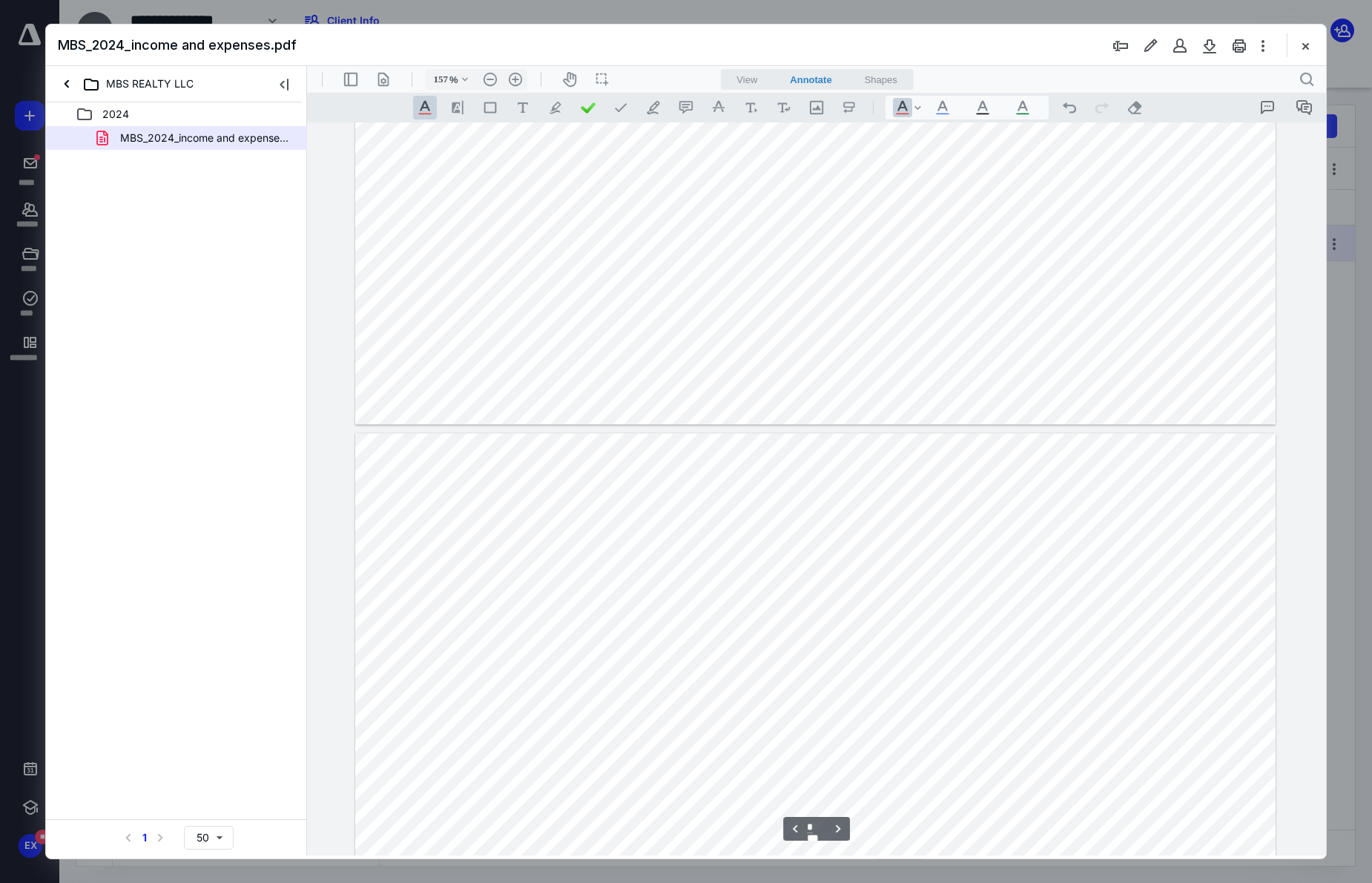 click at bounding box center (815, 789) 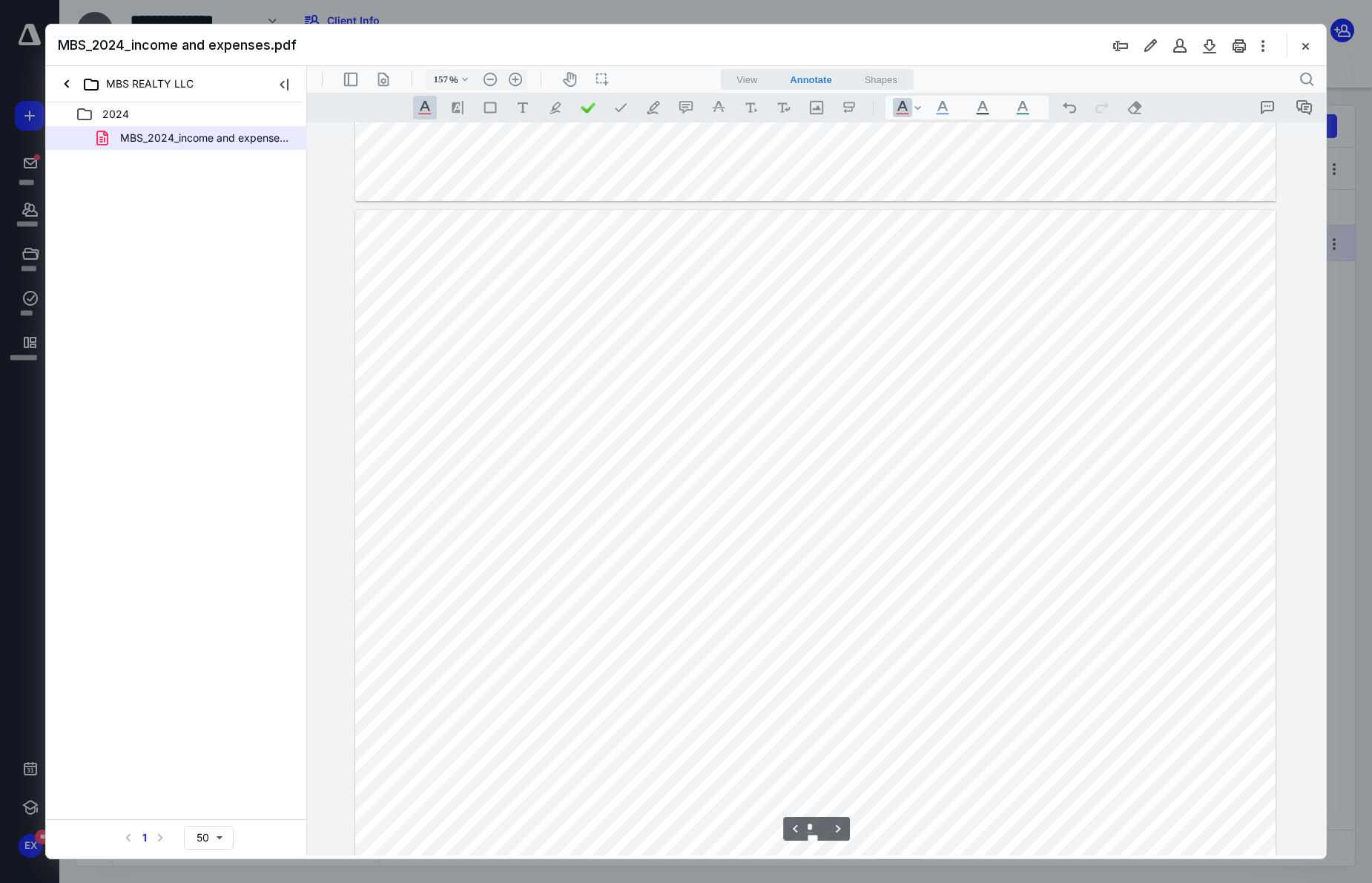 scroll, scrollTop: 1187, scrollLeft: 0, axis: vertical 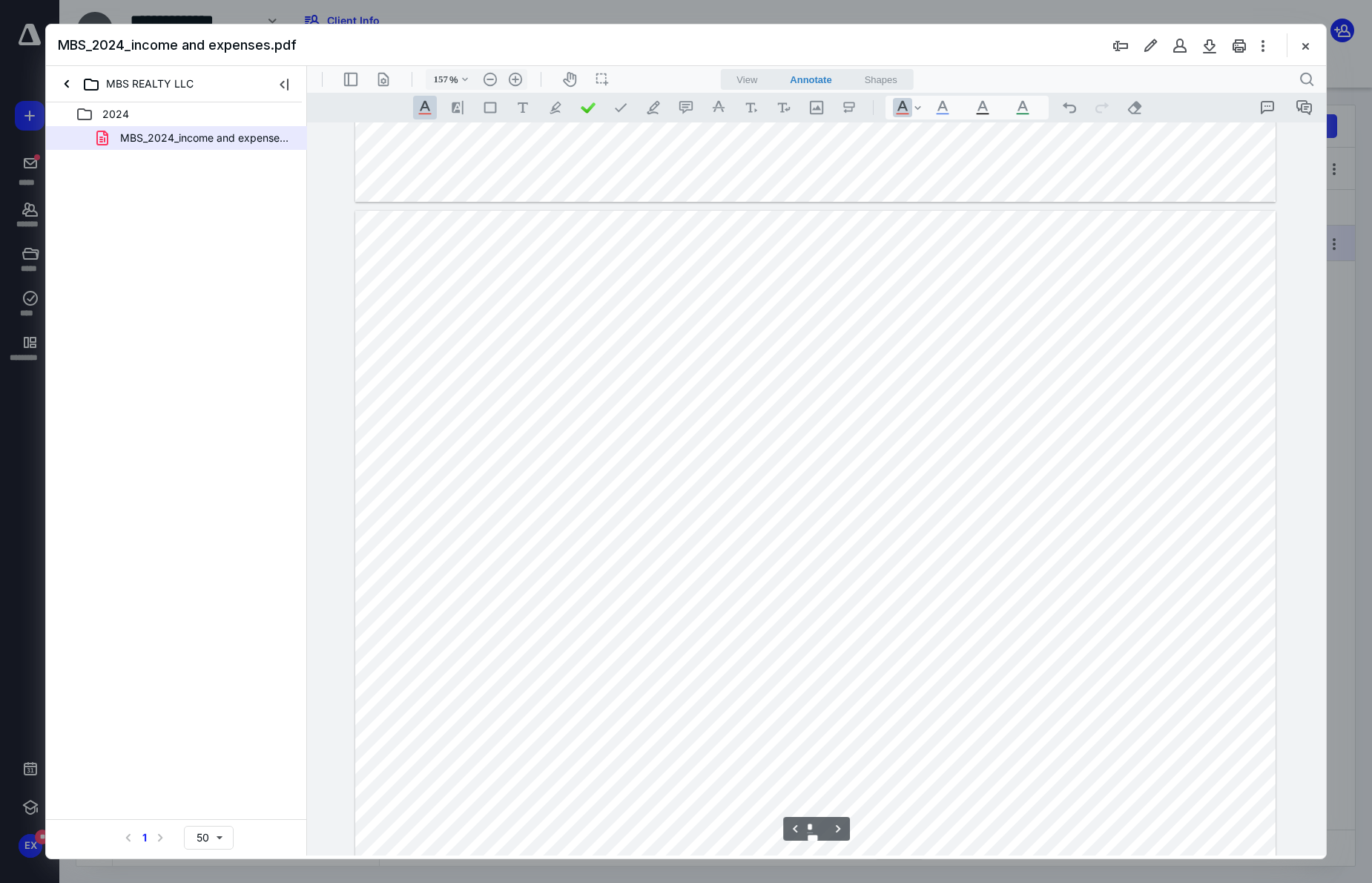 click at bounding box center [815, 566] 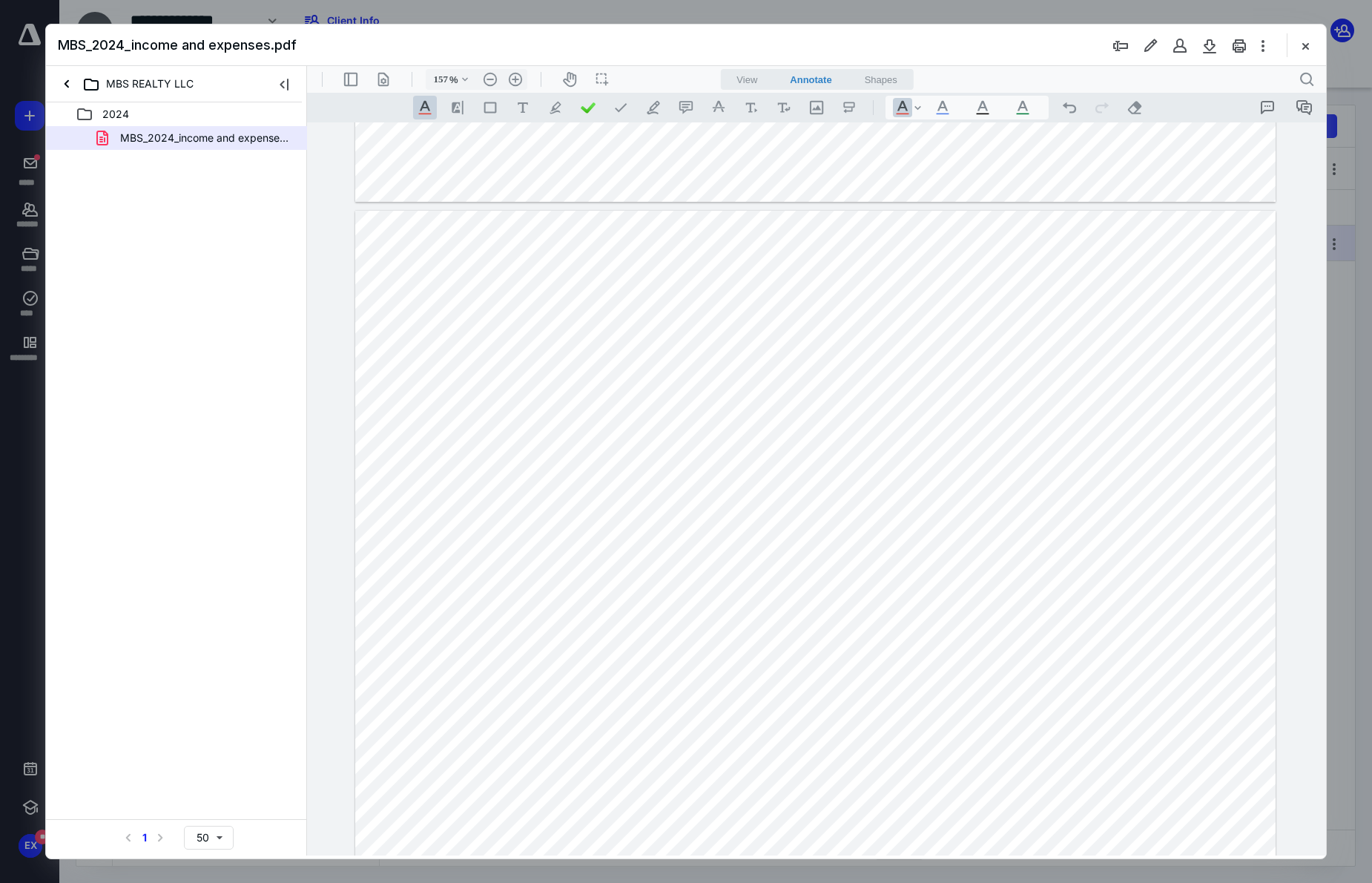 click at bounding box center (815, 566) 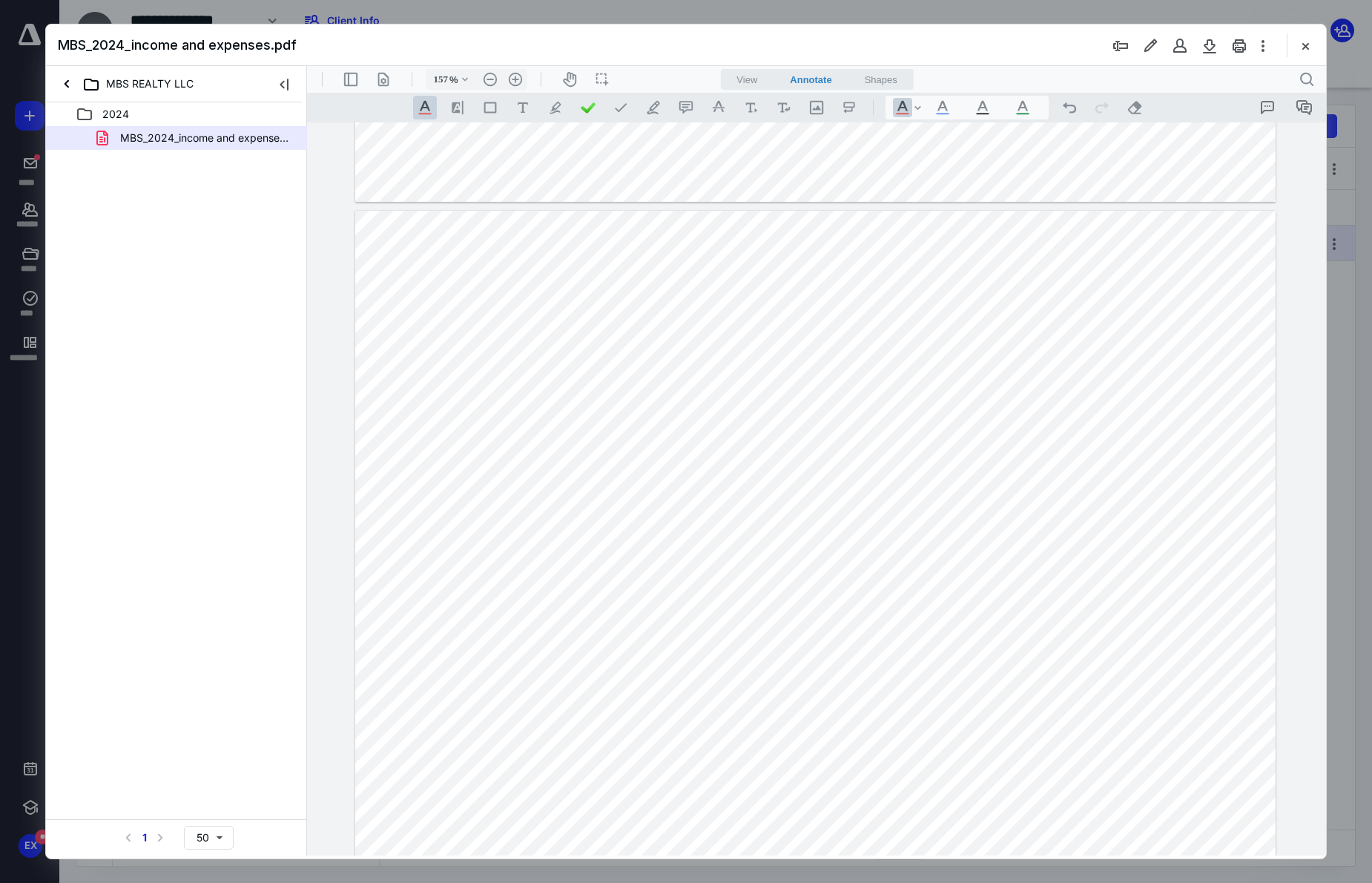 click at bounding box center [815, 566] 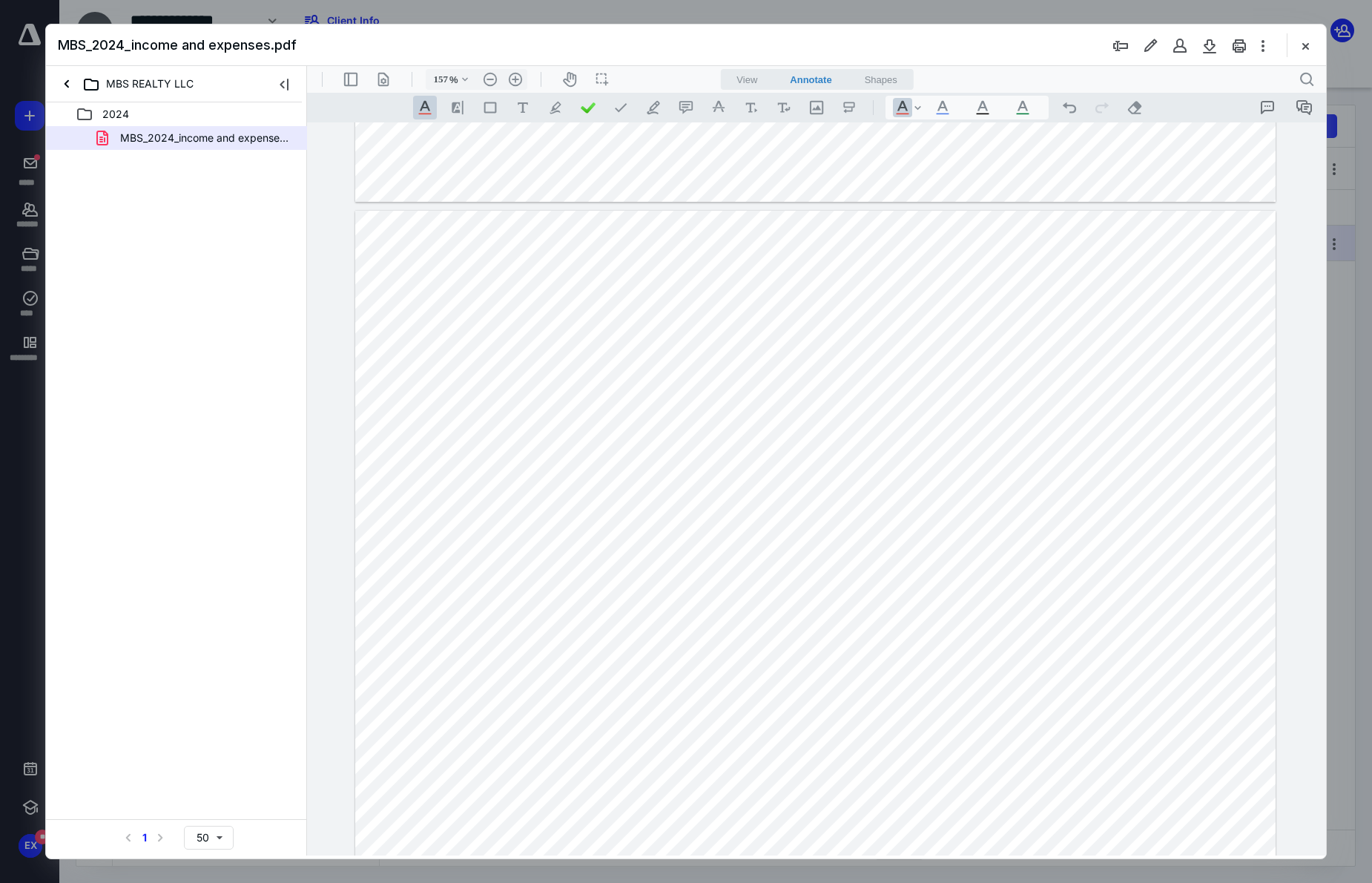 click at bounding box center (815, 566) 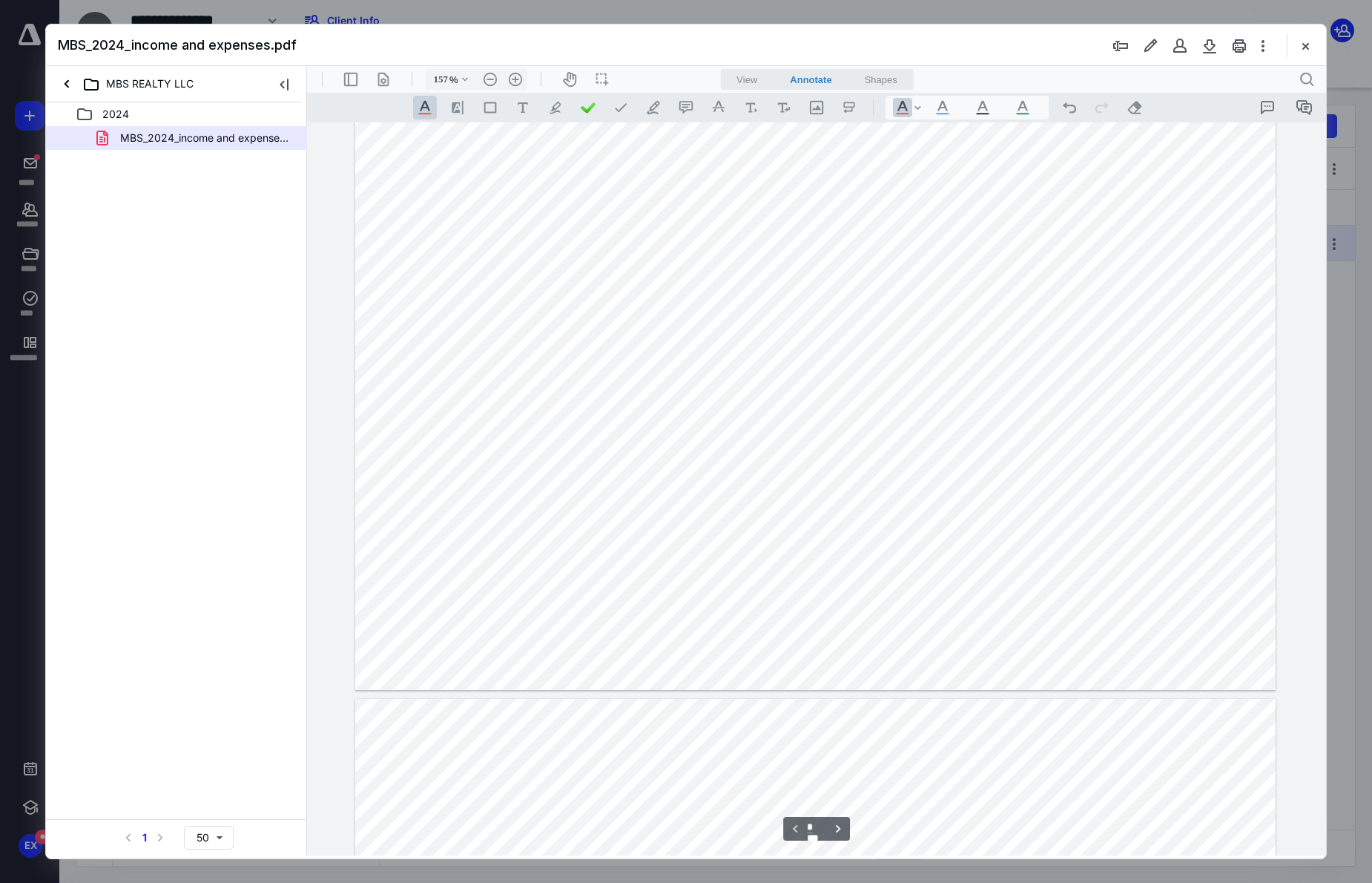 scroll, scrollTop: 0, scrollLeft: 0, axis: both 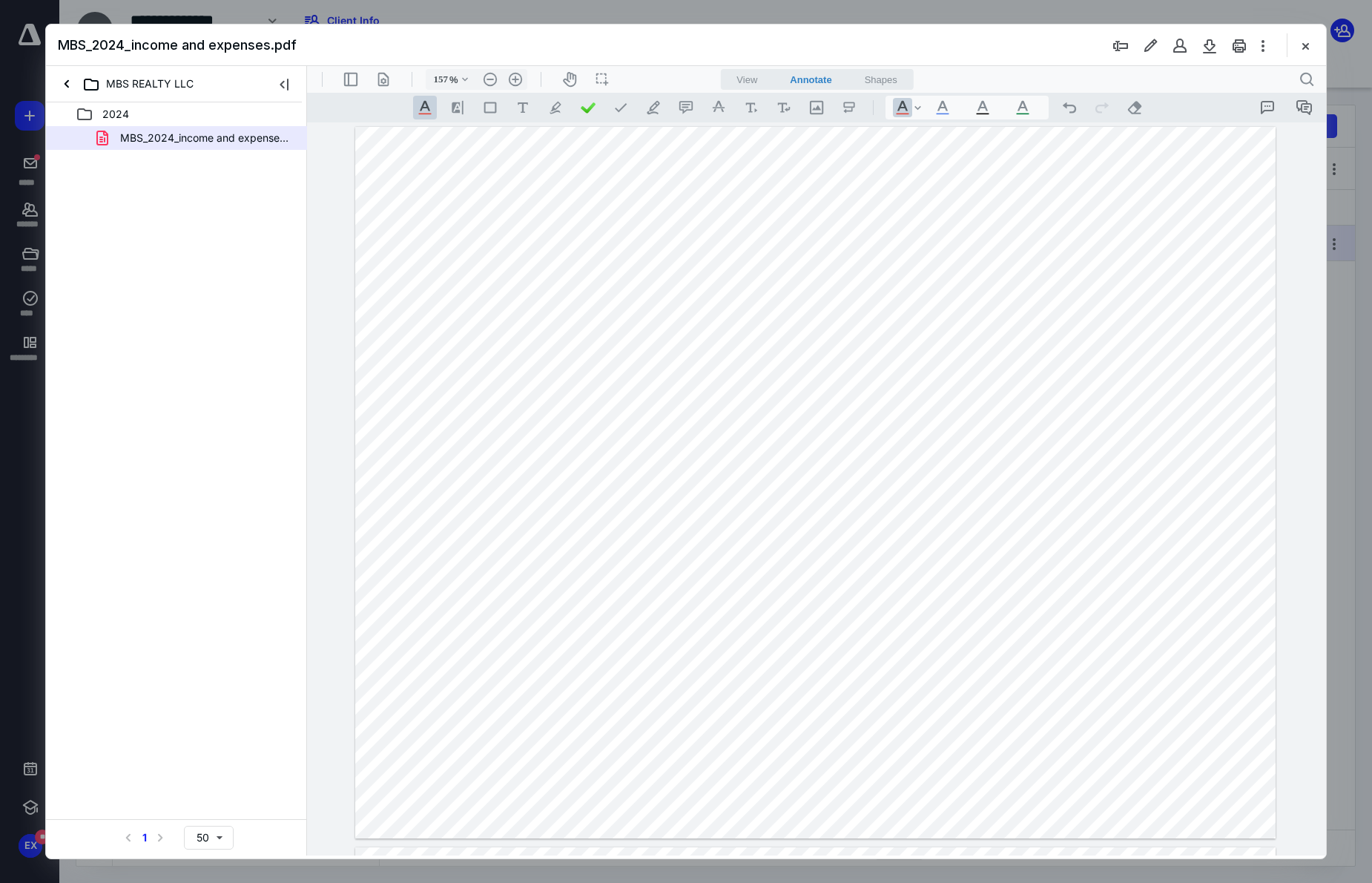 click at bounding box center [815, 482] 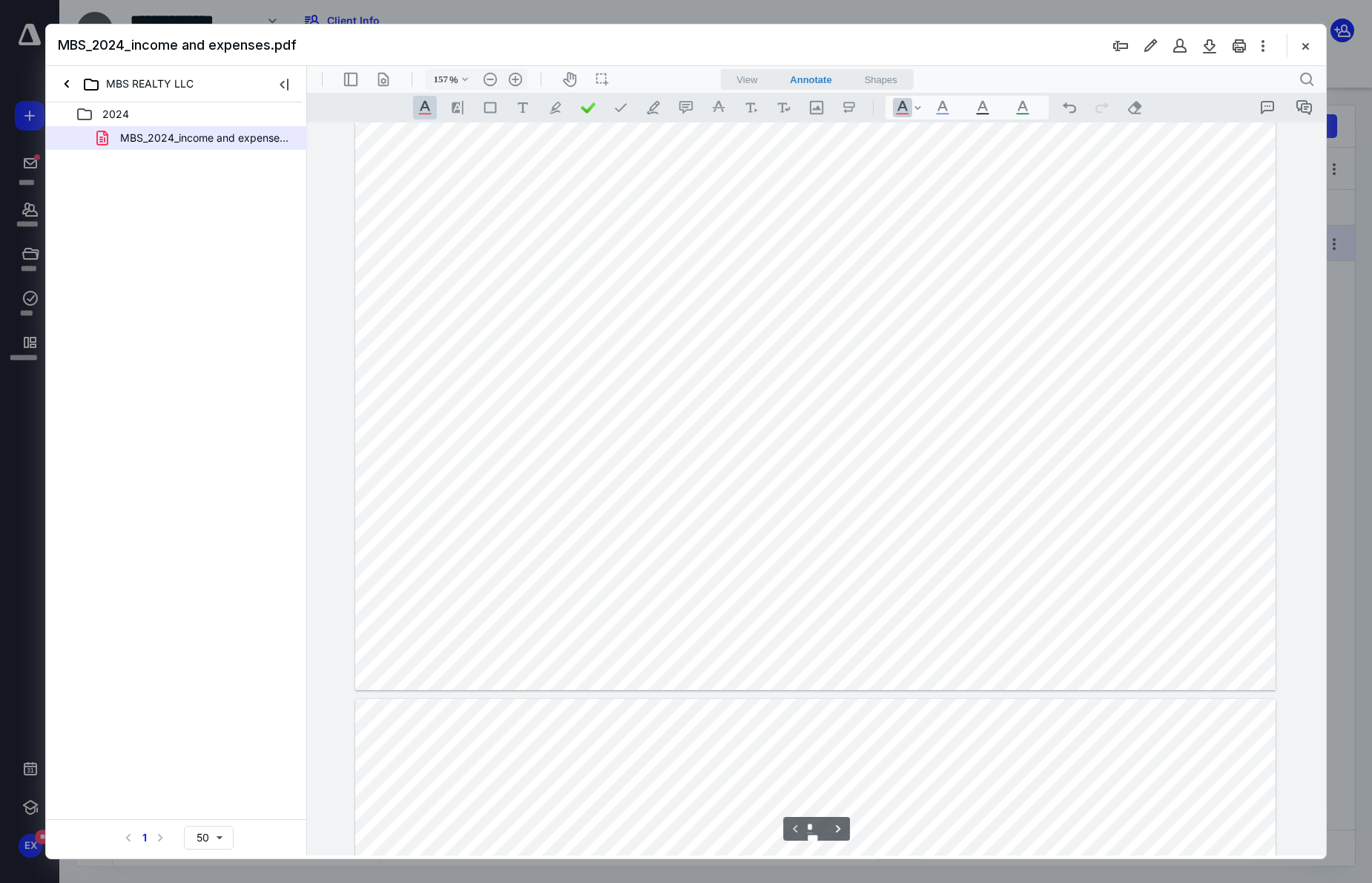 scroll, scrollTop: 0, scrollLeft: 0, axis: both 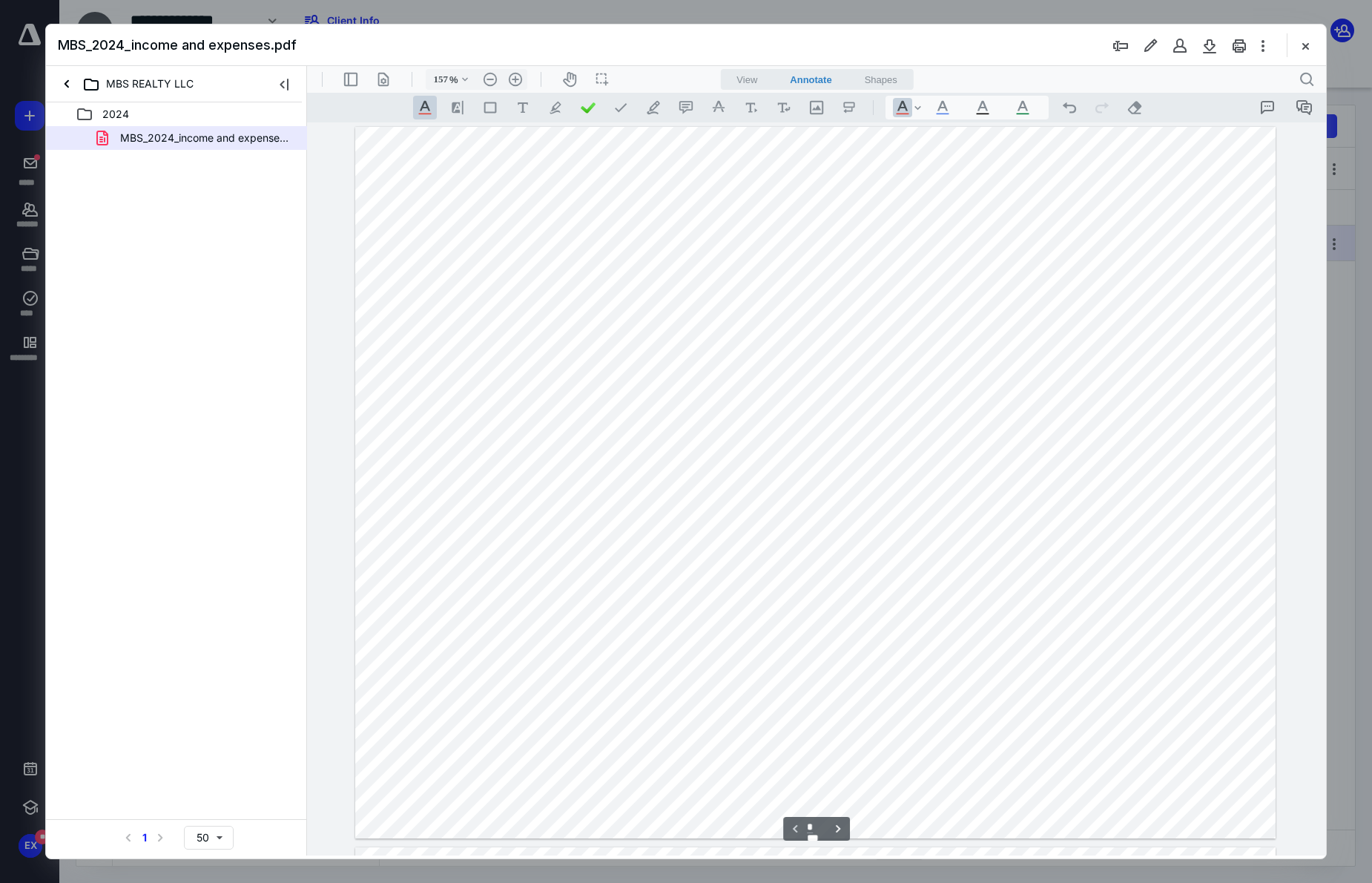 click at bounding box center (815, 482) 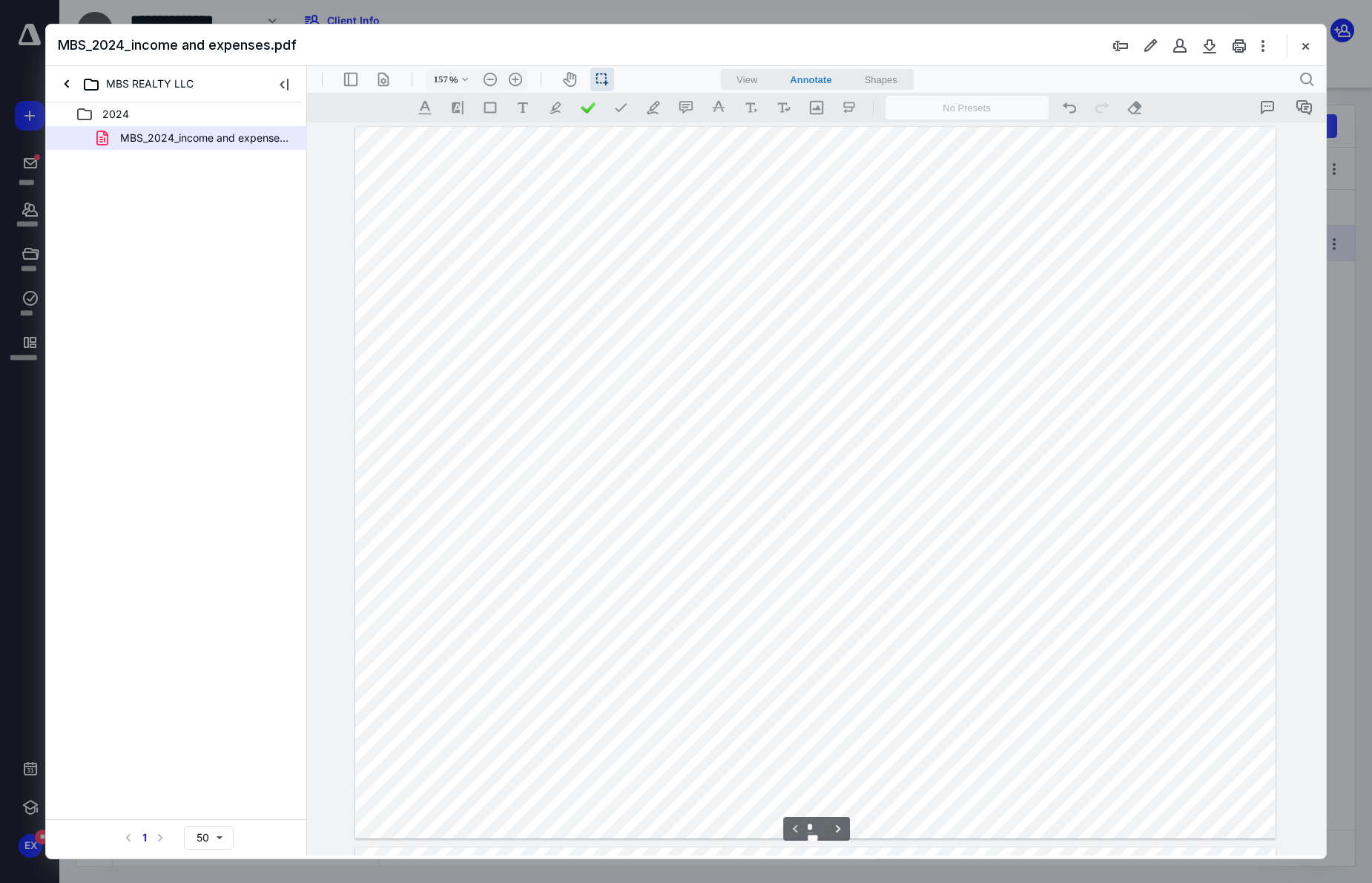 scroll, scrollTop: 371, scrollLeft: 0, axis: vertical 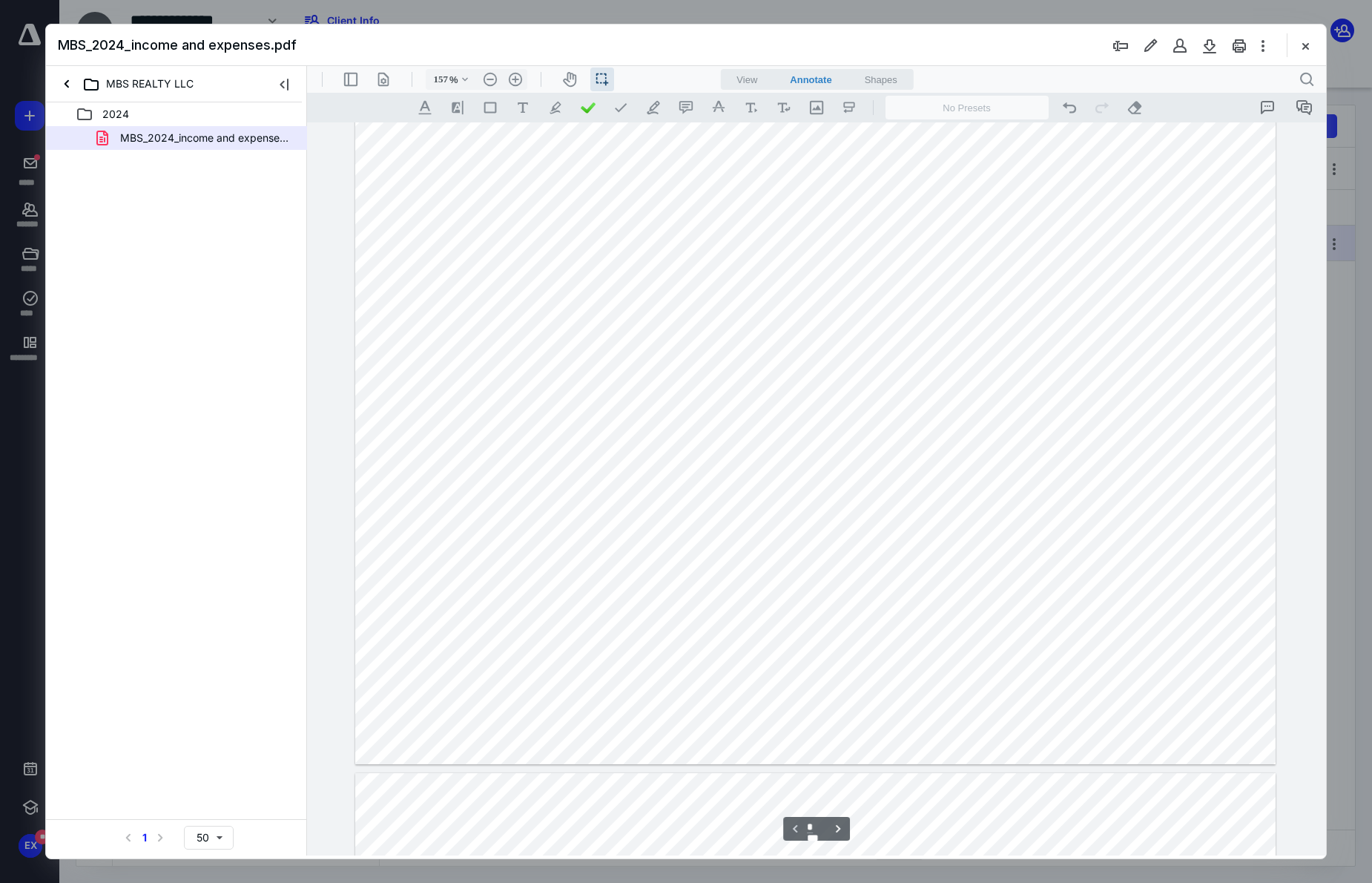 click at bounding box center [815, 408] 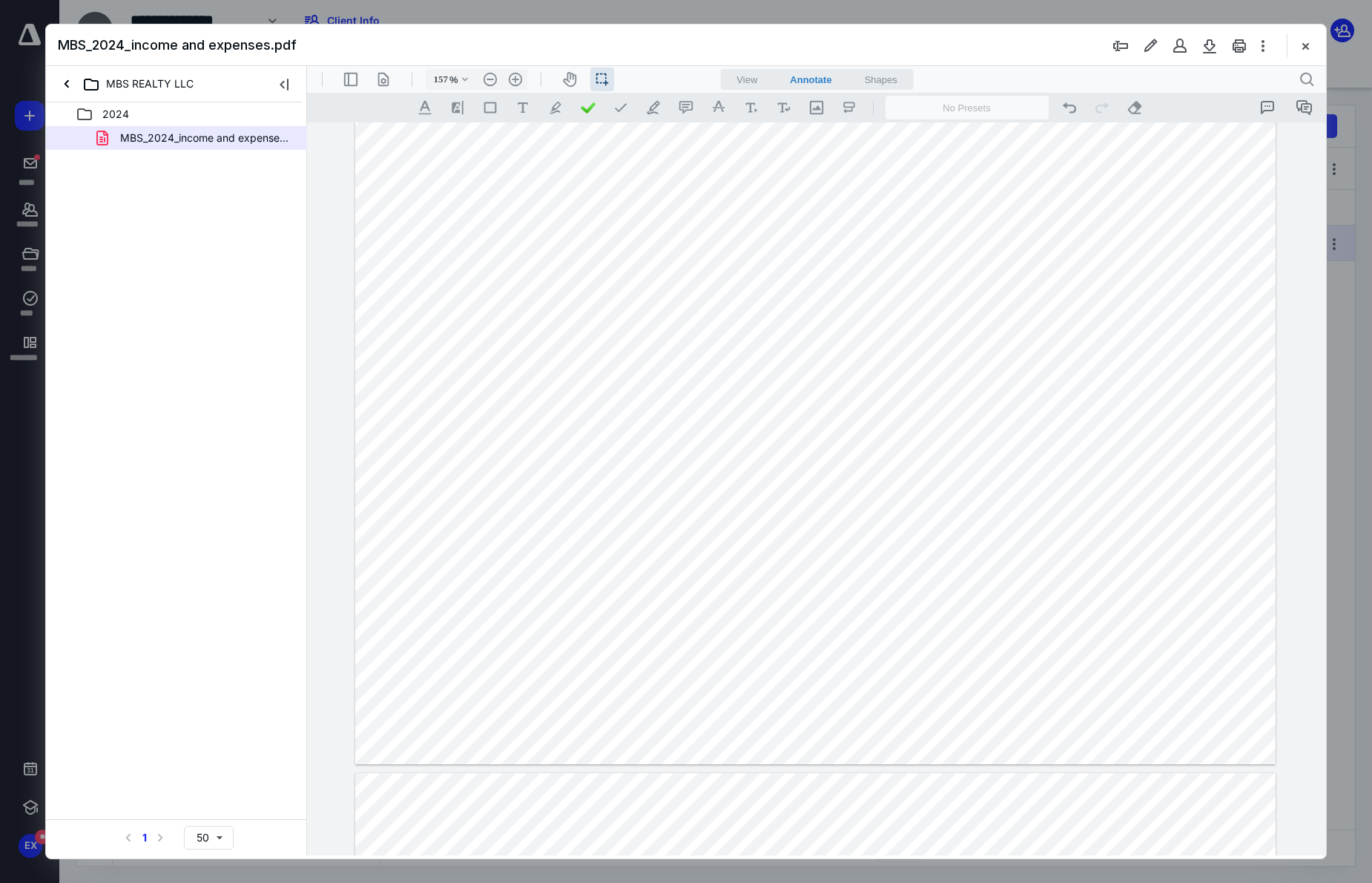 click at bounding box center [815, 408] 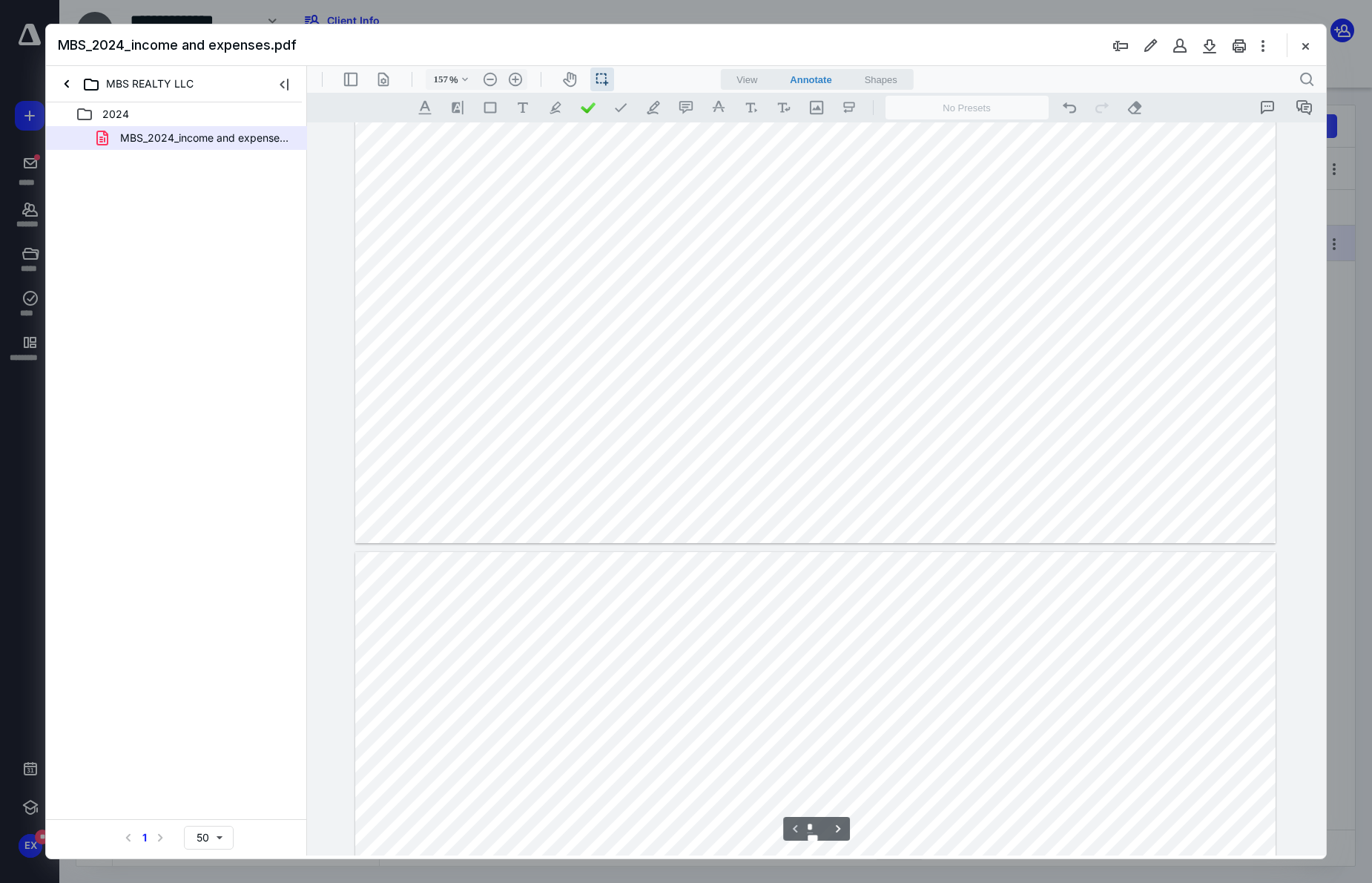 scroll, scrollTop: 297, scrollLeft: 0, axis: vertical 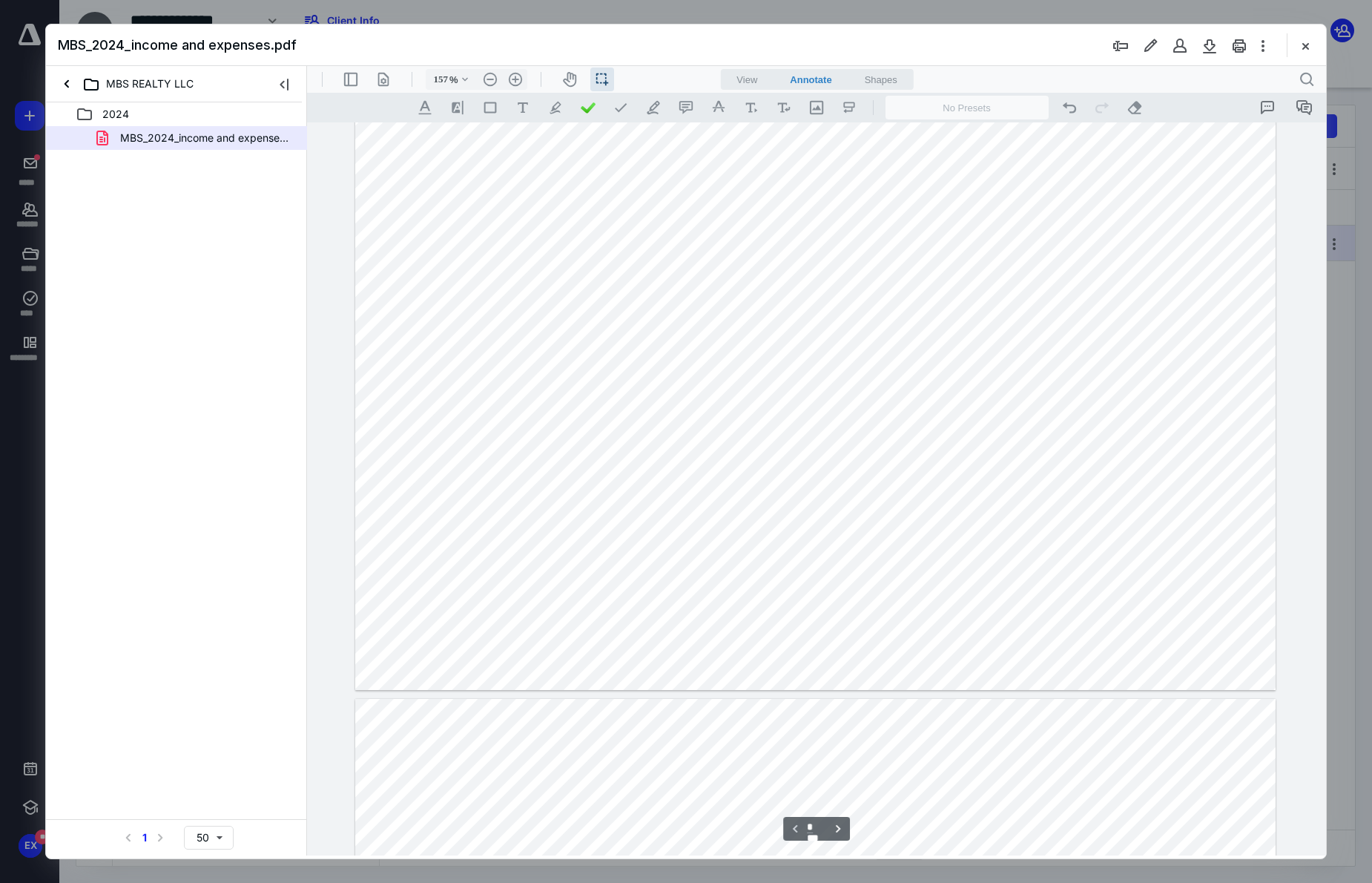 click at bounding box center (815, 334) 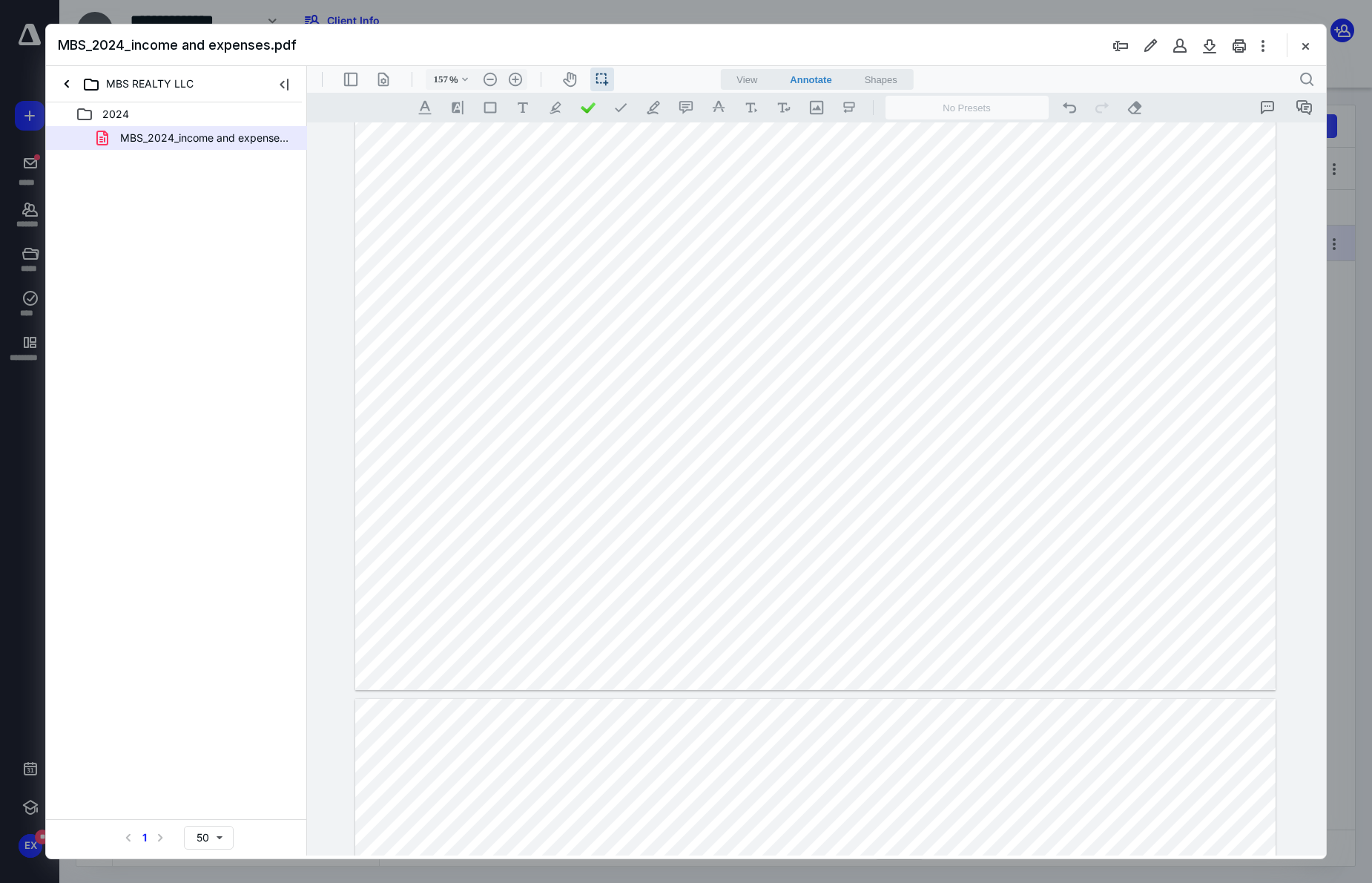 click at bounding box center (815, 334) 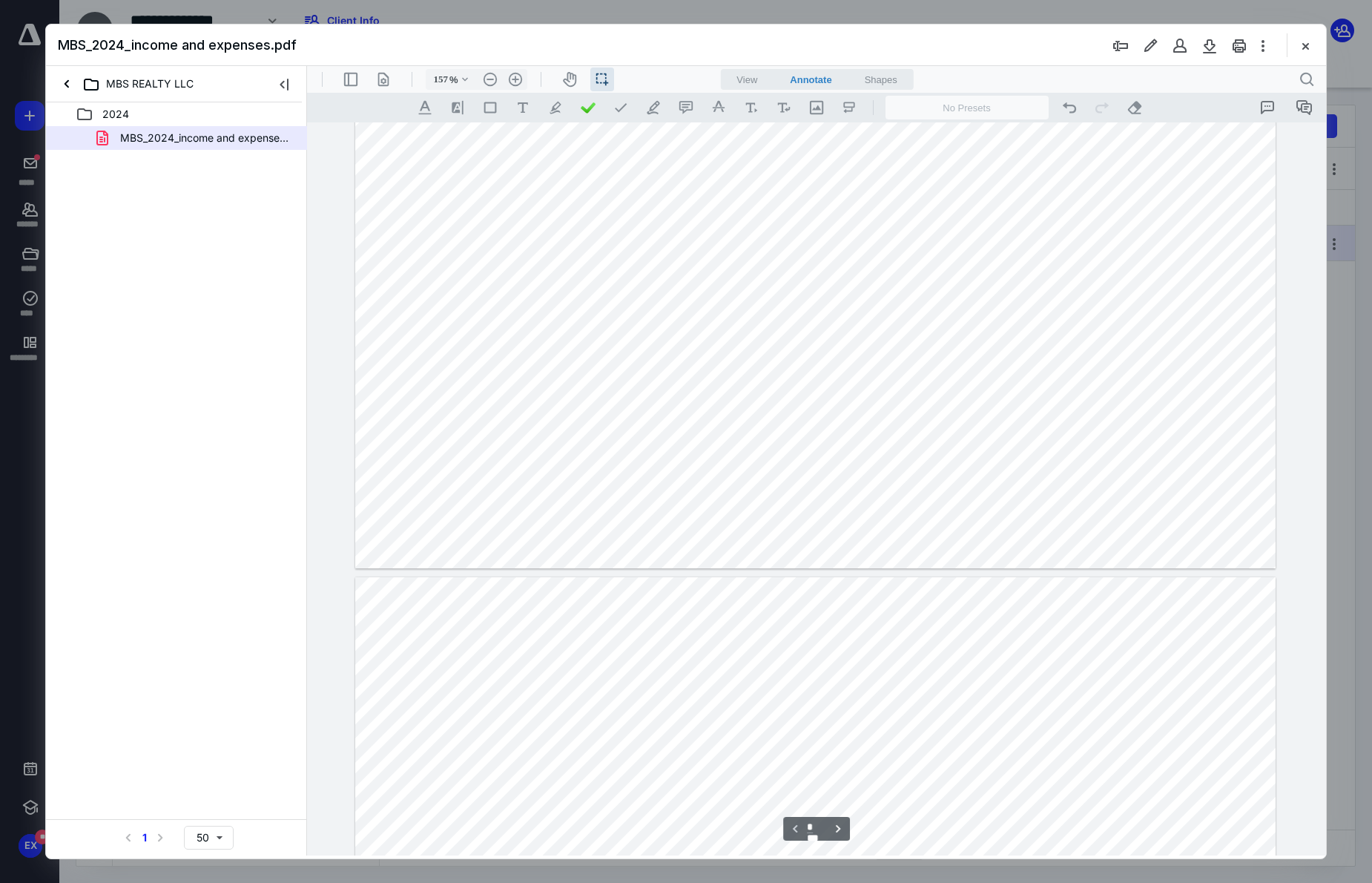 scroll, scrollTop: 297, scrollLeft: 0, axis: vertical 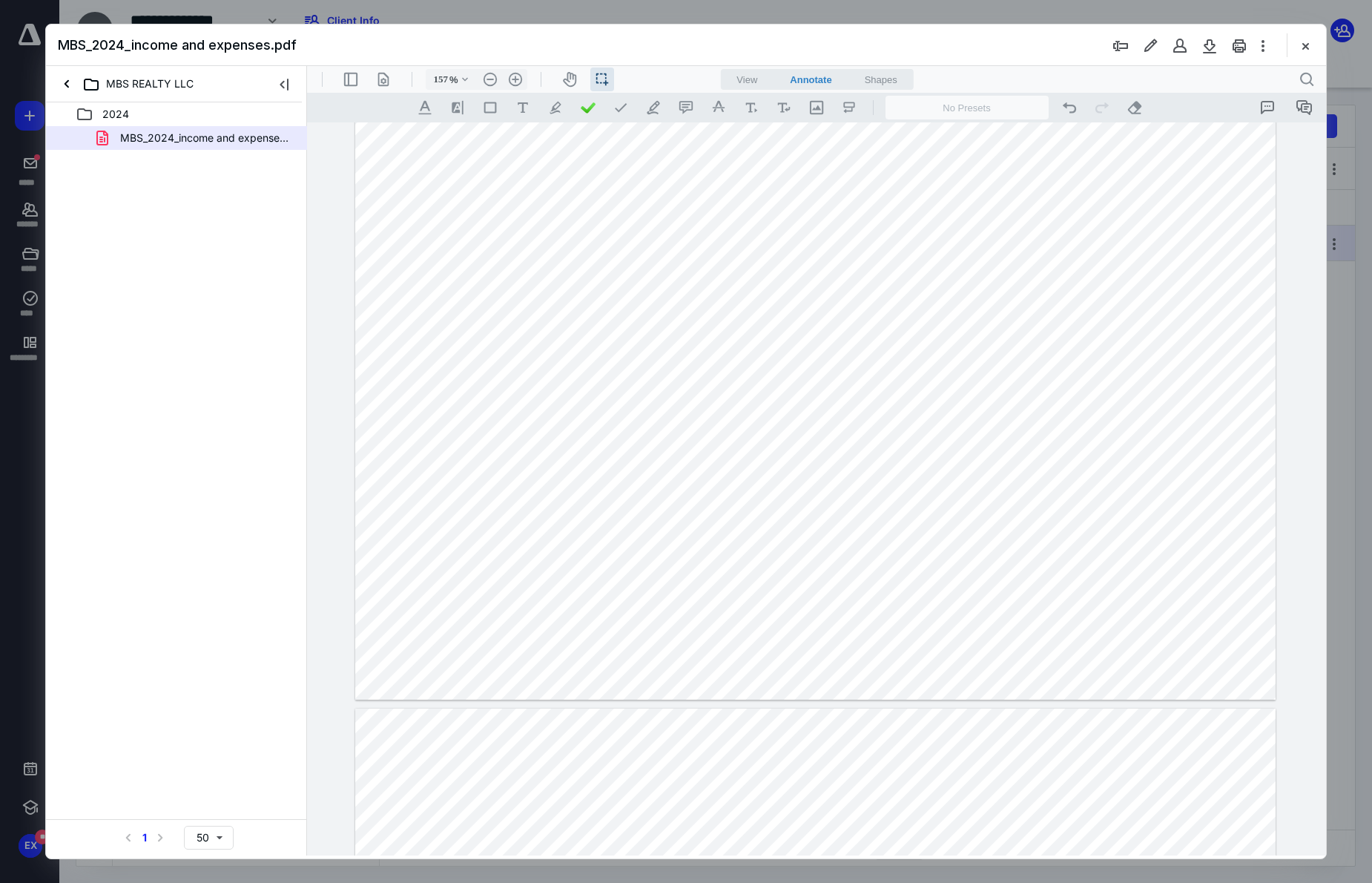 click at bounding box center [815, 344] 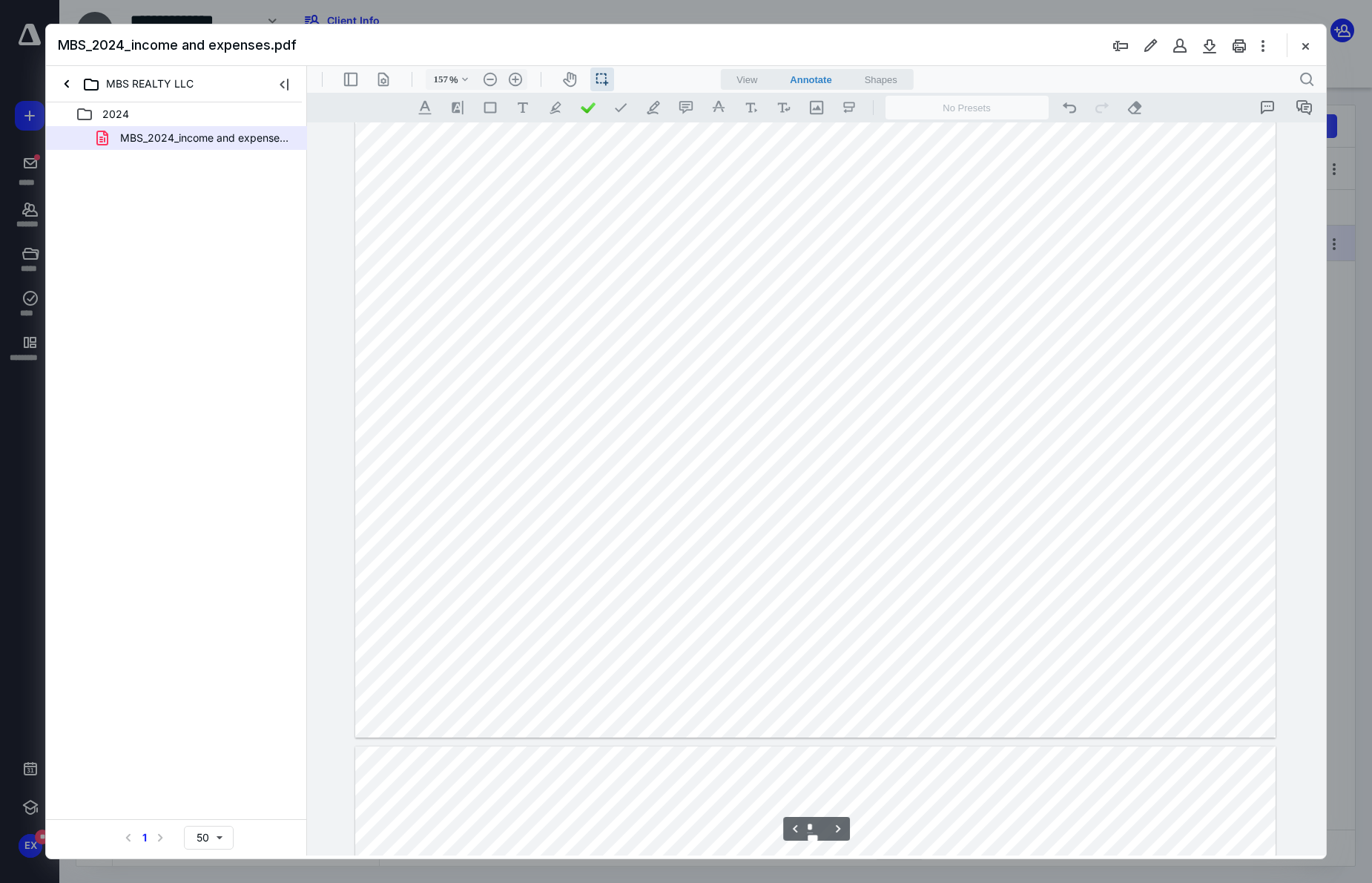 scroll, scrollTop: 816, scrollLeft: 0, axis: vertical 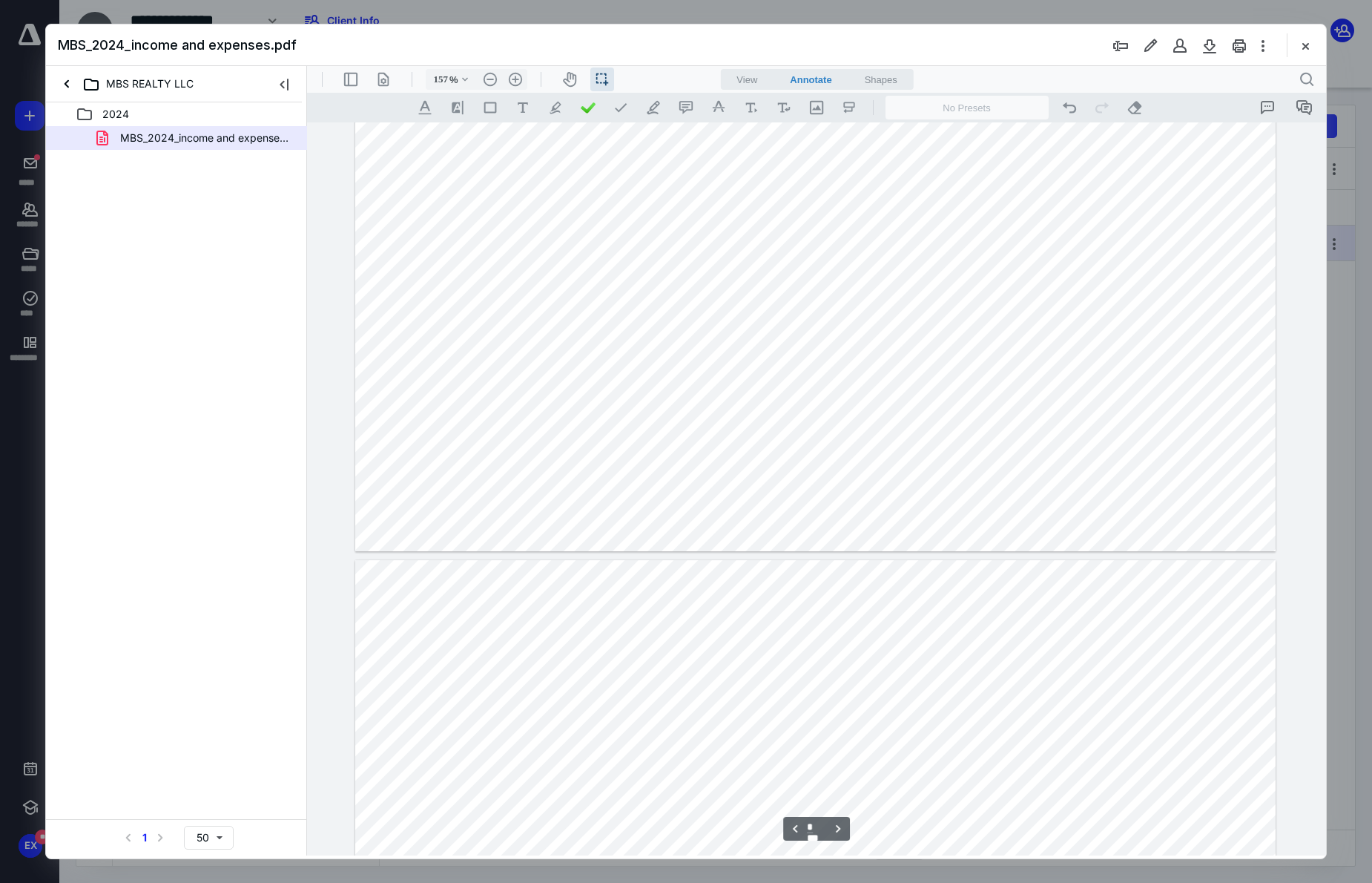 type on "*" 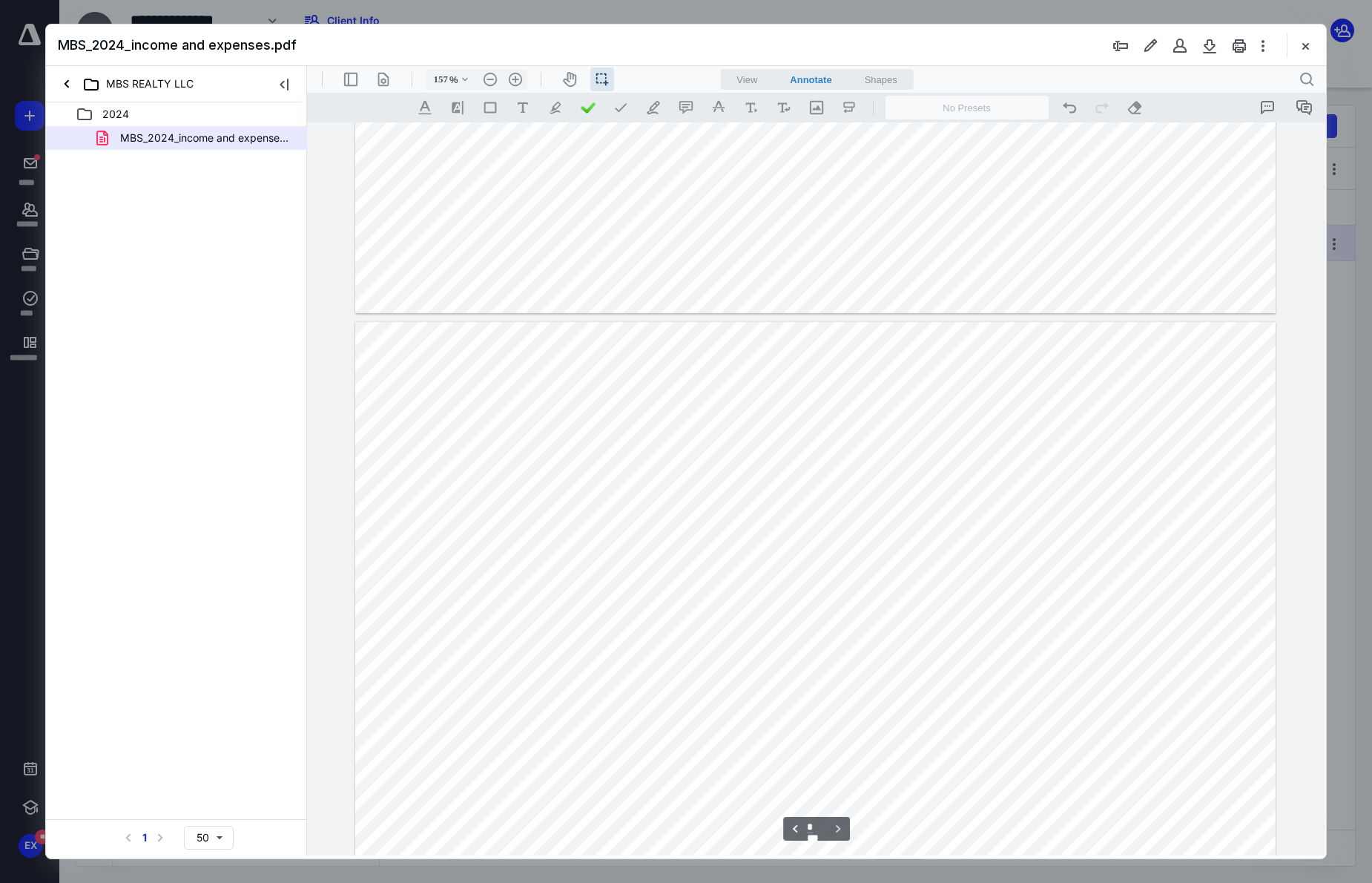 scroll, scrollTop: 2869, scrollLeft: 0, axis: vertical 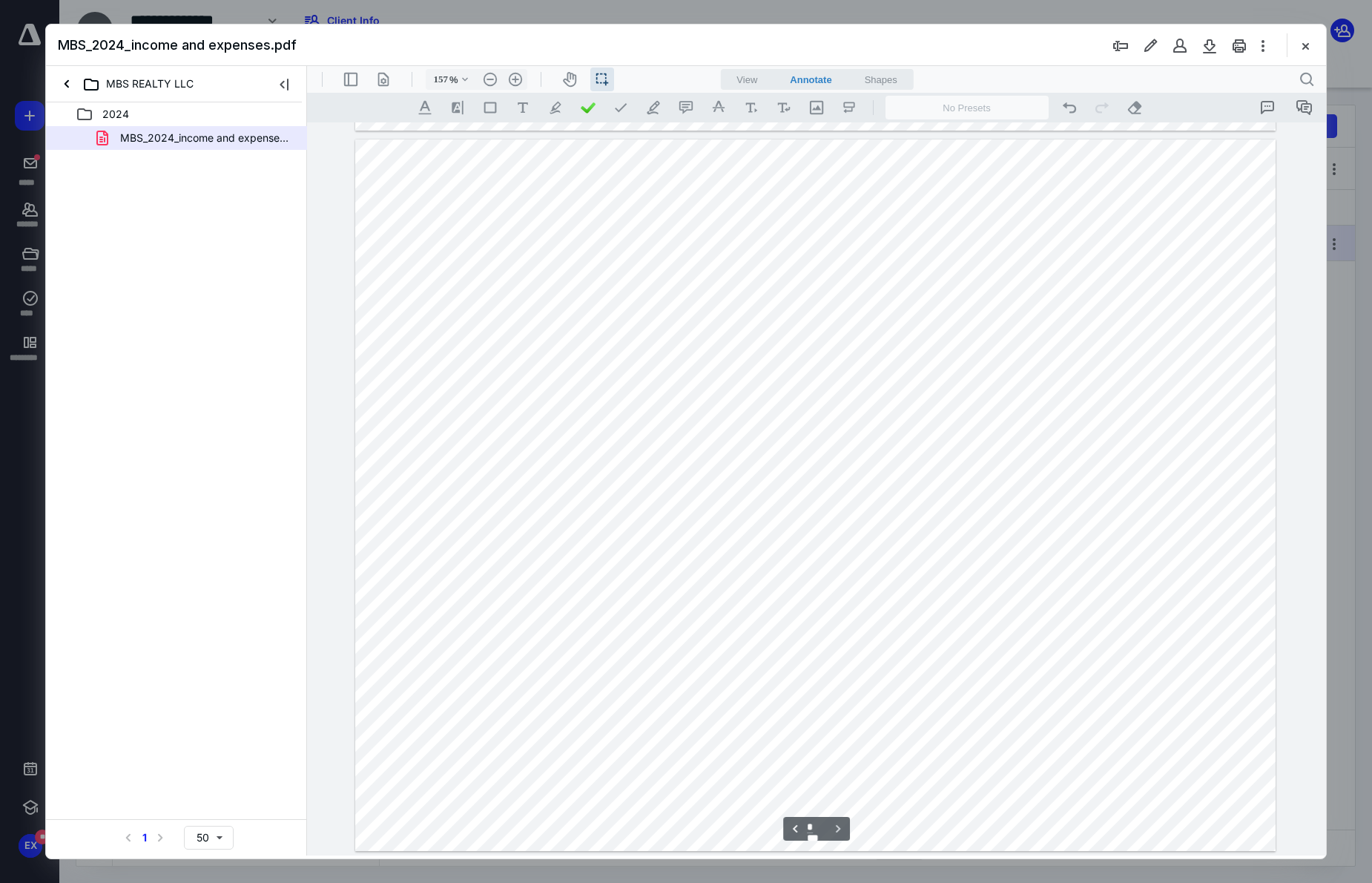 click at bounding box center (815, 495) 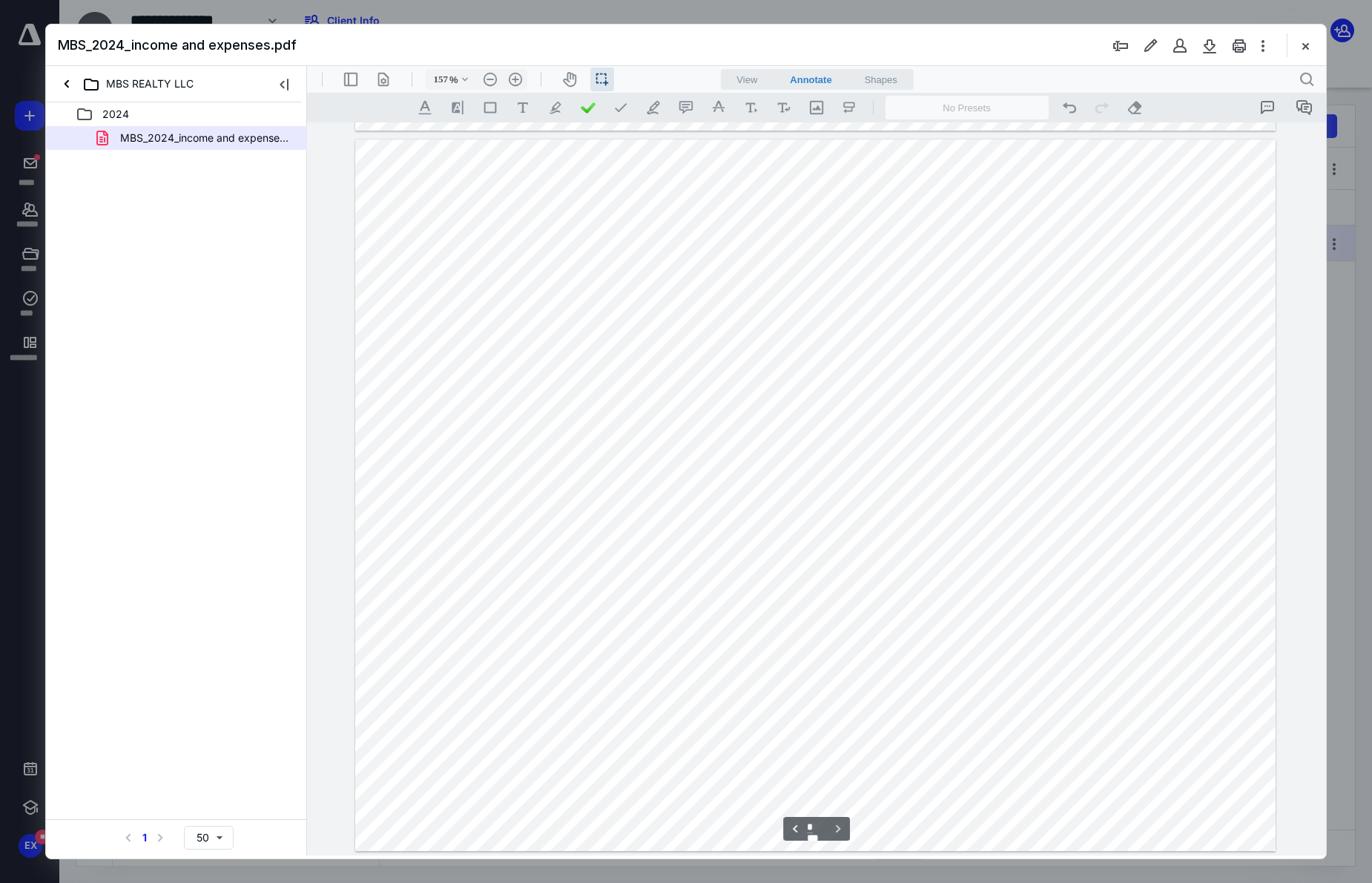 click at bounding box center (815, 495) 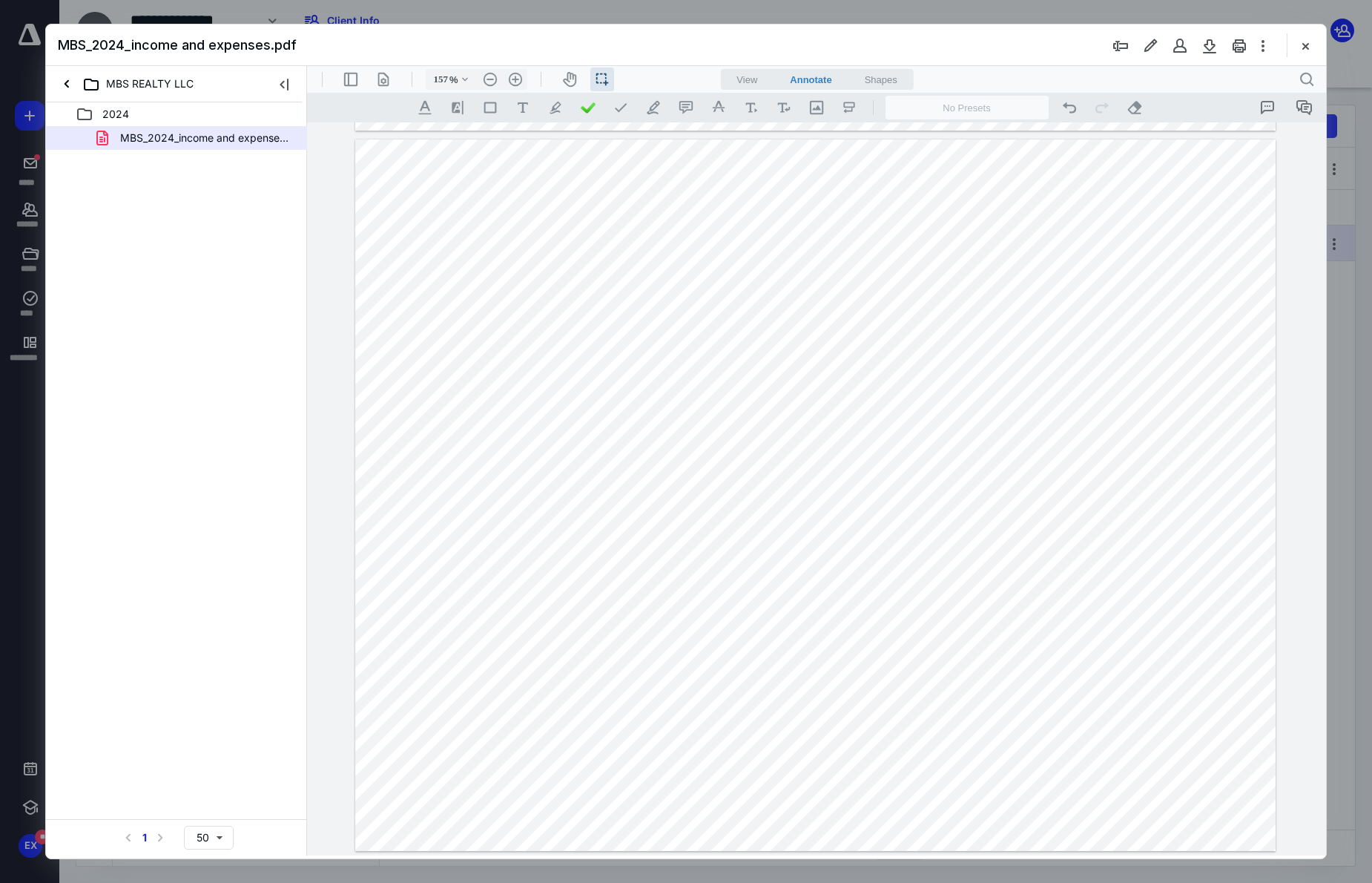 click at bounding box center [815, 495] 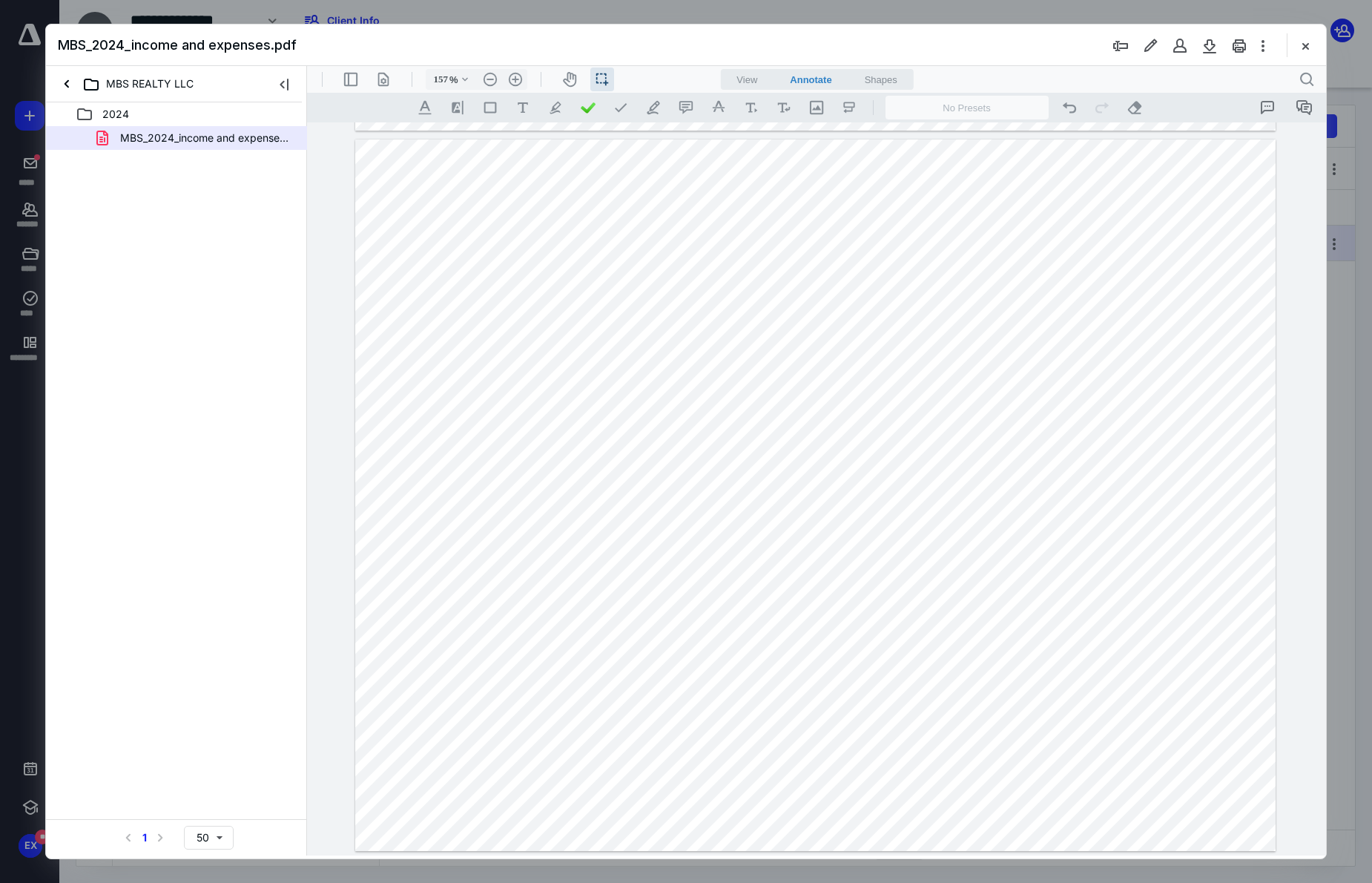 click at bounding box center (815, 495) 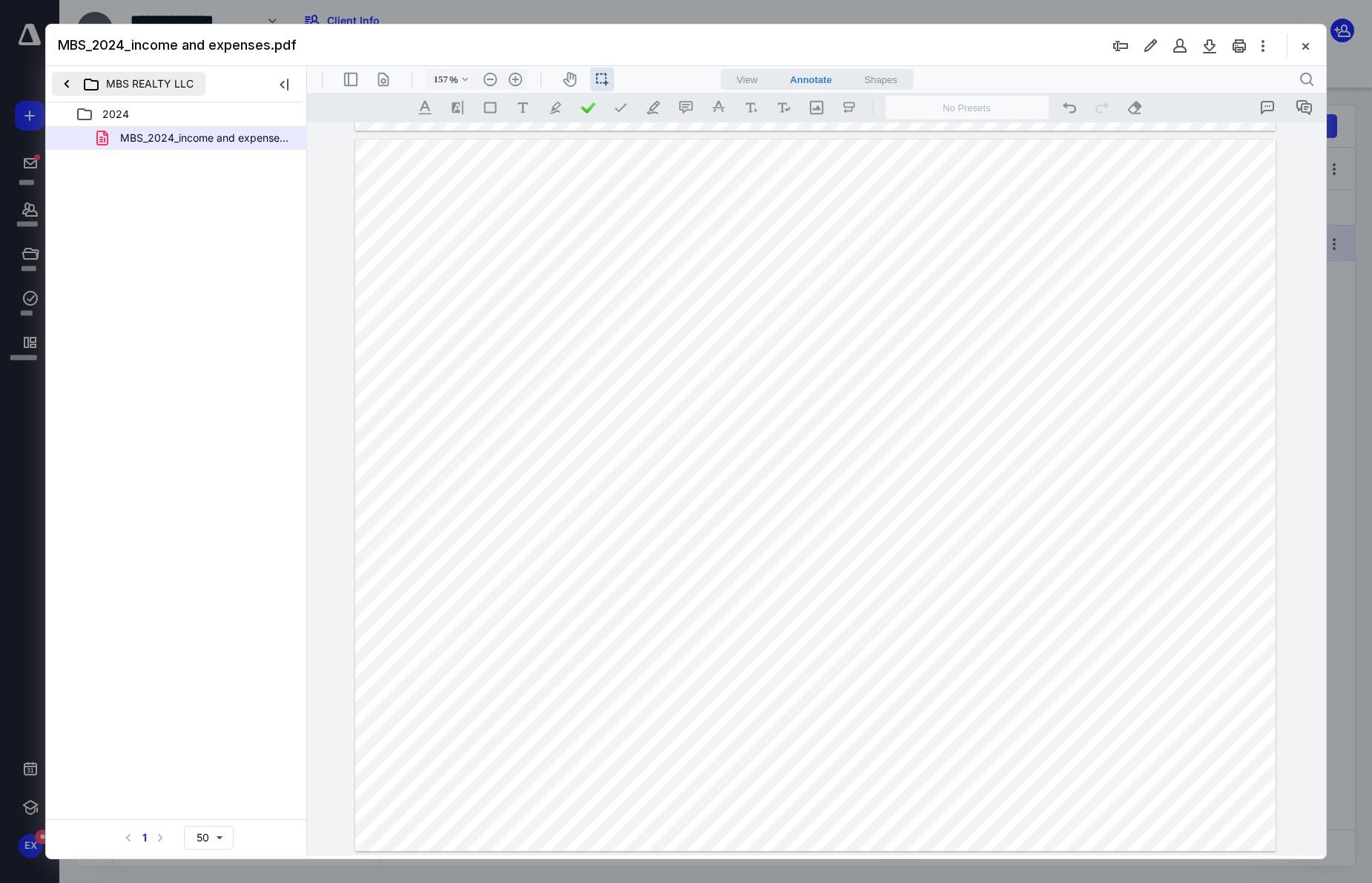 click on "MBS REALTY LLC" at bounding box center (128, 84) 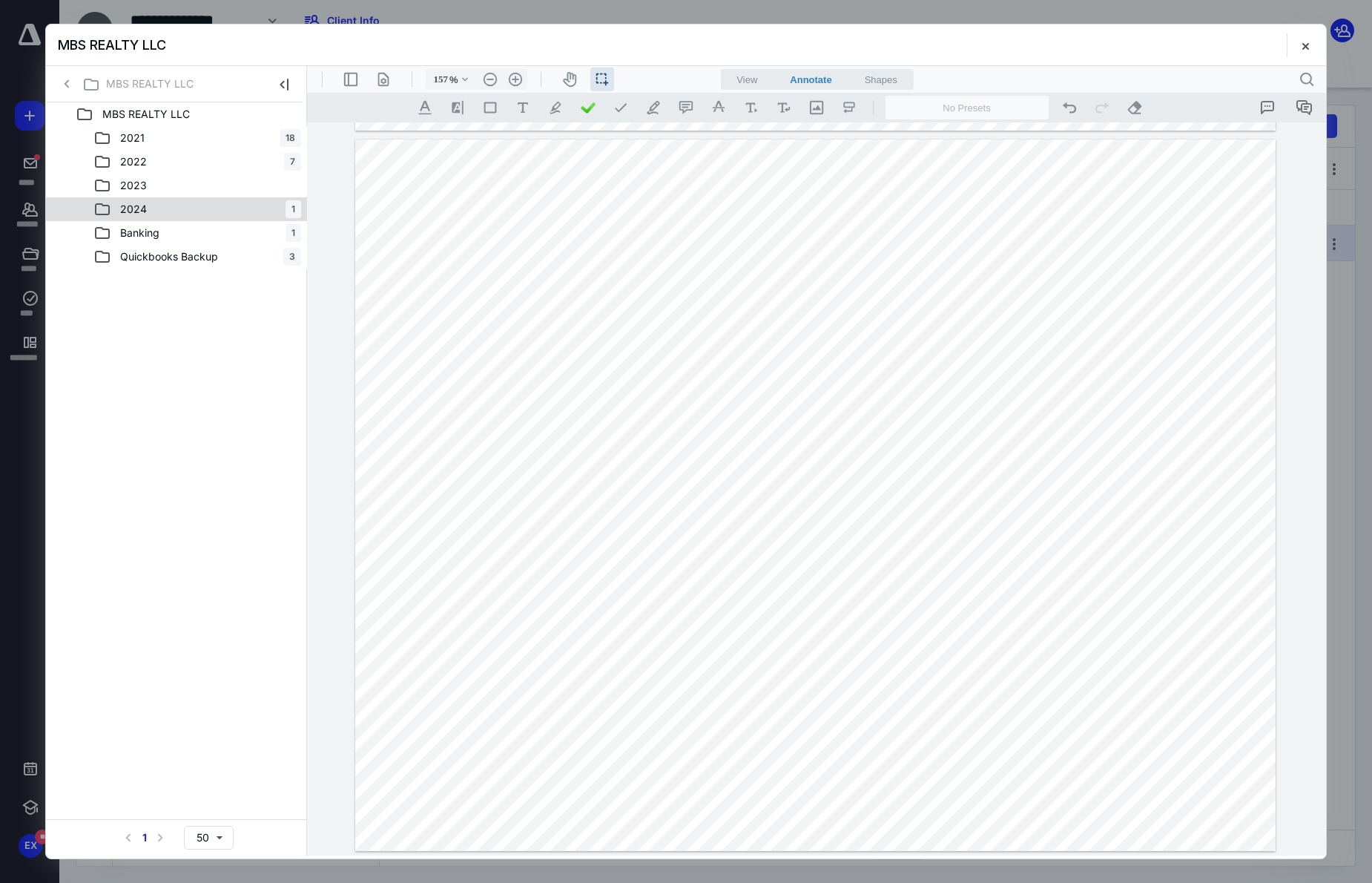 click on "2024 1" at bounding box center (197, 209) 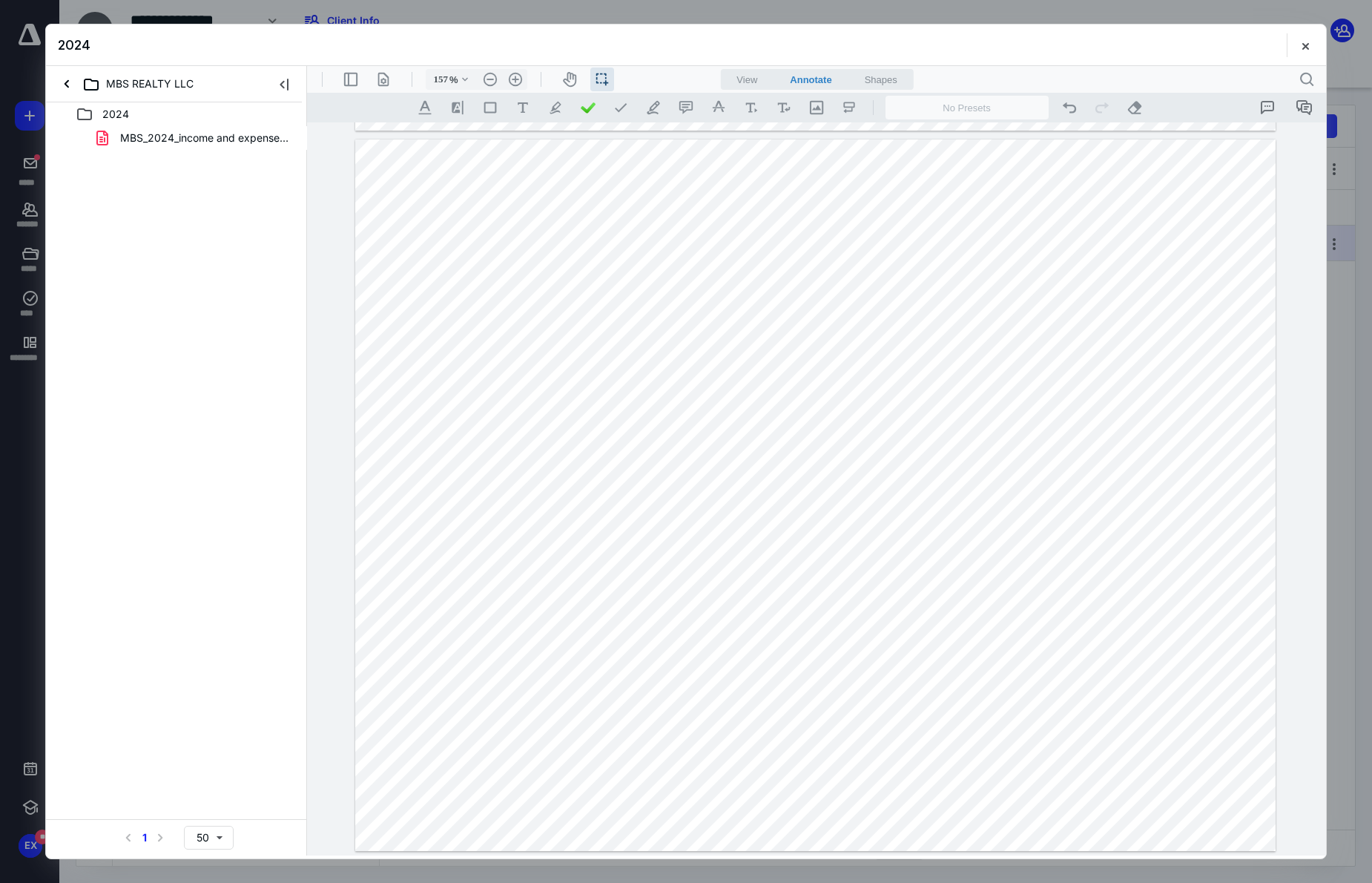 click on "2024 MBS_2024_income and expenses.pdf Select a page number for more results 1 50" at bounding box center [177, 479] 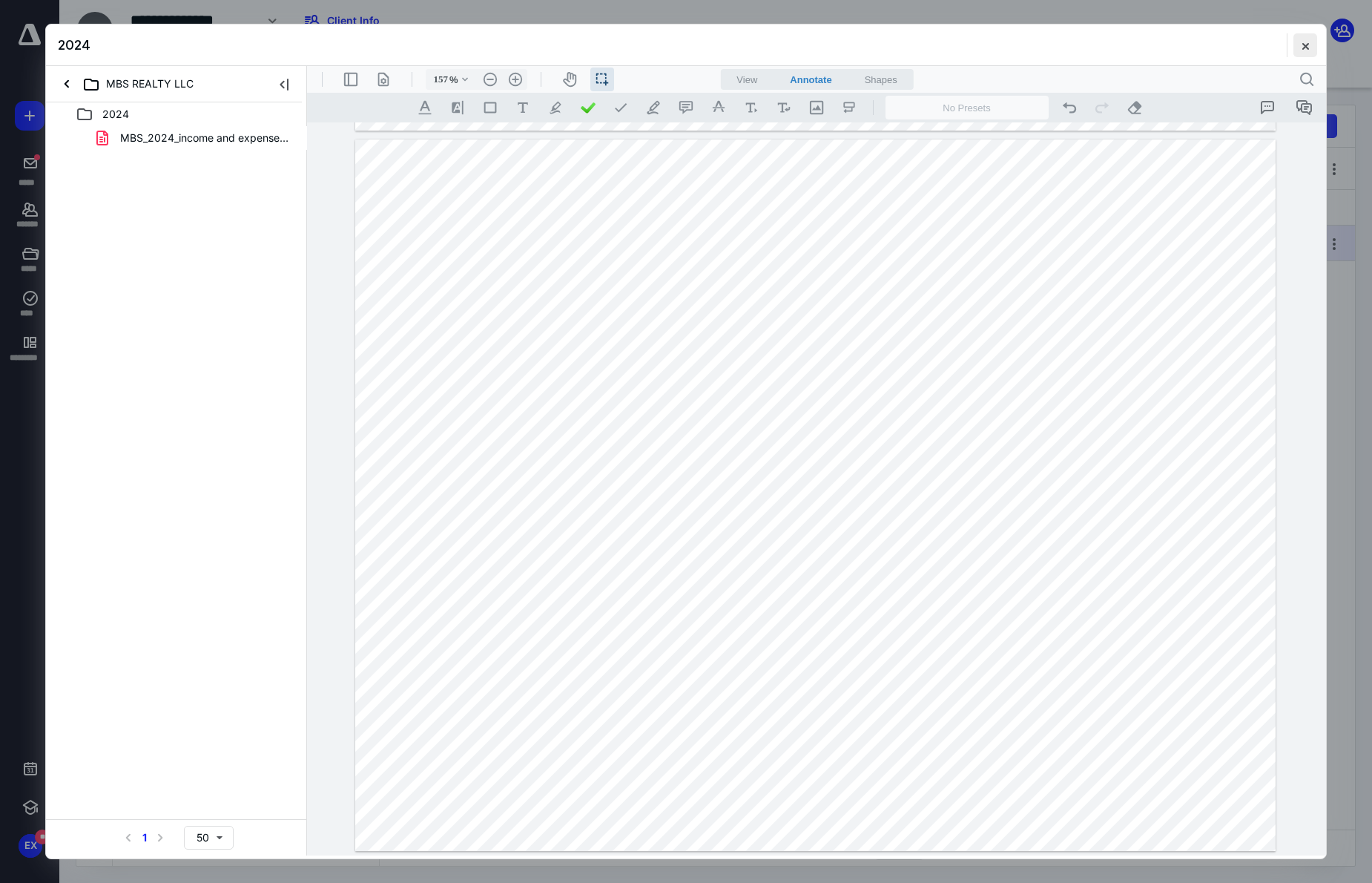 click at bounding box center [1305, 45] 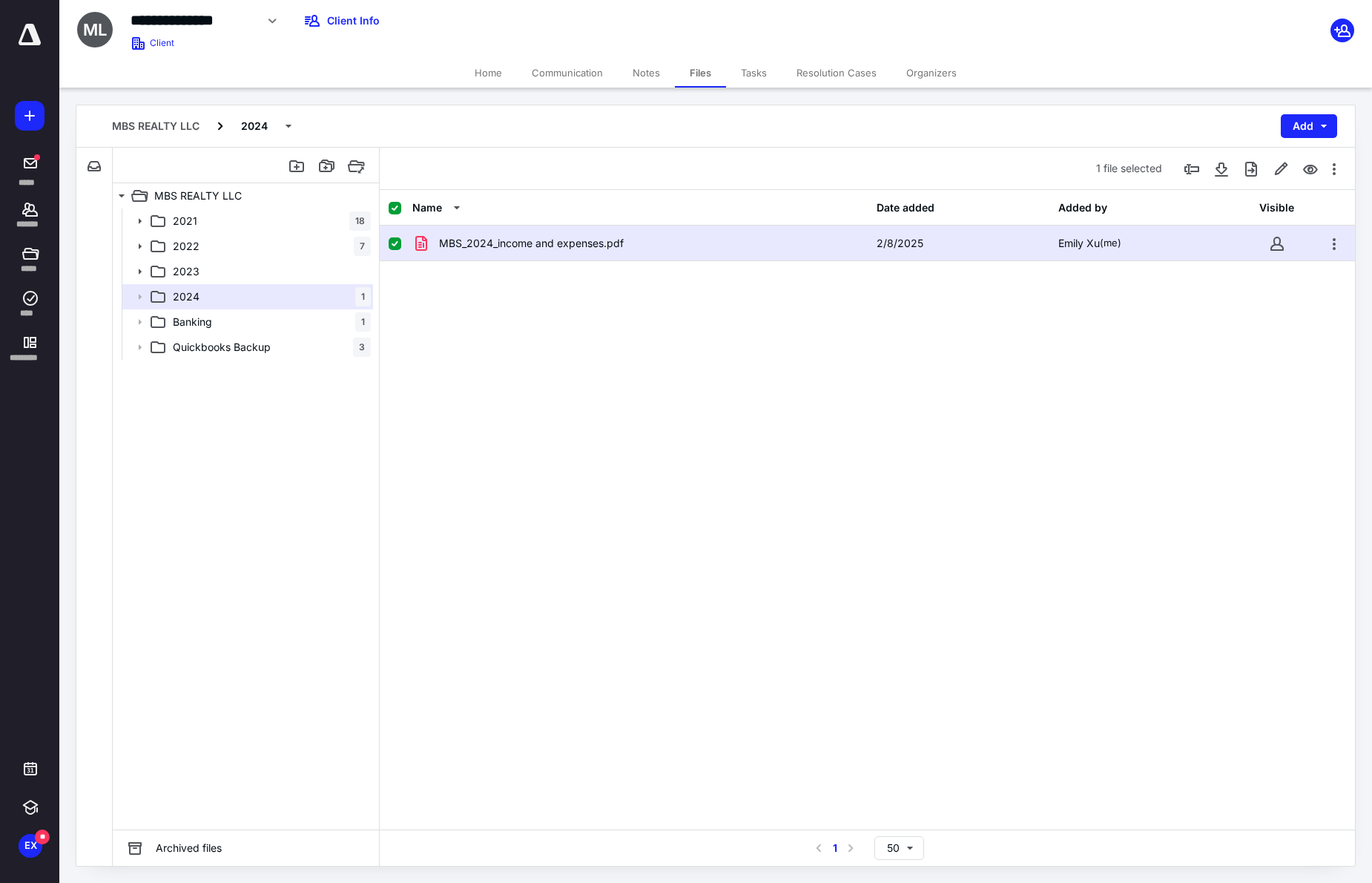 drag, startPoint x: 664, startPoint y: 460, endPoint x: 504, endPoint y: 418, distance: 165.42068 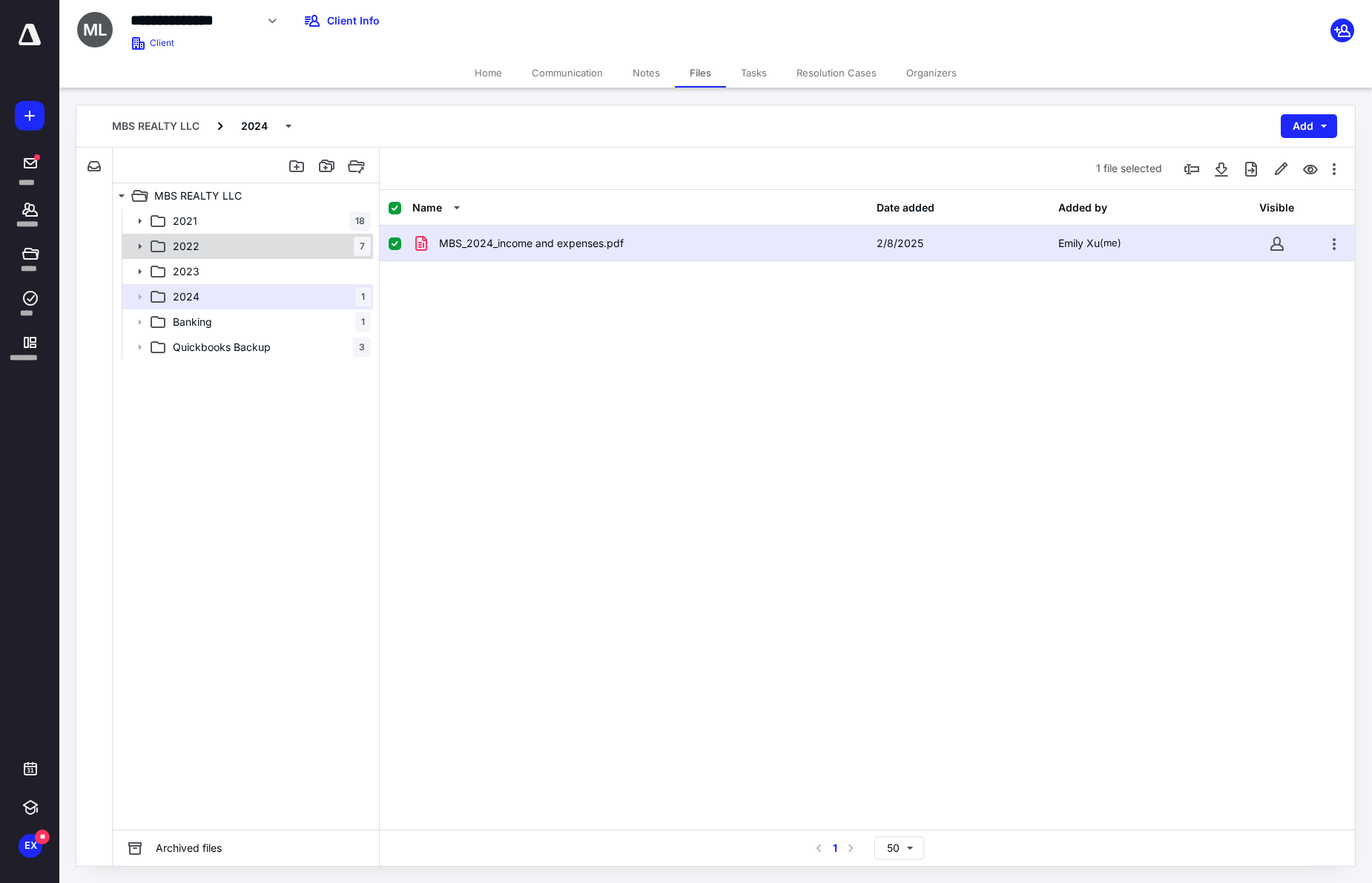 click on "2022" at bounding box center (186, 246) 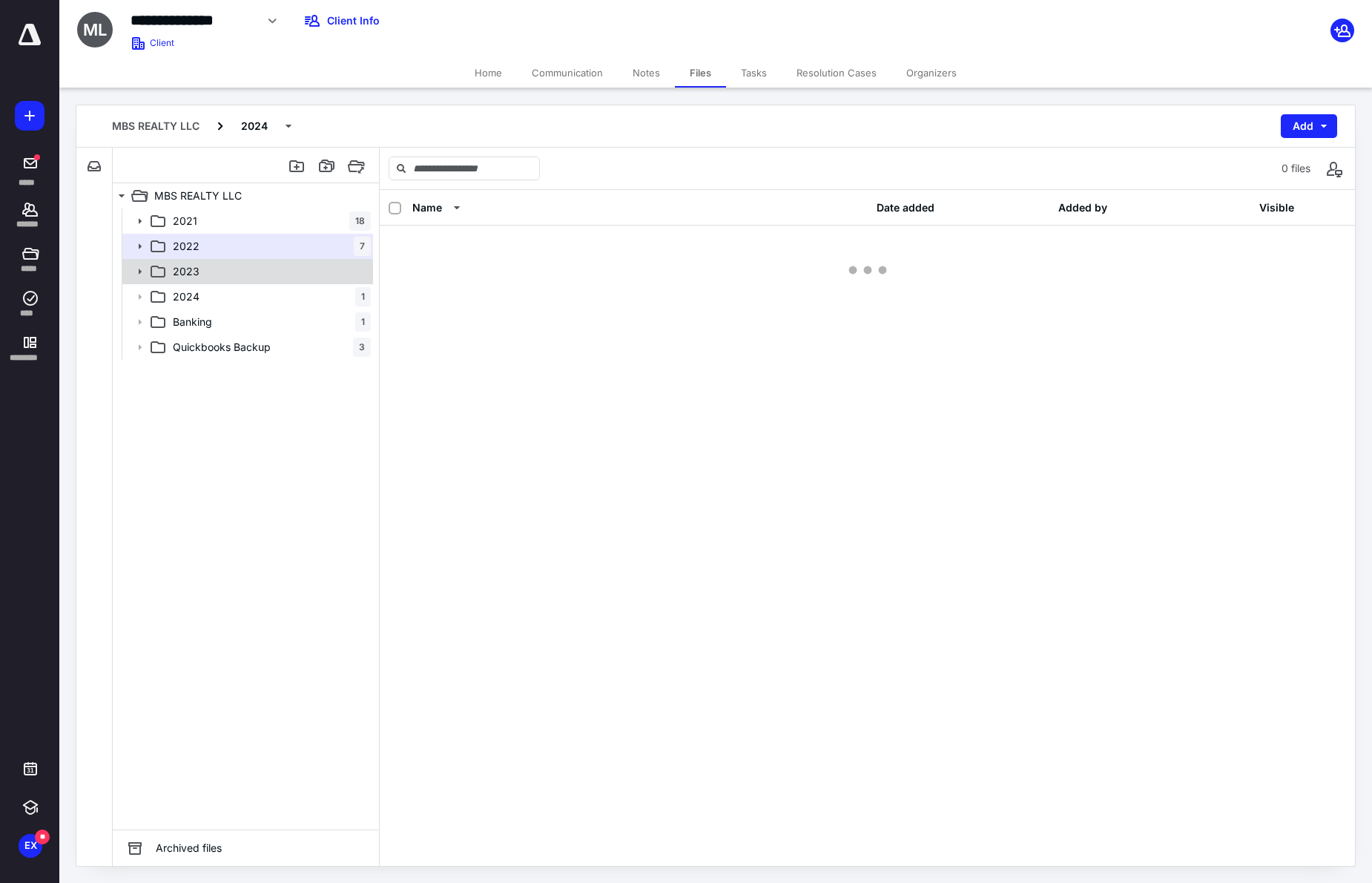 click on "2023" at bounding box center (186, 272) 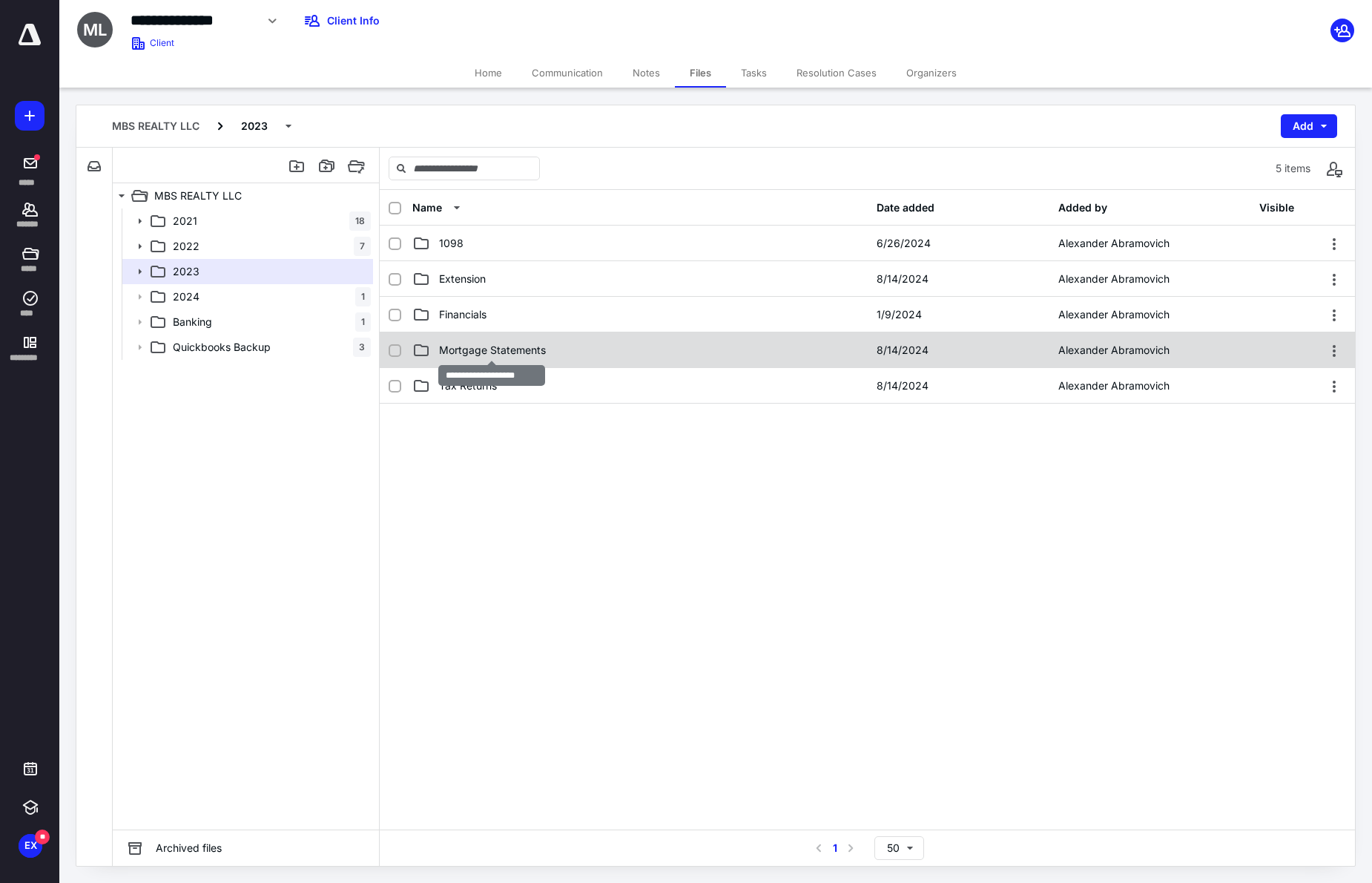 click on "Mortgage Statements" at bounding box center [492, 350] 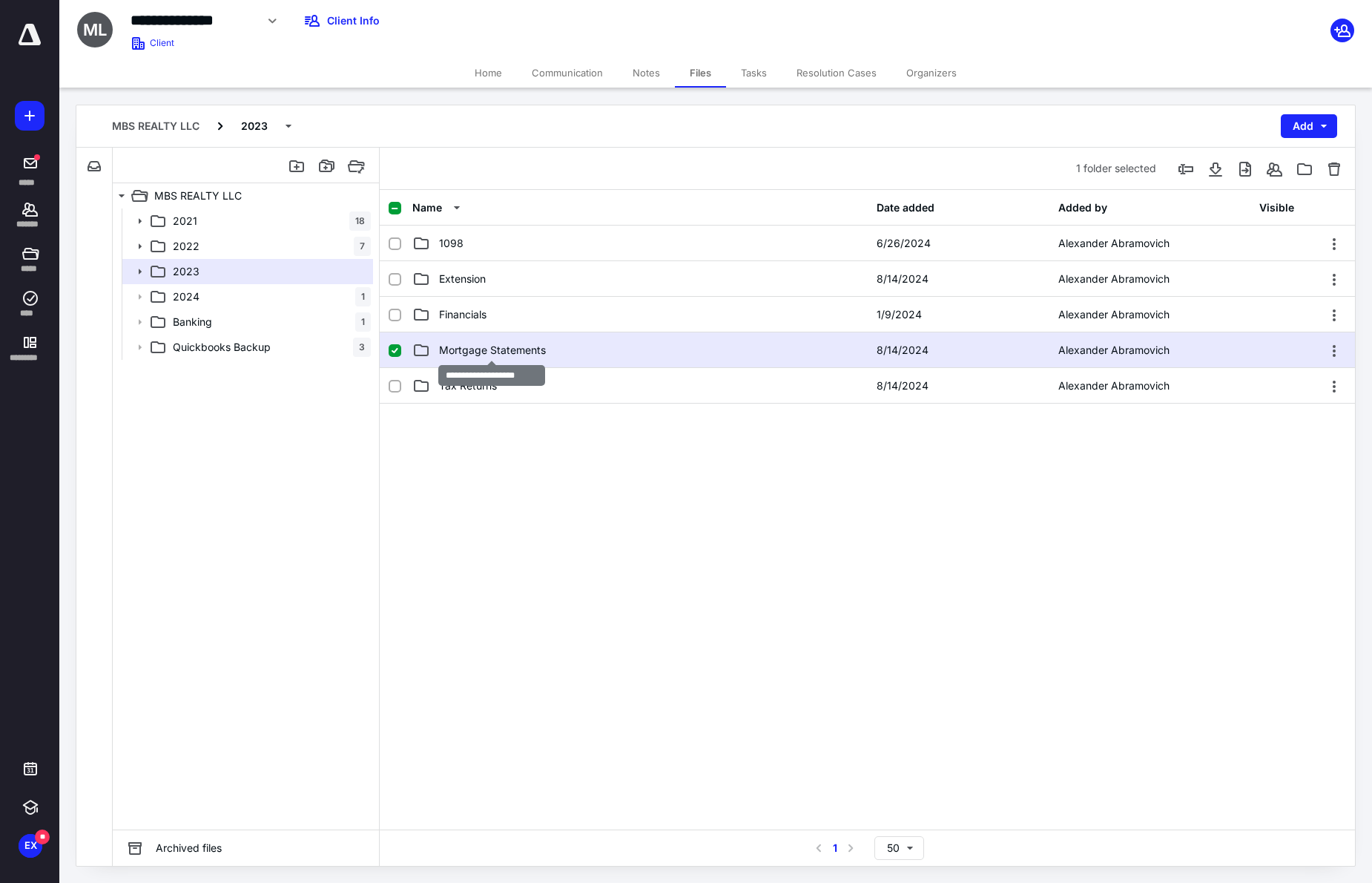 click on "Mortgage Statements" at bounding box center (492, 350) 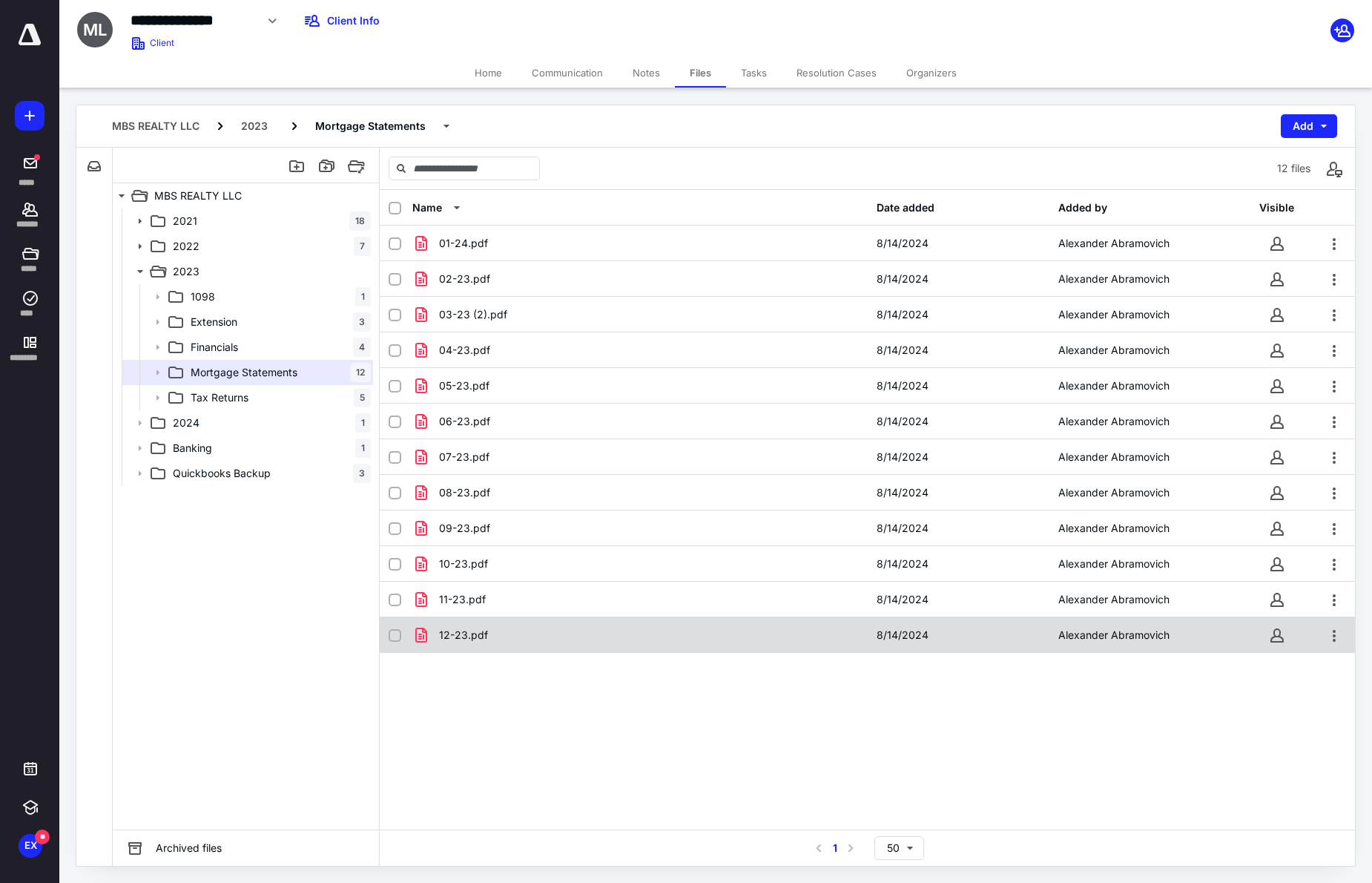 click on "12-23.pdf" at bounding box center (640, 635) 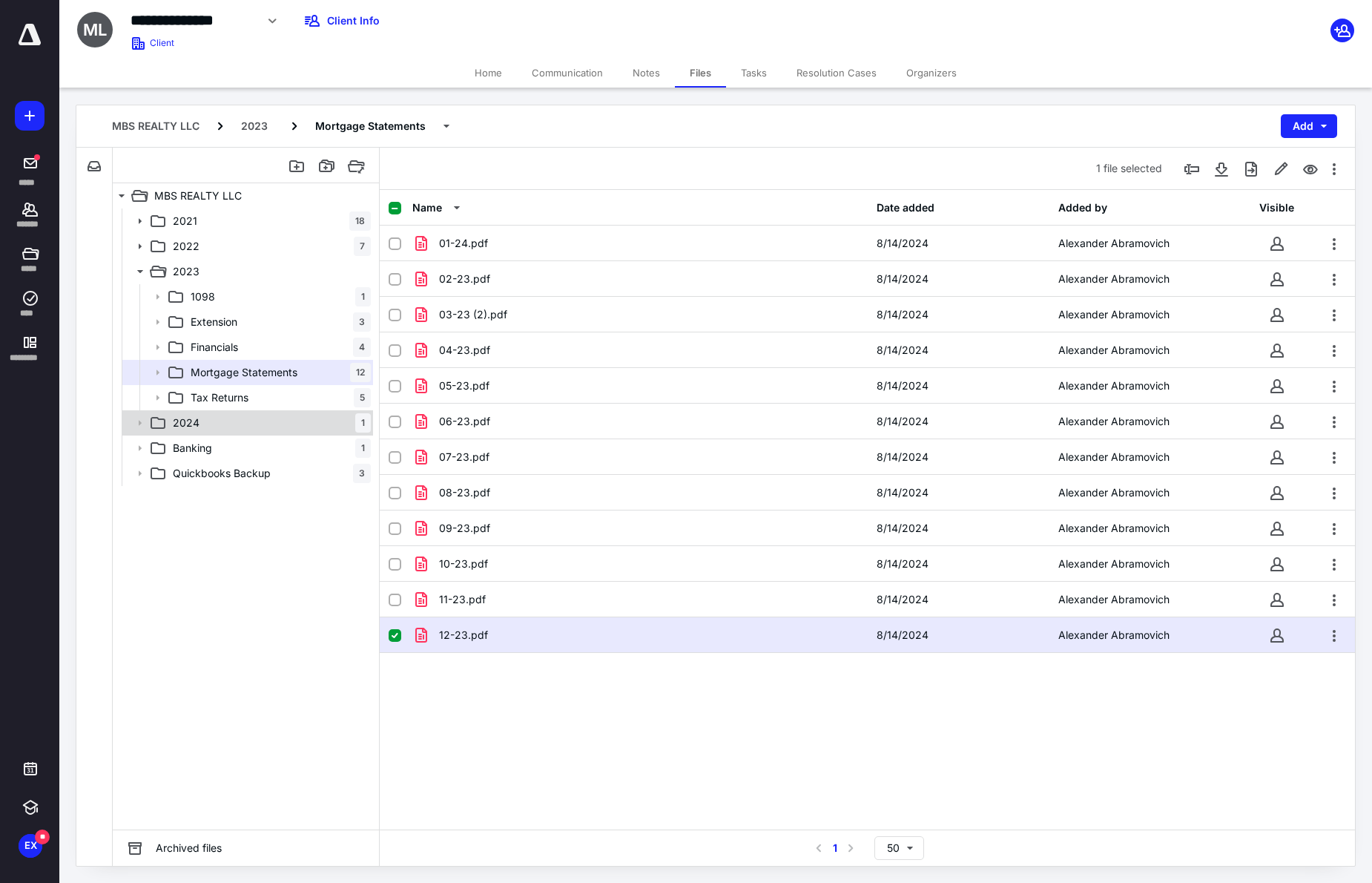 click on "2024 1" at bounding box center [268, 423] 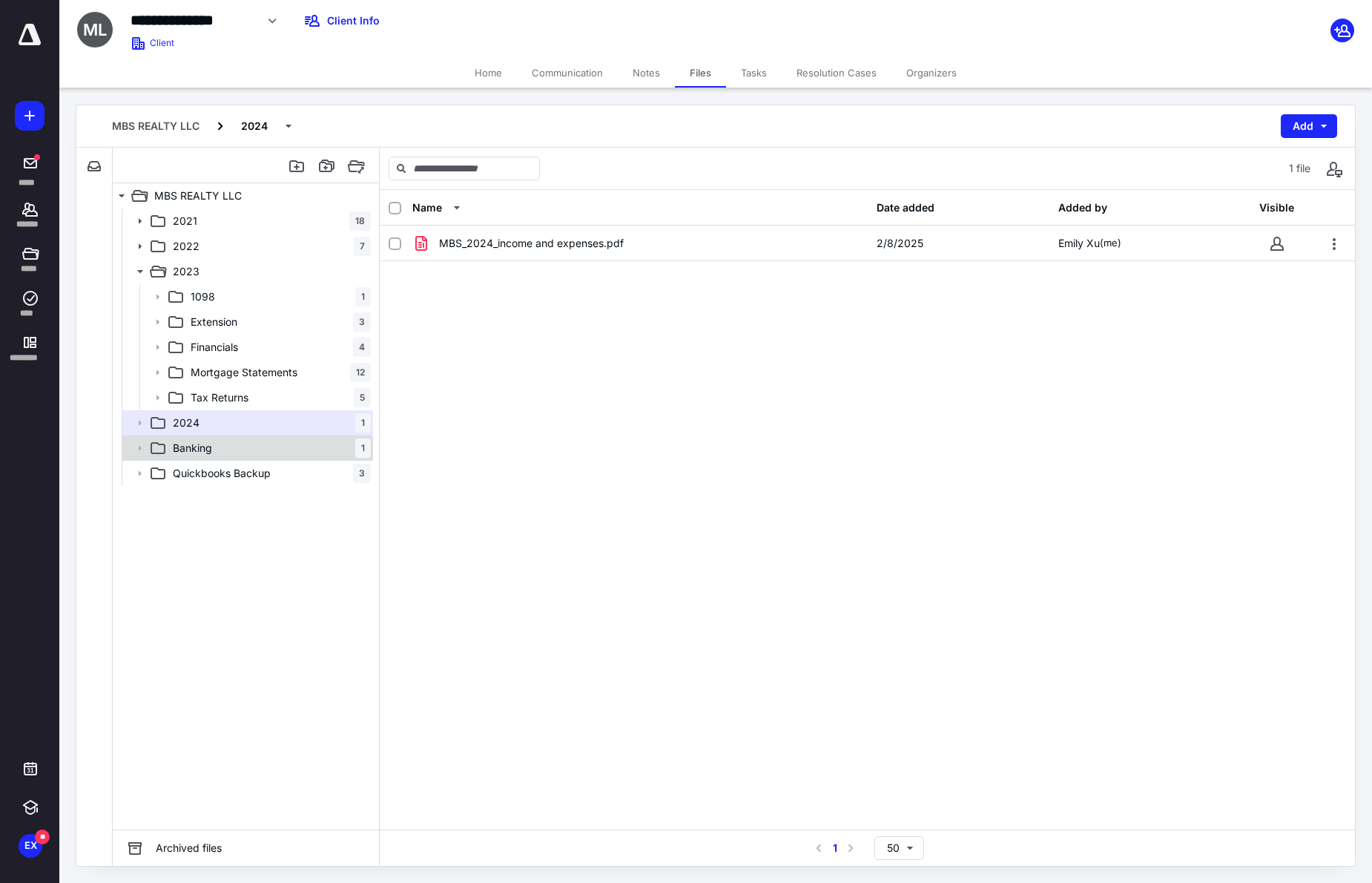 click on "Banking 1" at bounding box center [268, 448] 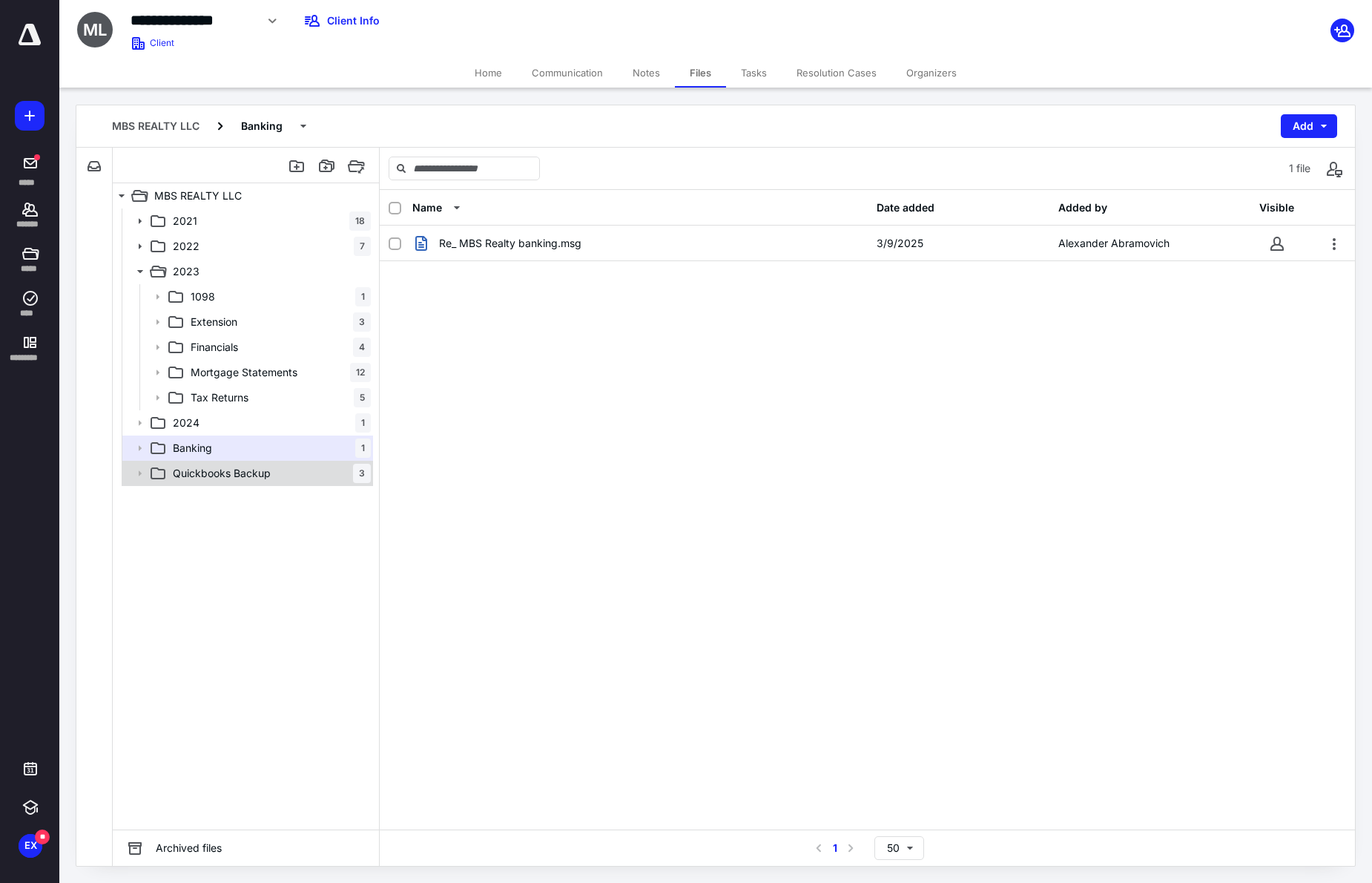 click on "Quickbooks Backup 3" at bounding box center (268, 473) 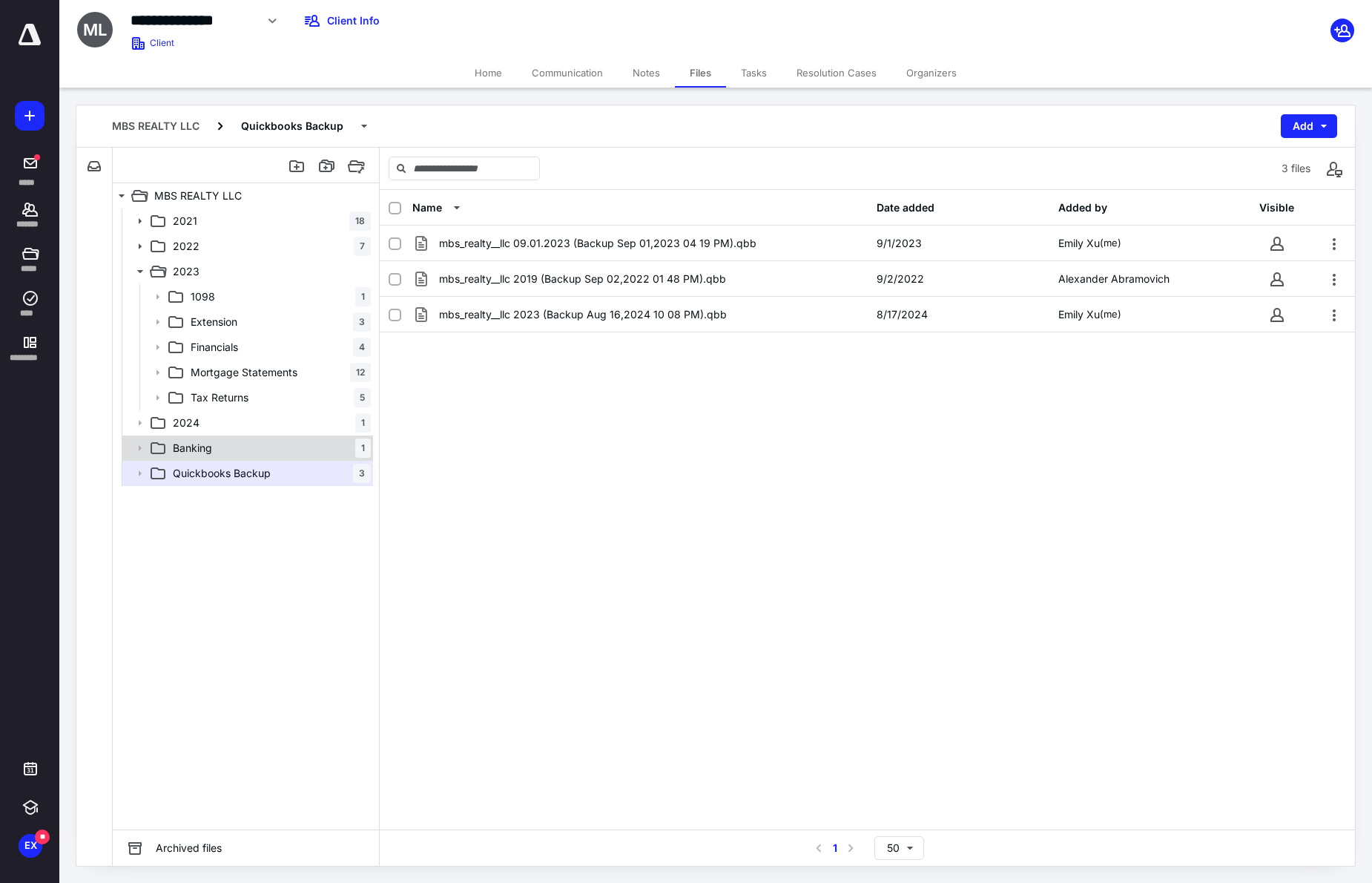 click on "Banking 1" at bounding box center [268, 448] 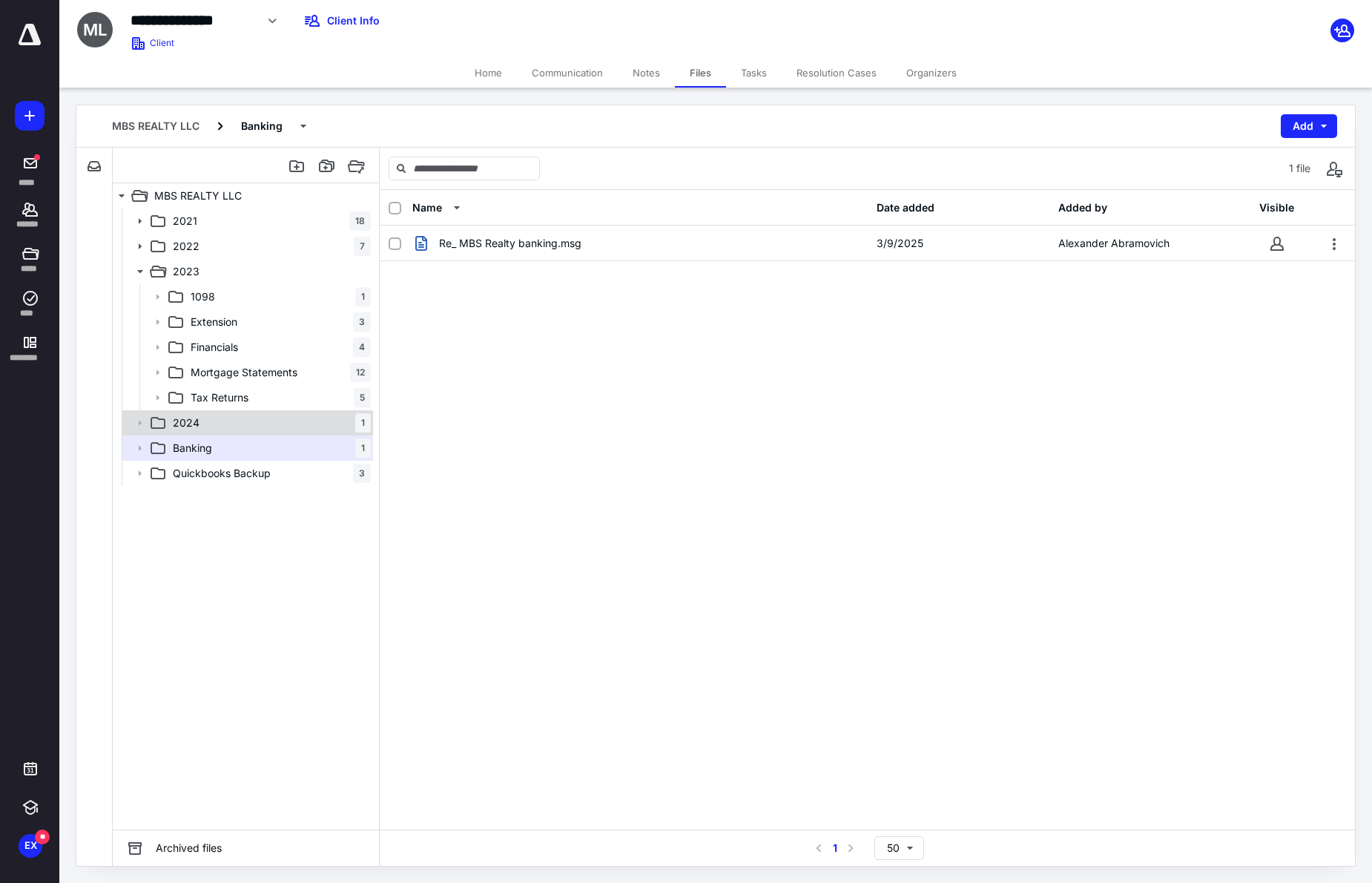 click on "2024 1" at bounding box center (268, 423) 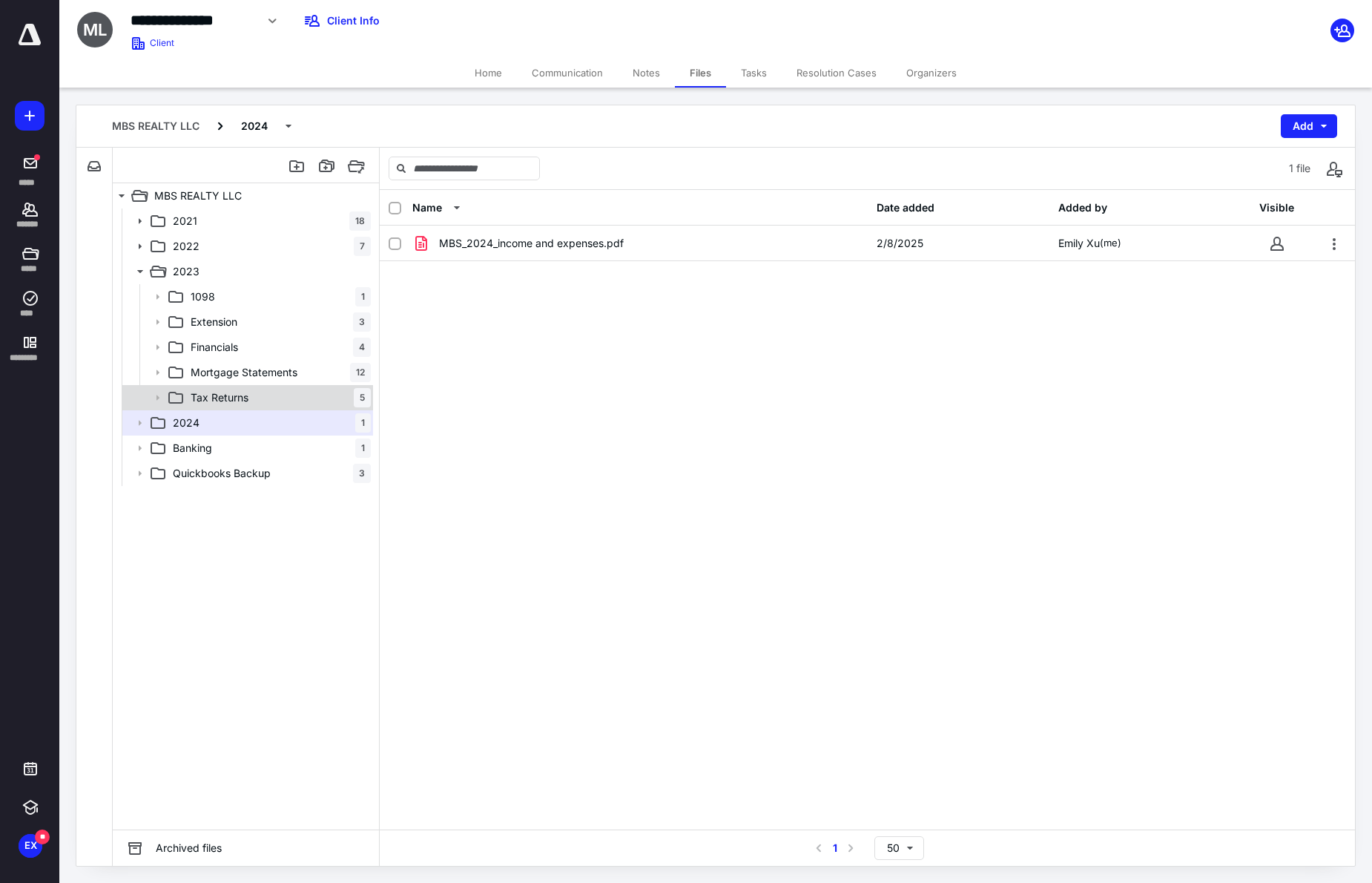 click on "Tax Returns 5" at bounding box center (277, 398) 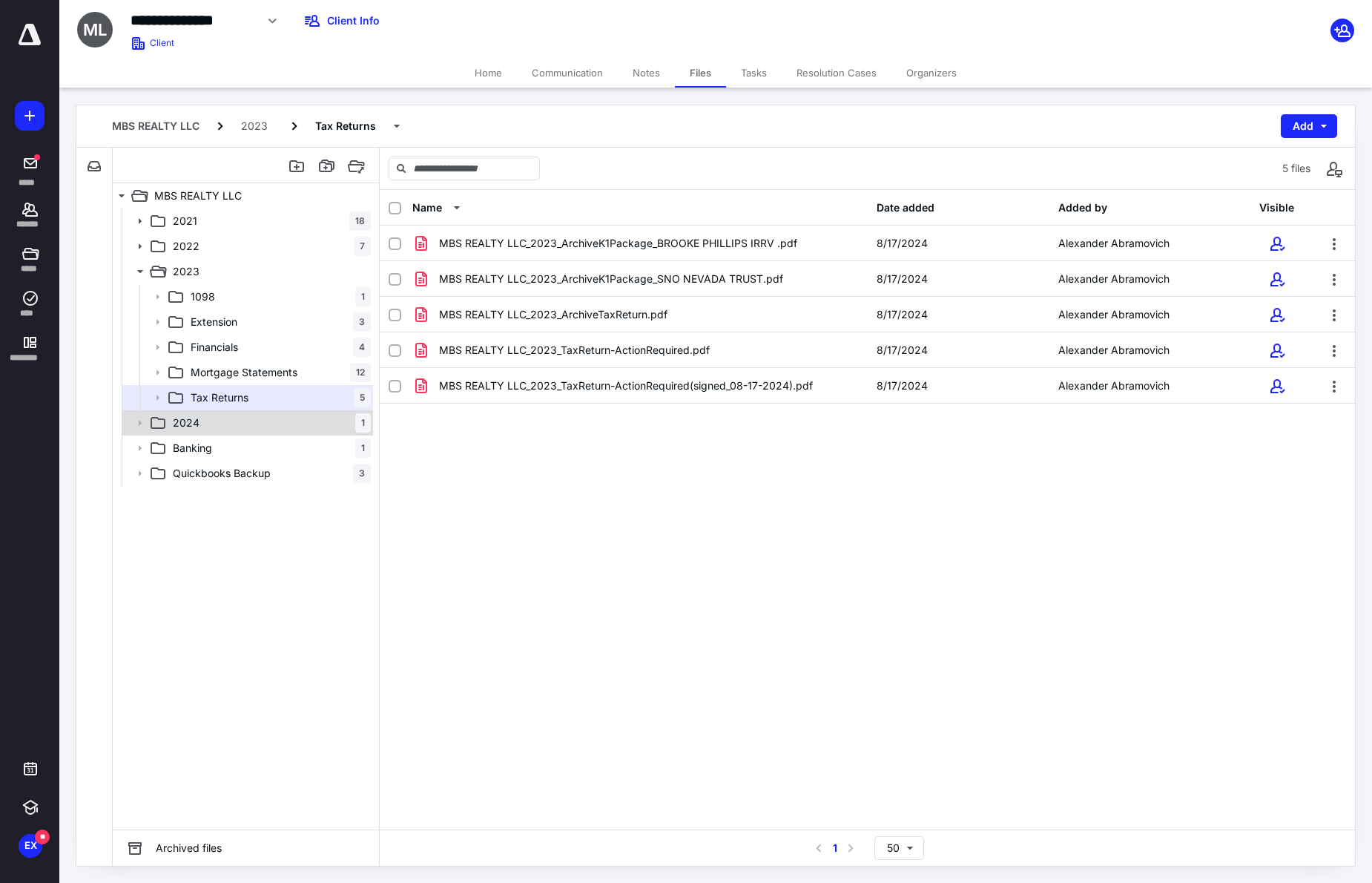click on "2024 1" at bounding box center [268, 423] 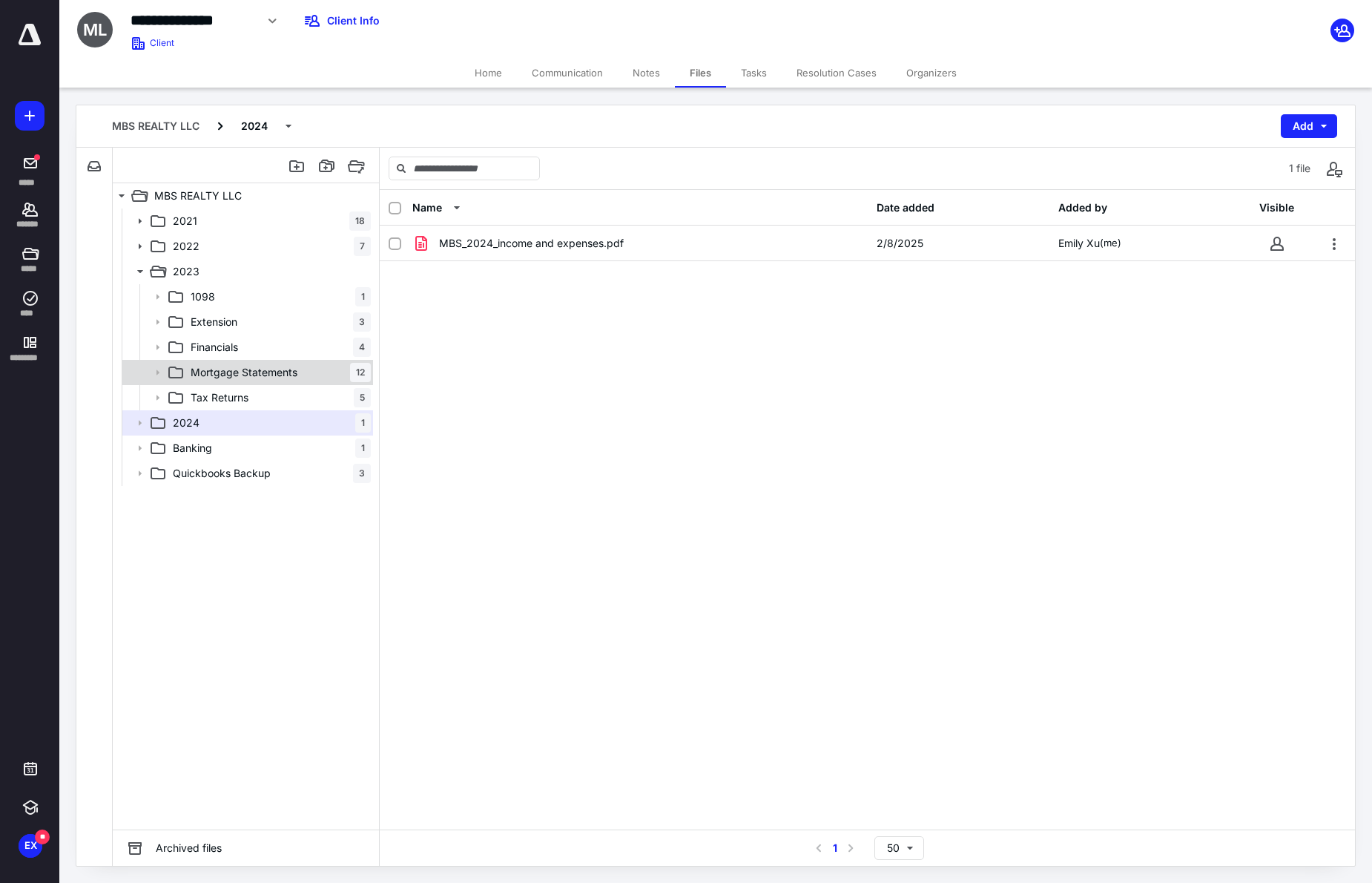 click on "Mortgage Statements" at bounding box center (244, 372) 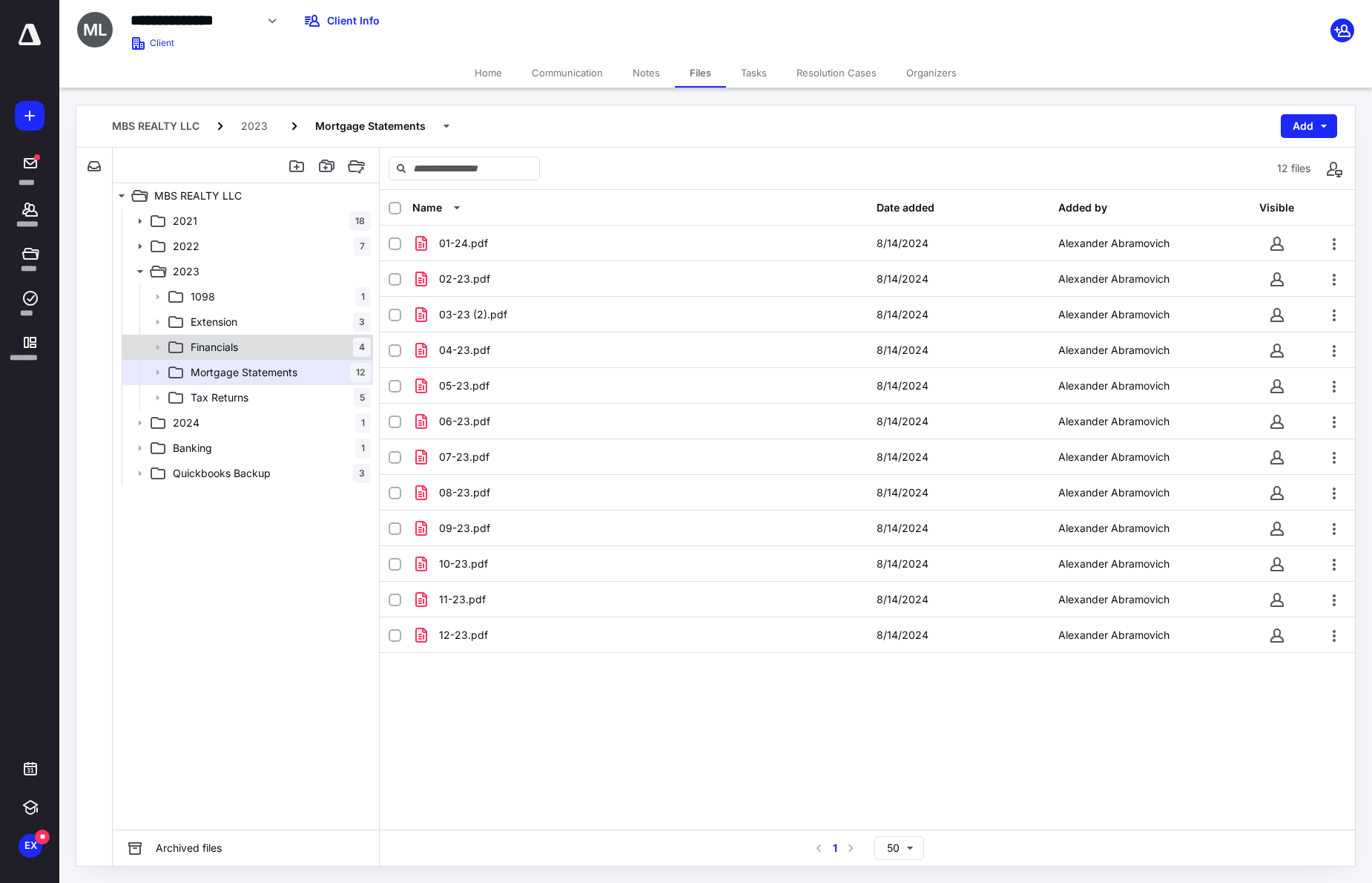 click on "Financials 4" at bounding box center [277, 347] 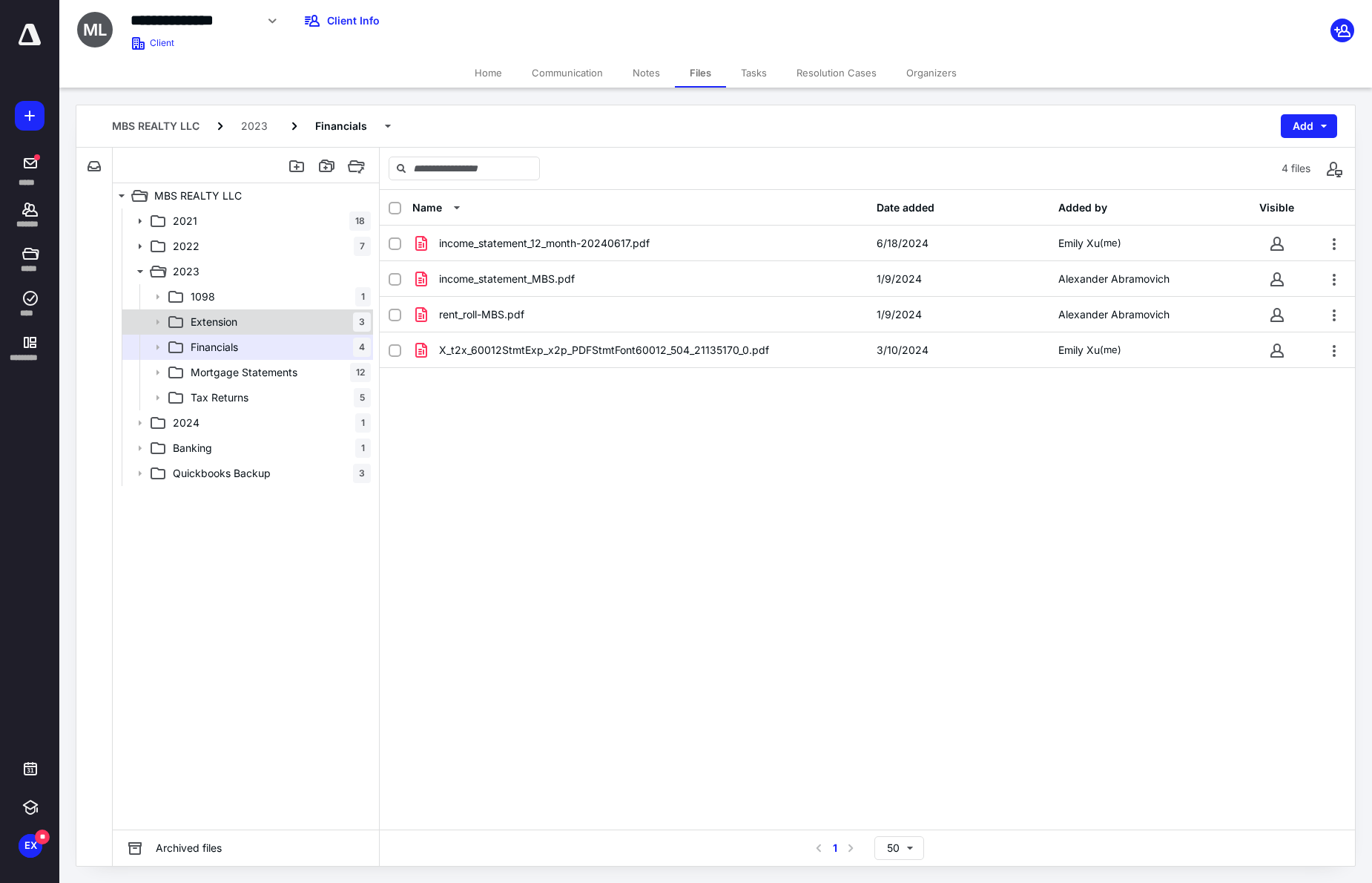 click on "Extension 3" at bounding box center [277, 322] 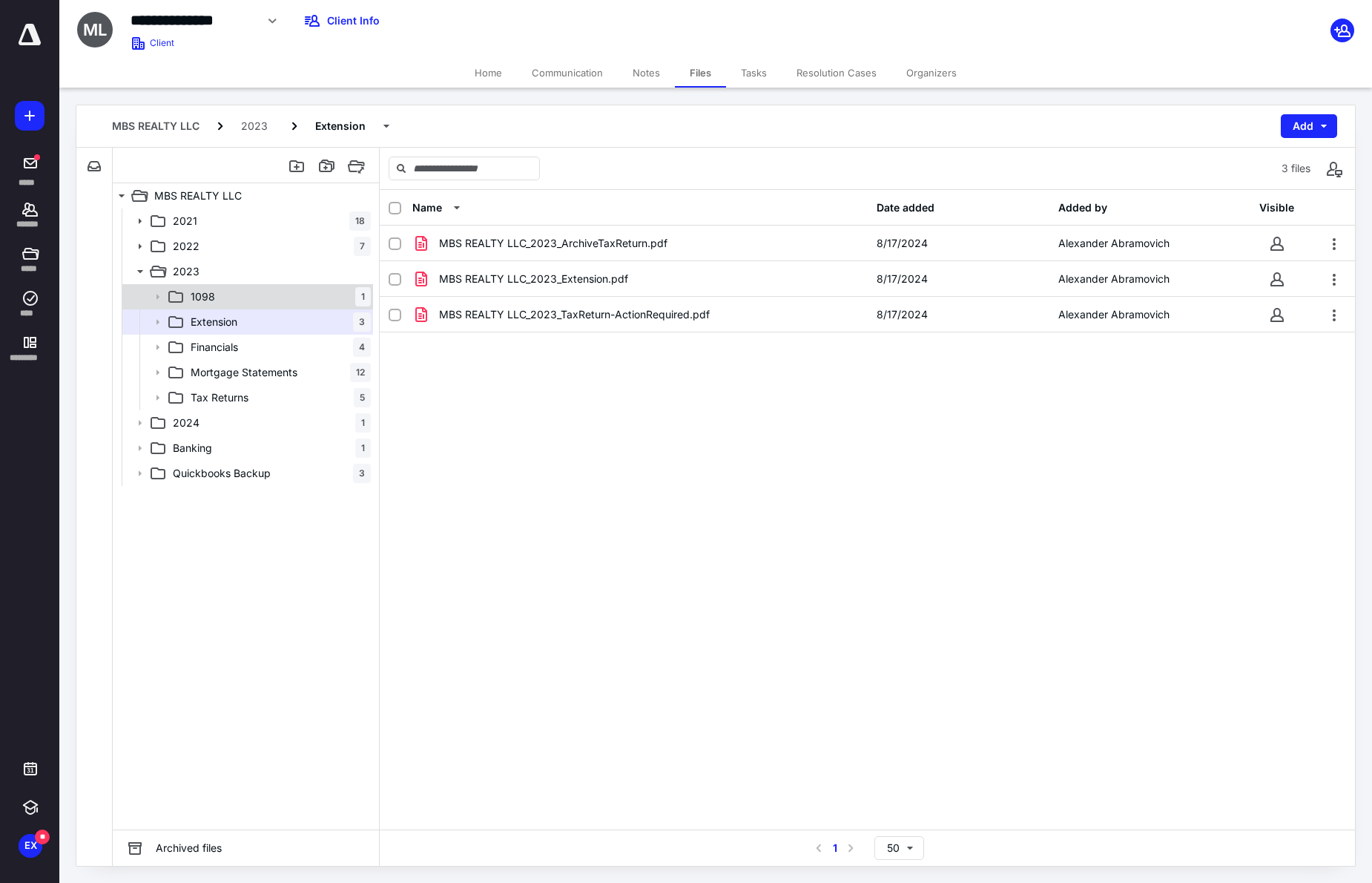 click on "1098 1" at bounding box center [277, 297] 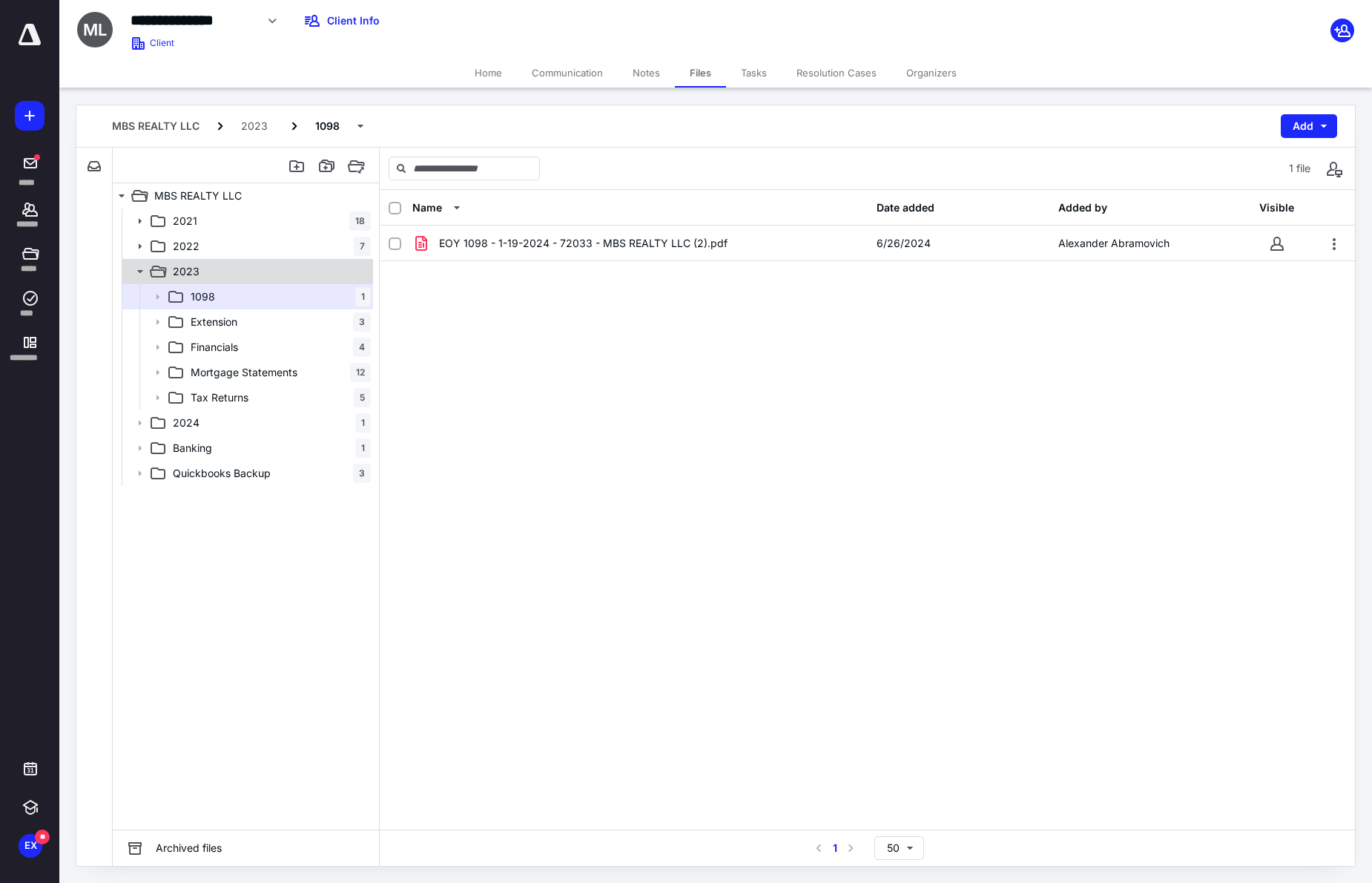 click on "2023" at bounding box center [246, 272] 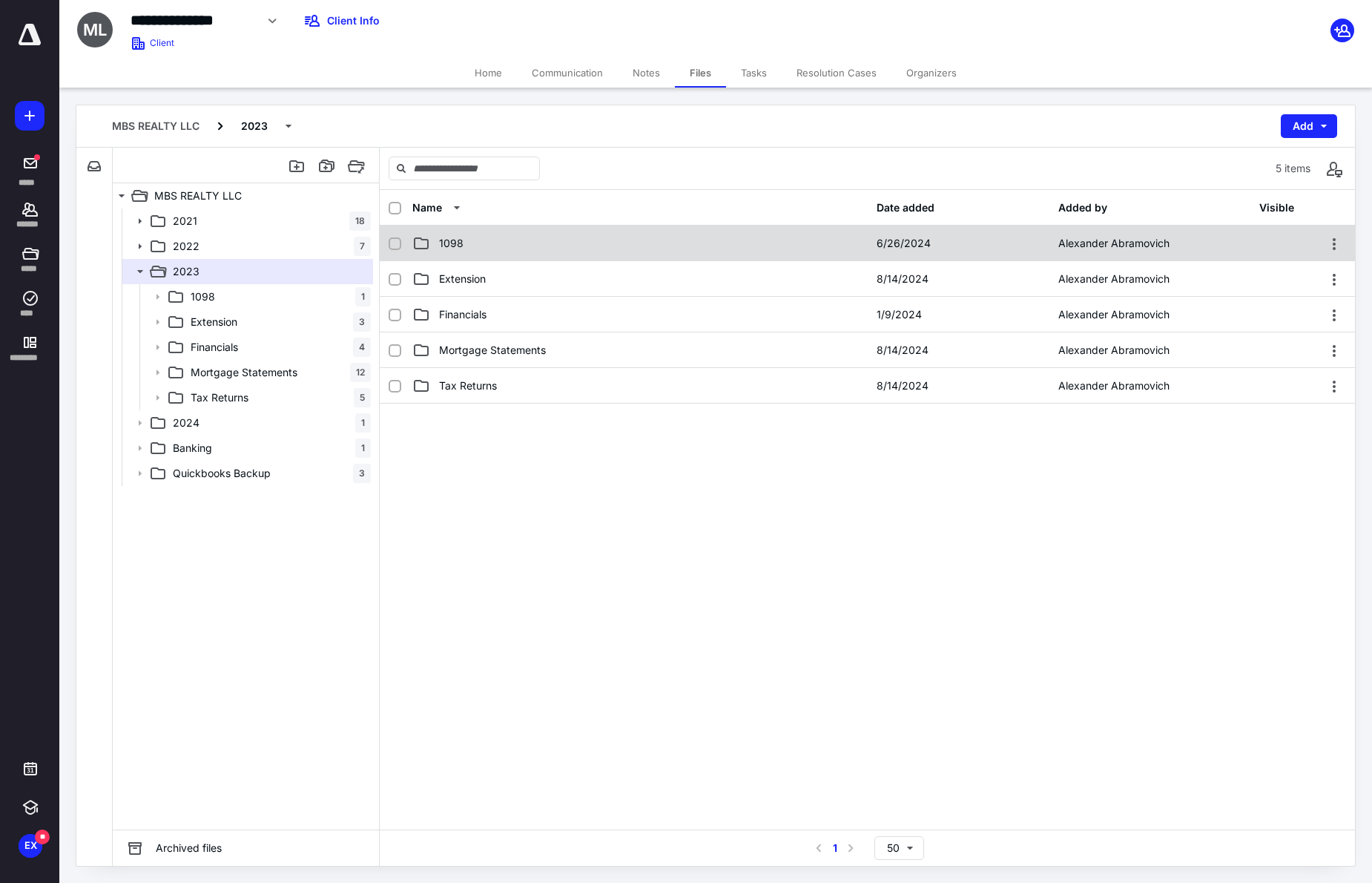 click on "1098" at bounding box center (640, 243) 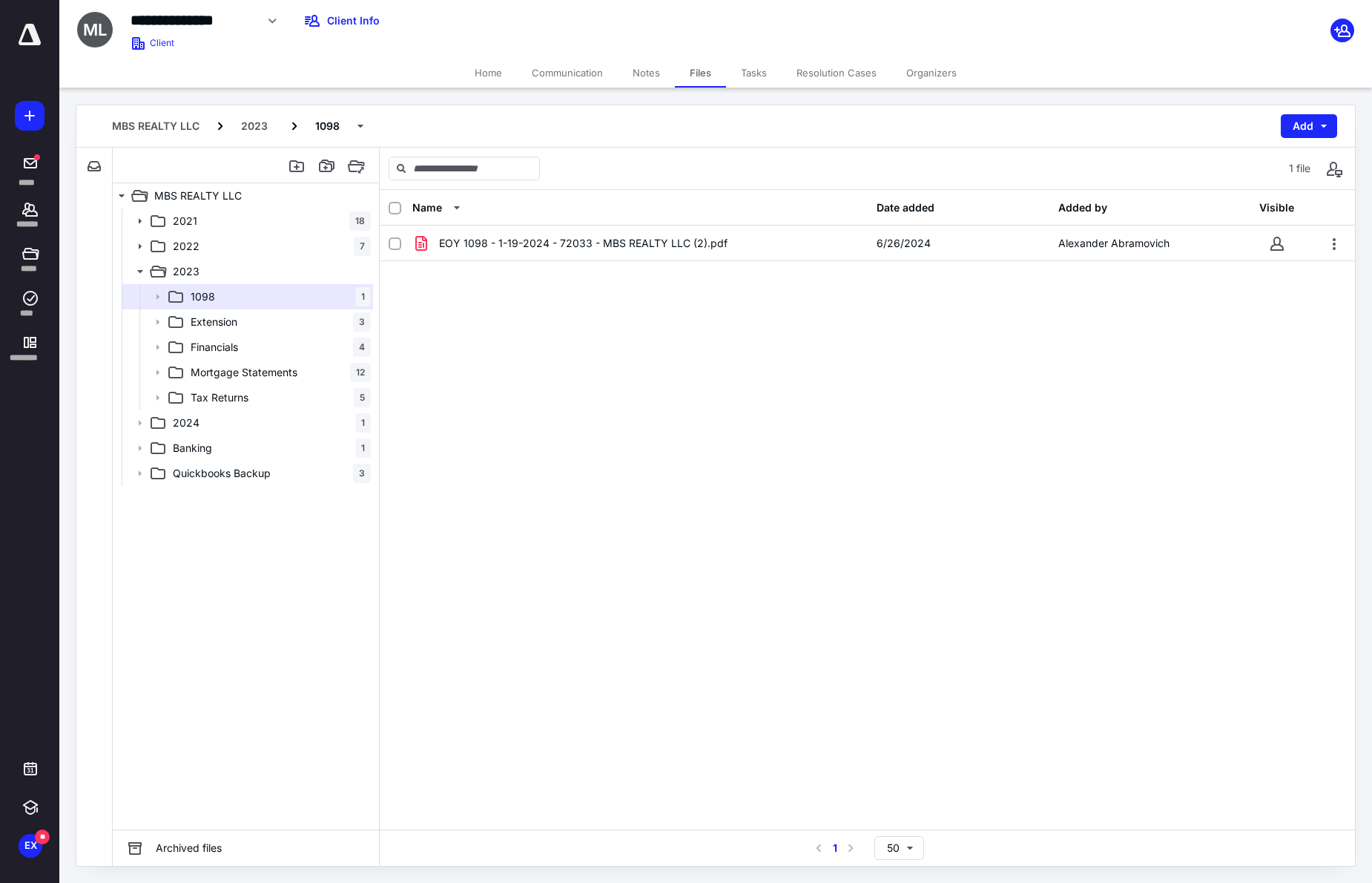click on "EOY 1098 - 1-19-2024 - 72033 - MBS REALTY LLC (2).pdf 6/26/2024 Alexander Abramovich" at bounding box center [867, 337] 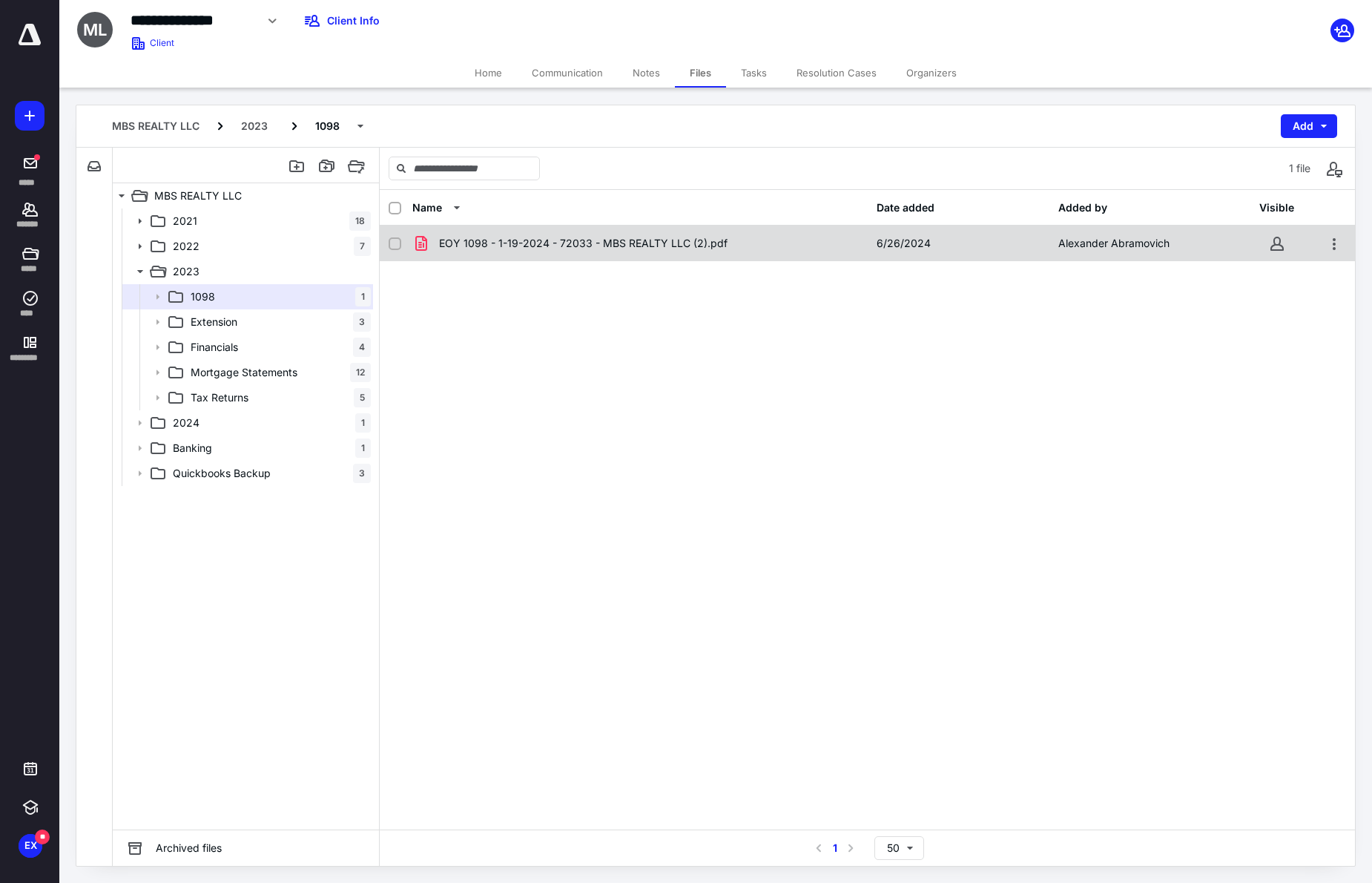 click on "EOY 1098 - 1-19-2024 - 72033 - MBS REALTY LLC (2).pdf" at bounding box center (583, 243) 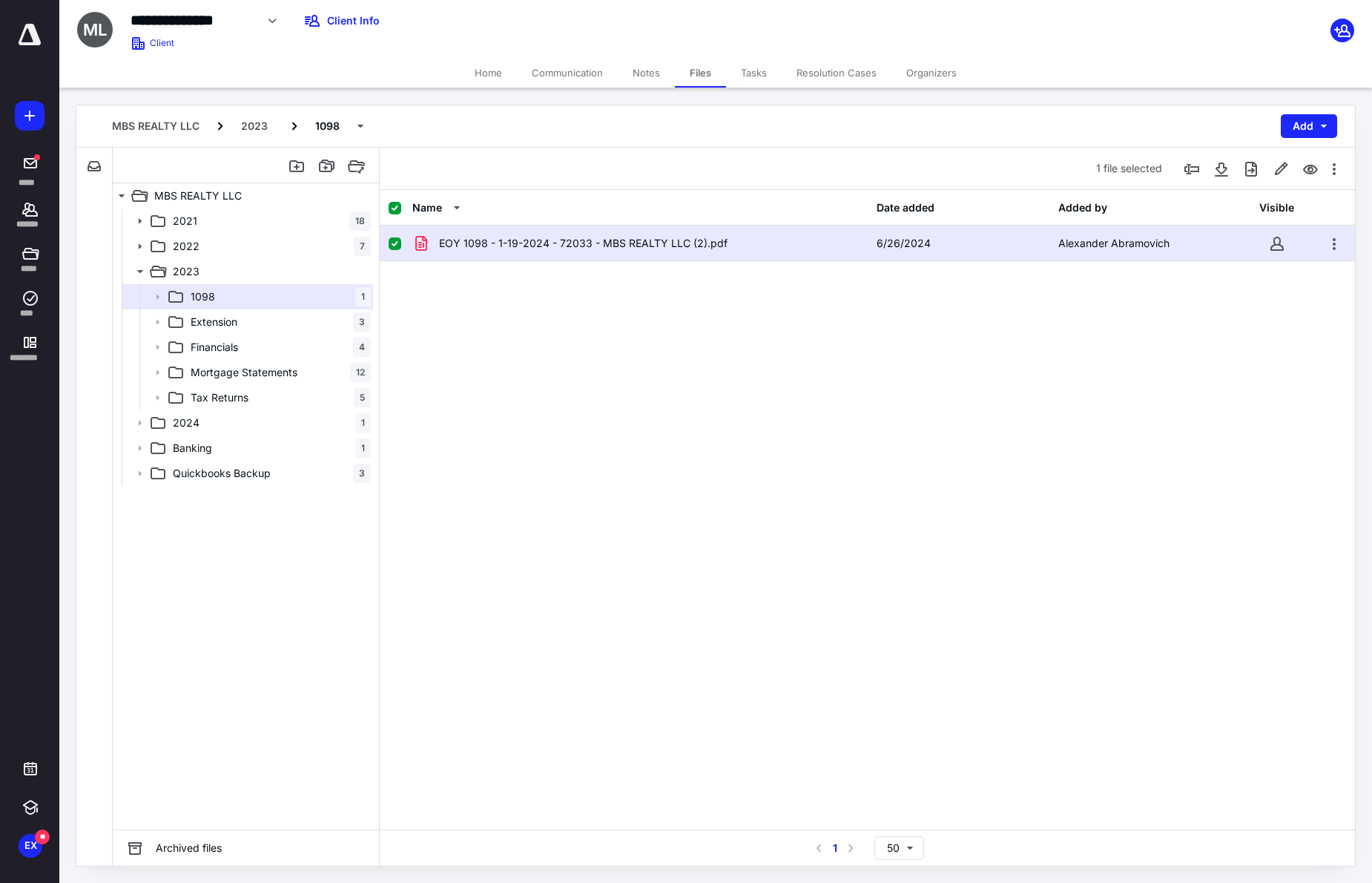 click on "EOY 1098 - 1-19-2024 - 72033 - MBS REALTY LLC (2).pdf" at bounding box center [583, 243] 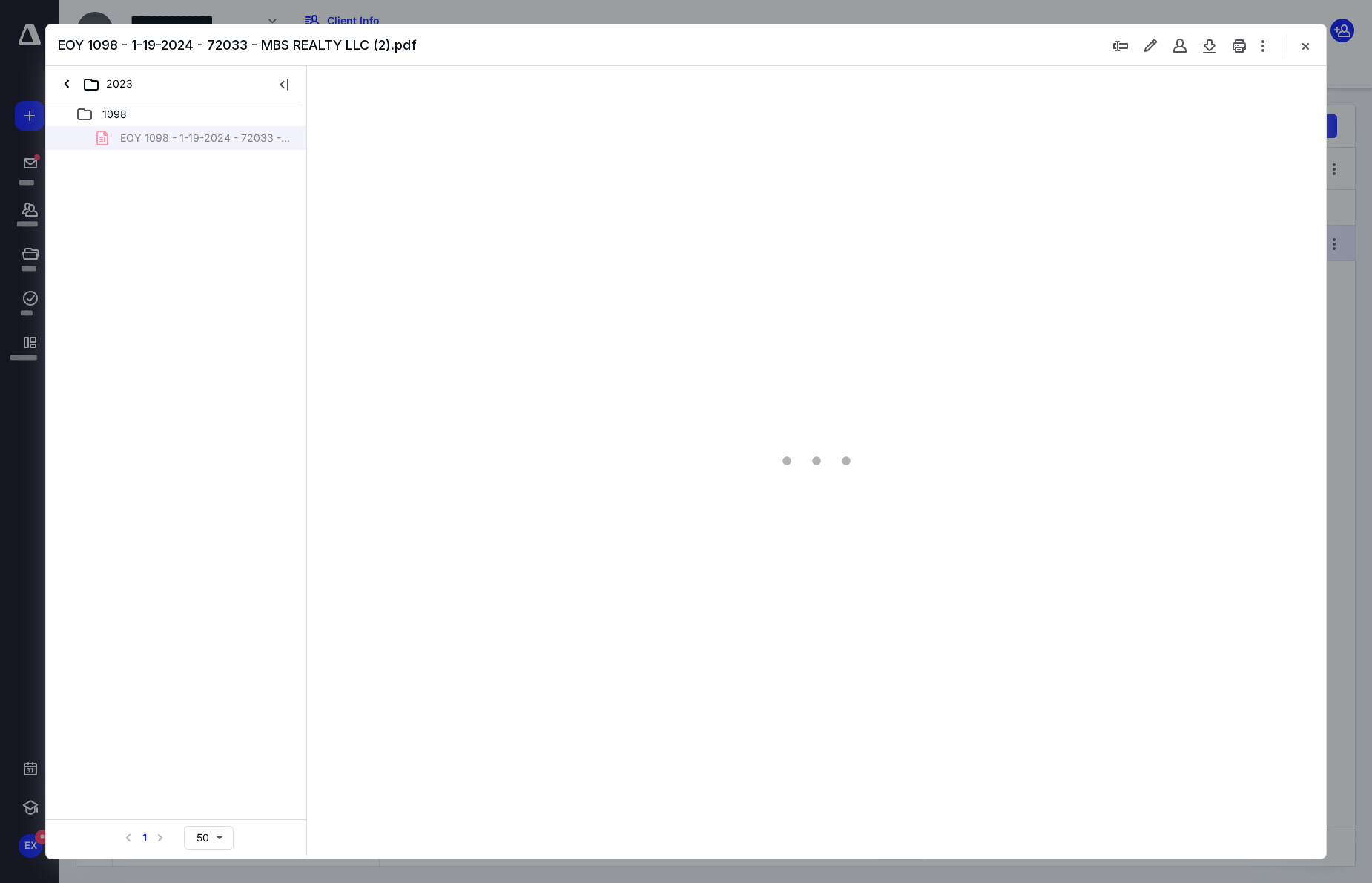 scroll, scrollTop: 0, scrollLeft: 0, axis: both 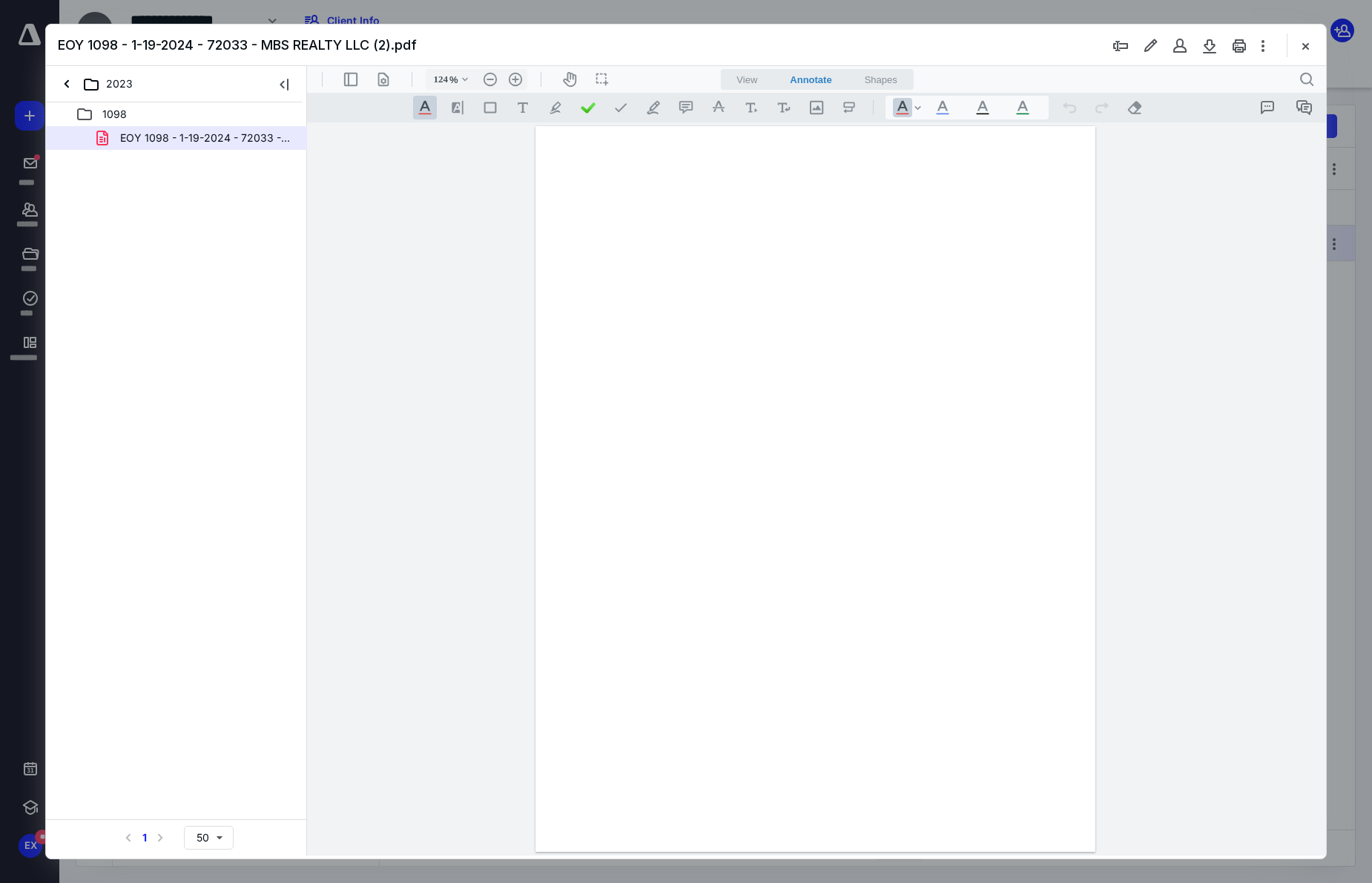 type on "220" 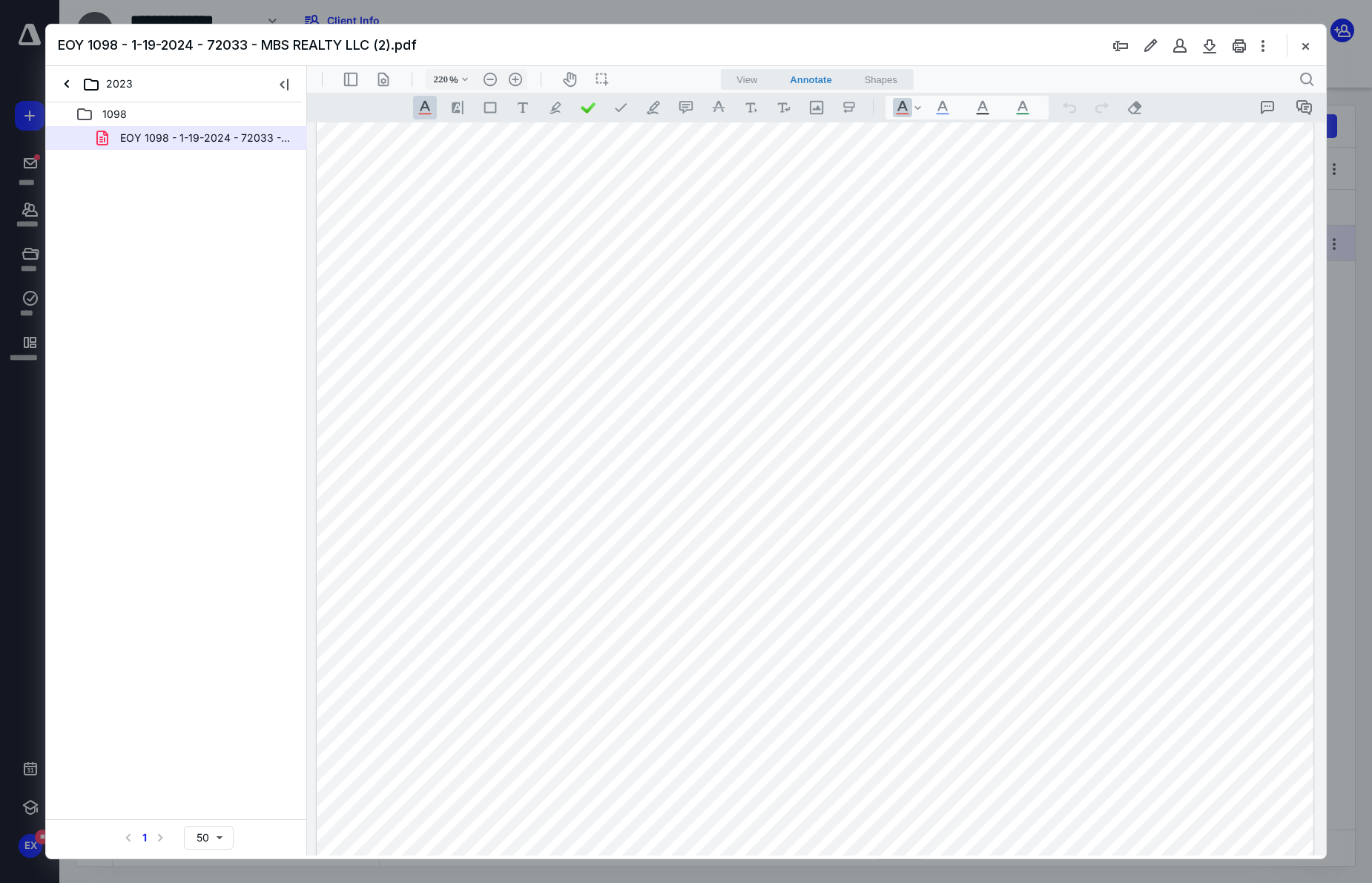 scroll, scrollTop: 297, scrollLeft: 0, axis: vertical 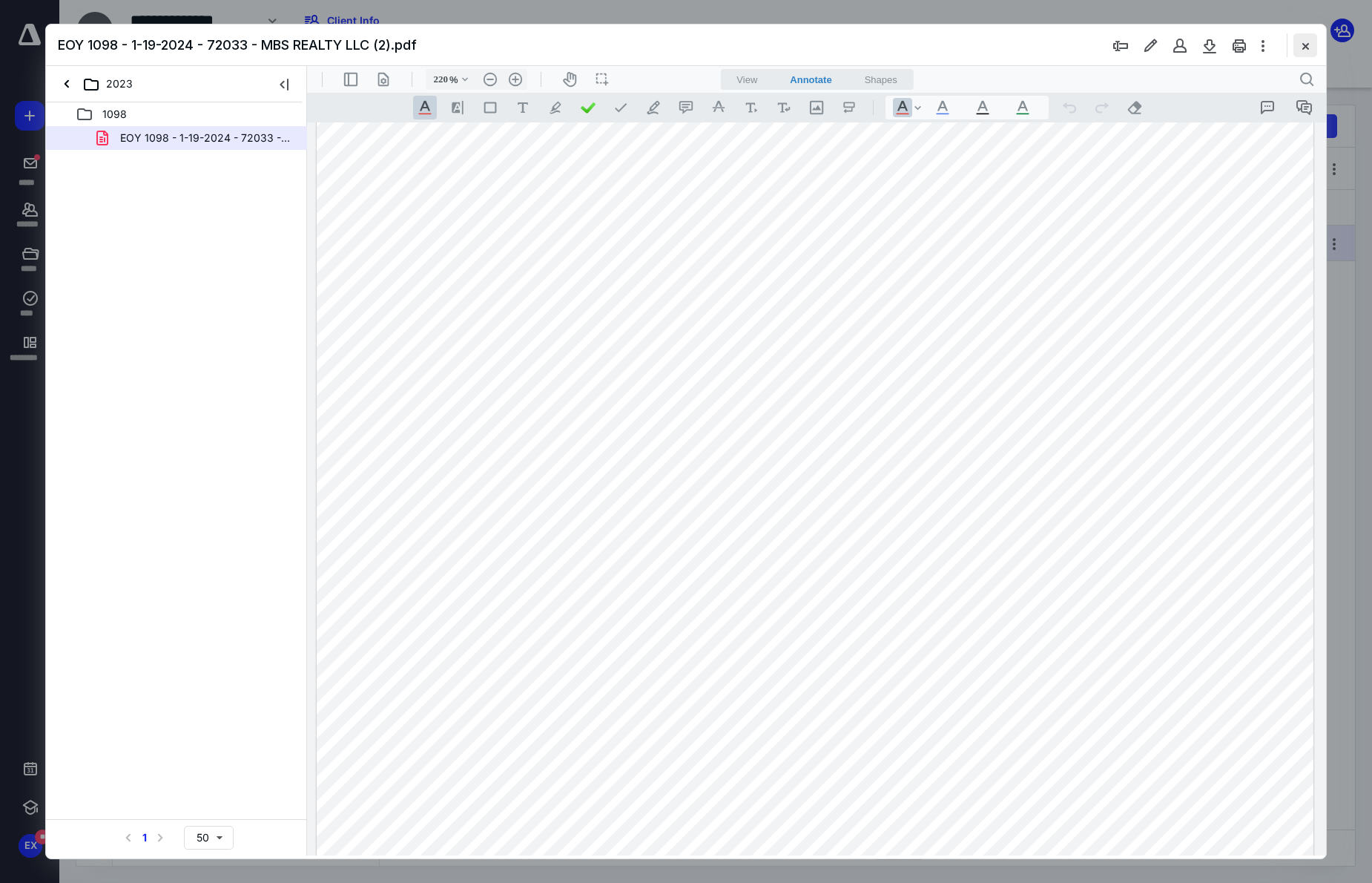 click at bounding box center [1305, 45] 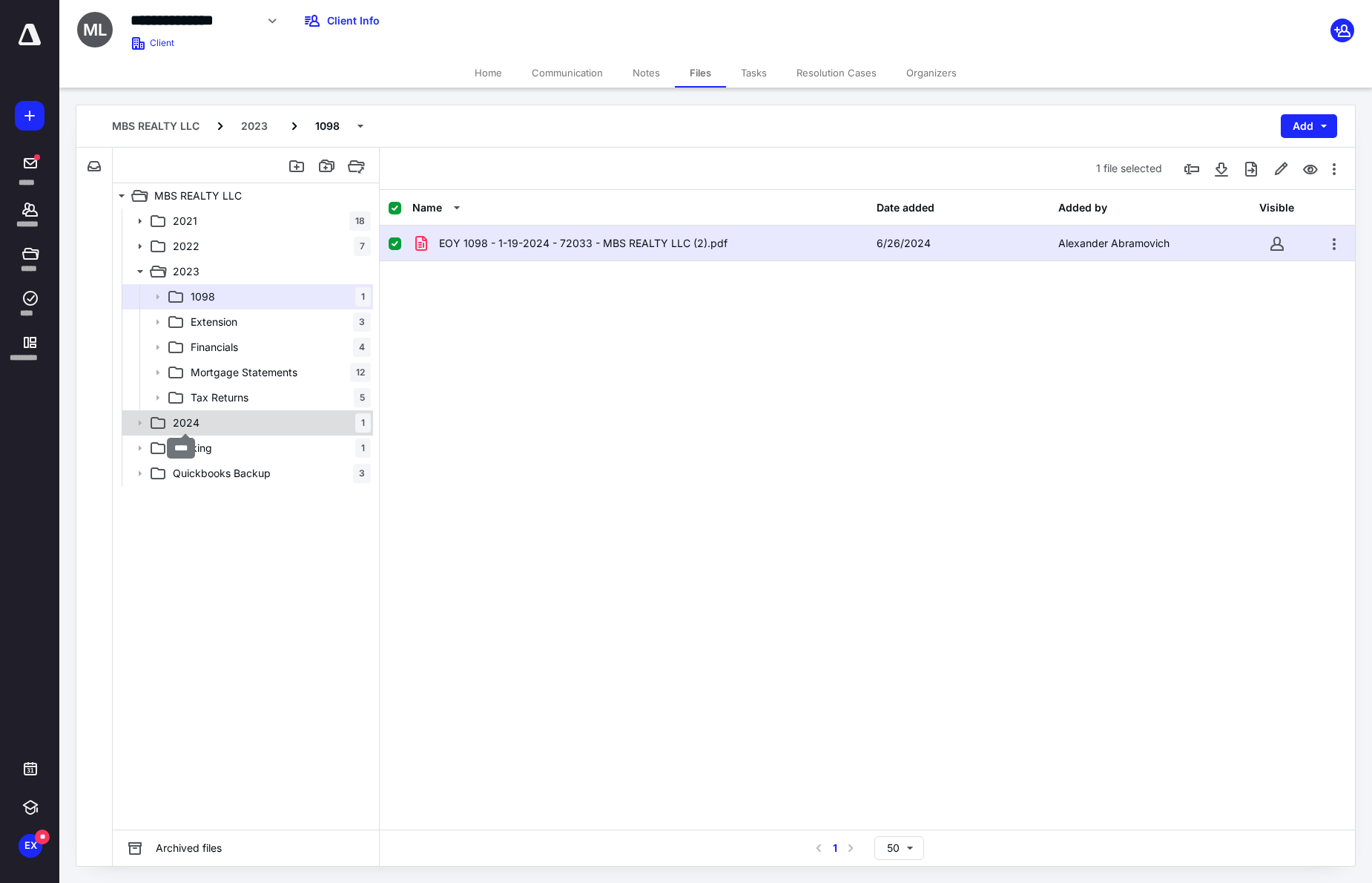 click on "2024" at bounding box center (186, 423) 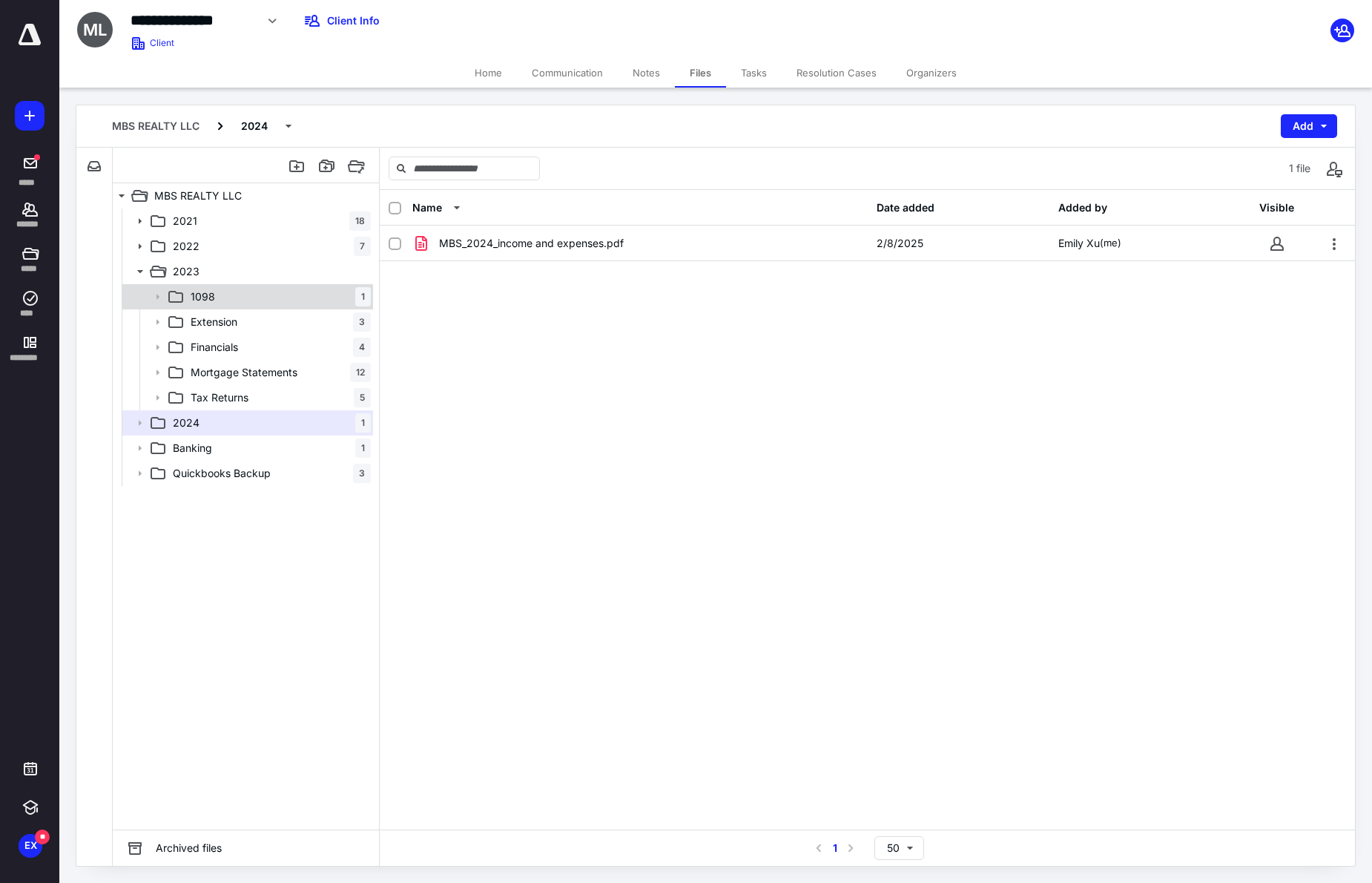 click on "1098 1" at bounding box center (277, 297) 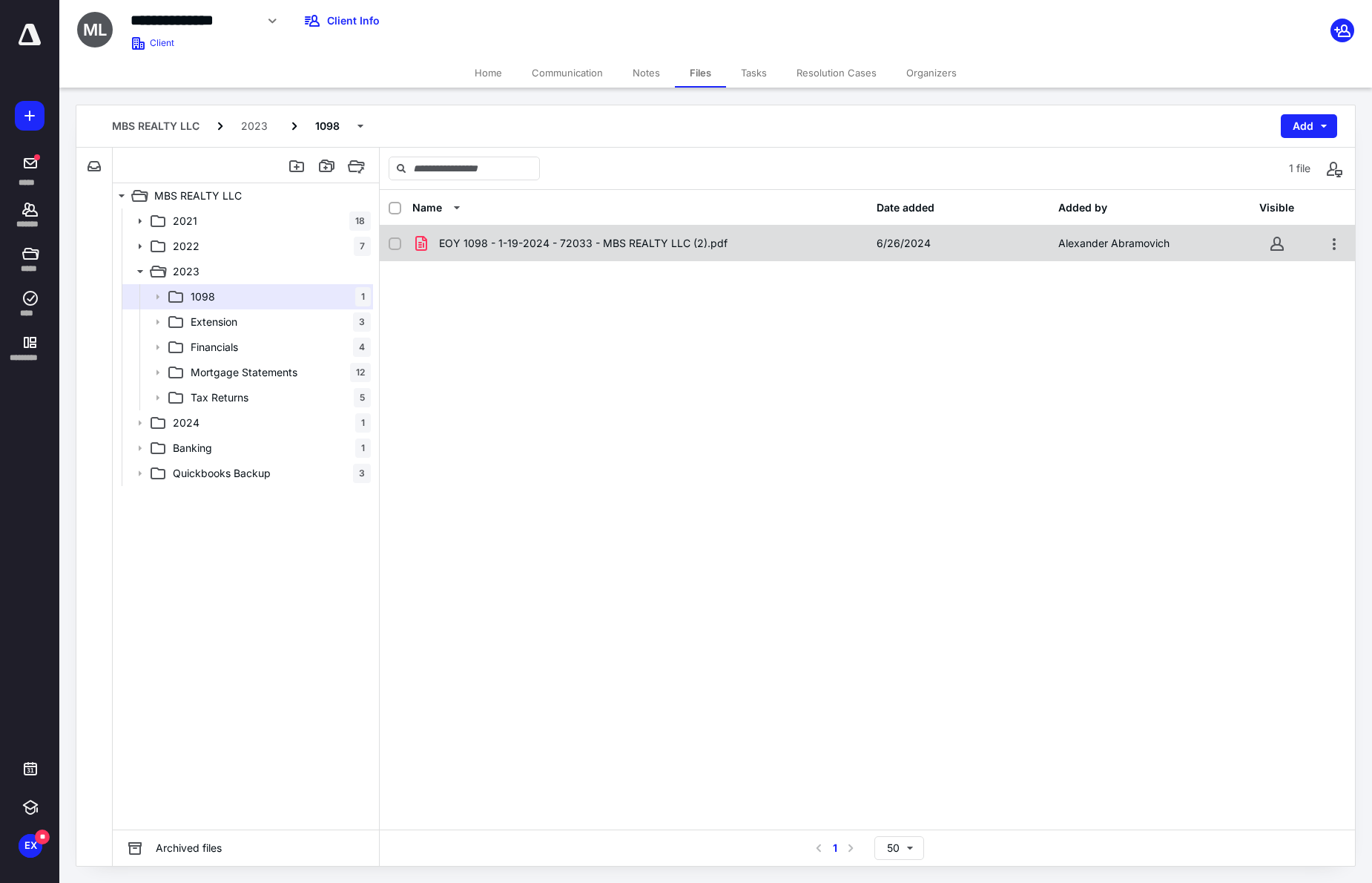 click on "EOY 1098 - 1-19-2024 - 72033 - MBS REALTY LLC (2).pdf 6/26/2024 Alexander Abramovich" at bounding box center (867, 243) 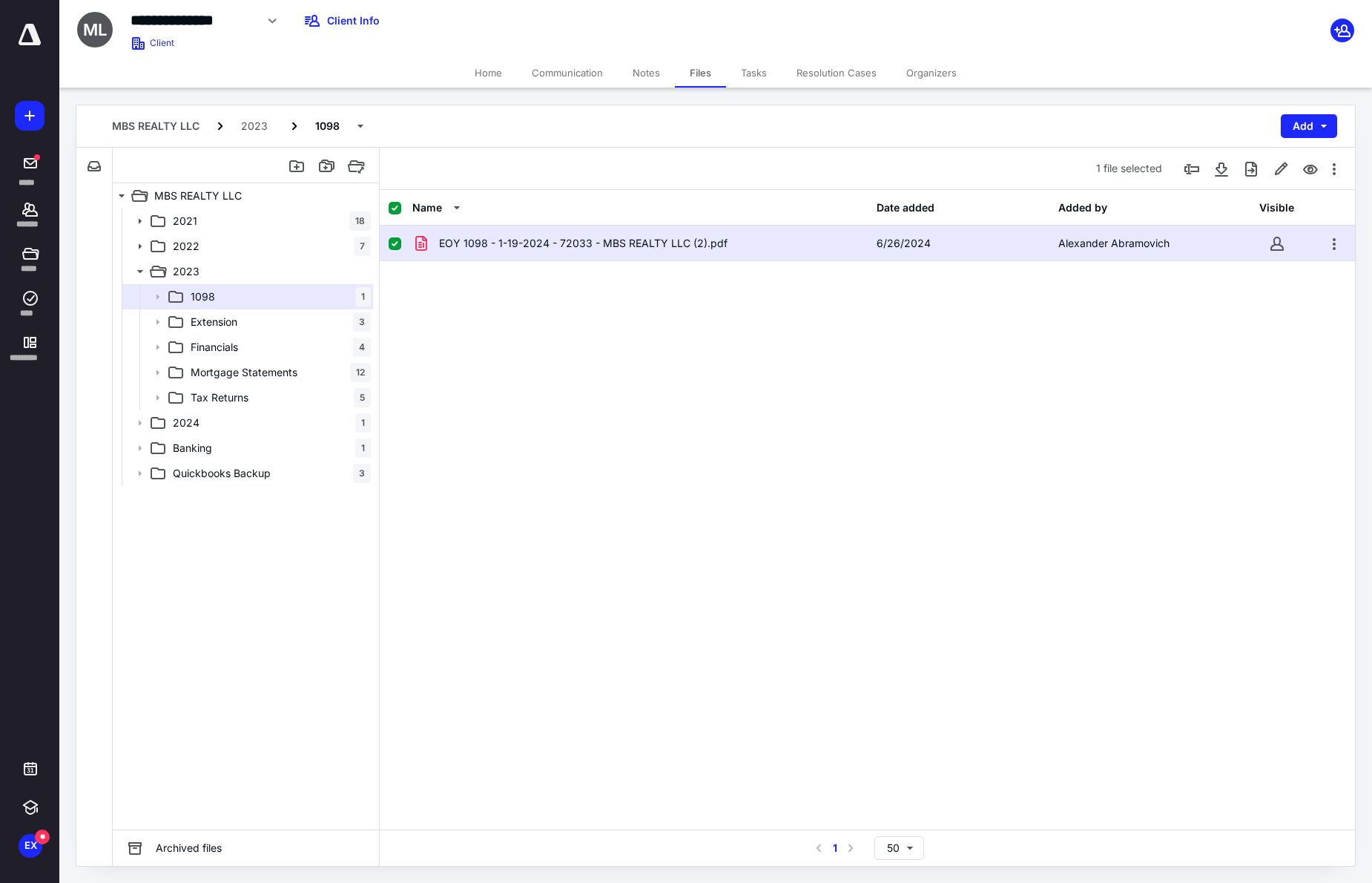 click on "EOY 1098 - 1-19-2024 - 72033 - MBS REALTY LLC (2).pdf 6/26/2024 Alexander Abramovich" at bounding box center [867, 243] 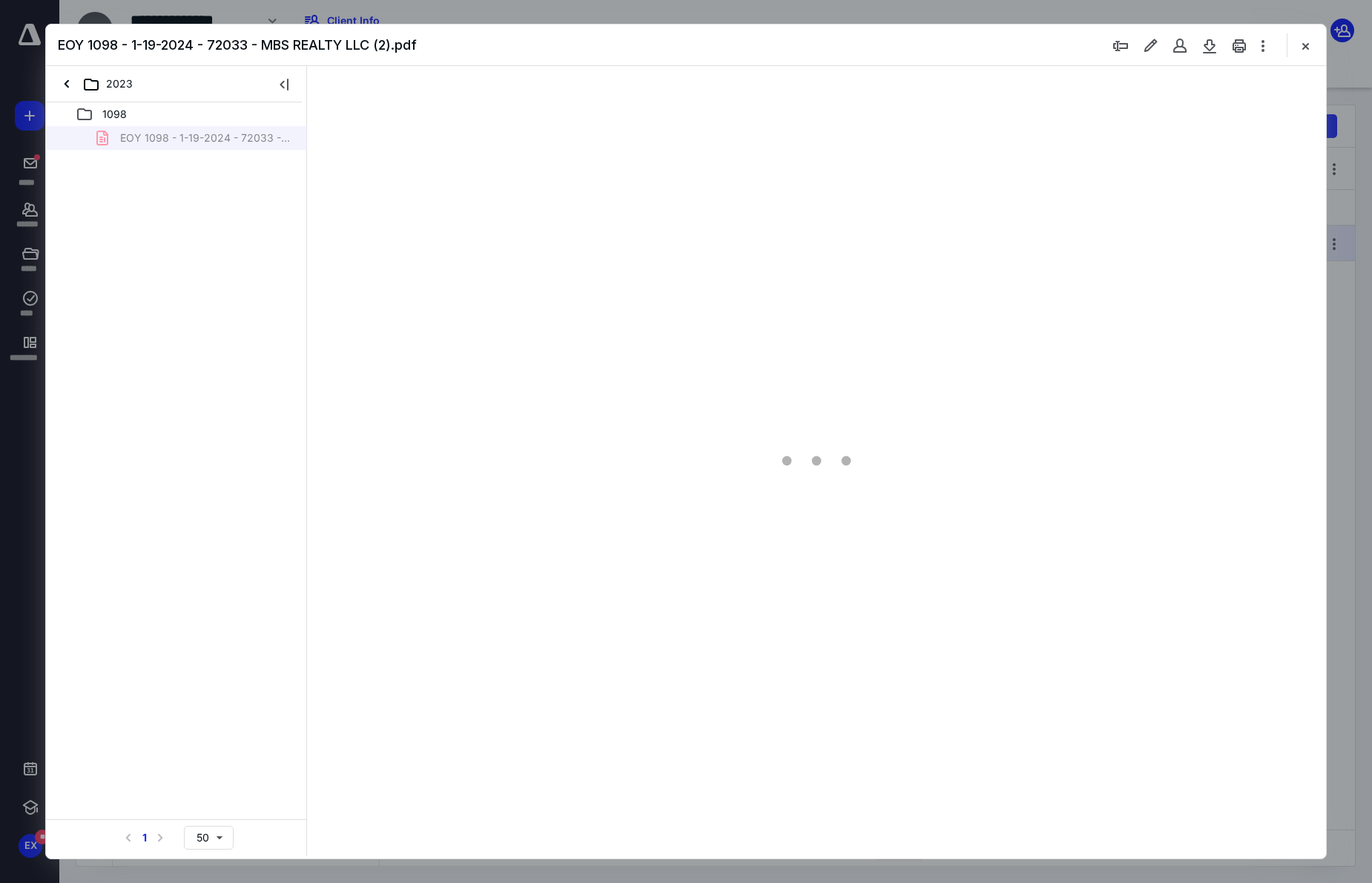 scroll, scrollTop: 0, scrollLeft: 0, axis: both 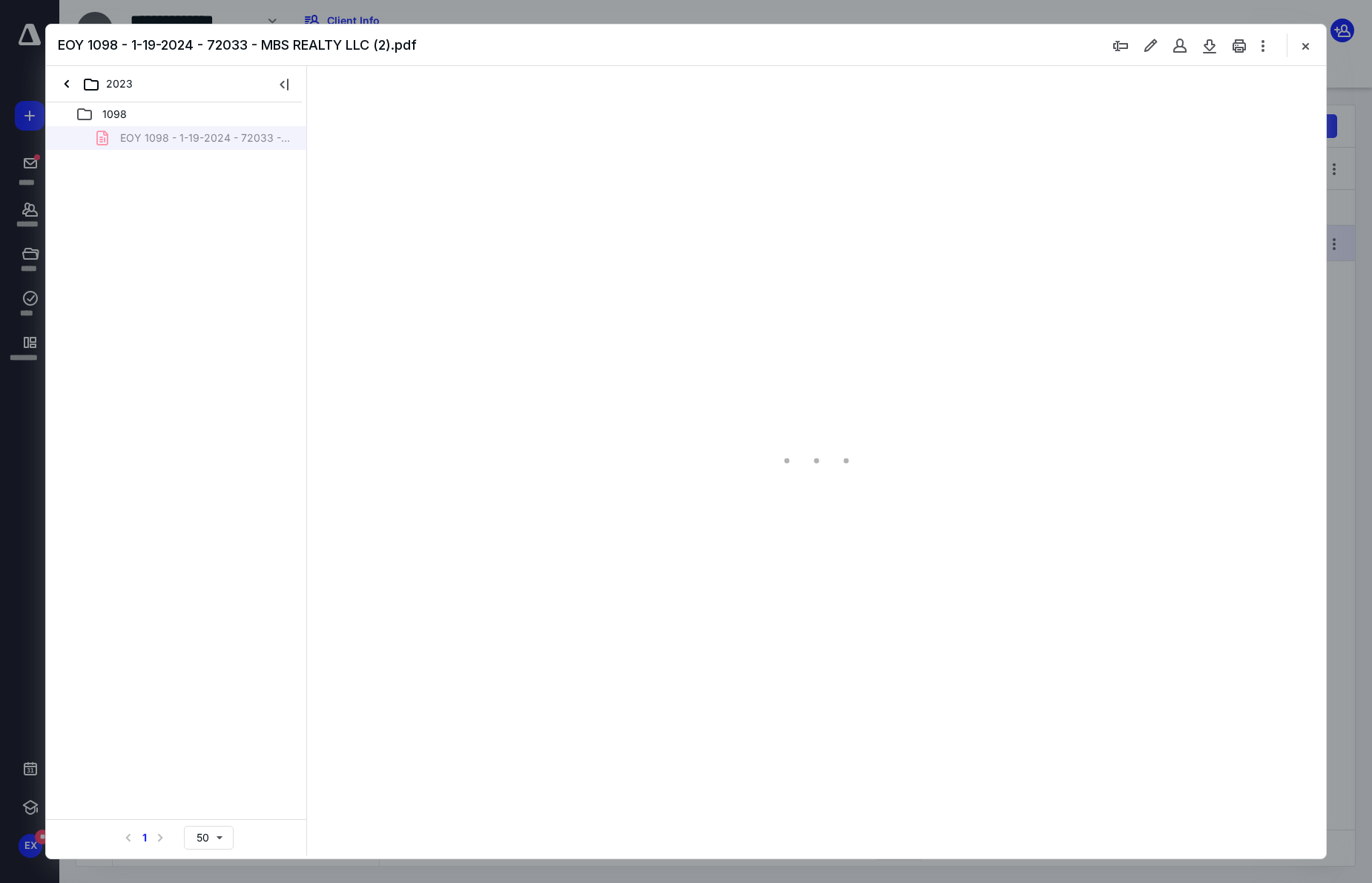 type on "220" 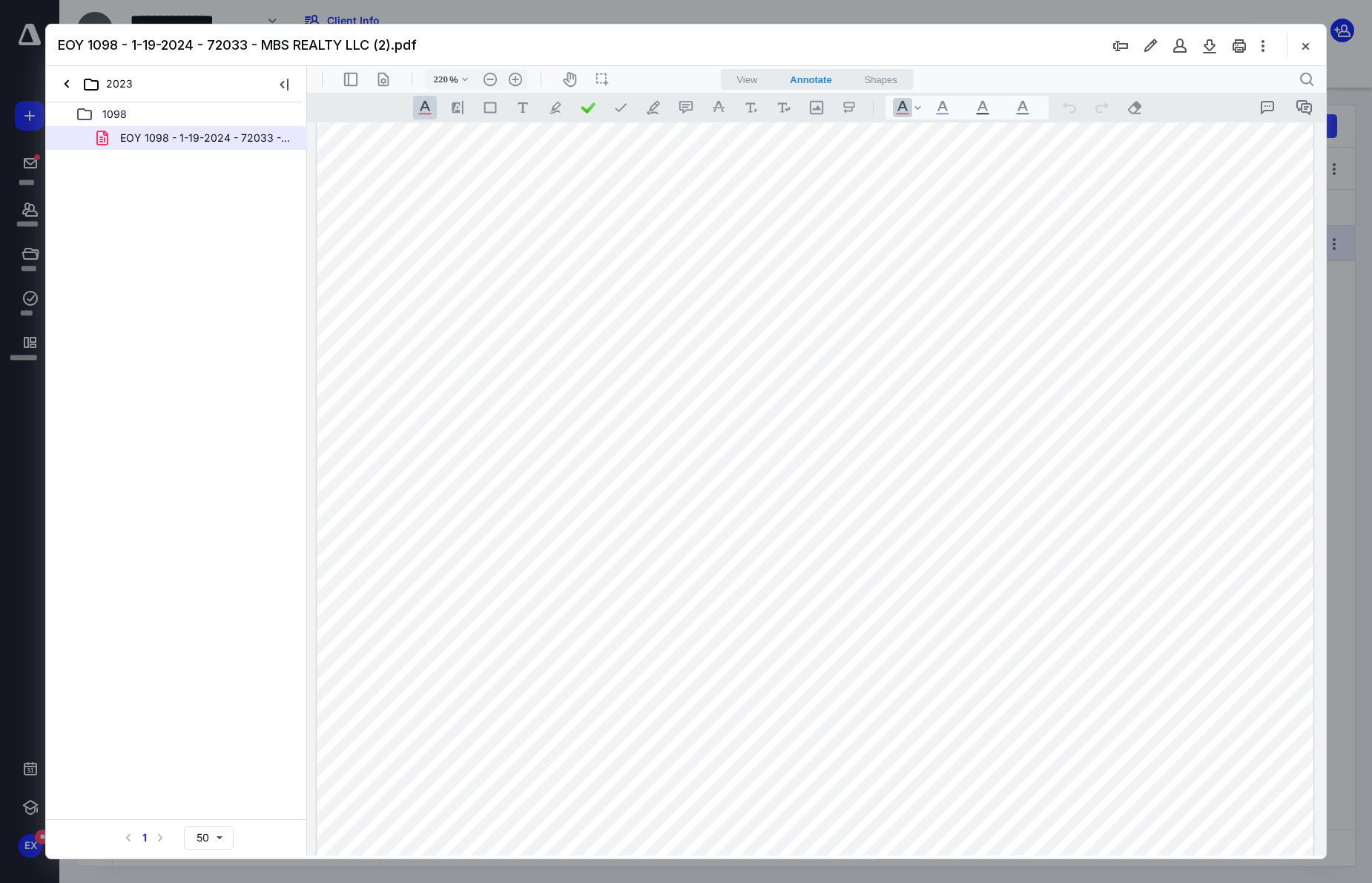 scroll, scrollTop: 223, scrollLeft: 0, axis: vertical 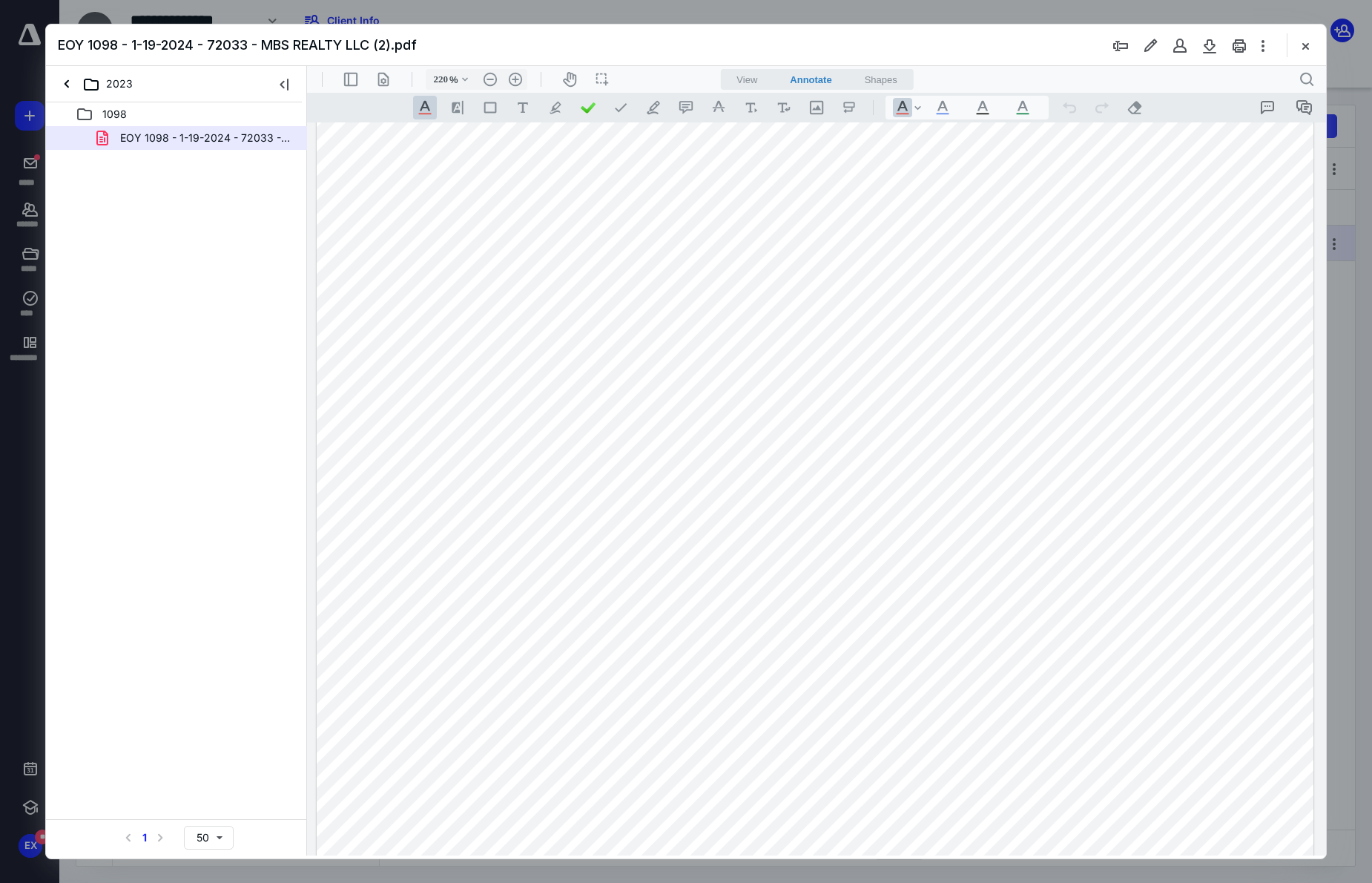 drag, startPoint x: 1303, startPoint y: 40, endPoint x: 1238, endPoint y: 73, distance: 72.89719 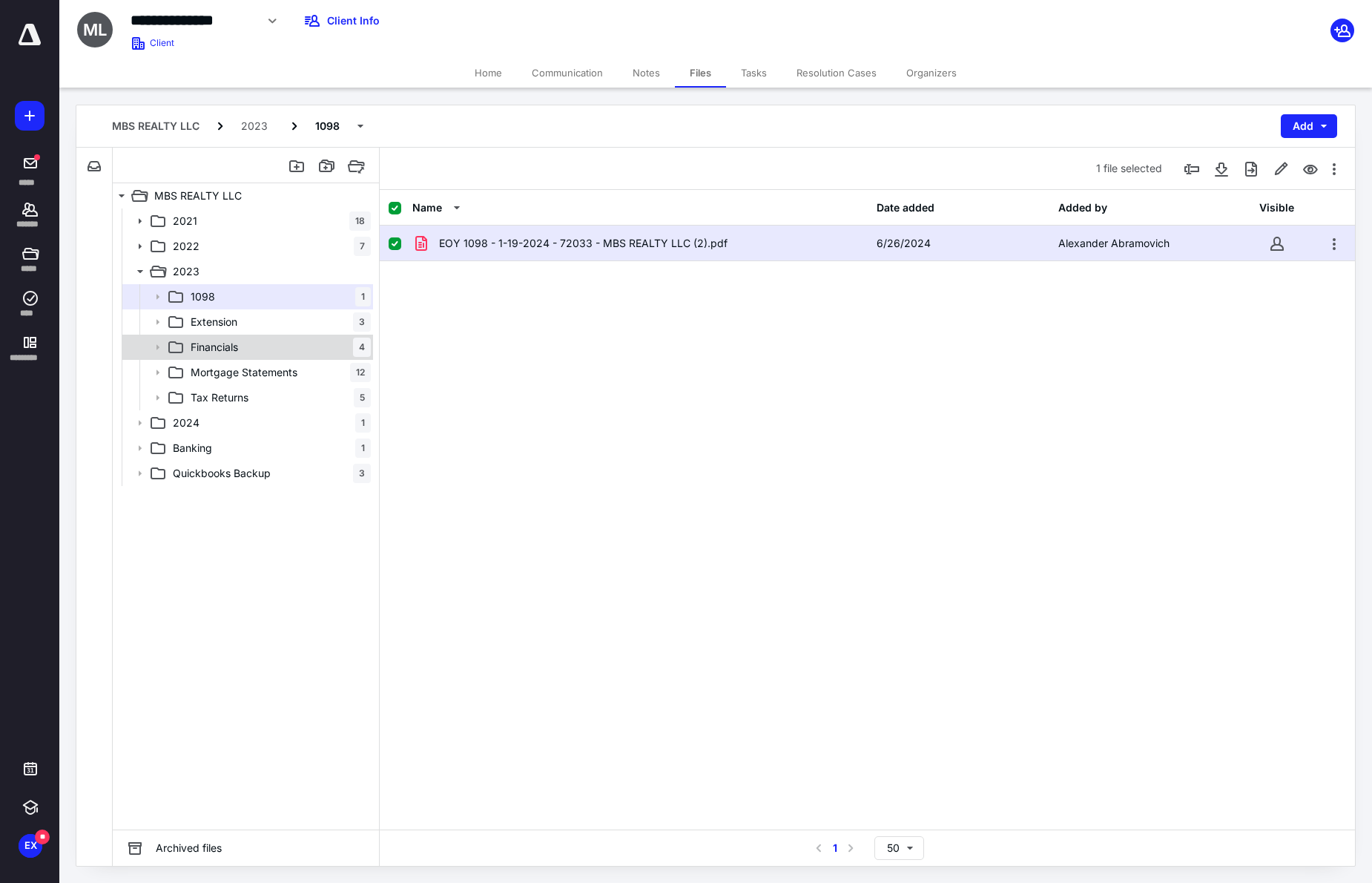 click on "Financials 4" at bounding box center (277, 347) 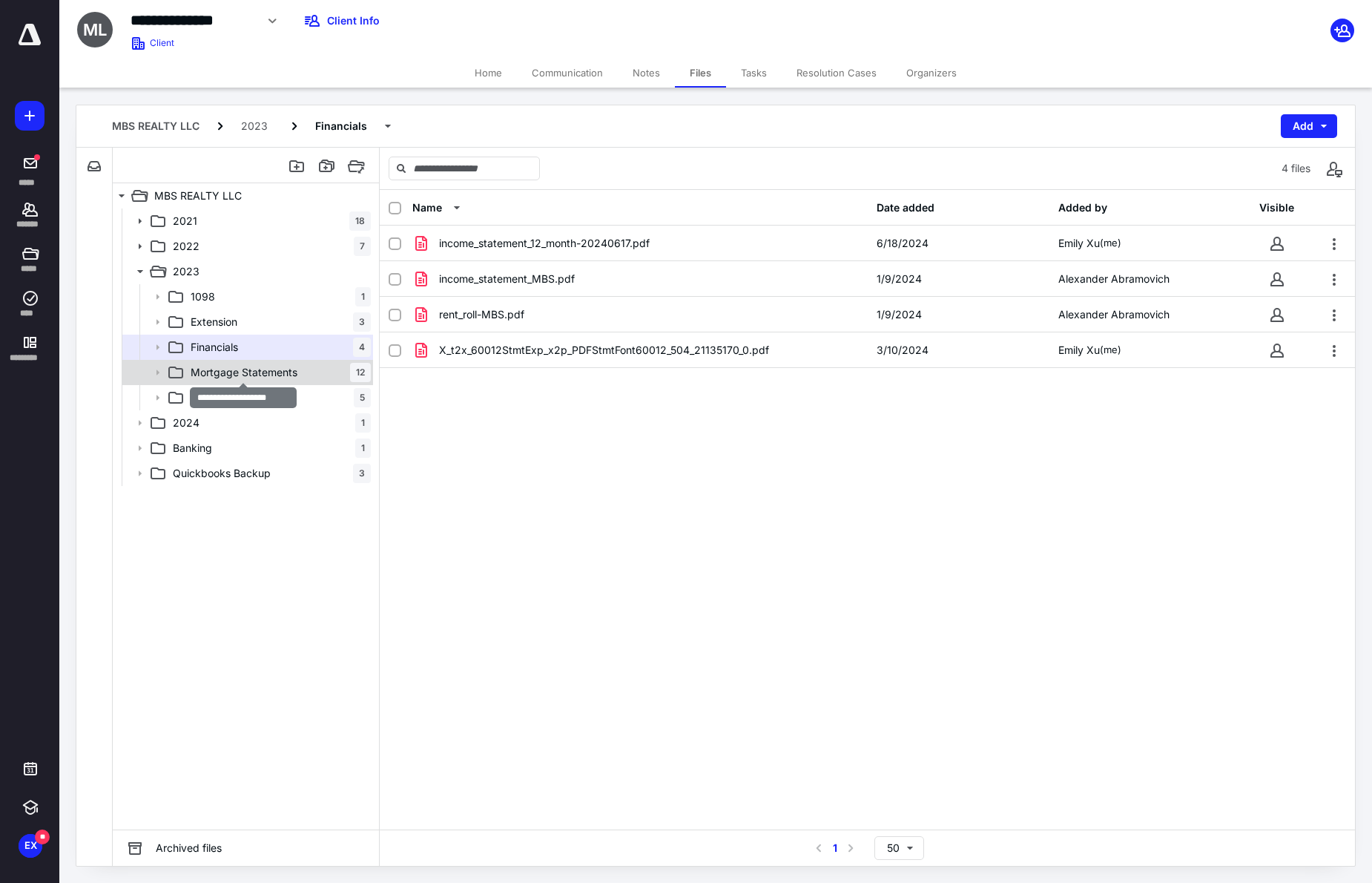 click on "Mortgage Statements" at bounding box center (244, 372) 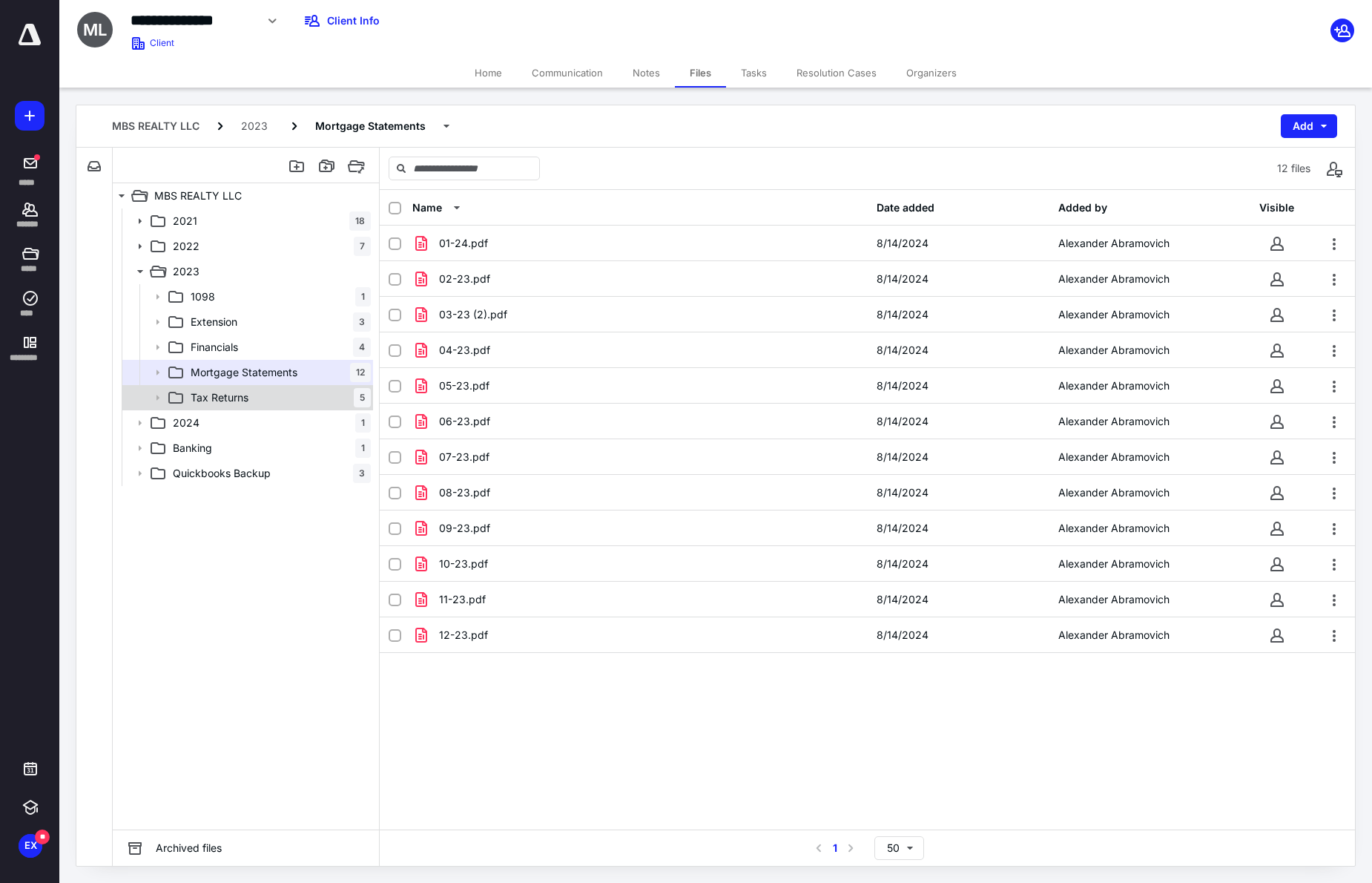 click on "Tax Returns 5" at bounding box center (277, 398) 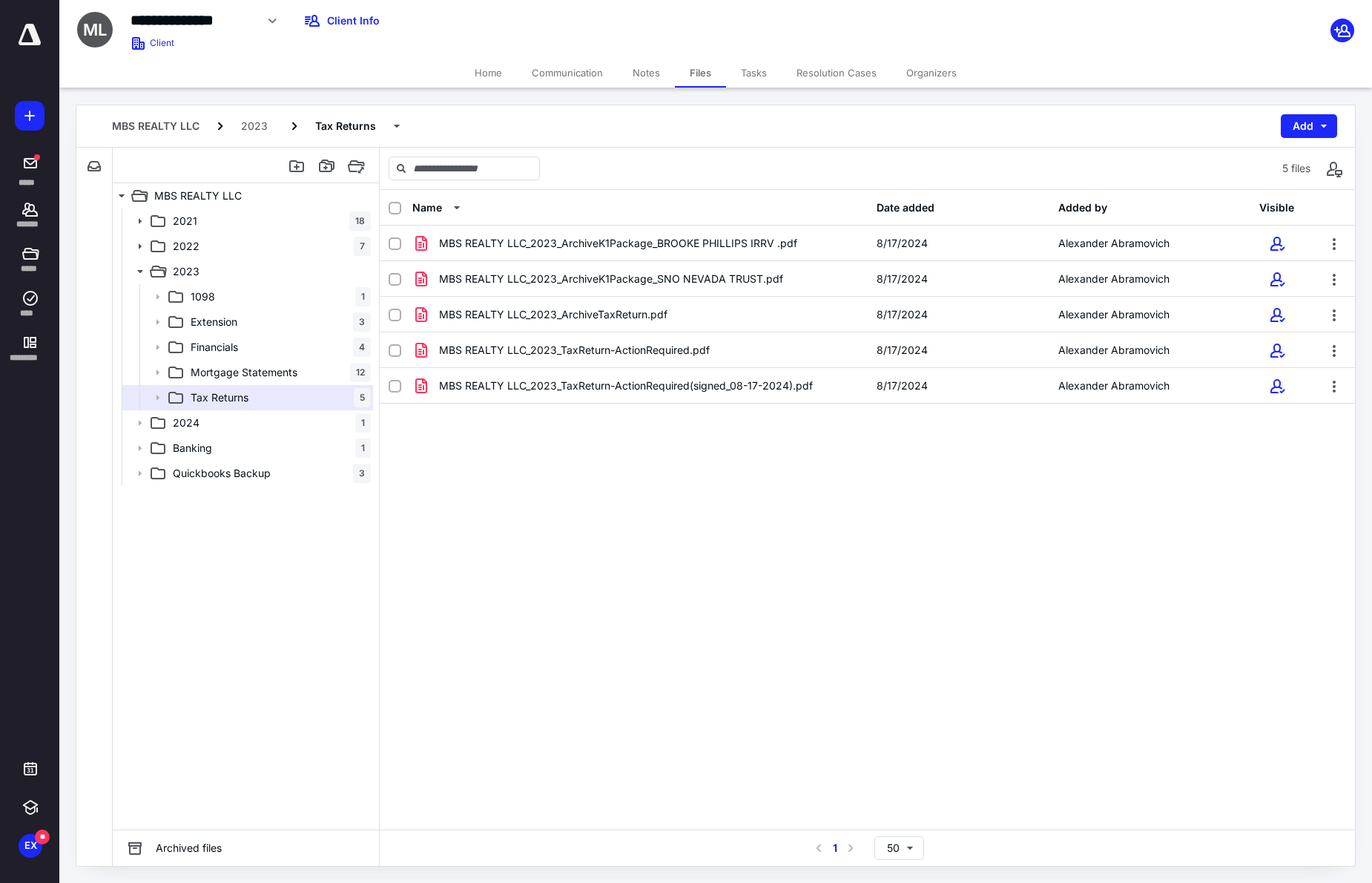 click on "Name Date added Added by Visible MBS REALTY LLC_2023_ArchiveK1Package_BROOKE PHILLIPS IRRV .pdf 8/17/2024 Alexander Abramovich MBS REALTY LLC_2023_ArchiveK1Package_SNO NEVADA TRUST.pdf 8/17/2024 Alexander Abramovich MBS REALTY LLC_2023_ArchiveTaxReturn.pdf 8/17/2024 Alexander Abramovich MBS REALTY LLC_2023_TaxReturn-ActionRequired.pdf 8/17/2024 Alexander Abramovich MBS REALTY LLC_2023_TaxReturn-ActionRequired(signed_08-17-2024).pdf 8/17/2024 Alexander Abramovich" at bounding box center [867, 510] 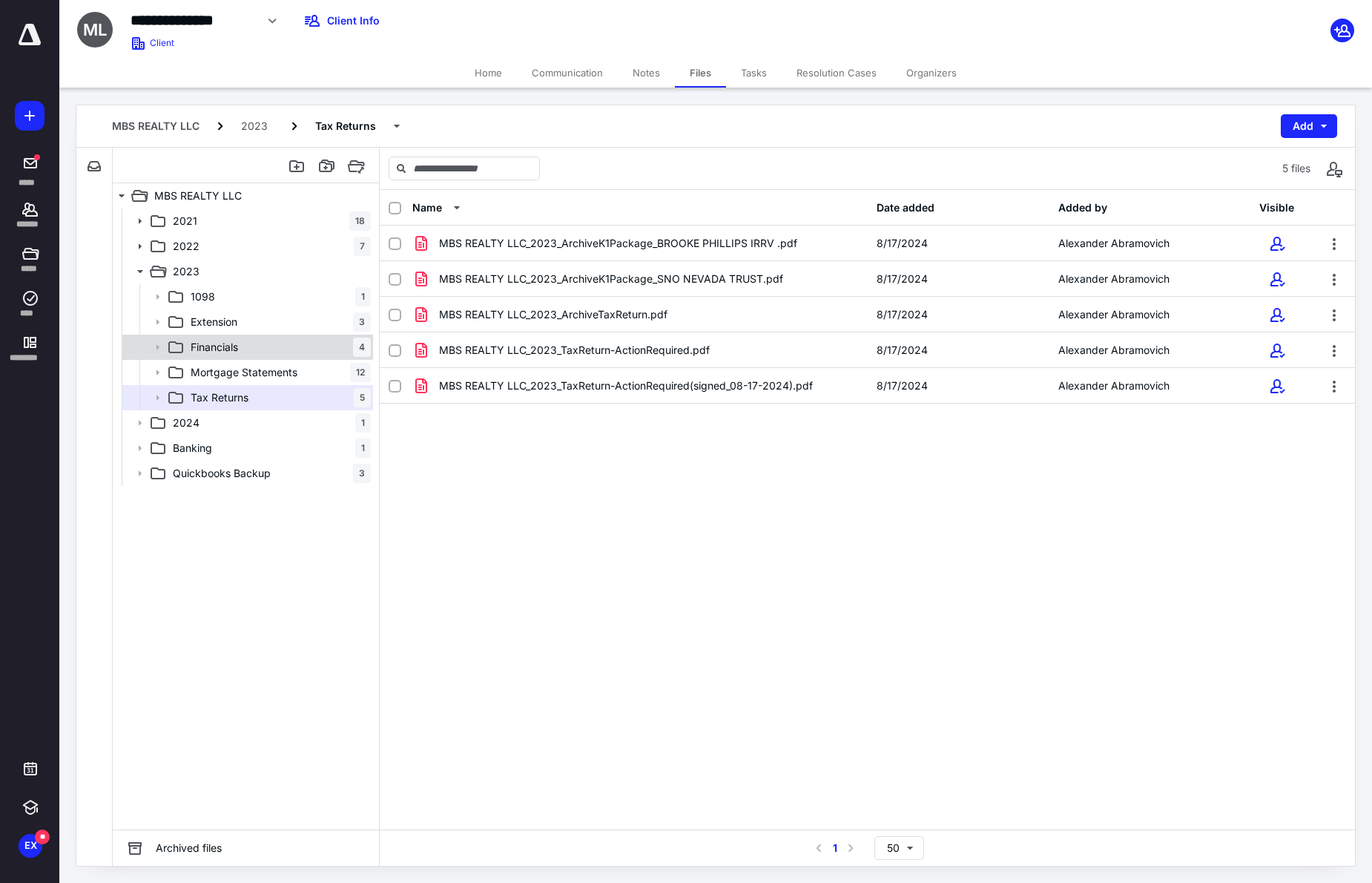 click on "Financials 4" at bounding box center [277, 347] 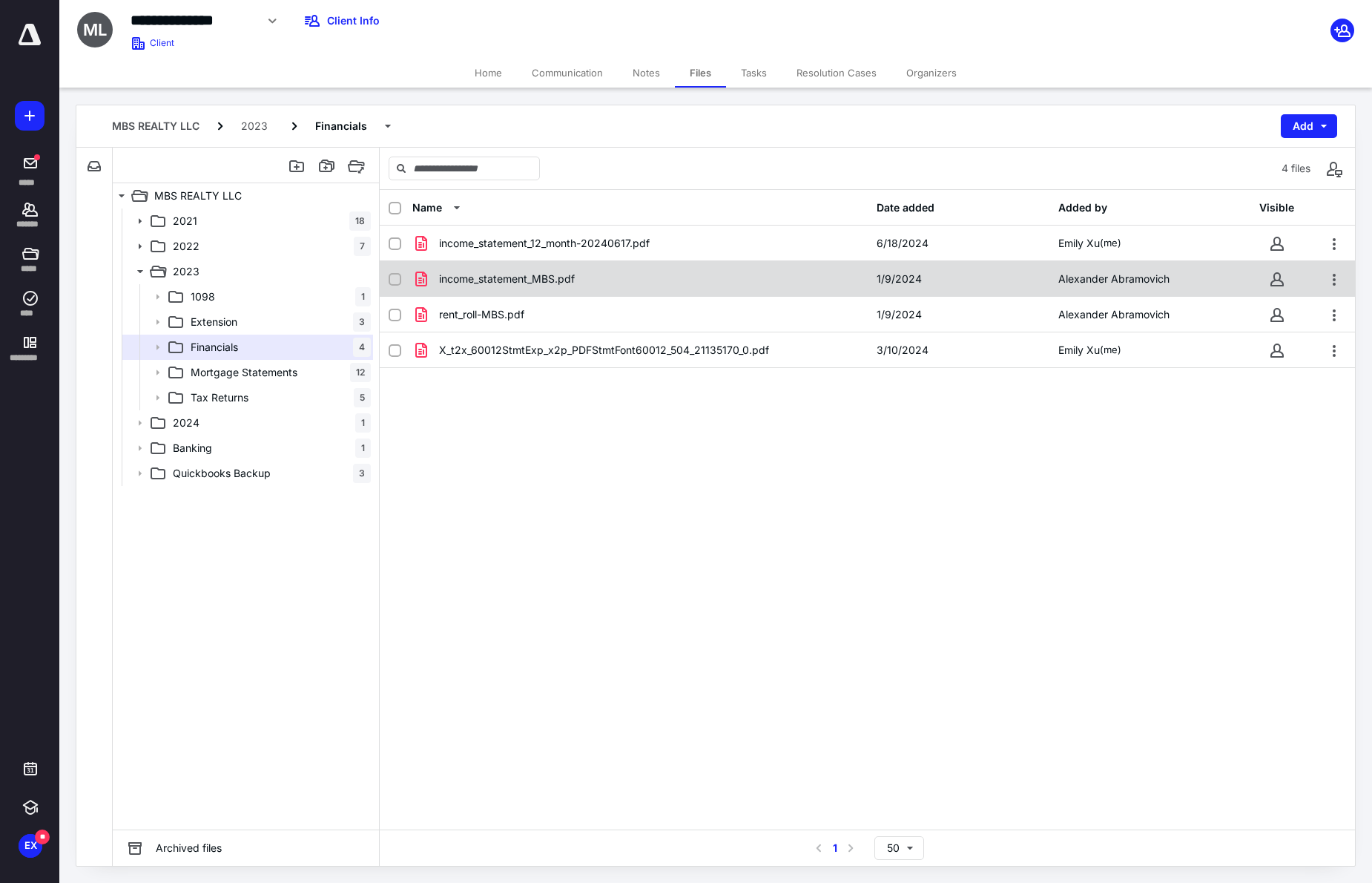 click on "income_statement_MBS.pdf" at bounding box center (640, 279) 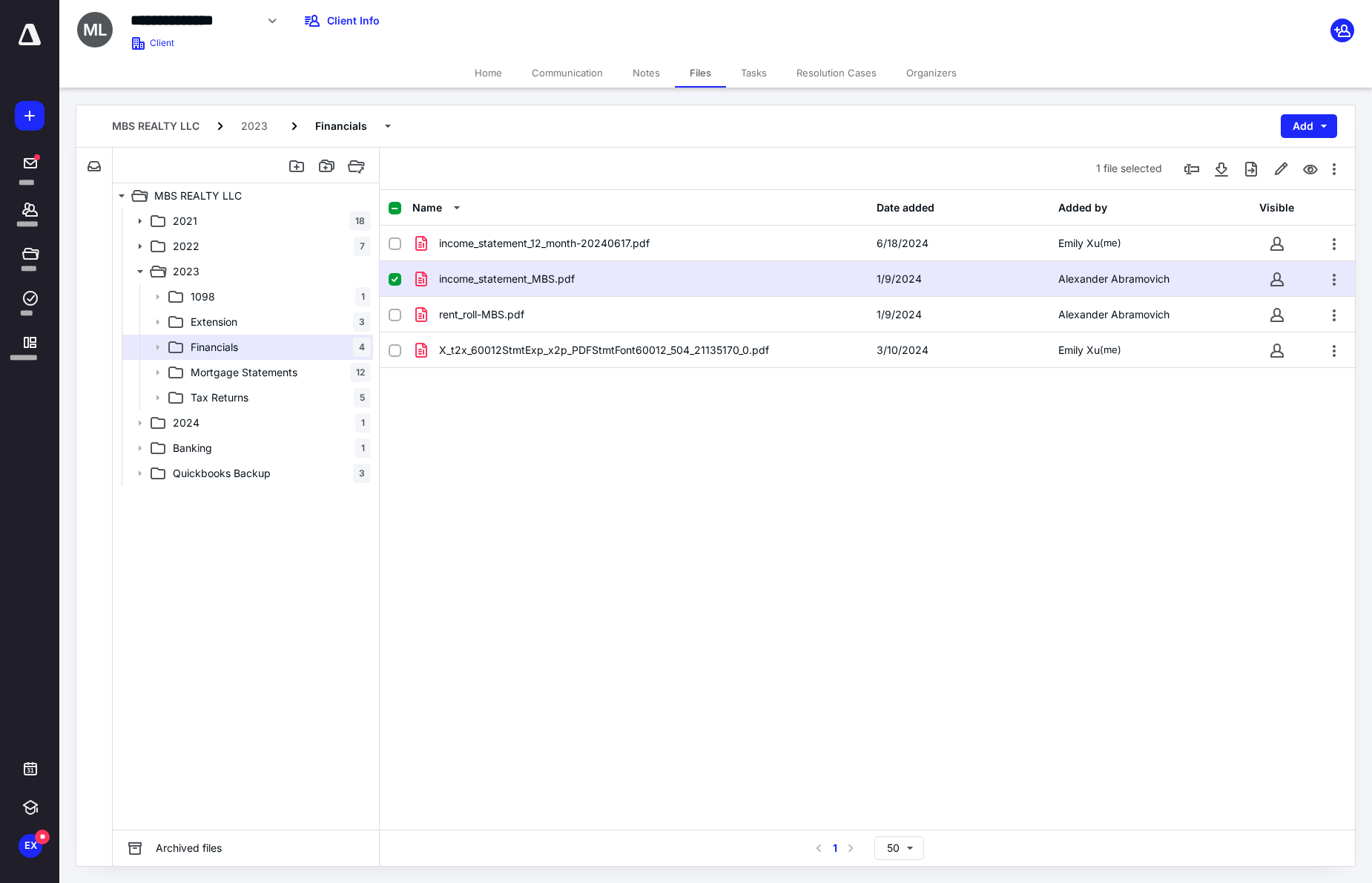 click on "income_statement_MBS.pdf" at bounding box center [640, 279] 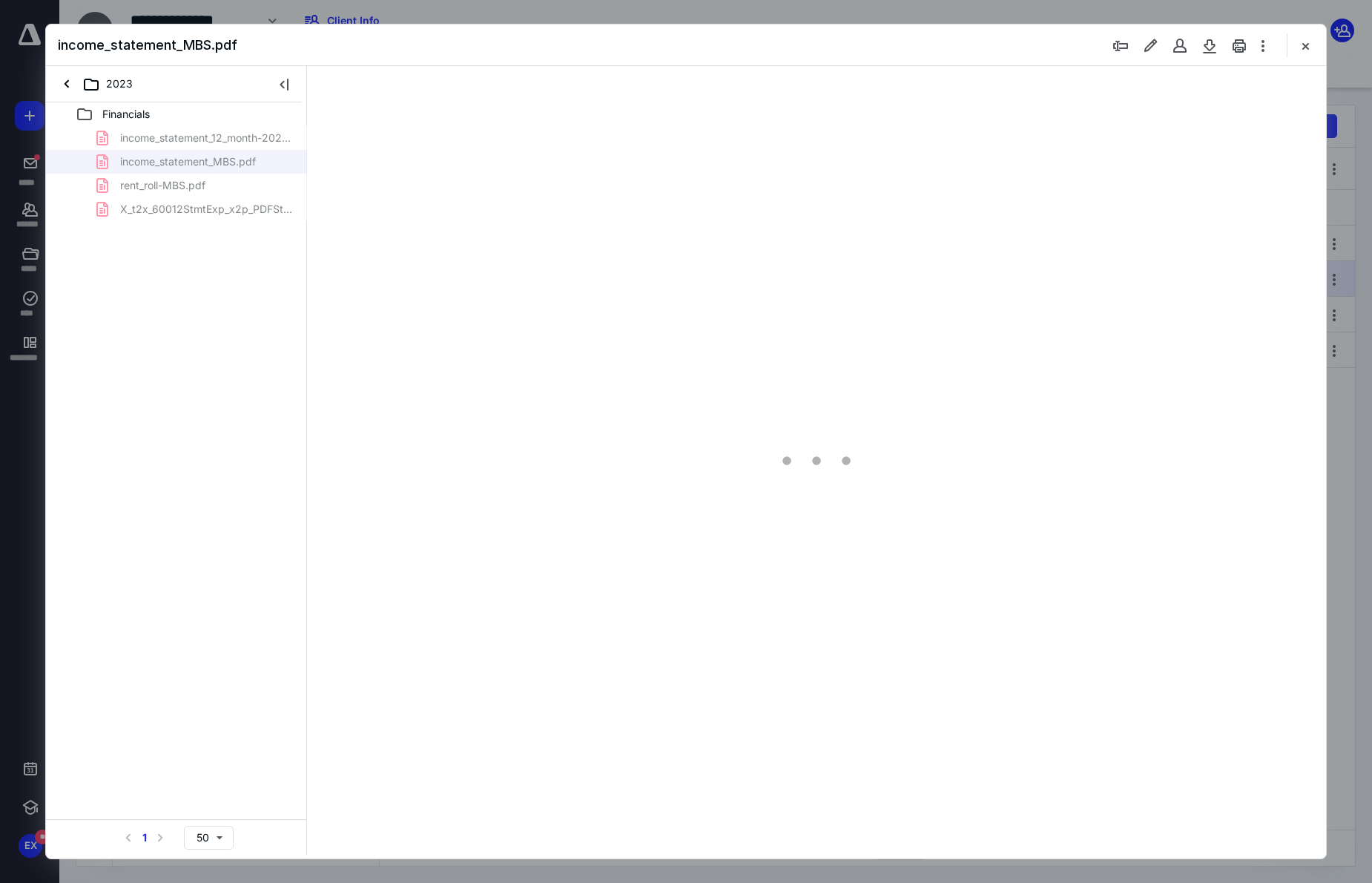 scroll, scrollTop: 0, scrollLeft: 0, axis: both 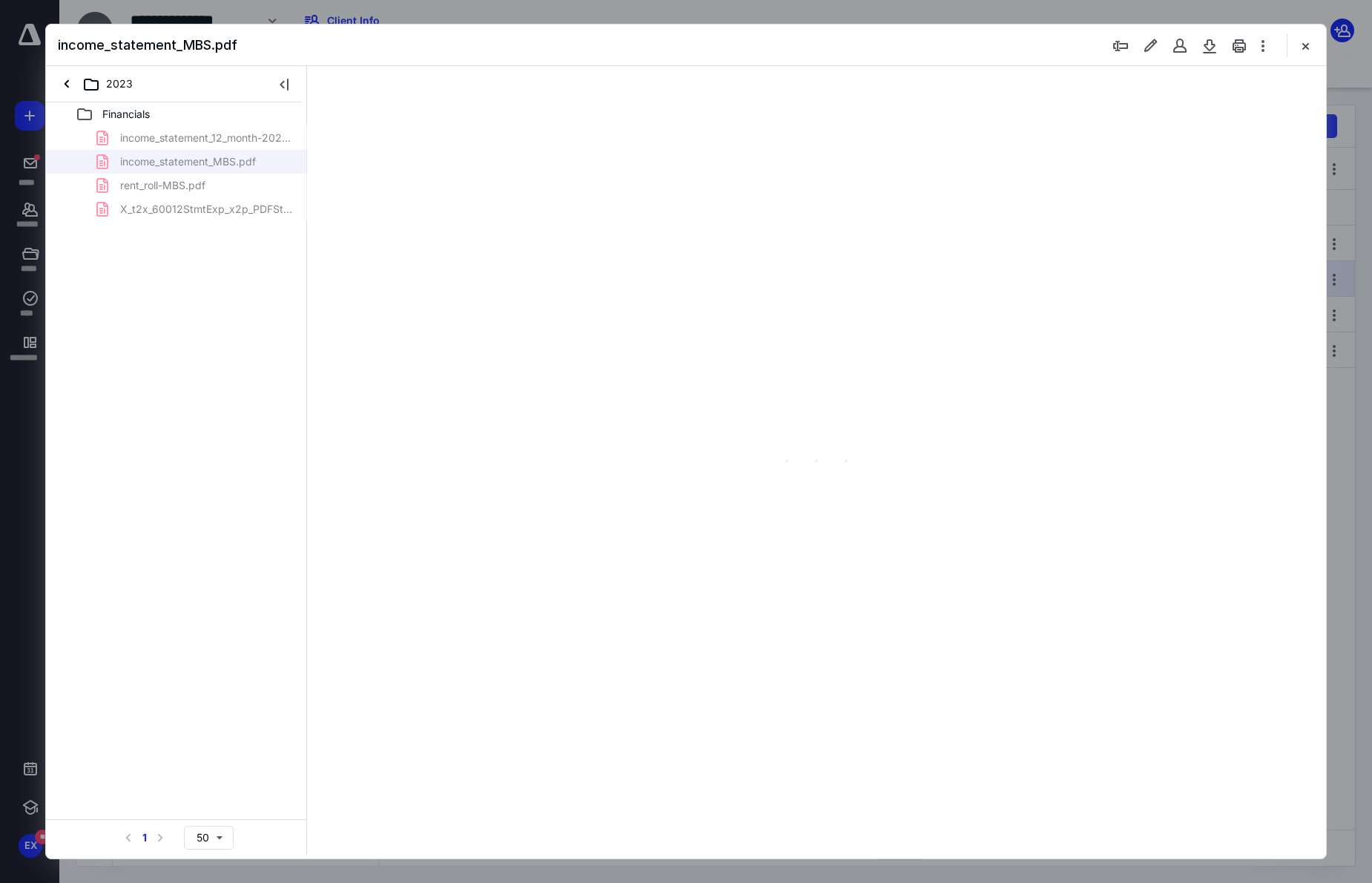 type on "171" 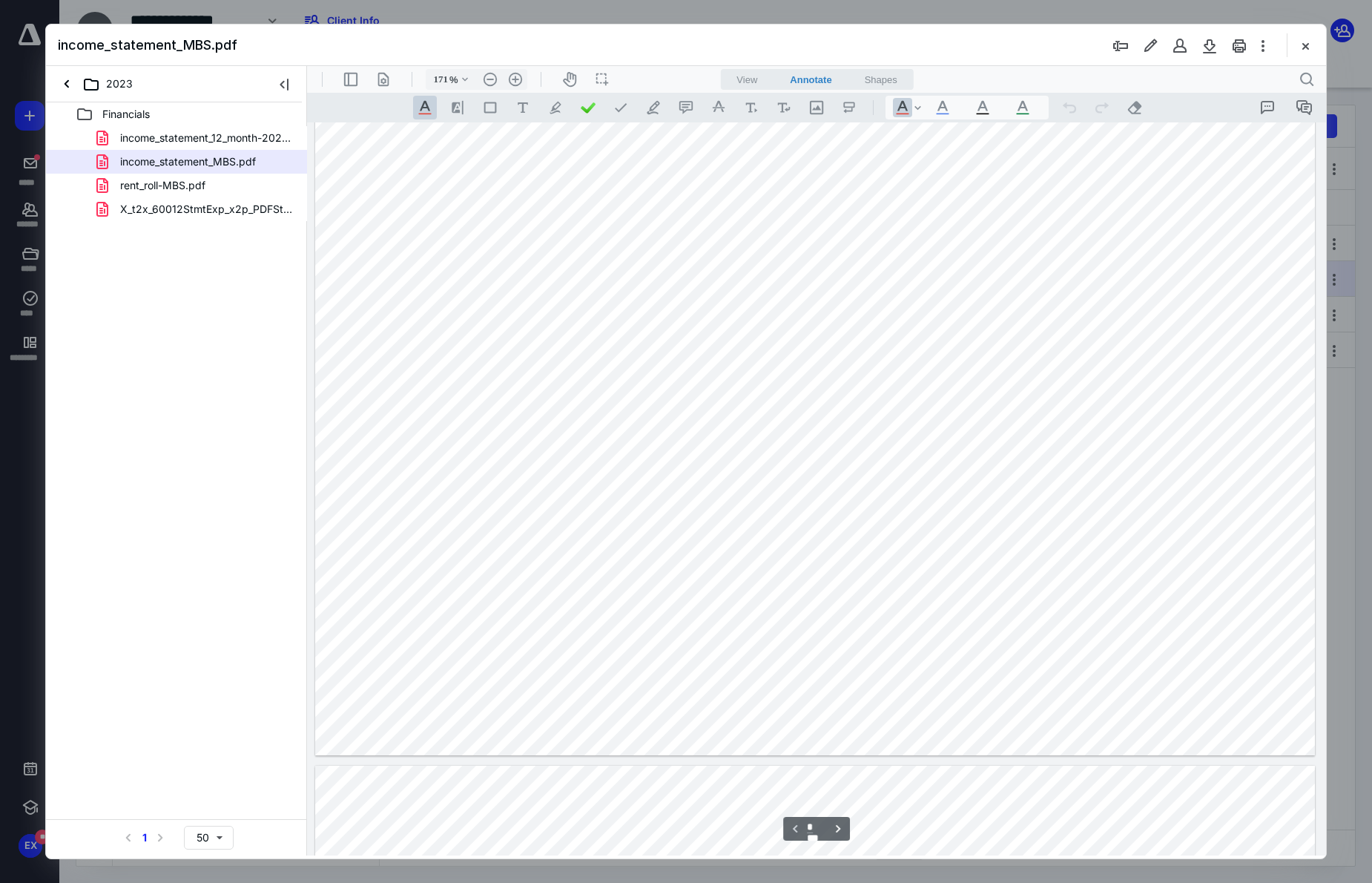 scroll, scrollTop: 0, scrollLeft: 0, axis: both 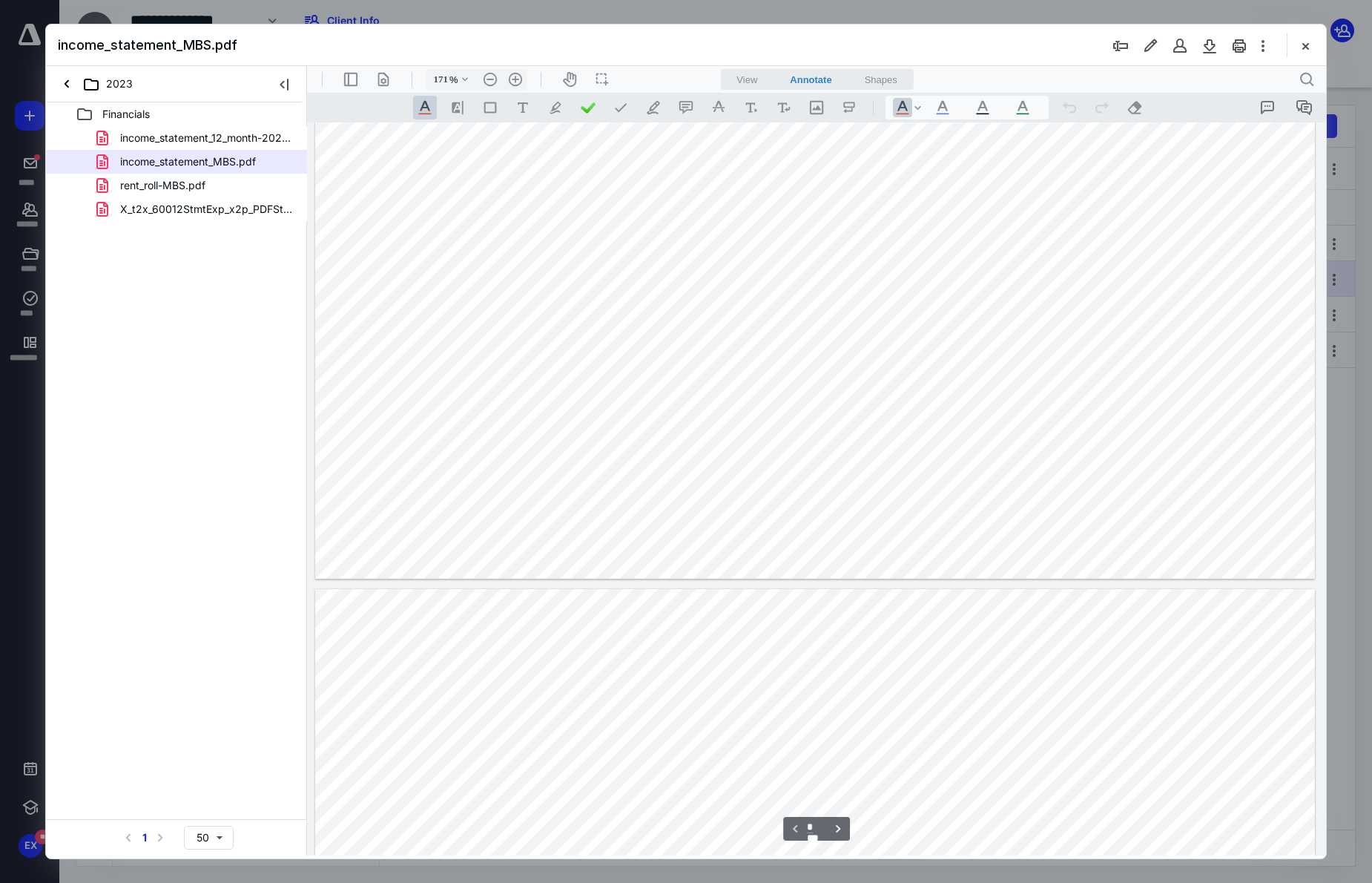 type on "*" 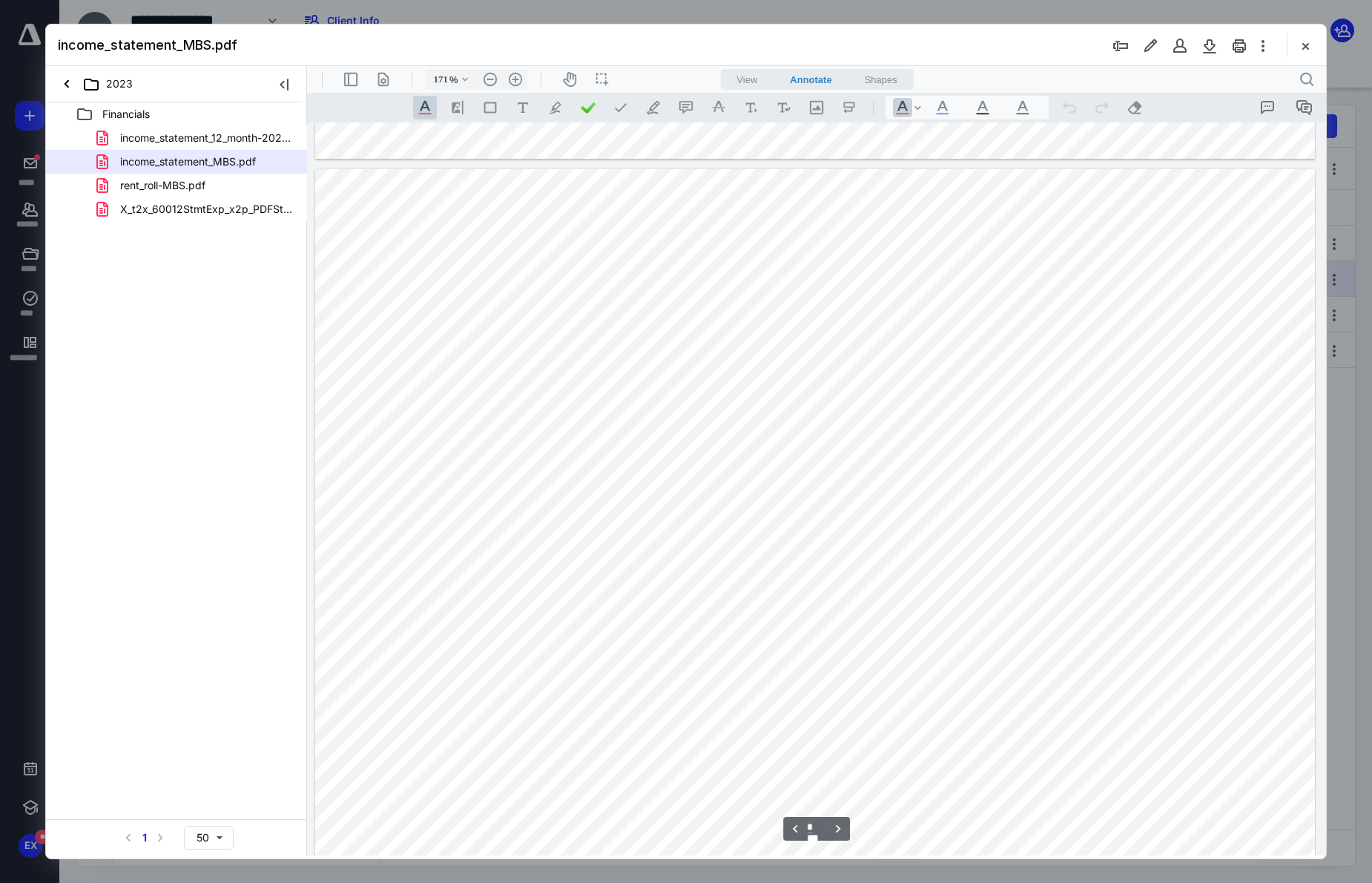 scroll, scrollTop: 1039, scrollLeft: 0, axis: vertical 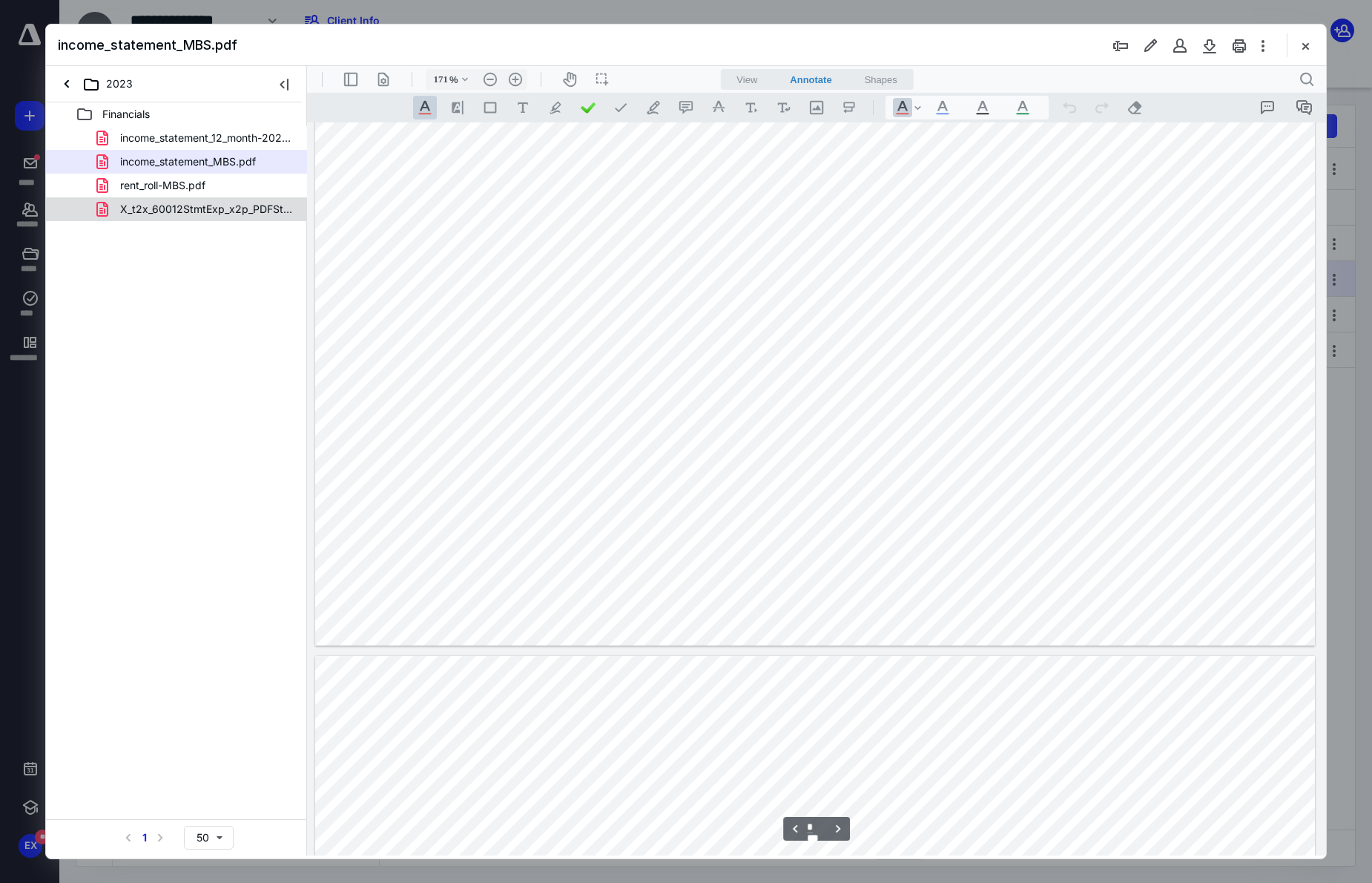 click on "X_t2x_60012StmtExp_x2p_PDFStmtFont60012_504_21135170_0.pdf" at bounding box center [177, 209] 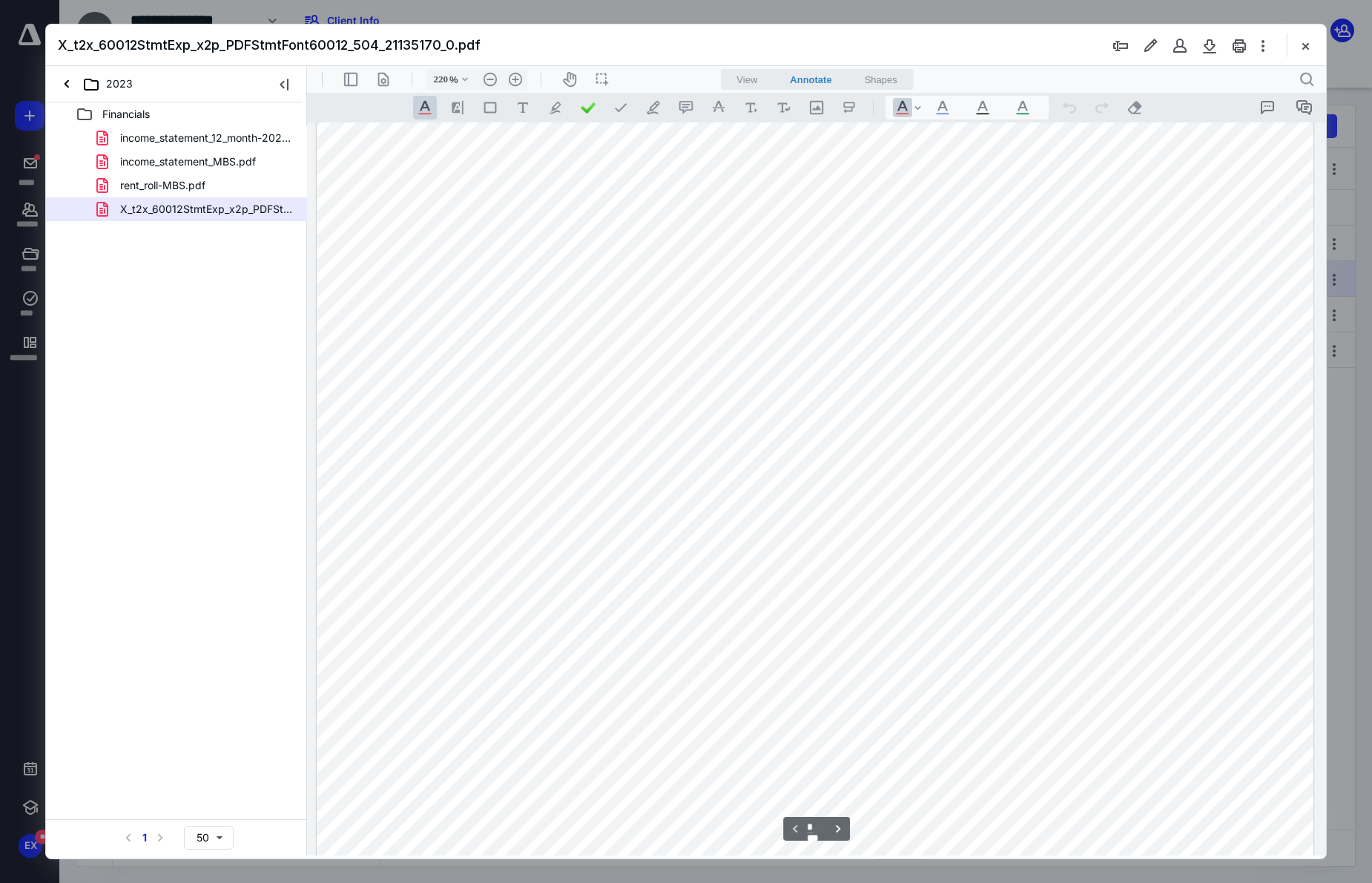scroll, scrollTop: 137, scrollLeft: 0, axis: vertical 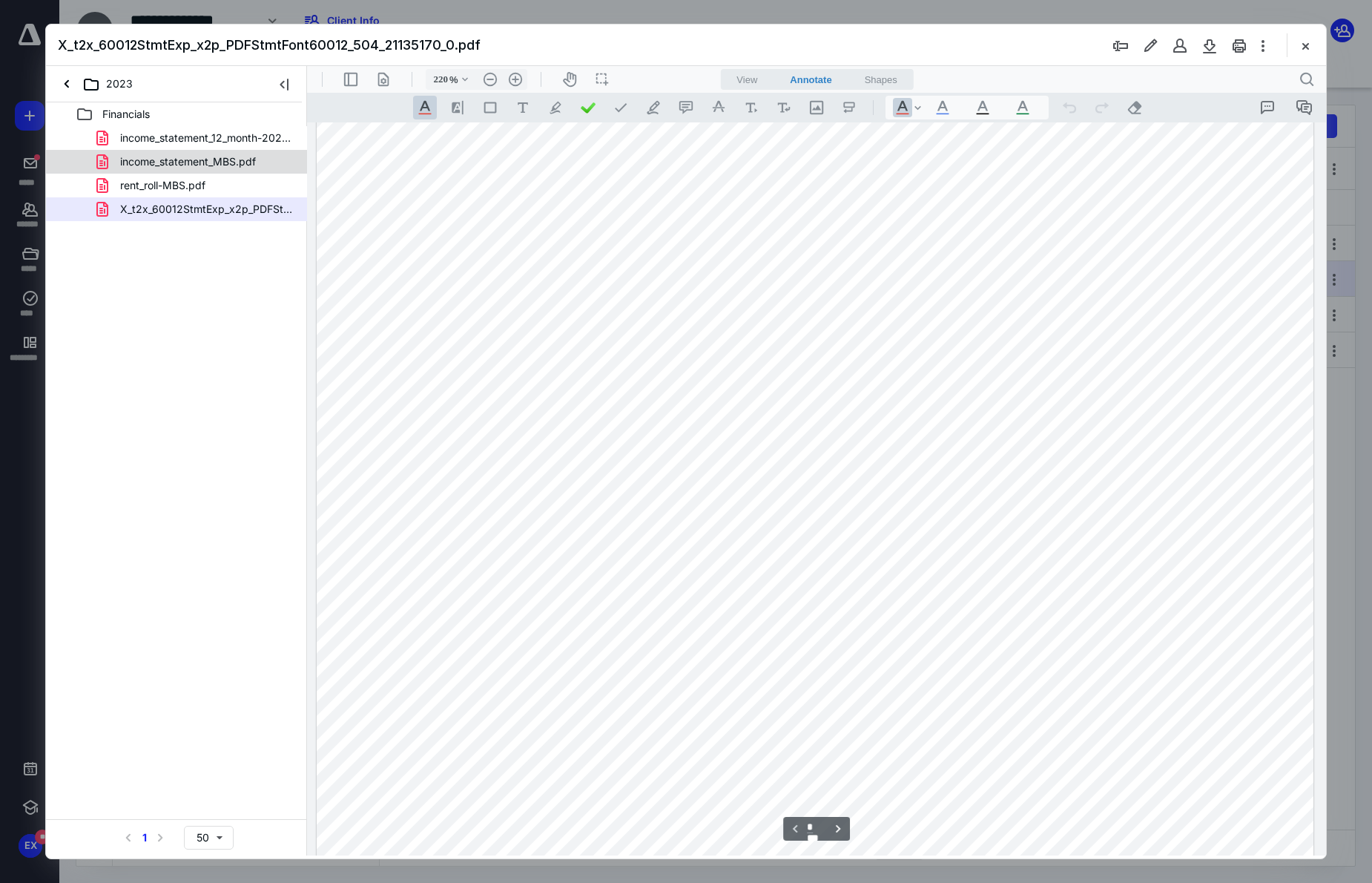 click on "income_statement_MBS.pdf" at bounding box center [179, 162] 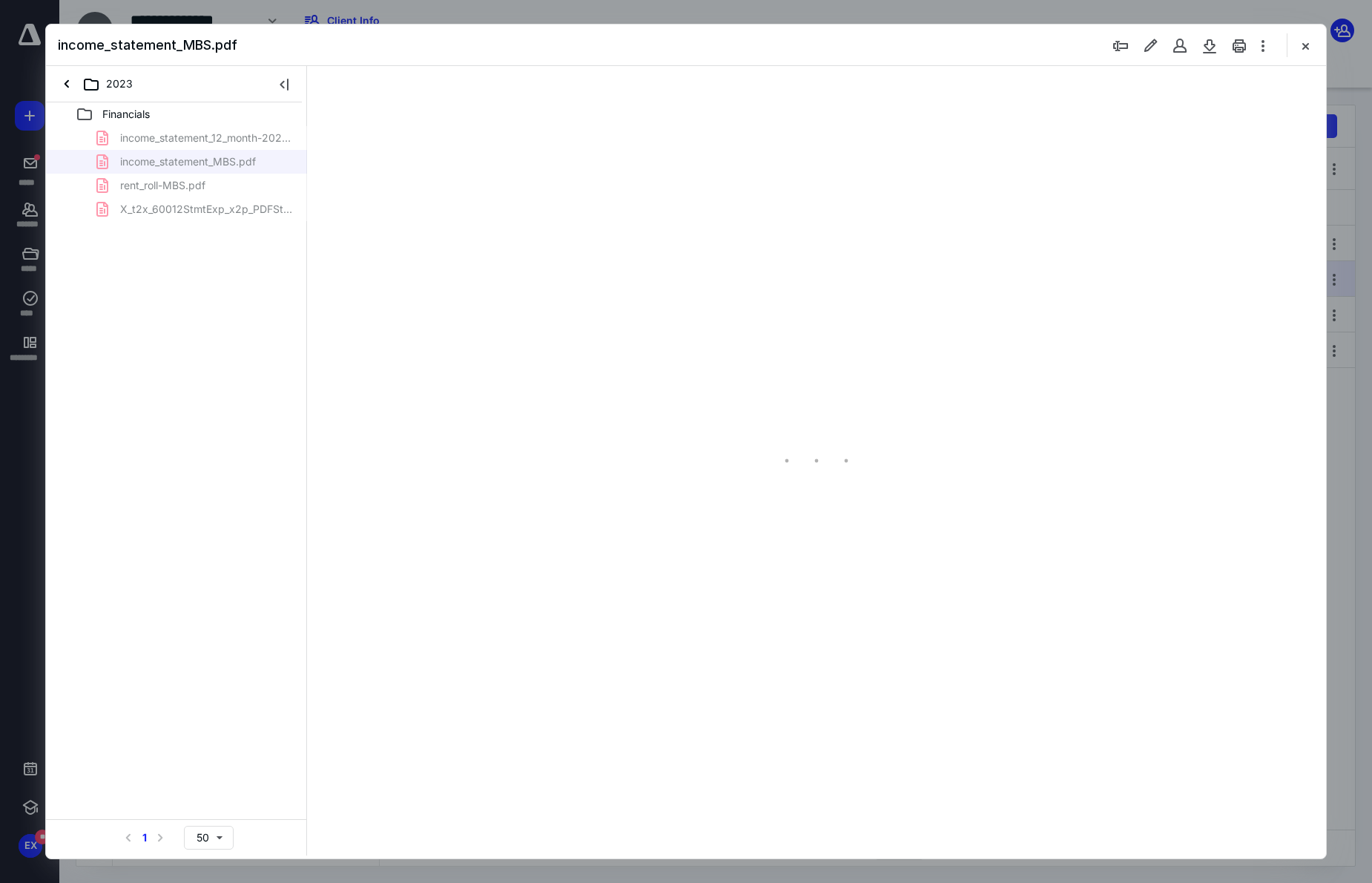 click on "income_statement_12_month-20240617.pdf income_statement_MBS.pdf rent_roll-MBS.pdf X_t2x_60012StmtExp_x2p_PDFStmtFont60012_504_21135170_0.pdf" at bounding box center [177, 174] 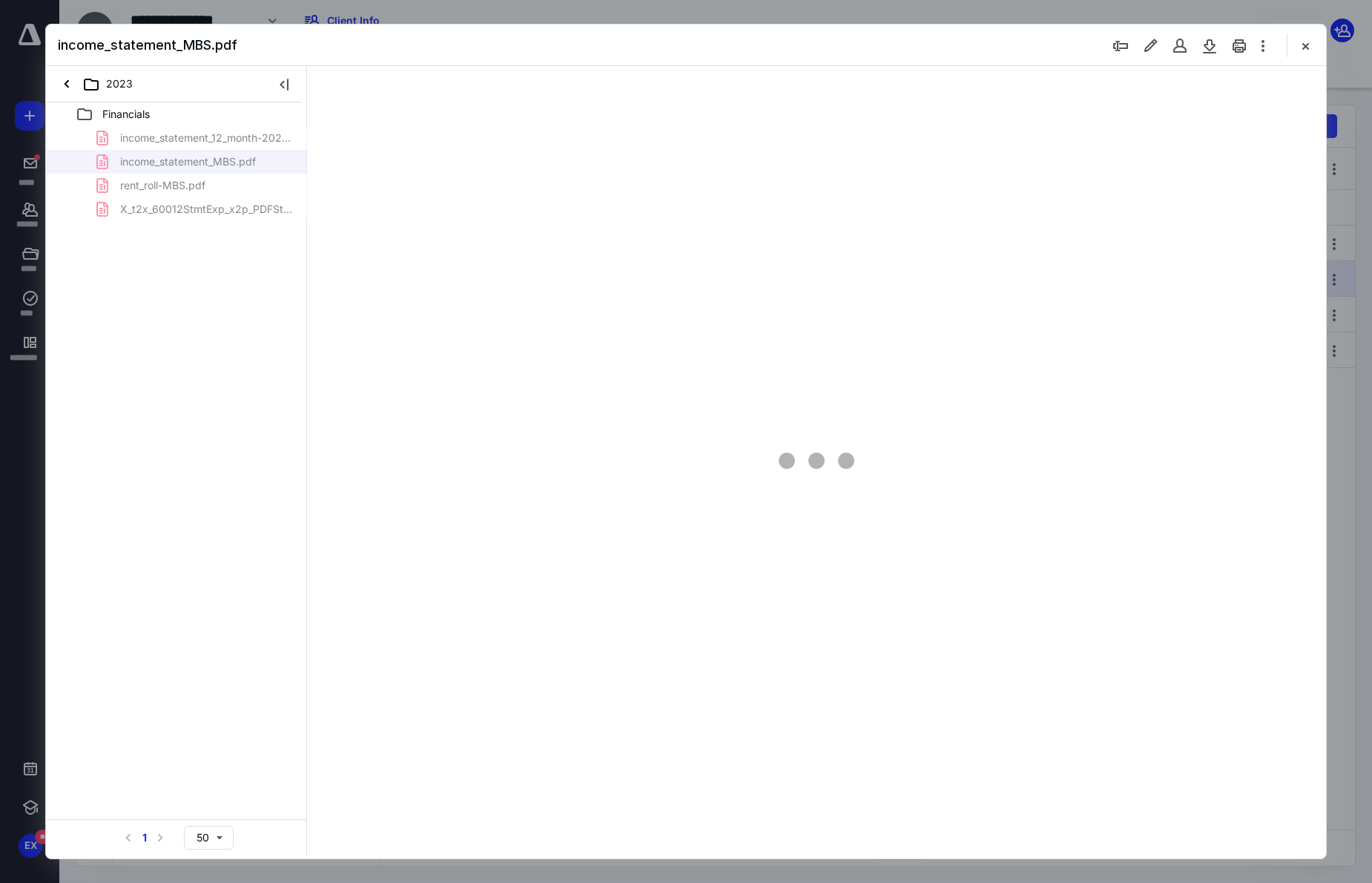 scroll, scrollTop: 62, scrollLeft: 0, axis: vertical 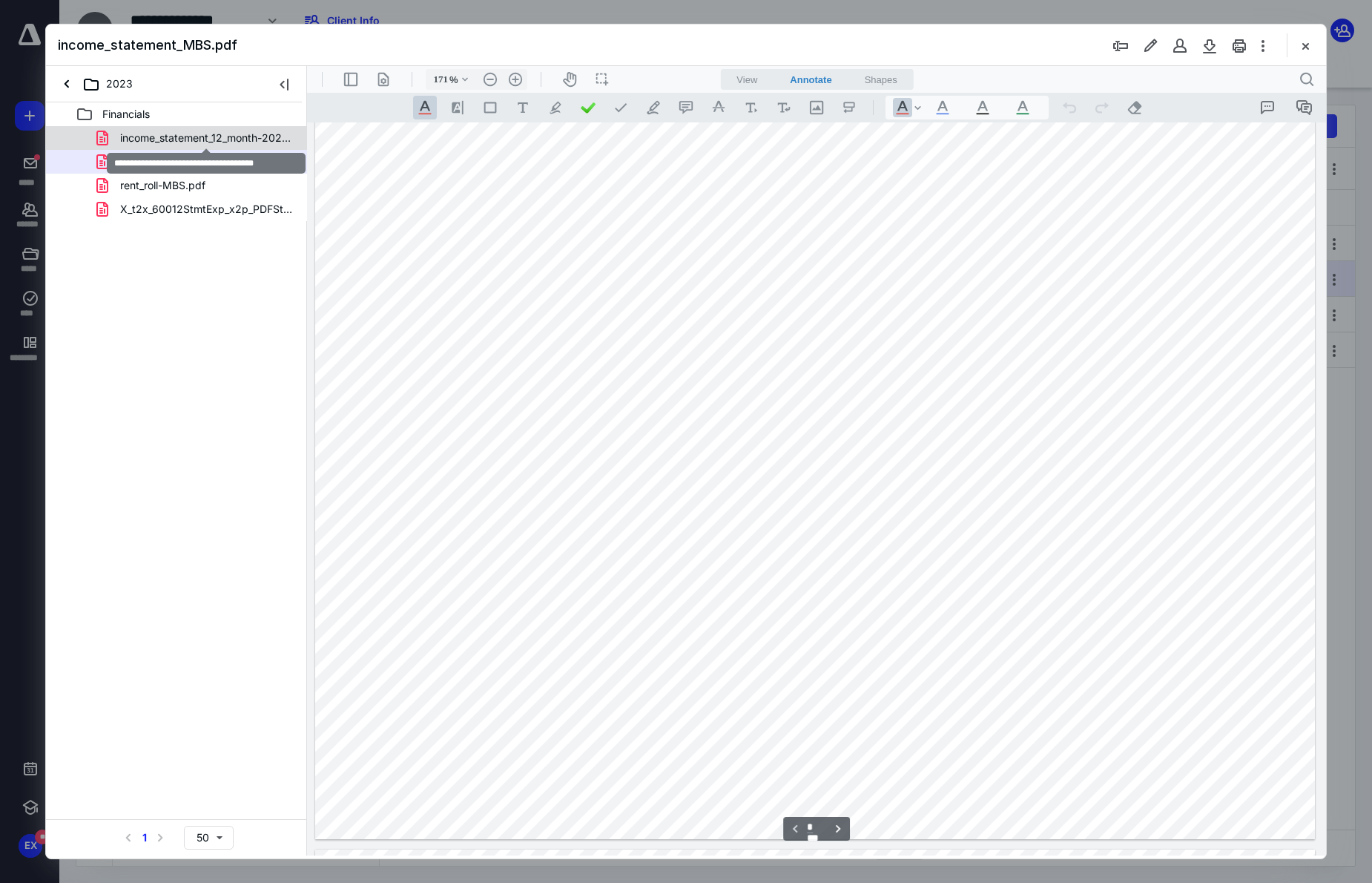 click on "income_statement_12_month-20240617.pdf" at bounding box center [206, 138] 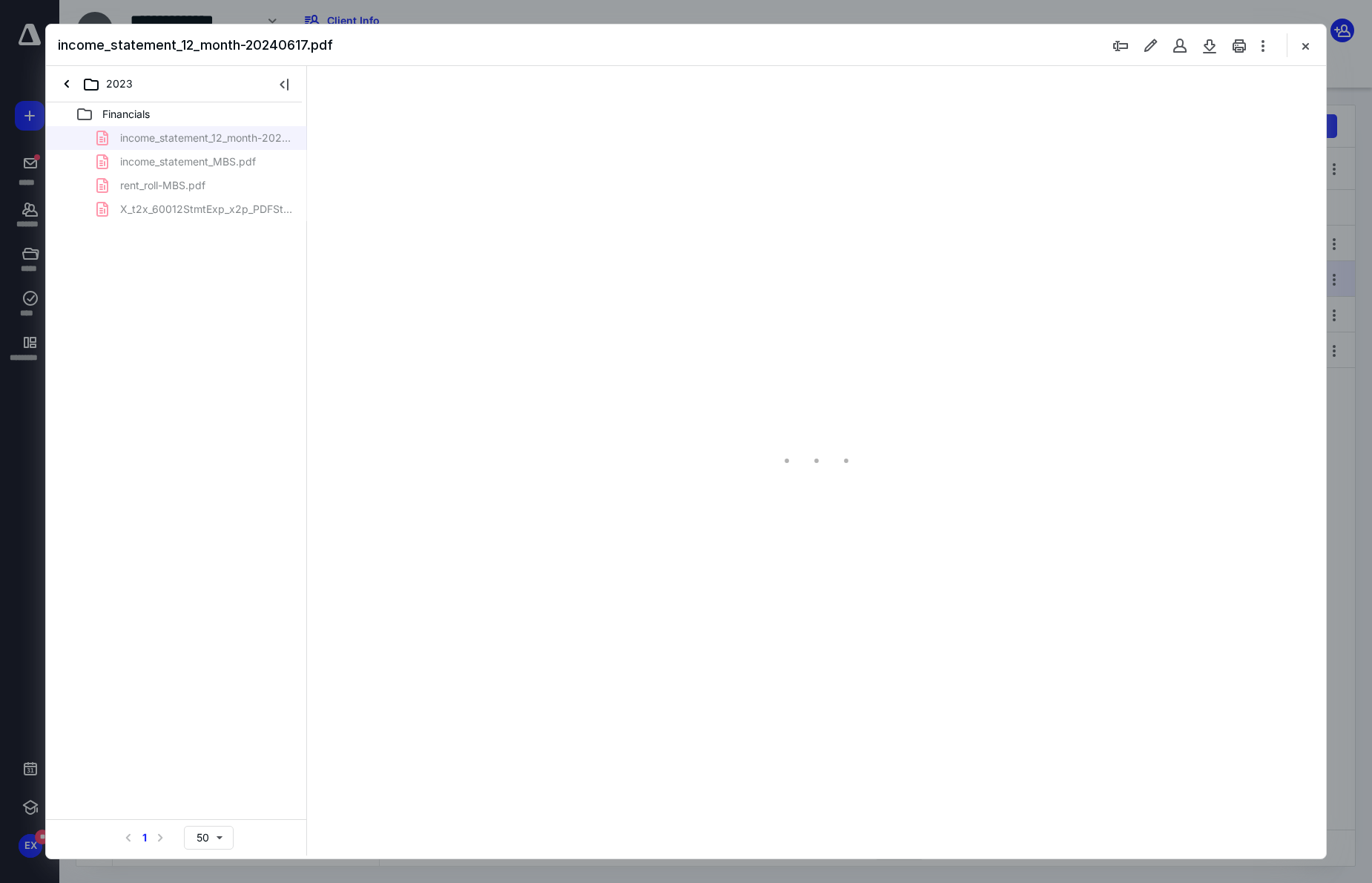 type on "171" 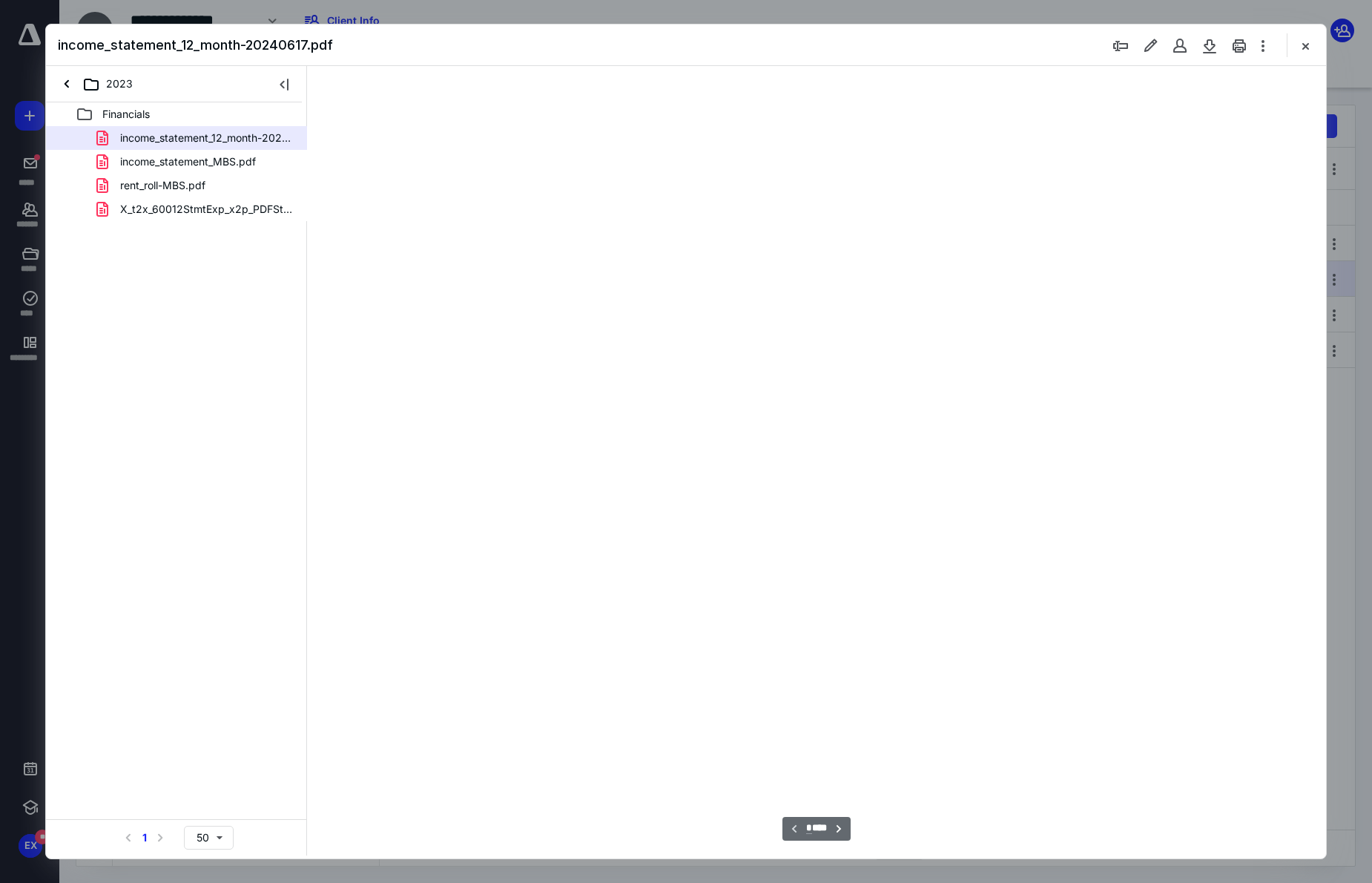 scroll, scrollTop: 62, scrollLeft: 0, axis: vertical 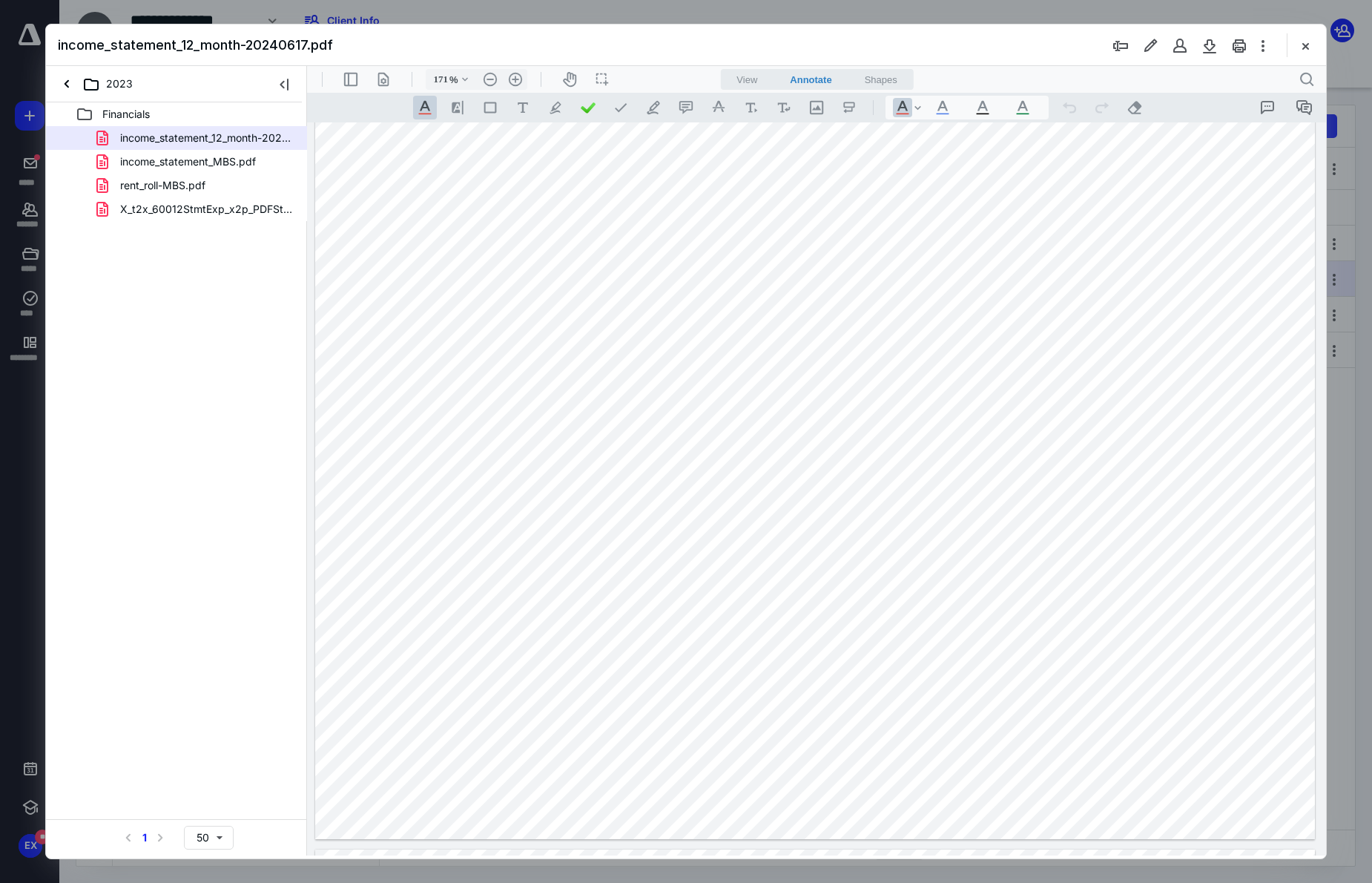 drag, startPoint x: 1632, startPoint y: 263, endPoint x: 1322, endPoint y: 206, distance: 315.19676 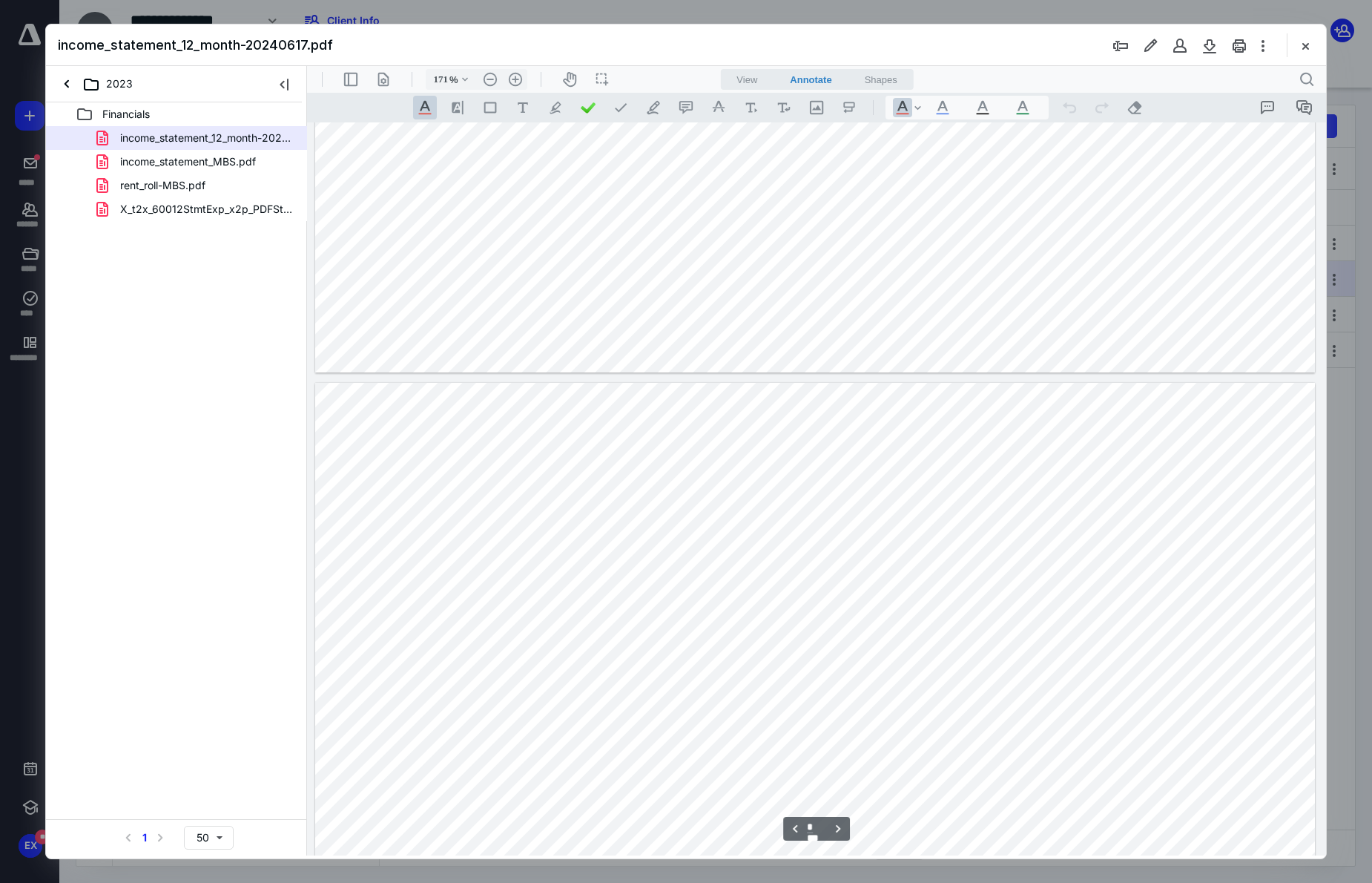 type on "*" 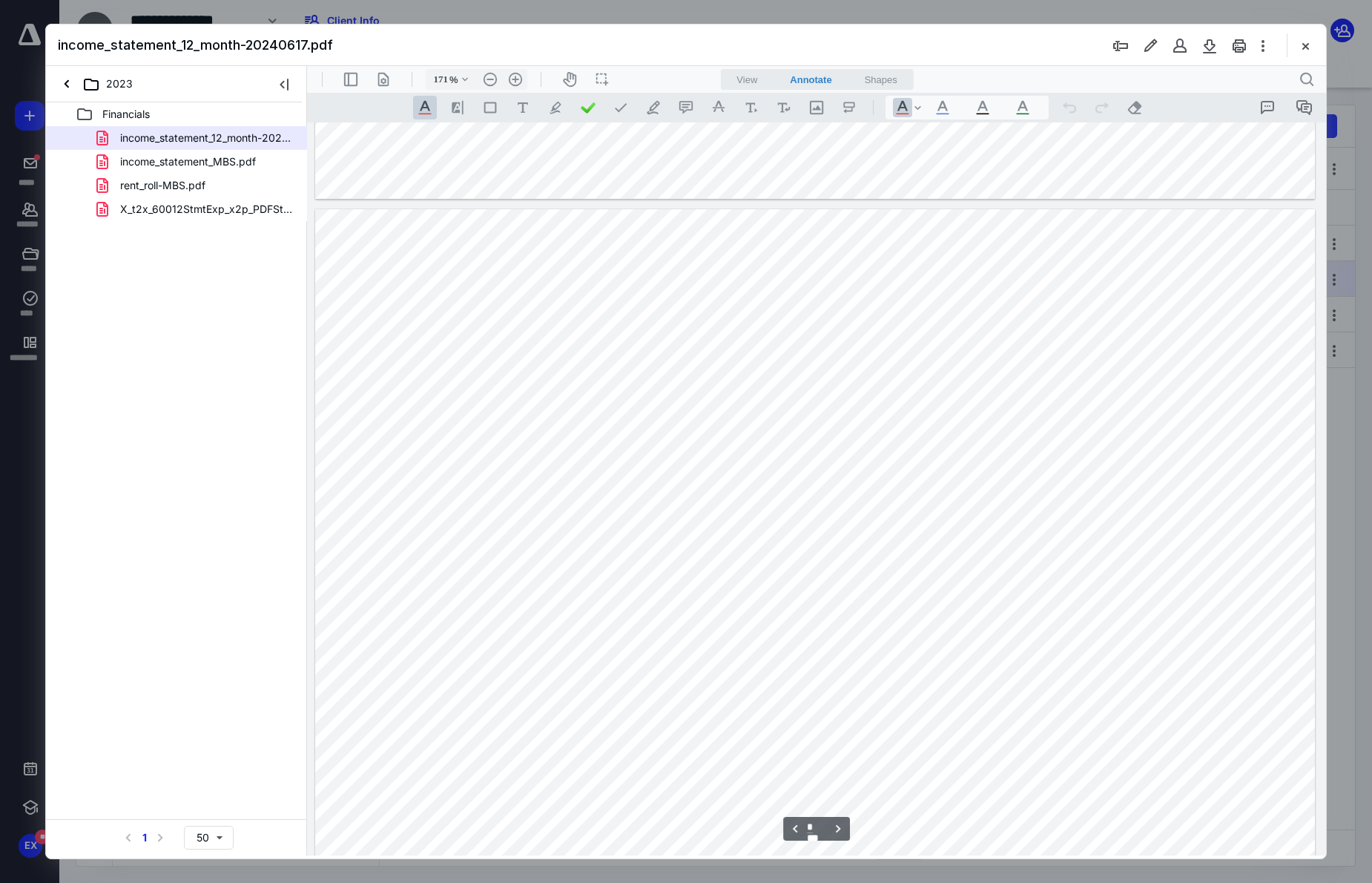 scroll, scrollTop: 2227, scrollLeft: 0, axis: vertical 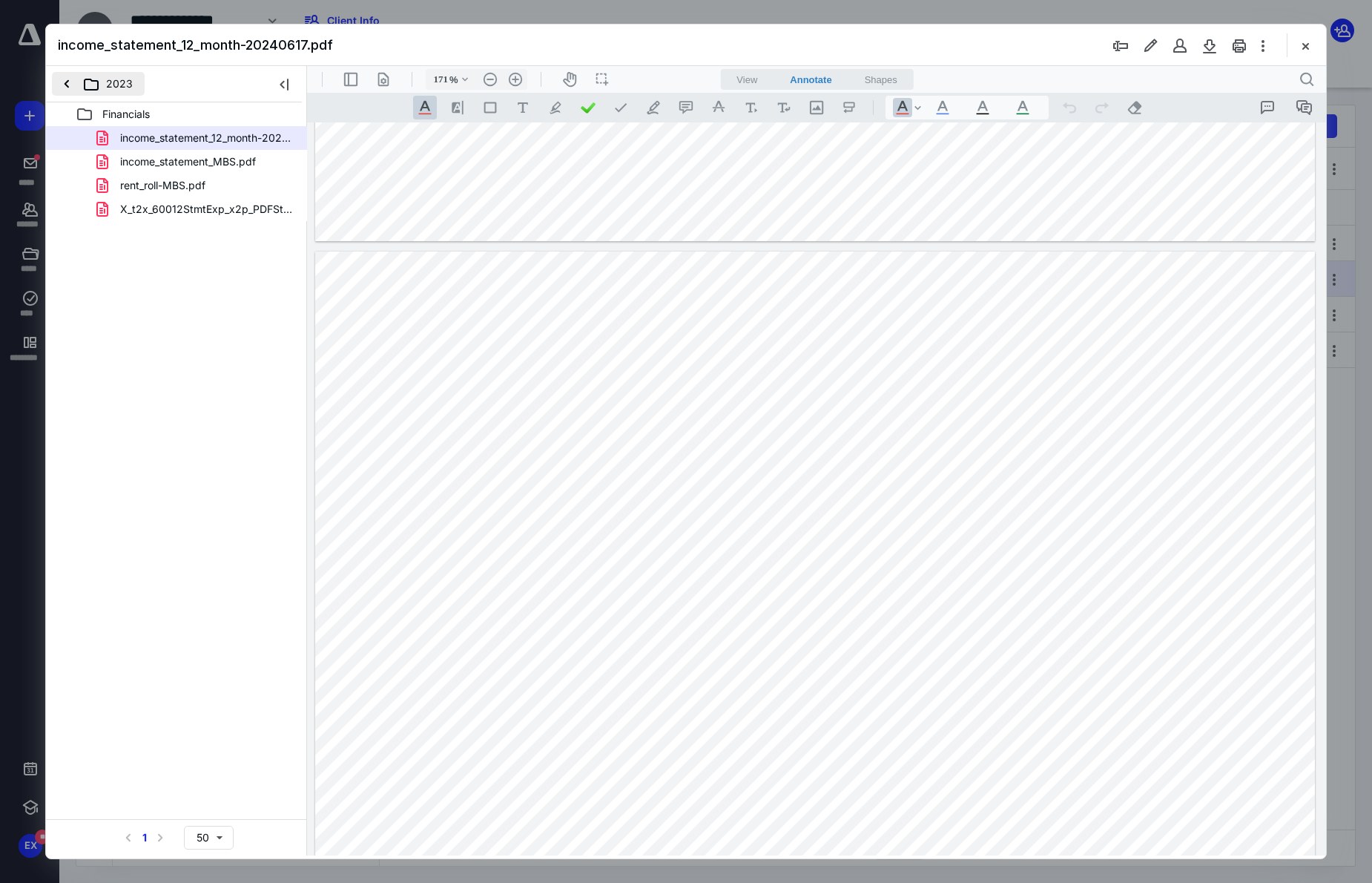 click on "2023" at bounding box center [98, 84] 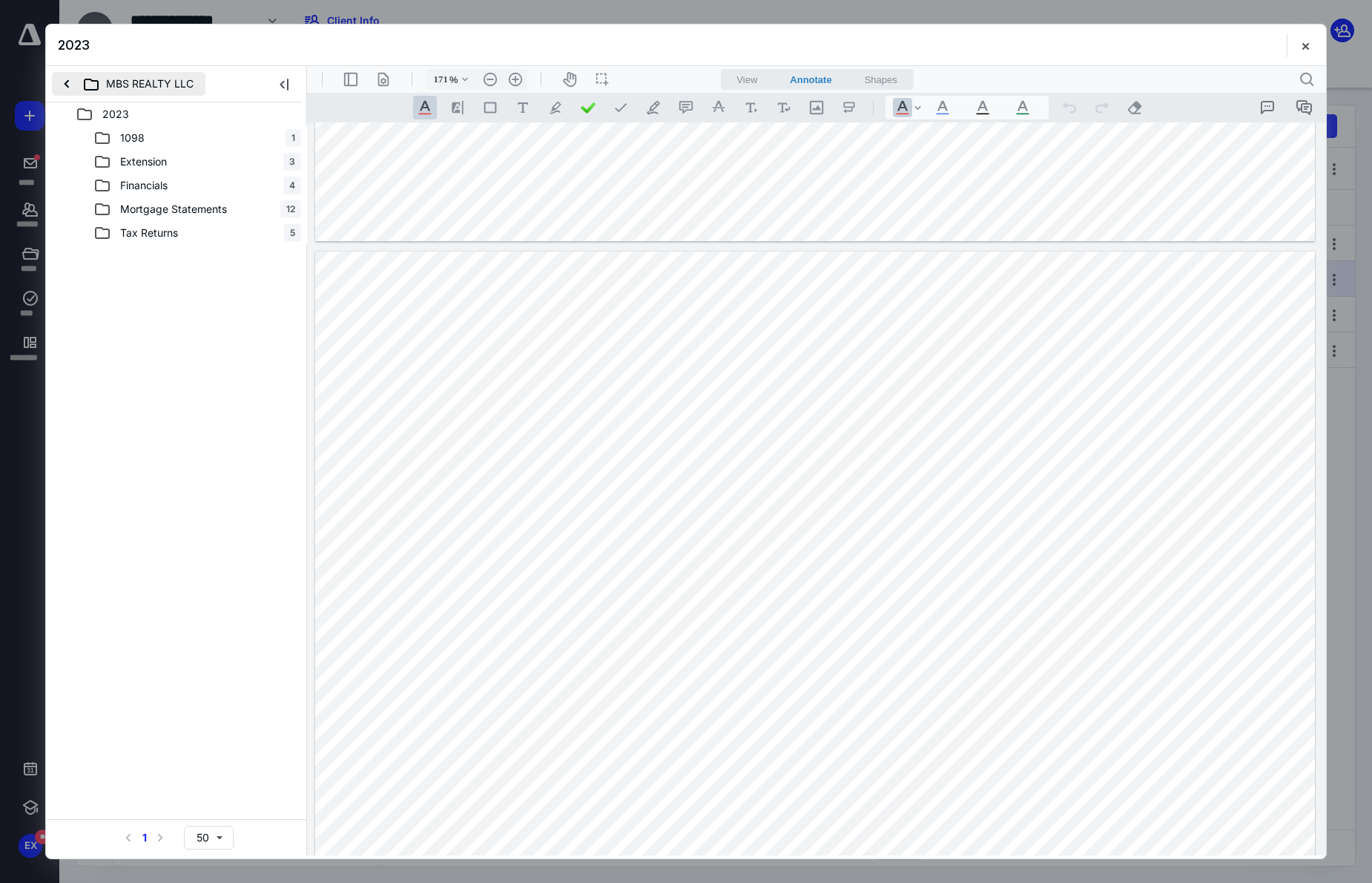 click on "MBS REALTY LLC" at bounding box center [128, 84] 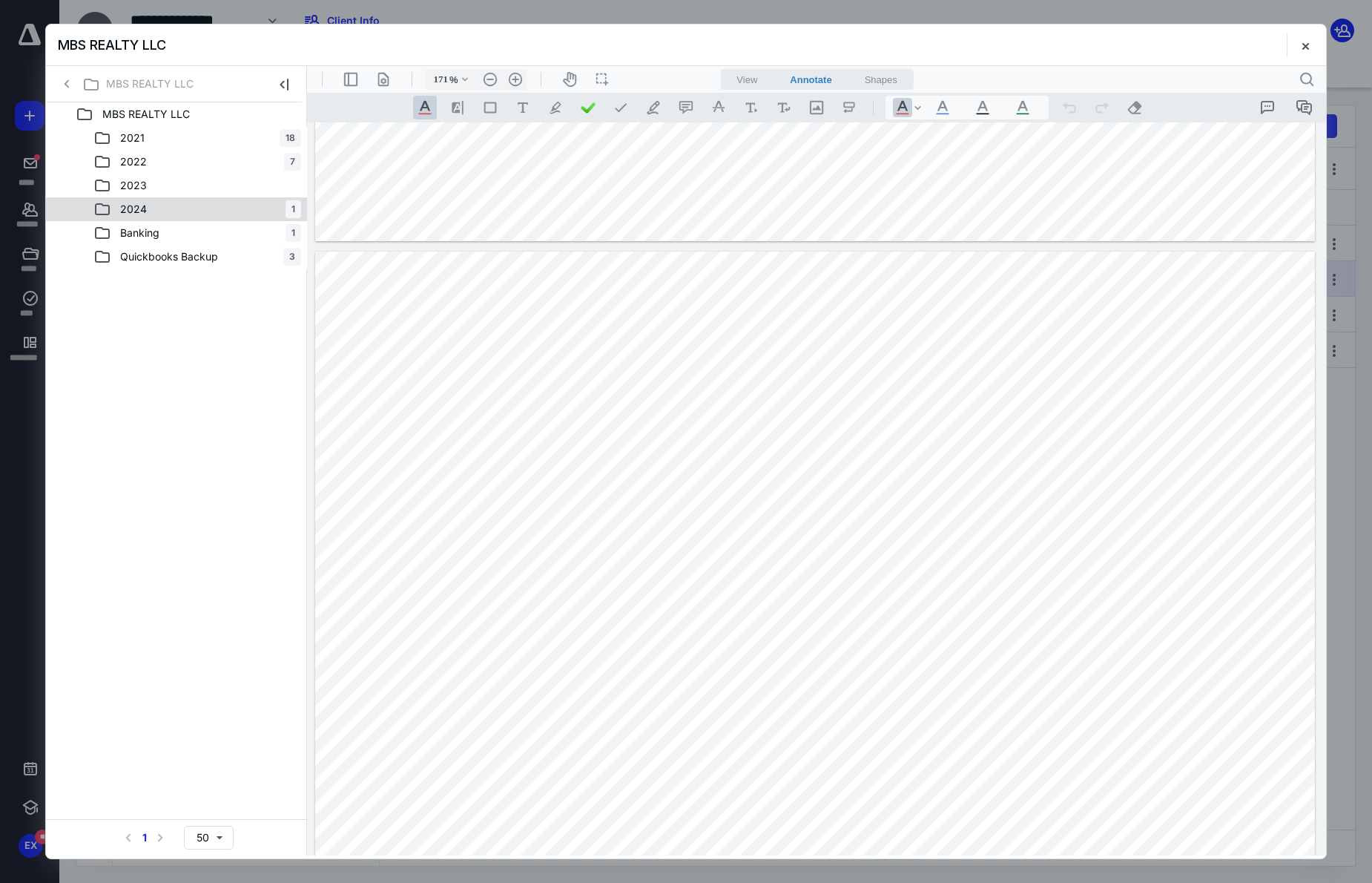 click on "2024" at bounding box center (133, 209) 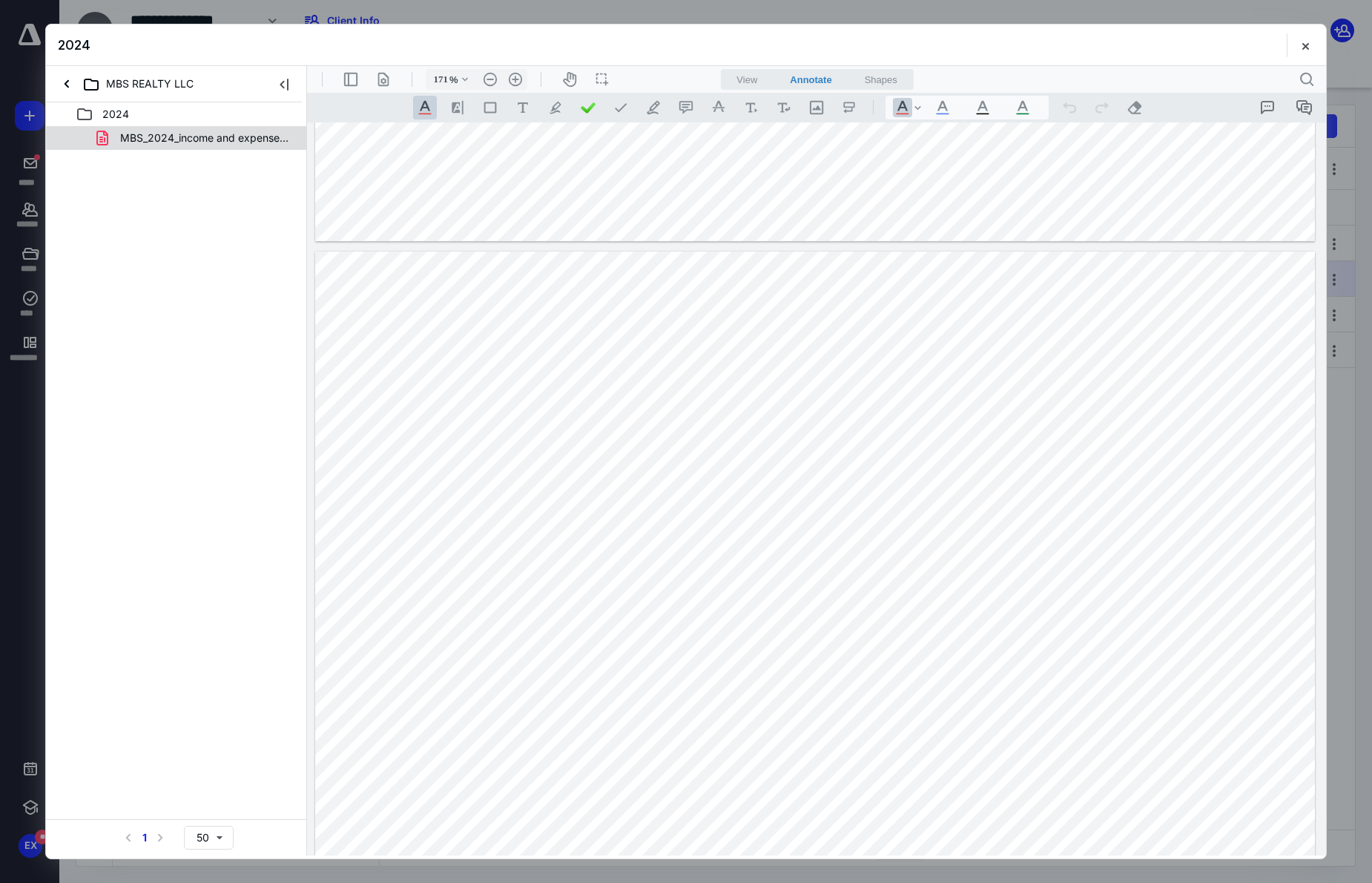 click on "MBS_2024_income and expenses.pdf" at bounding box center (206, 138) 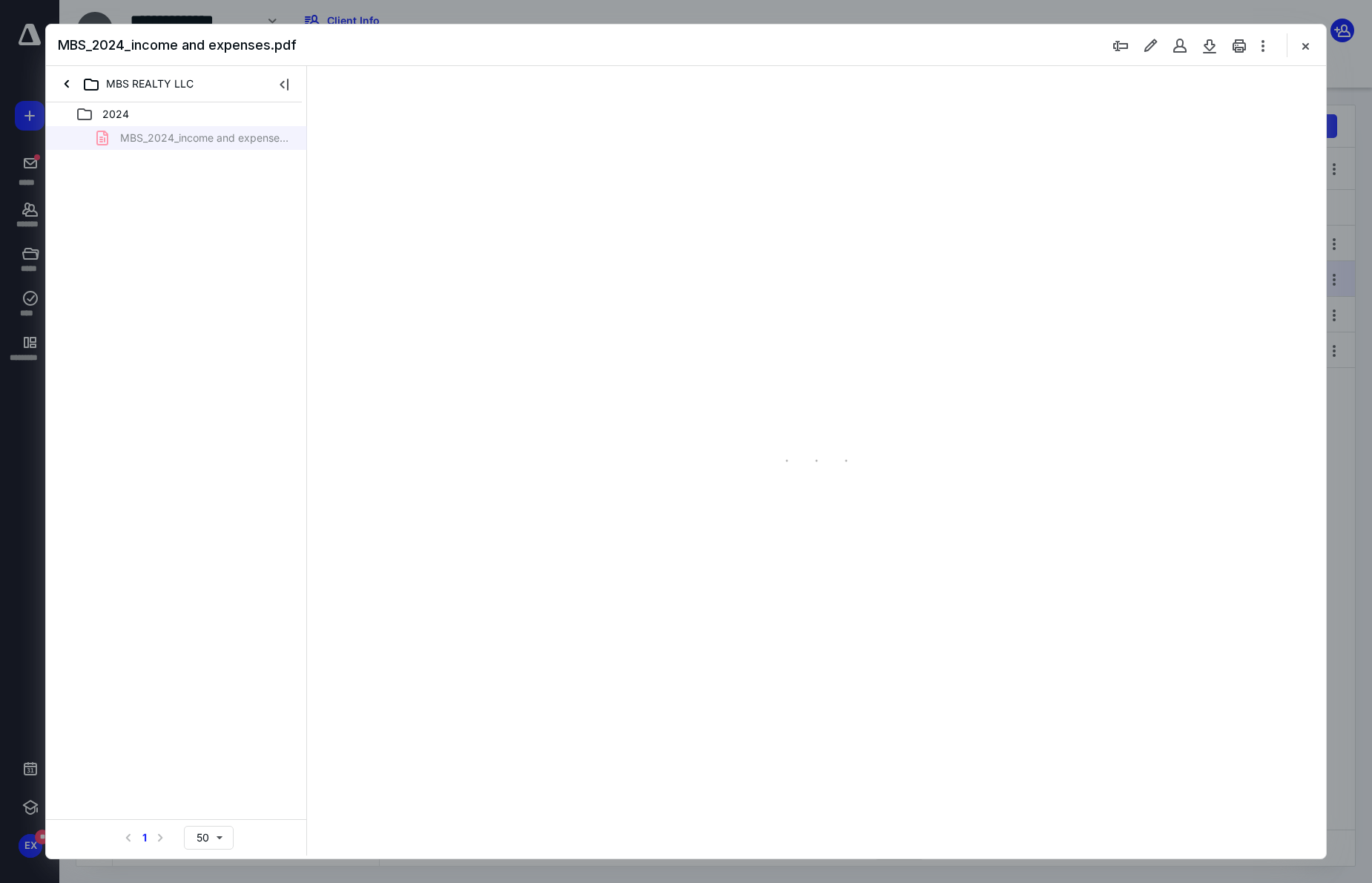 type on "171" 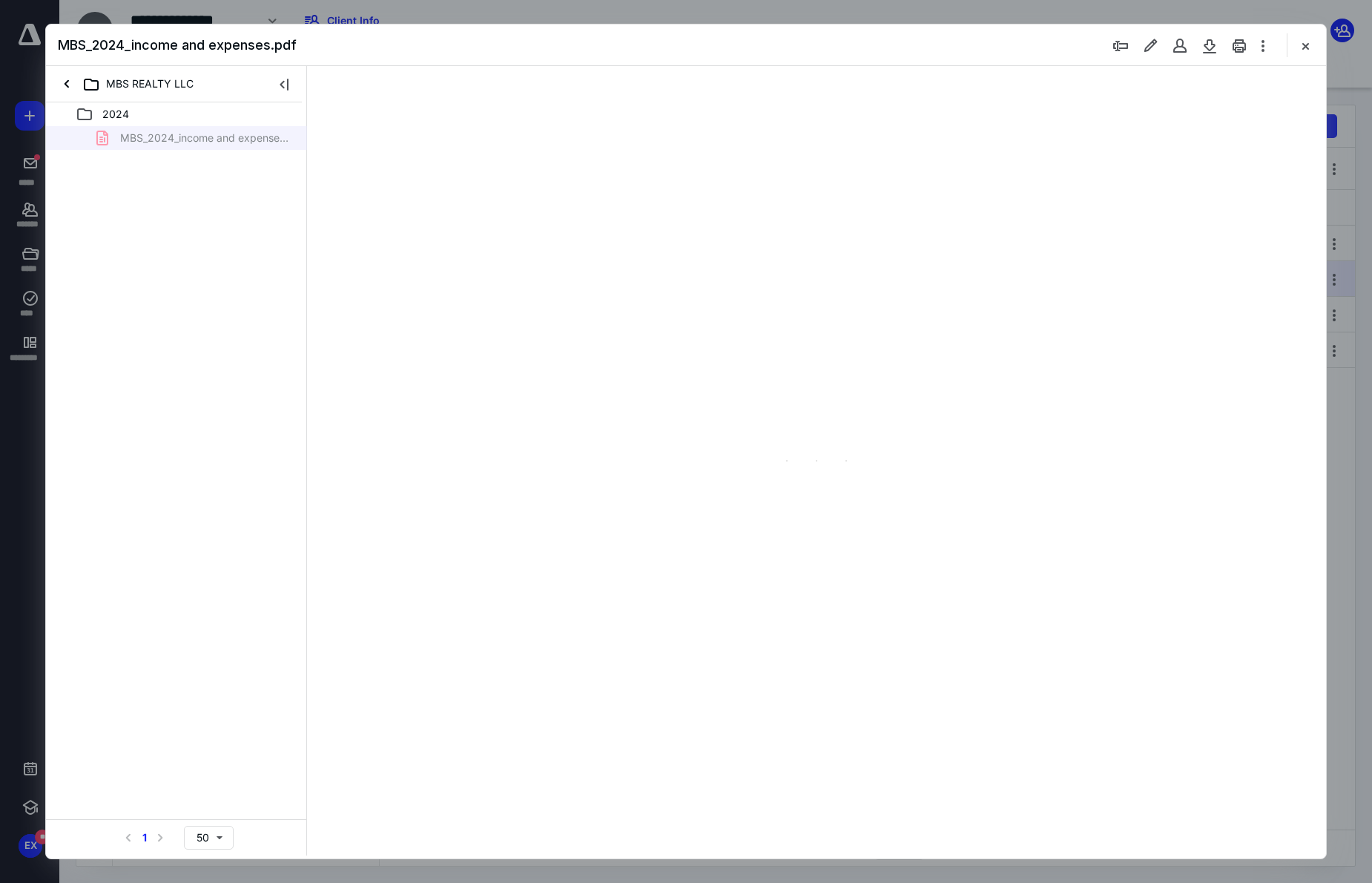 scroll, scrollTop: 62, scrollLeft: 0, axis: vertical 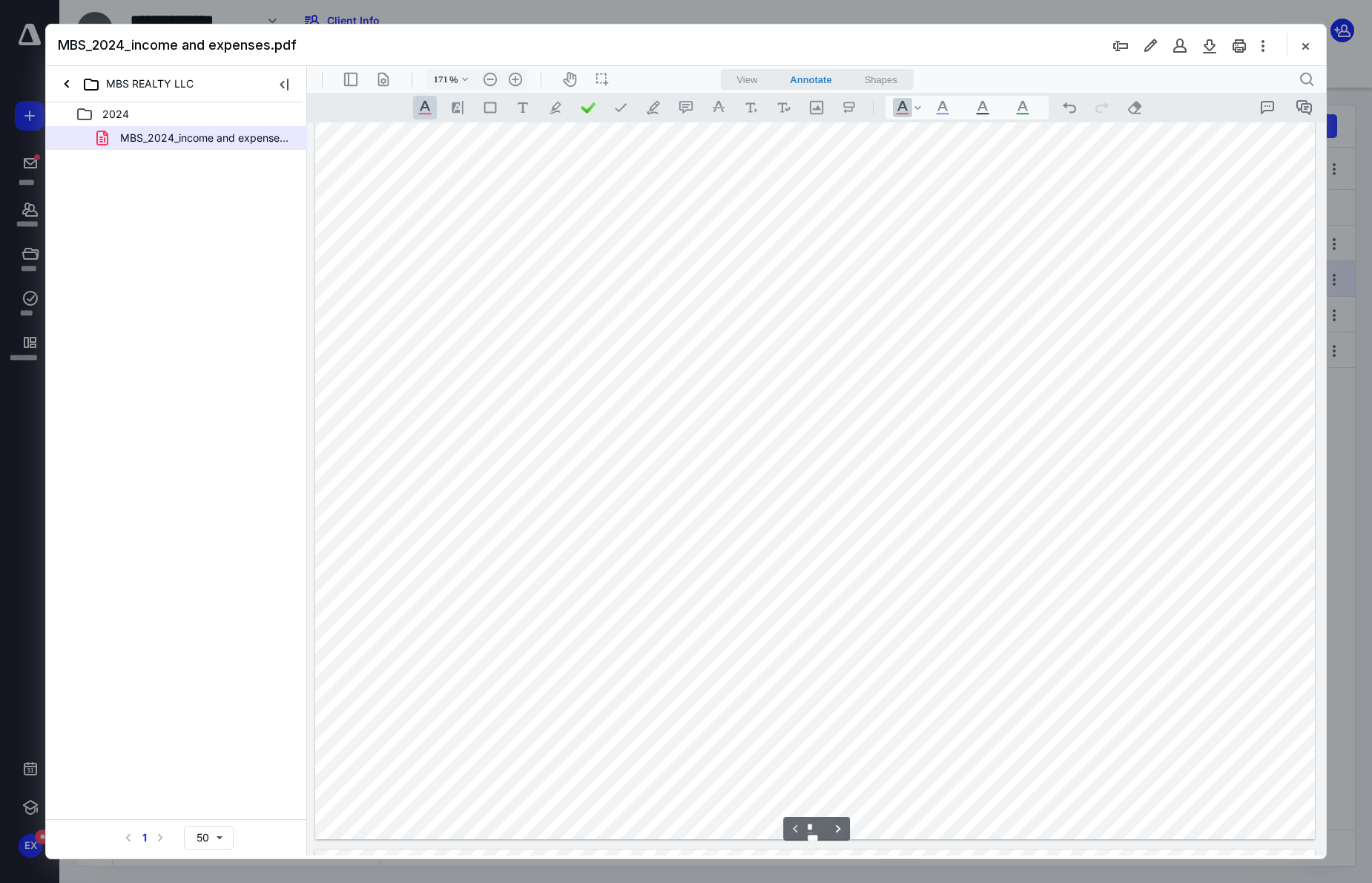 click on "MBS_2024_income and expenses.pdf" at bounding box center (686, 45) 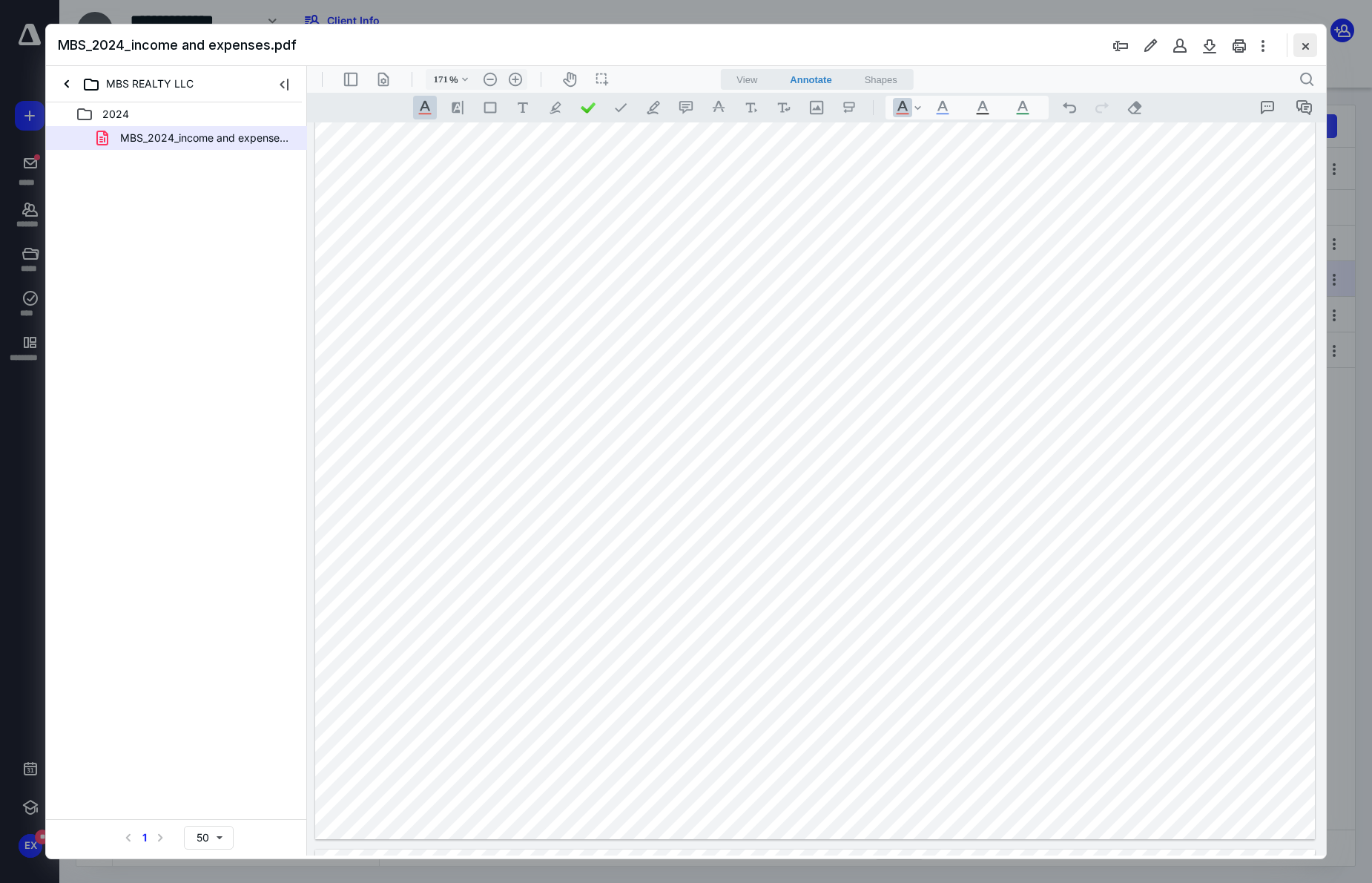 click at bounding box center (1305, 45) 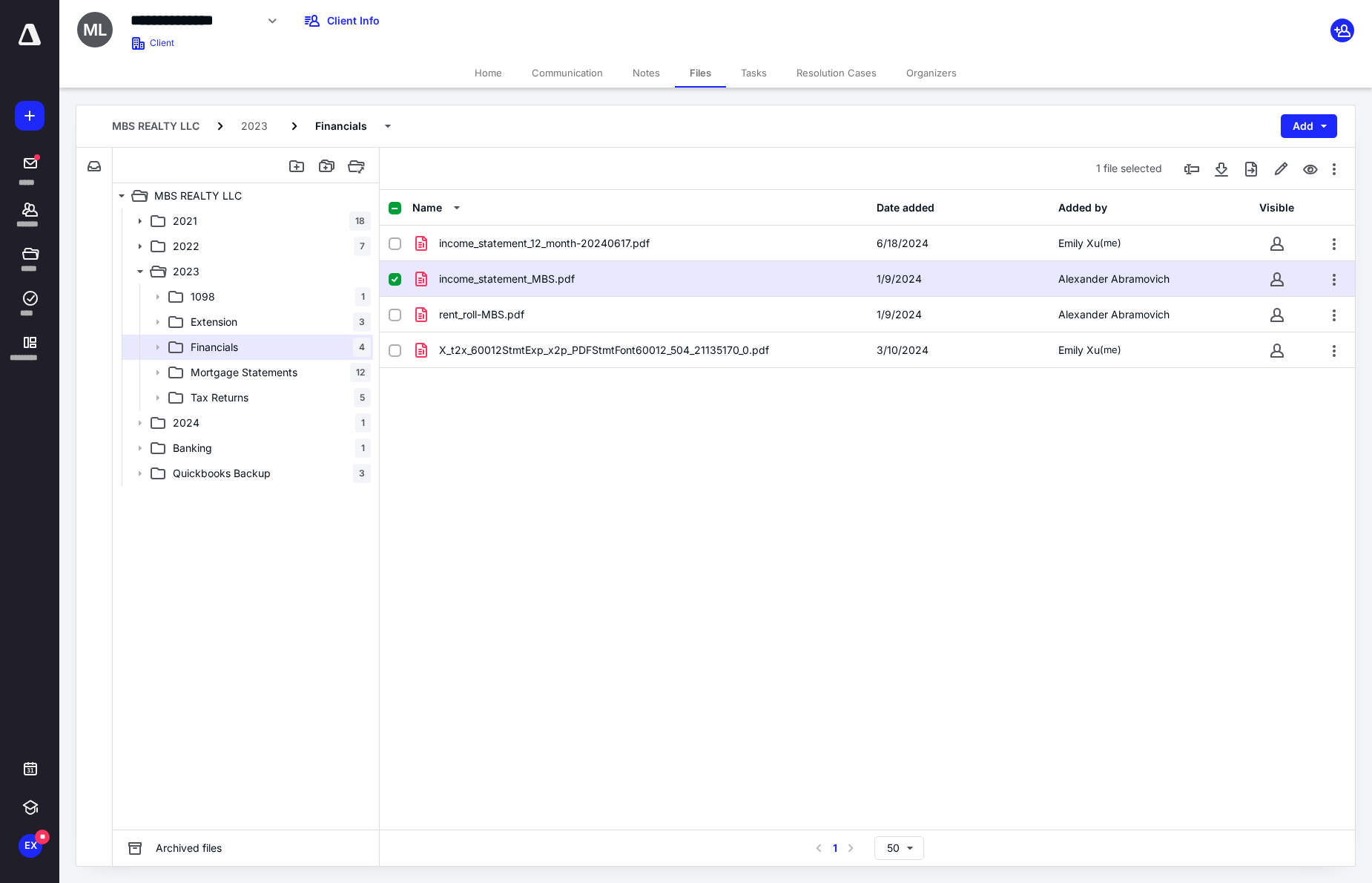 drag, startPoint x: 678, startPoint y: 530, endPoint x: 398, endPoint y: 442, distance: 293.50298 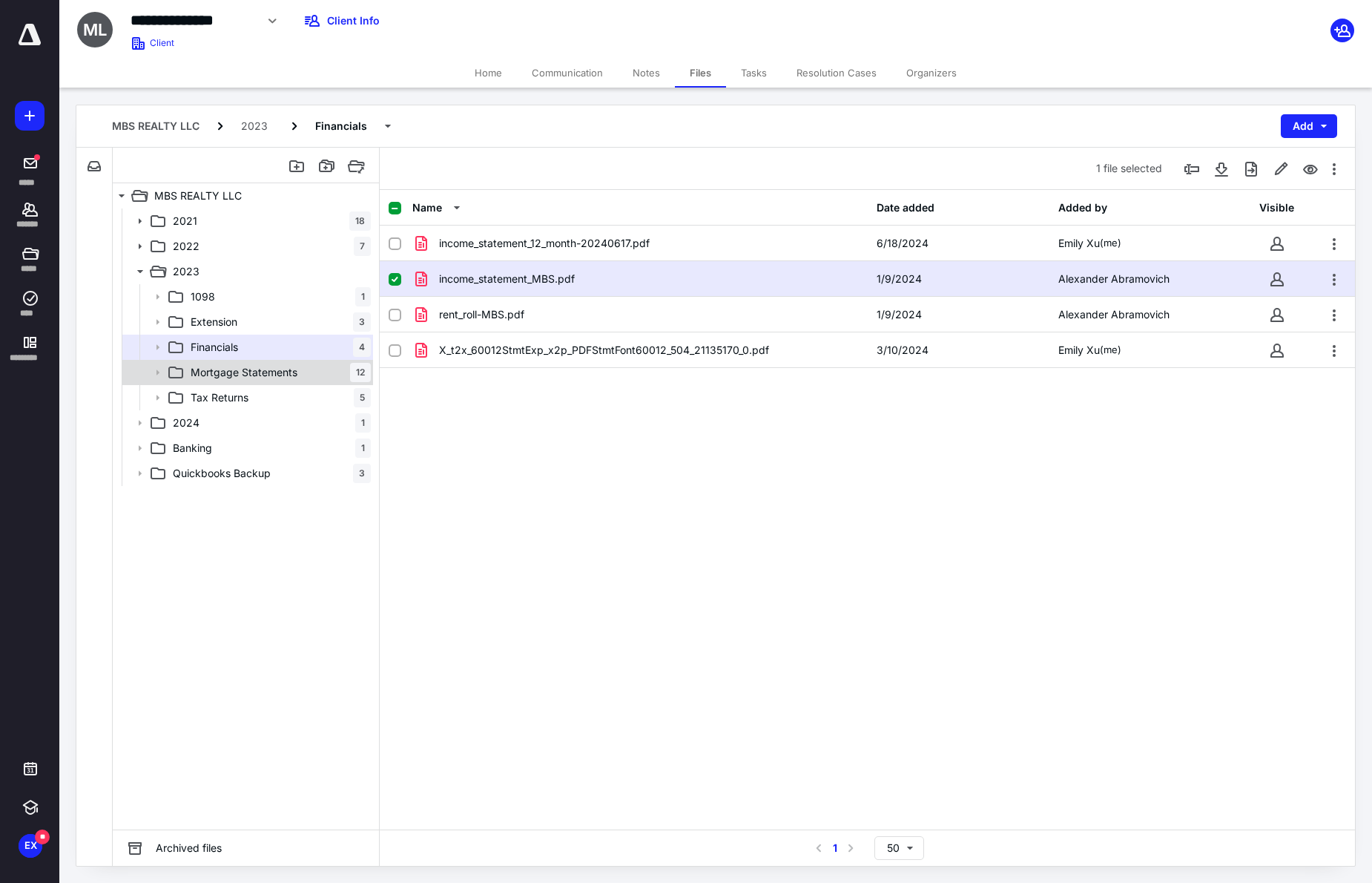 click on "Mortgage Statements 12" at bounding box center (246, 372) 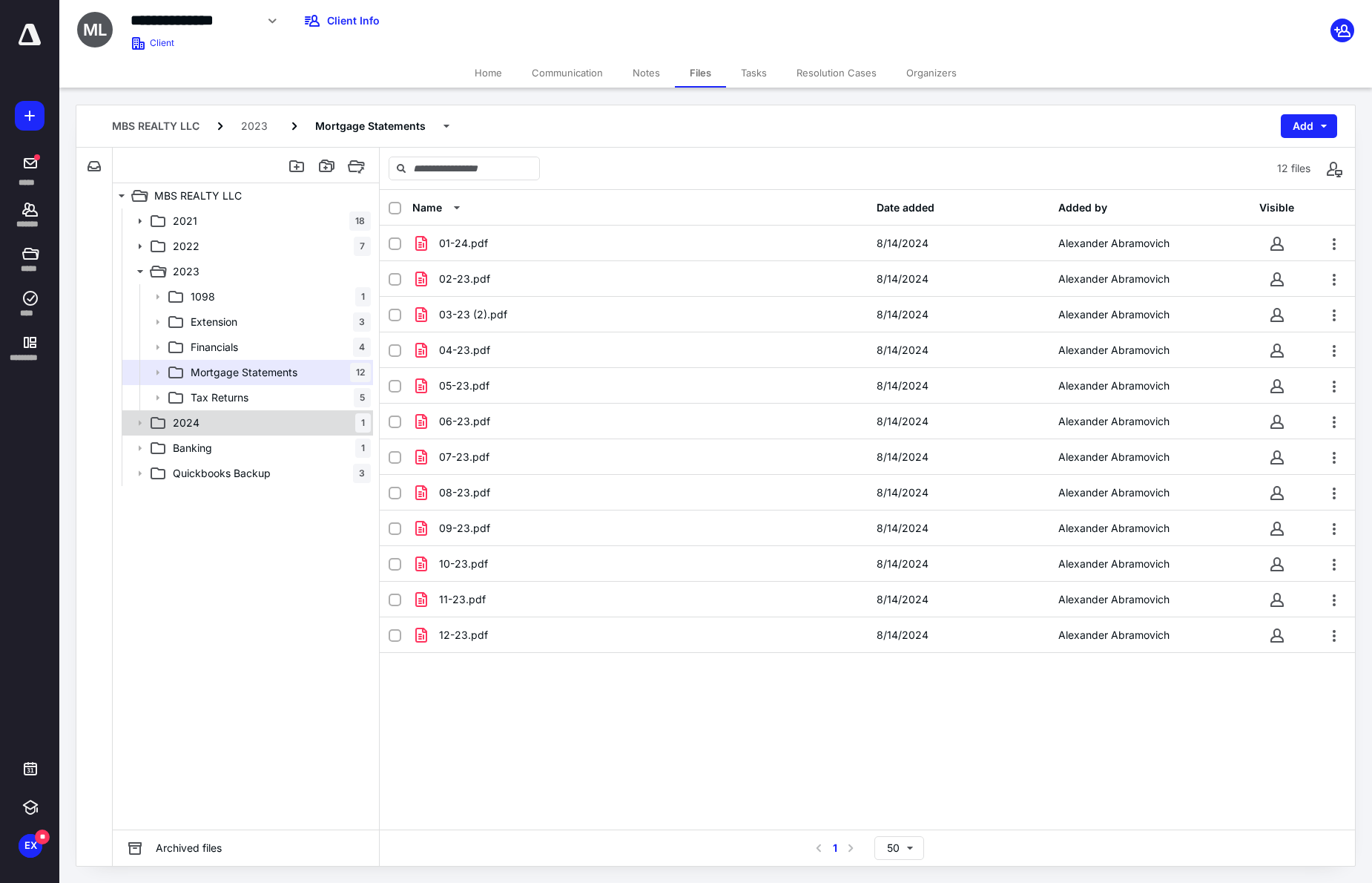 click on "2024 1" at bounding box center (268, 423) 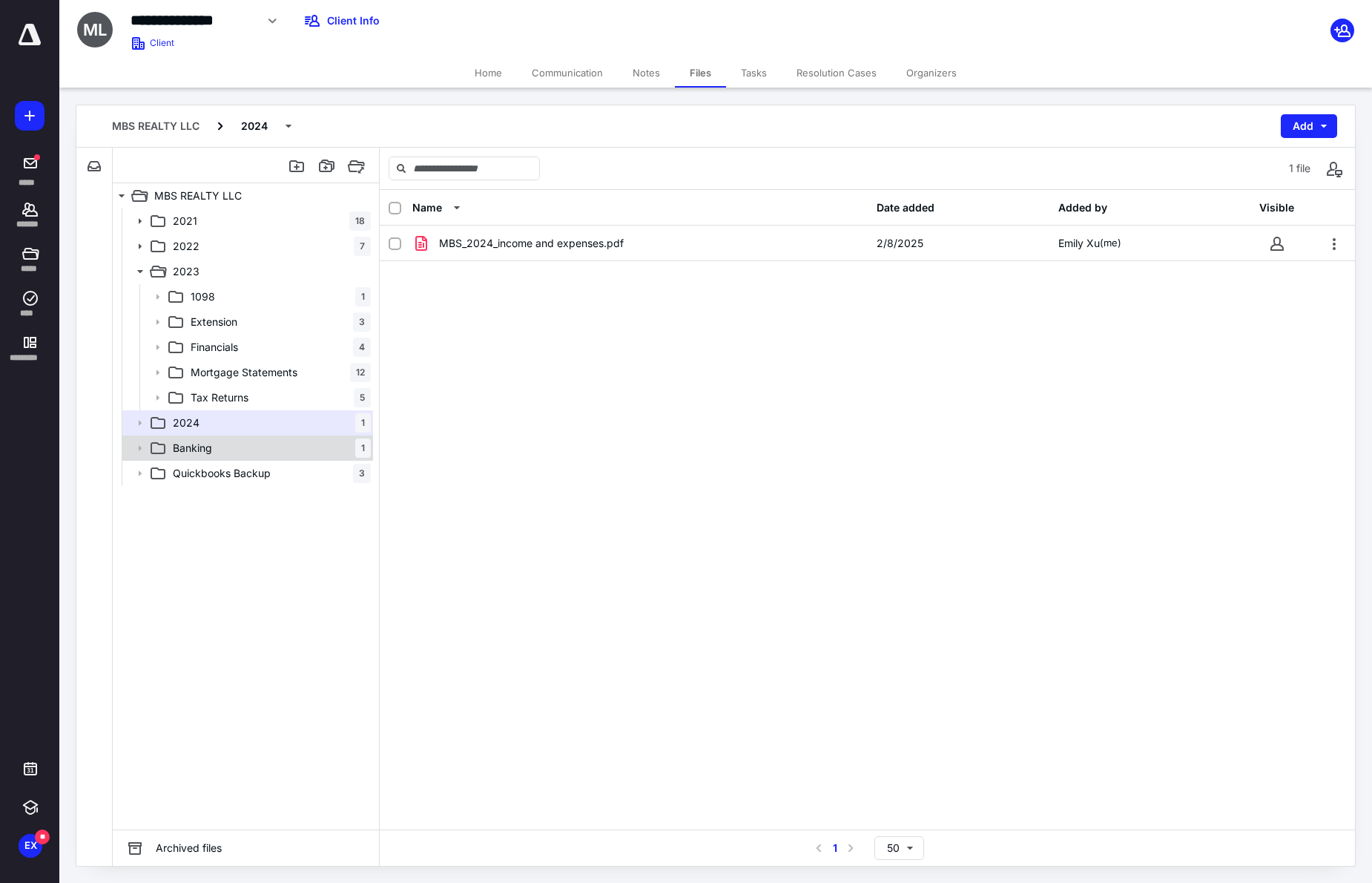 click on "Banking 1" at bounding box center (268, 448) 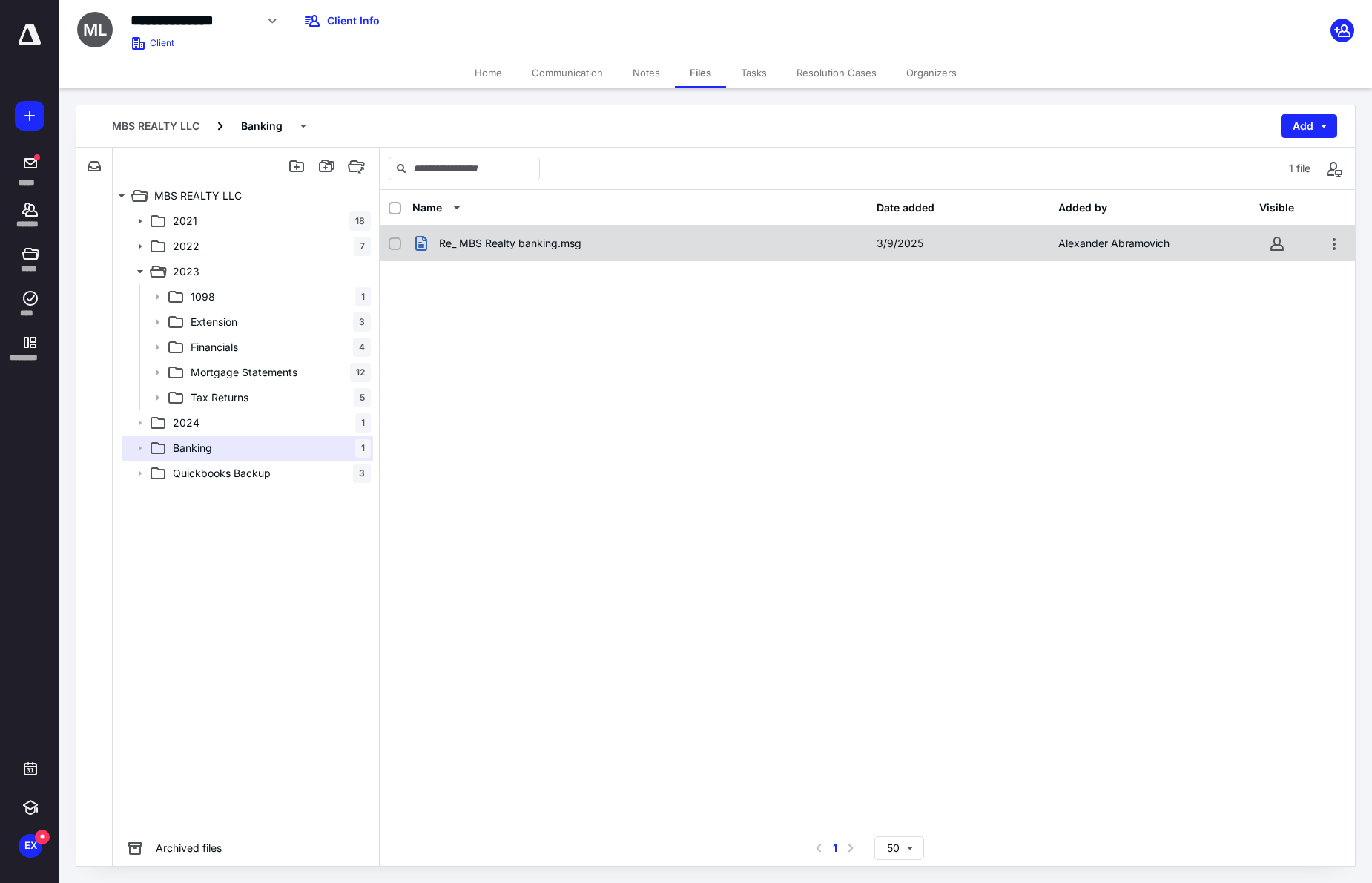 click on "Re_ MBS Realty banking.msg" at bounding box center [640, 243] 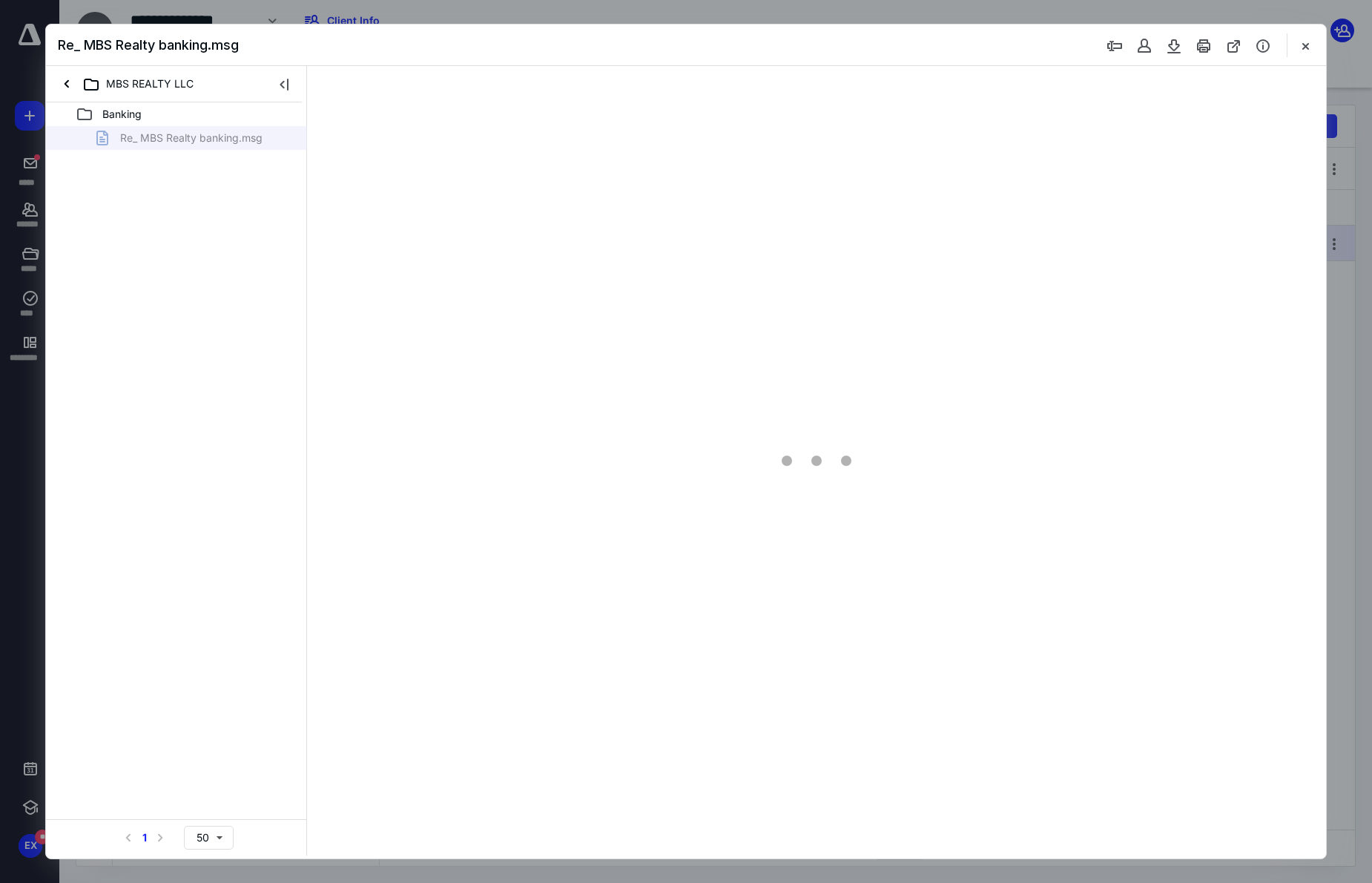 scroll, scrollTop: 0, scrollLeft: 0, axis: both 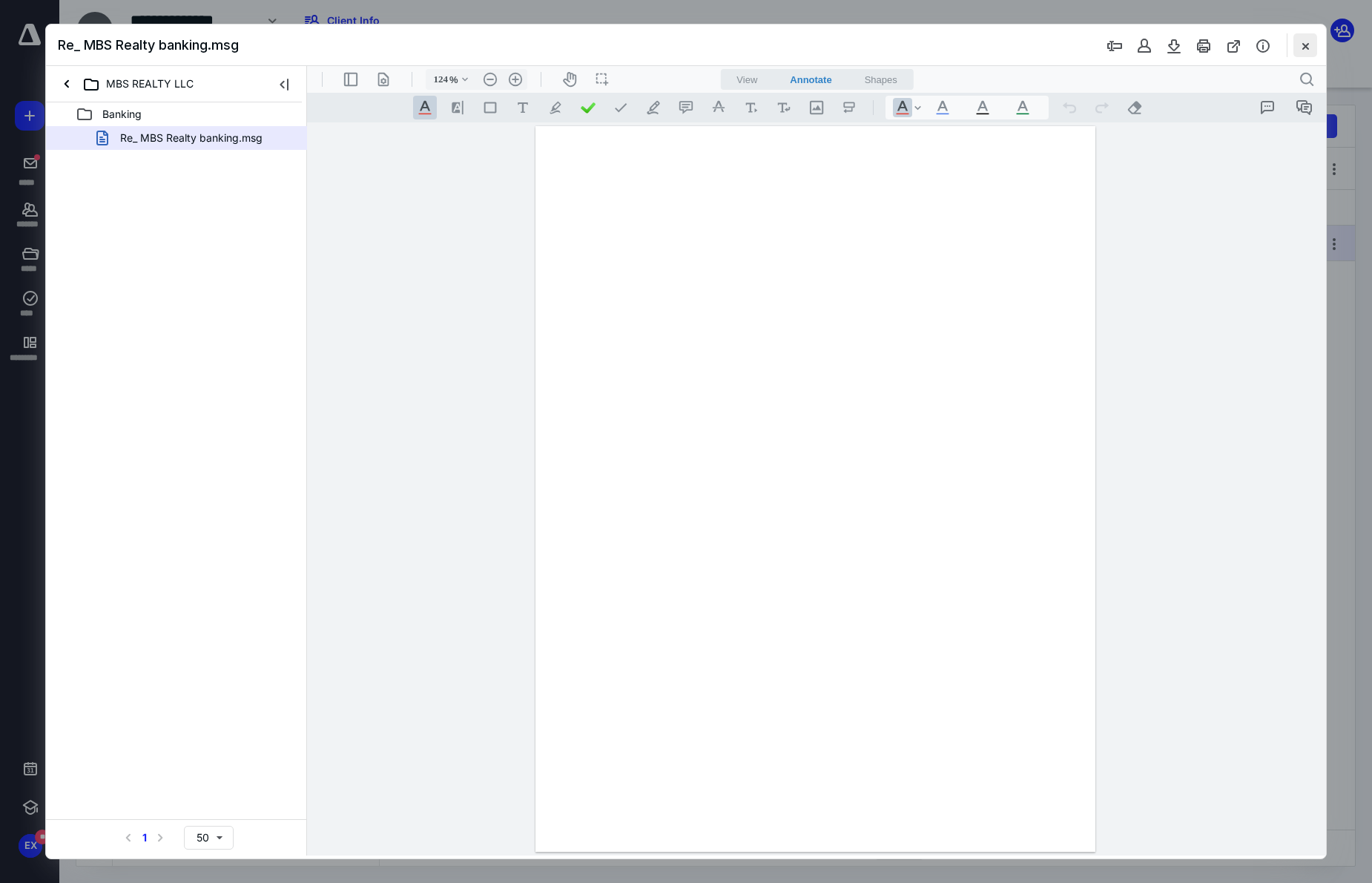 type on "220" 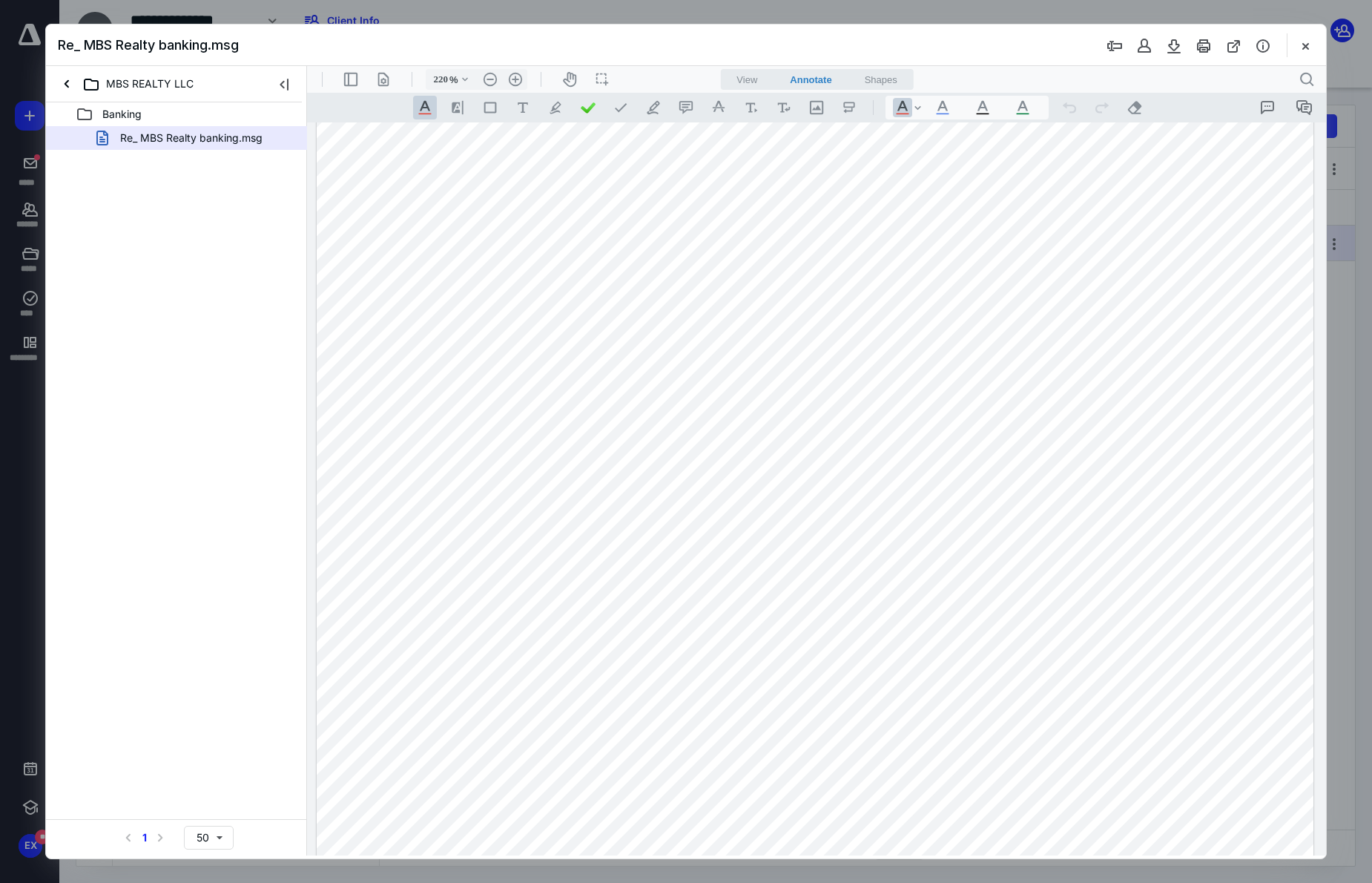 scroll, scrollTop: 571, scrollLeft: 0, axis: vertical 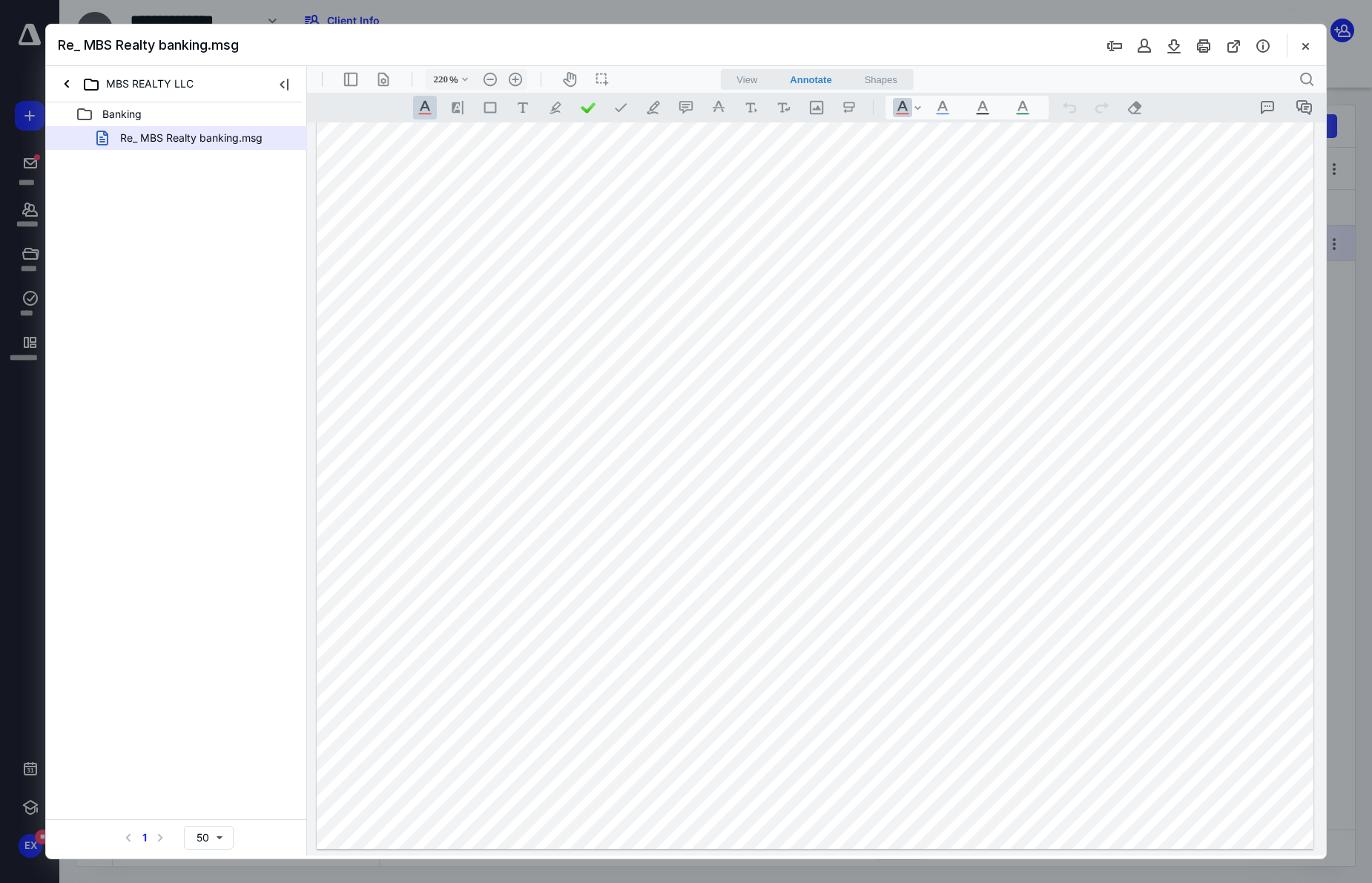 click at bounding box center [815, 204] 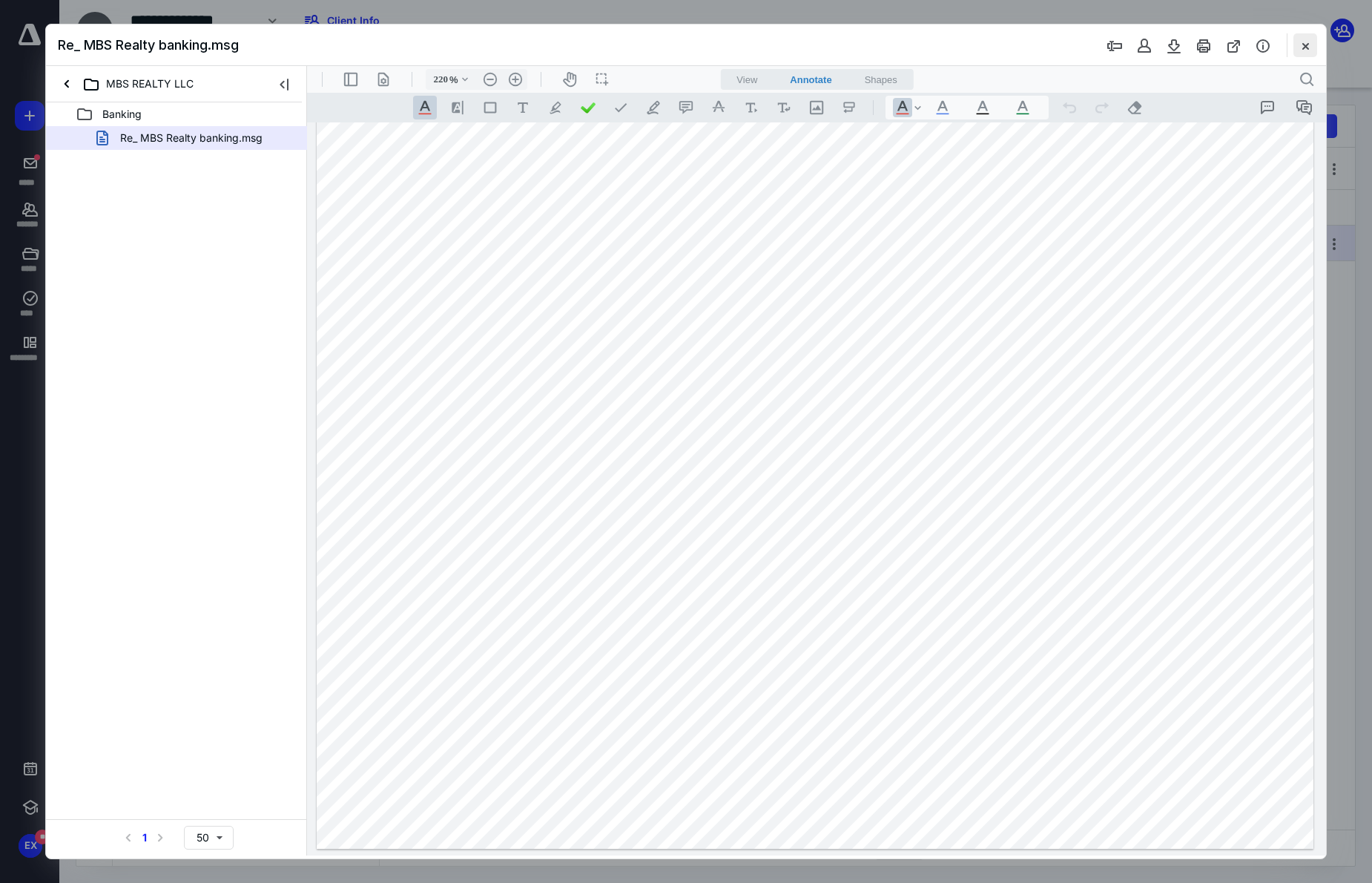 click at bounding box center (1305, 45) 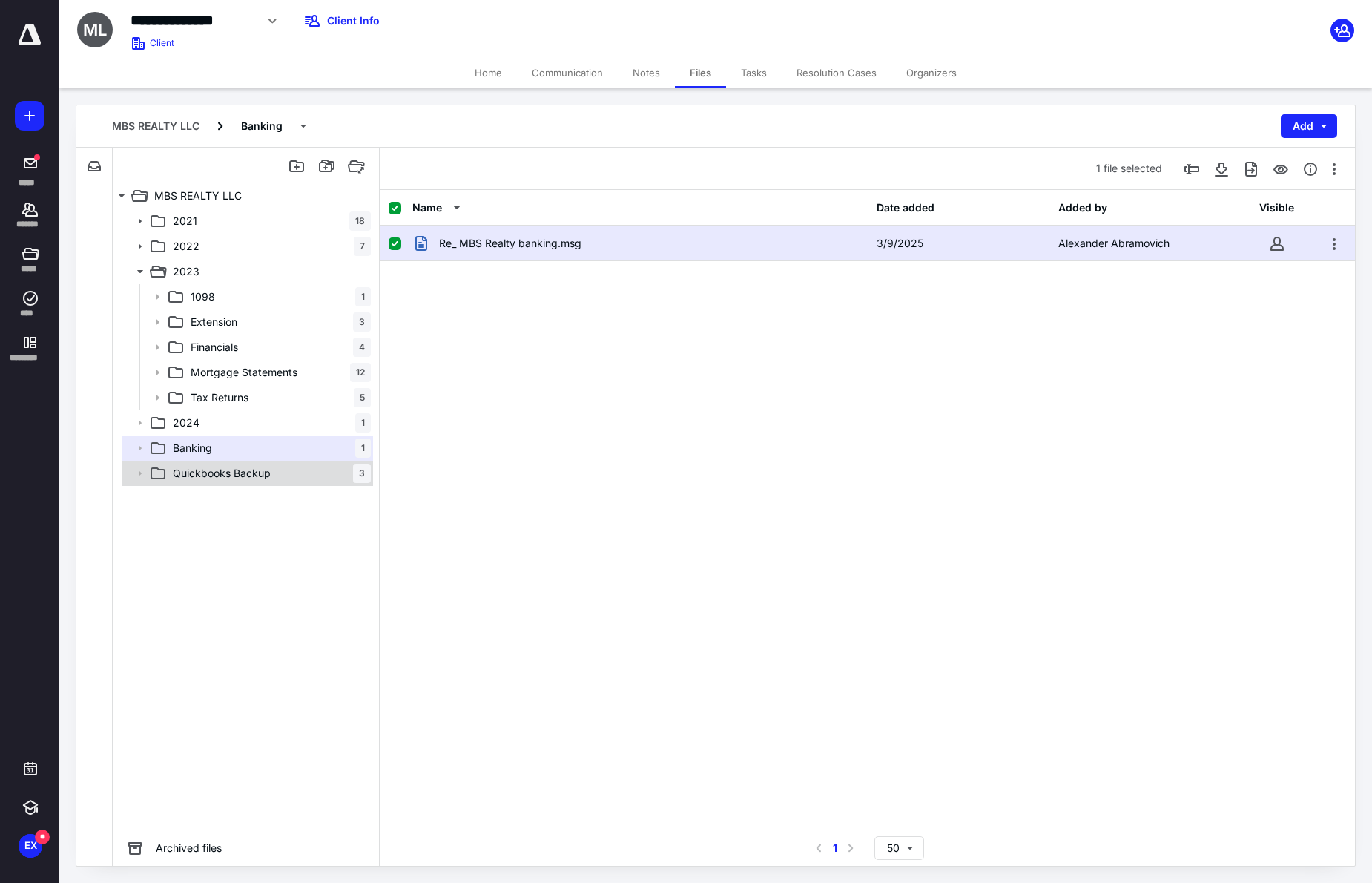 click on "Quickbooks Backup" at bounding box center [222, 473] 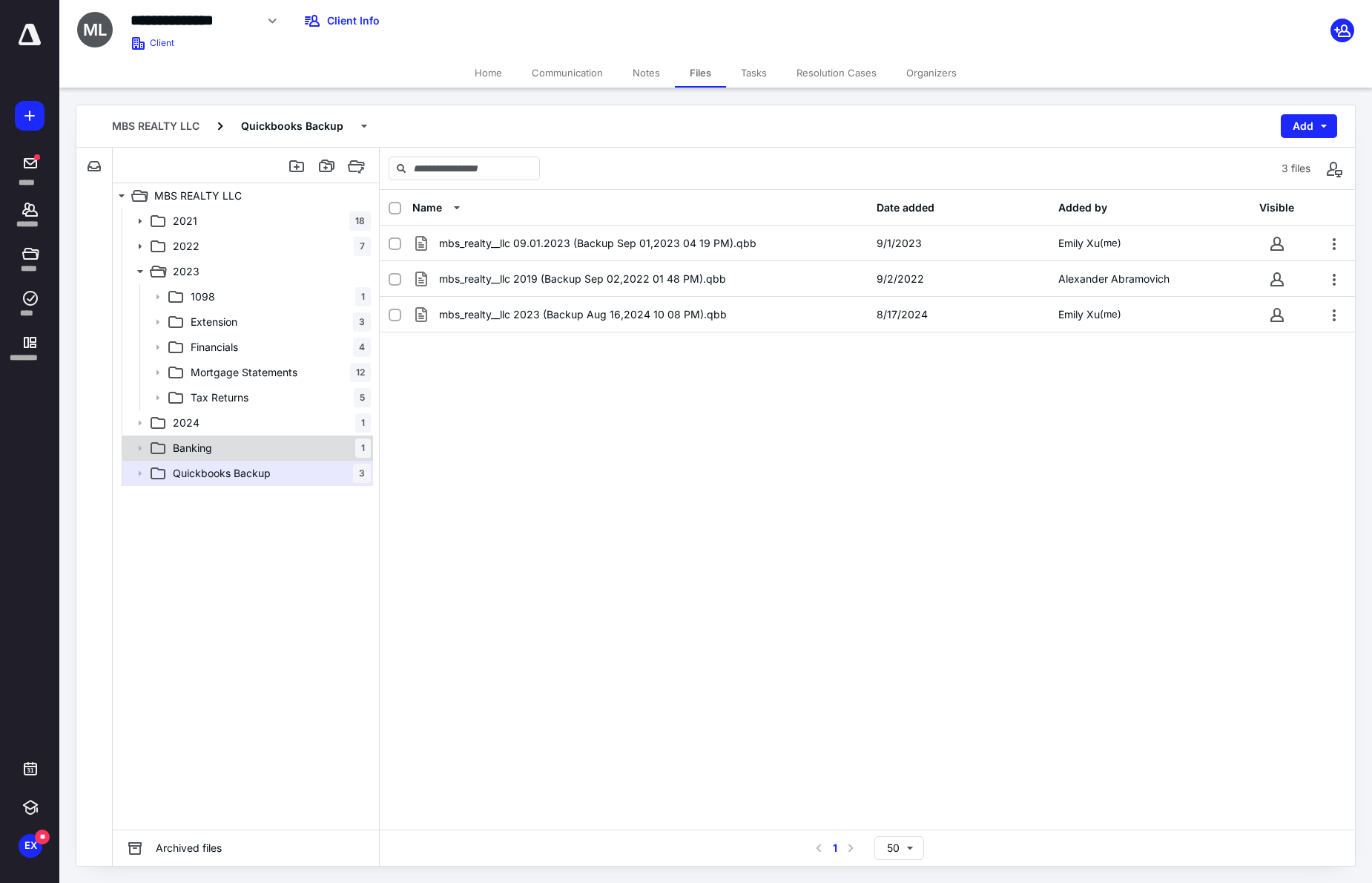 click on "Banking 1" at bounding box center [268, 448] 